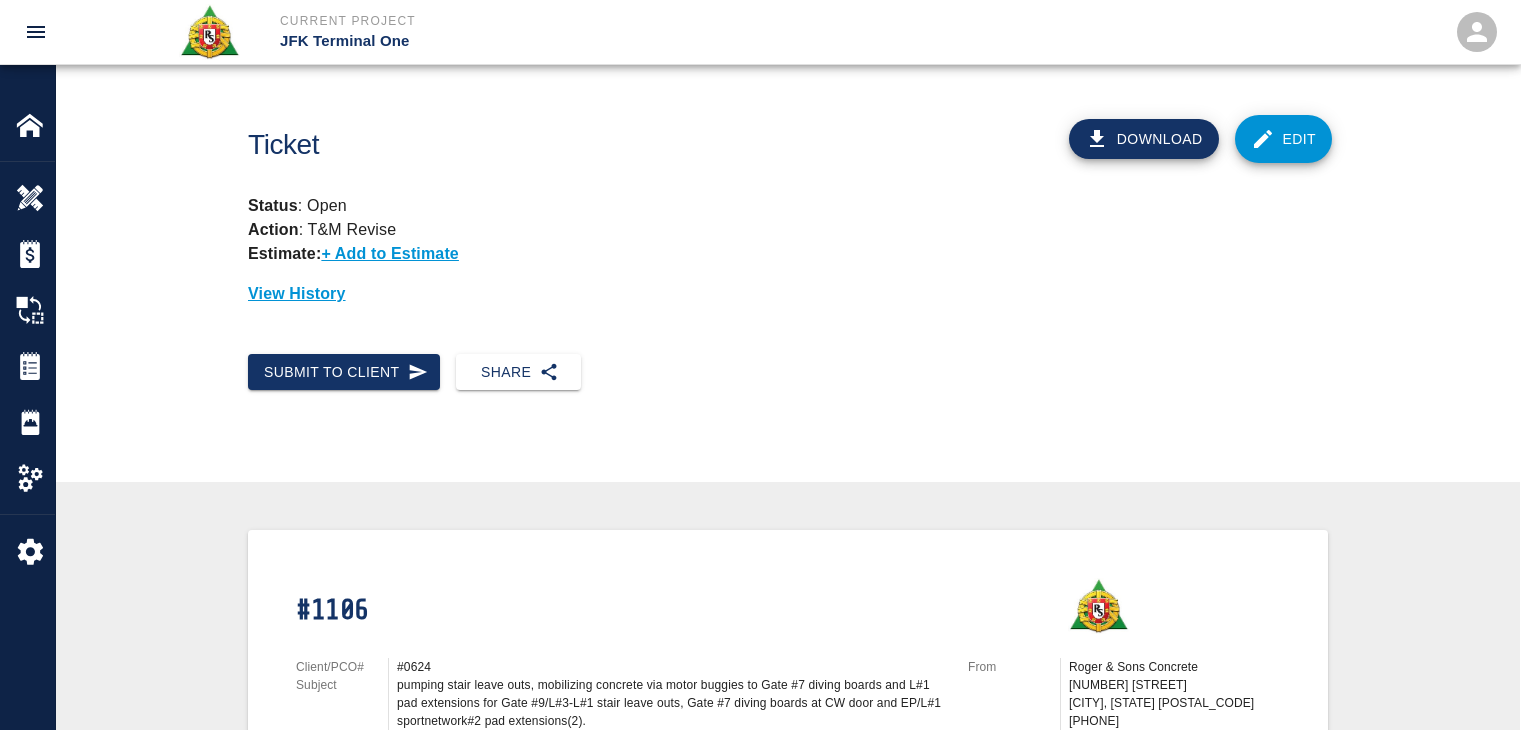 scroll, scrollTop: 0, scrollLeft: 0, axis: both 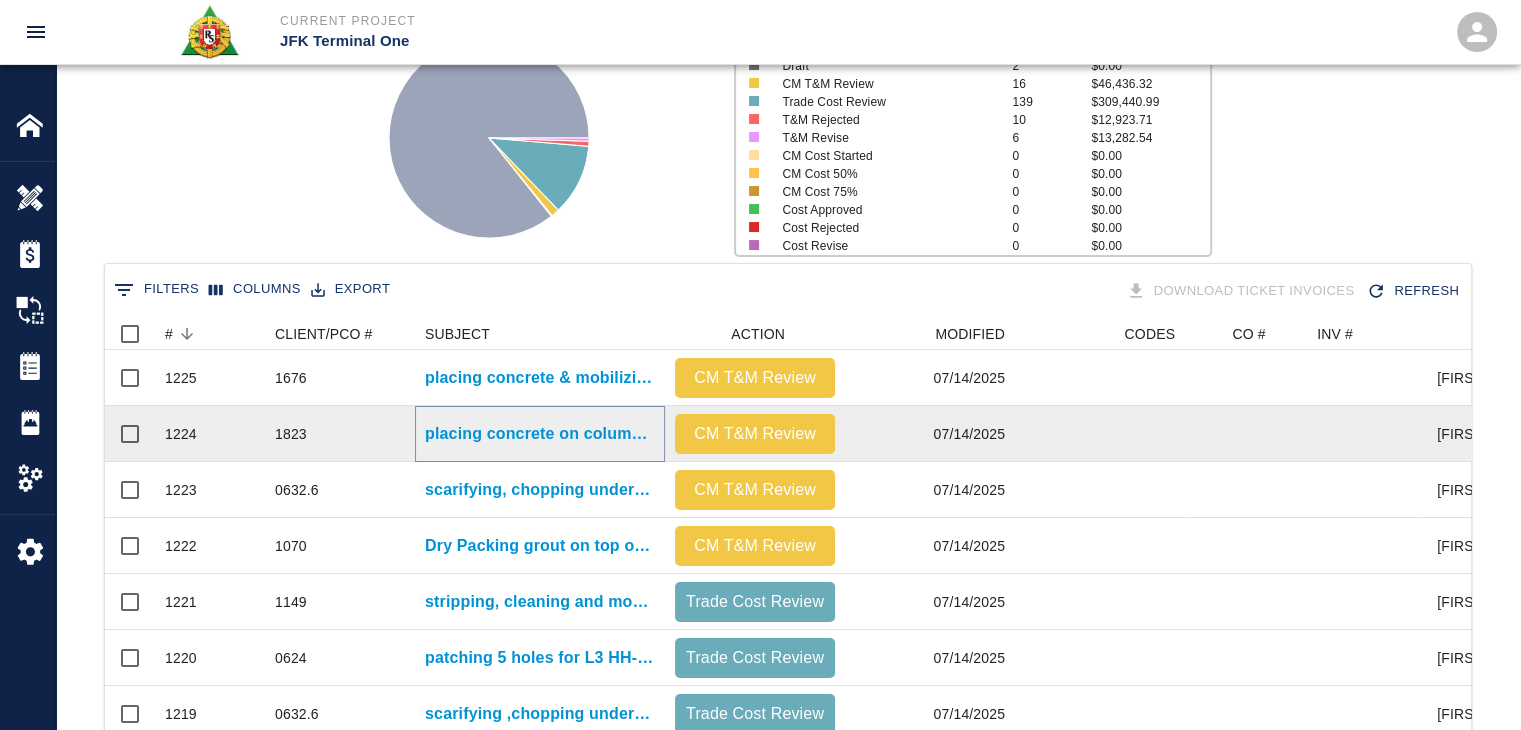 click on "placing concrete on columns and infill for EP/L1- Spotnetwork#2 column encasements(2) and HHL3- sprinkler valve room infill." at bounding box center (540, 434) 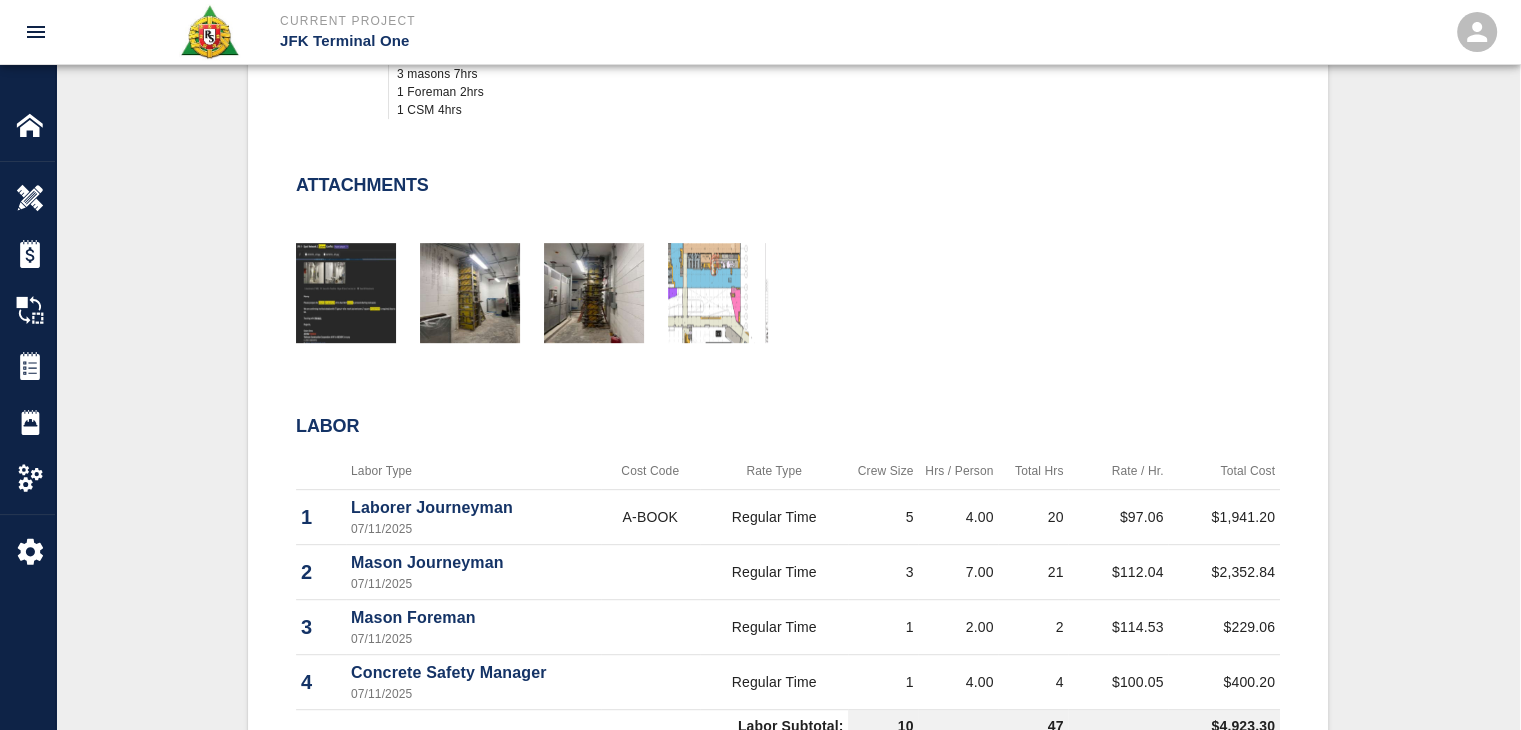 scroll, scrollTop: 871, scrollLeft: 0, axis: vertical 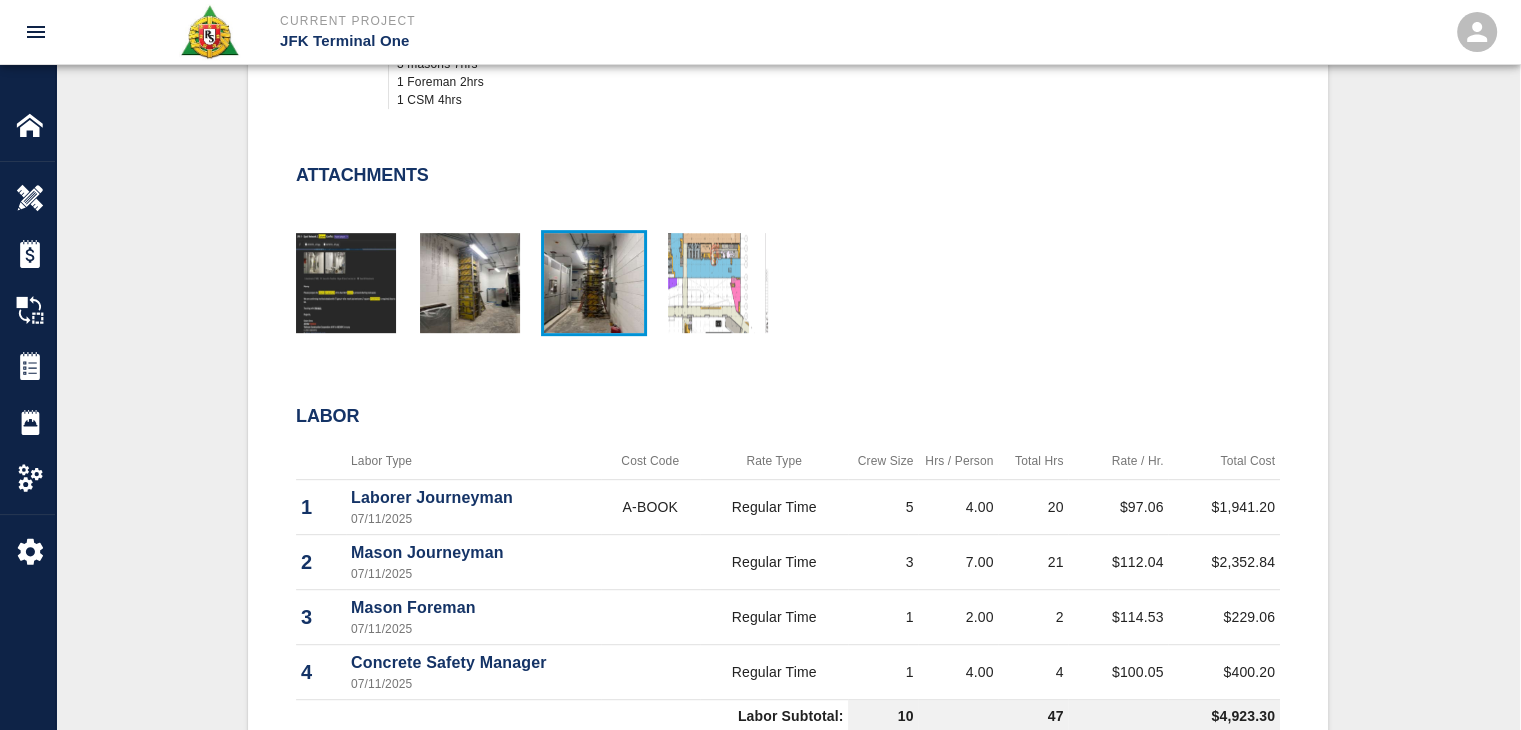 click at bounding box center [594, 283] 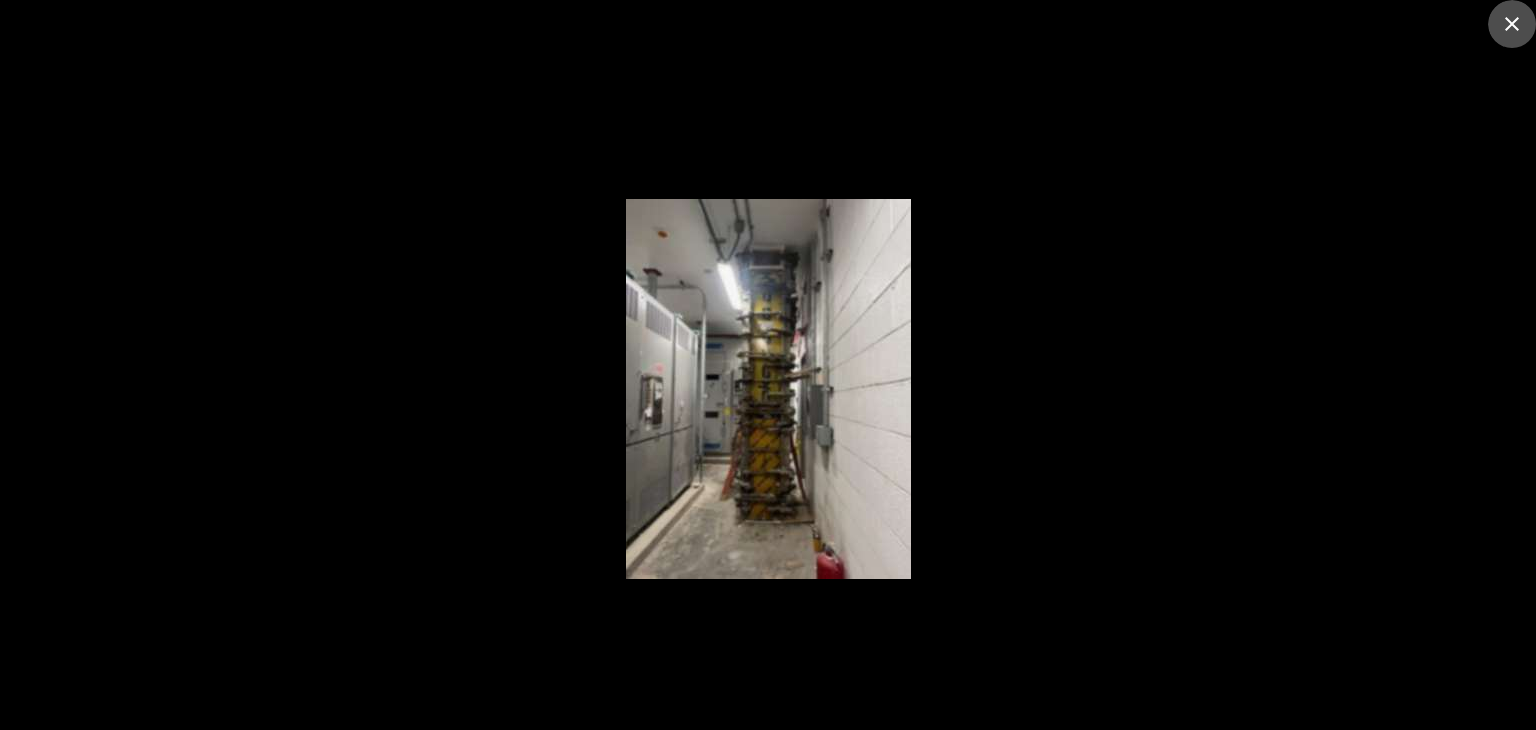 click at bounding box center [1512, 24] 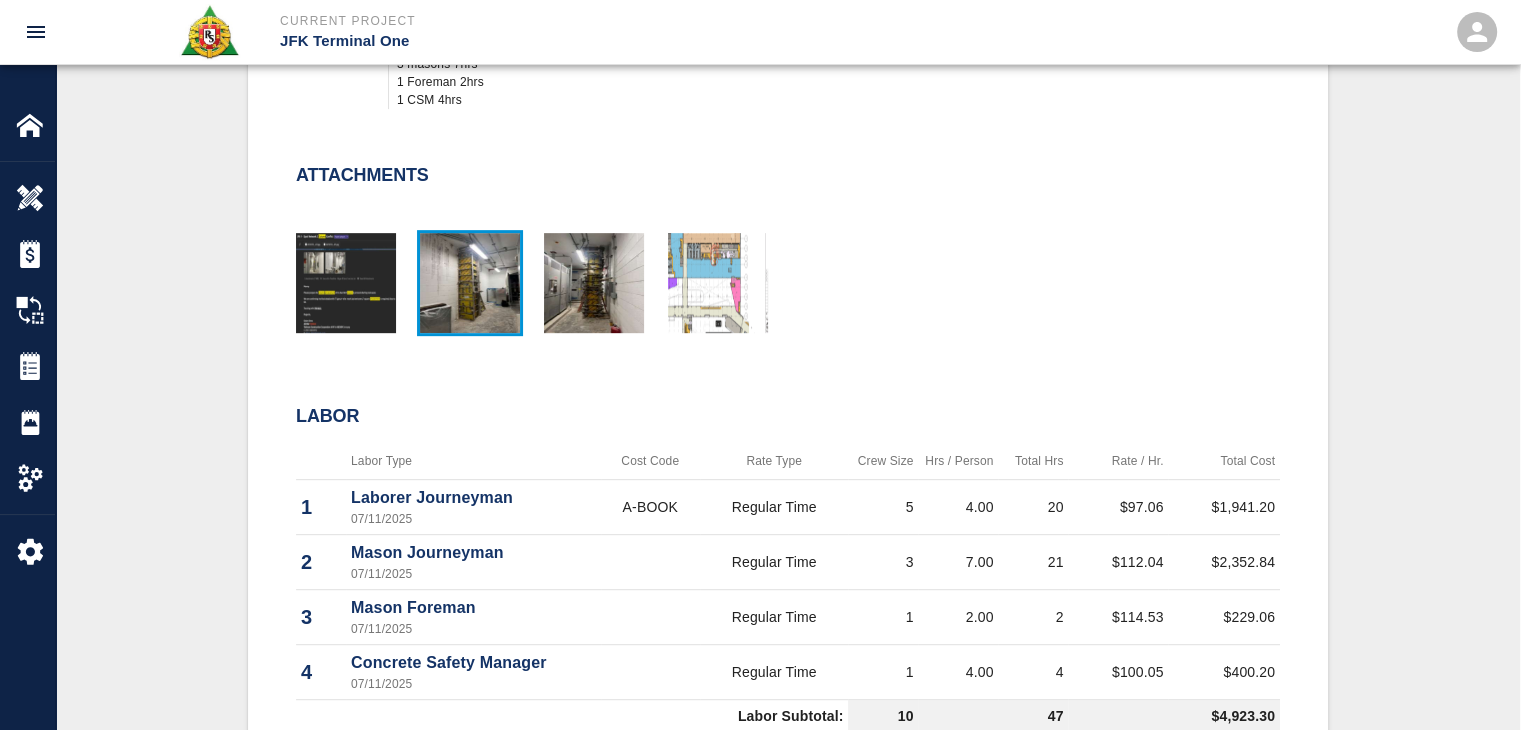 click at bounding box center (470, 283) 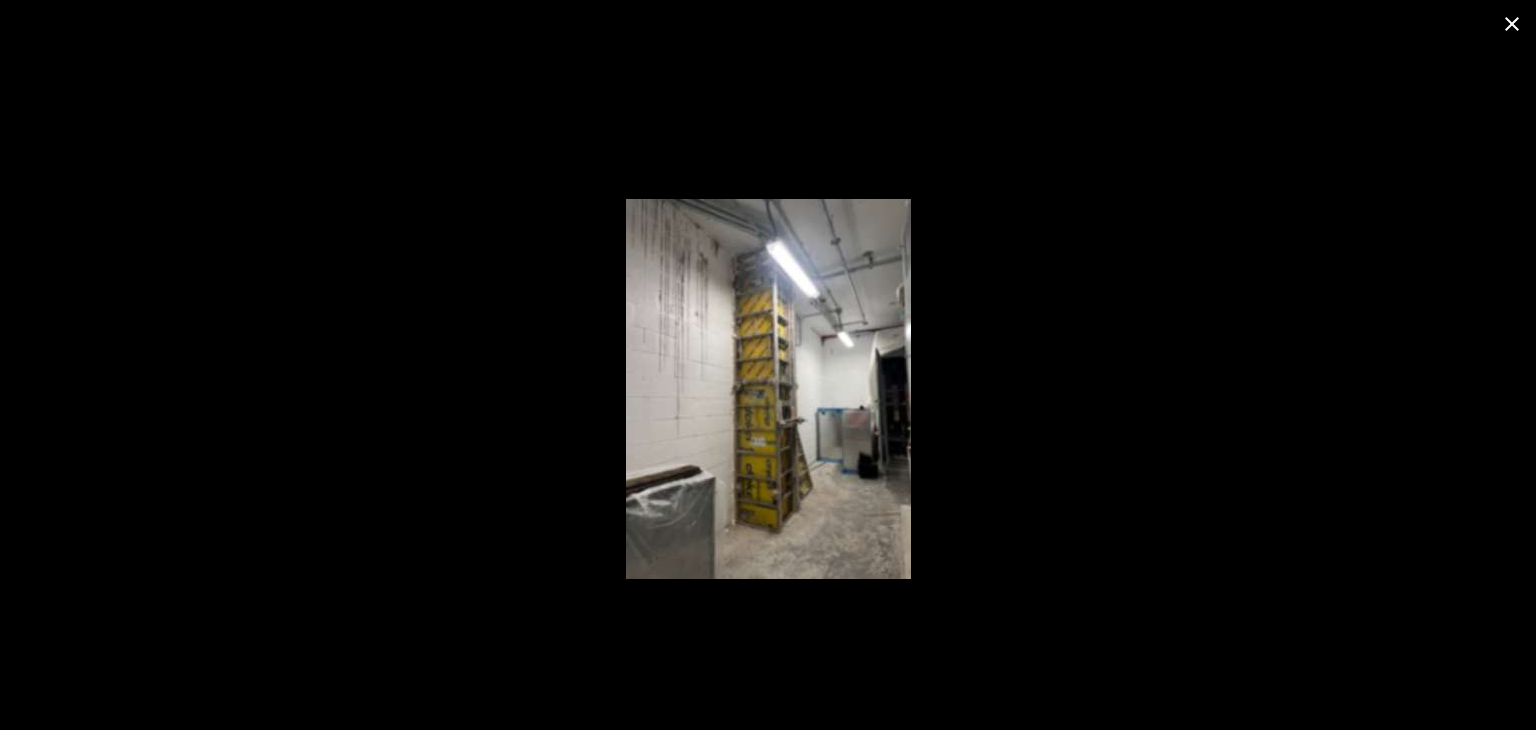 click 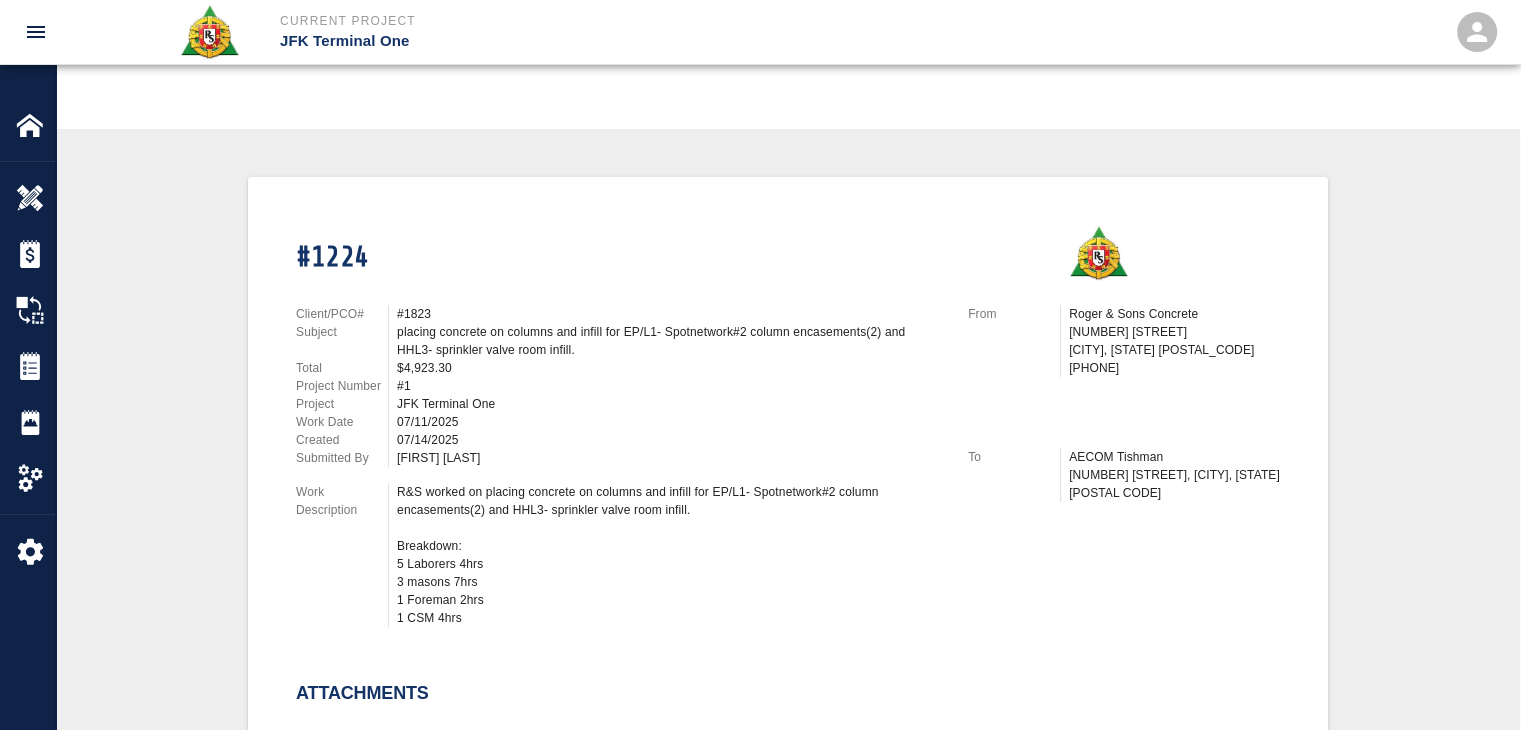 scroll, scrollTop: 0, scrollLeft: 0, axis: both 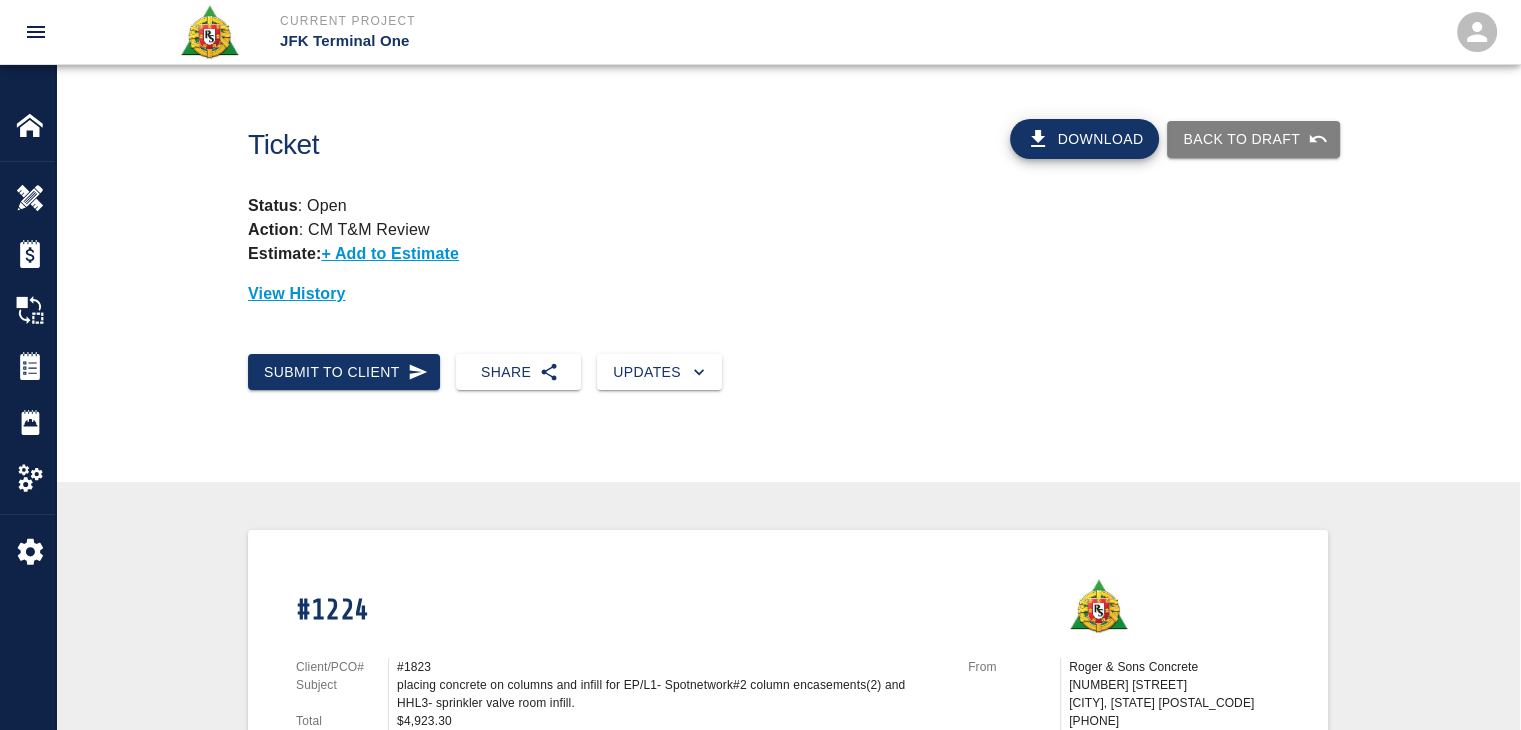 click on "Submit to Client Share Updates" at bounding box center (788, 388) 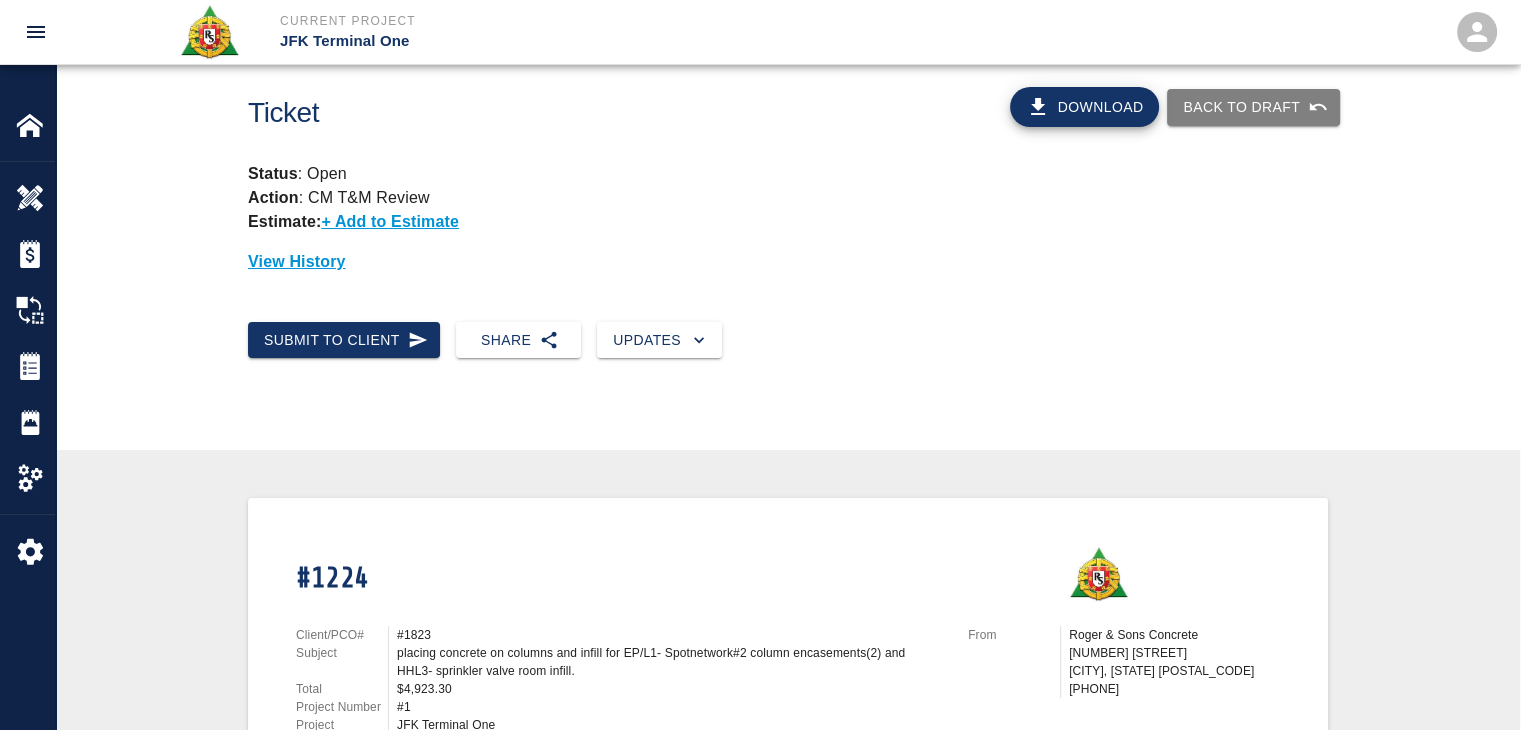 scroll, scrollTop: 20, scrollLeft: 0, axis: vertical 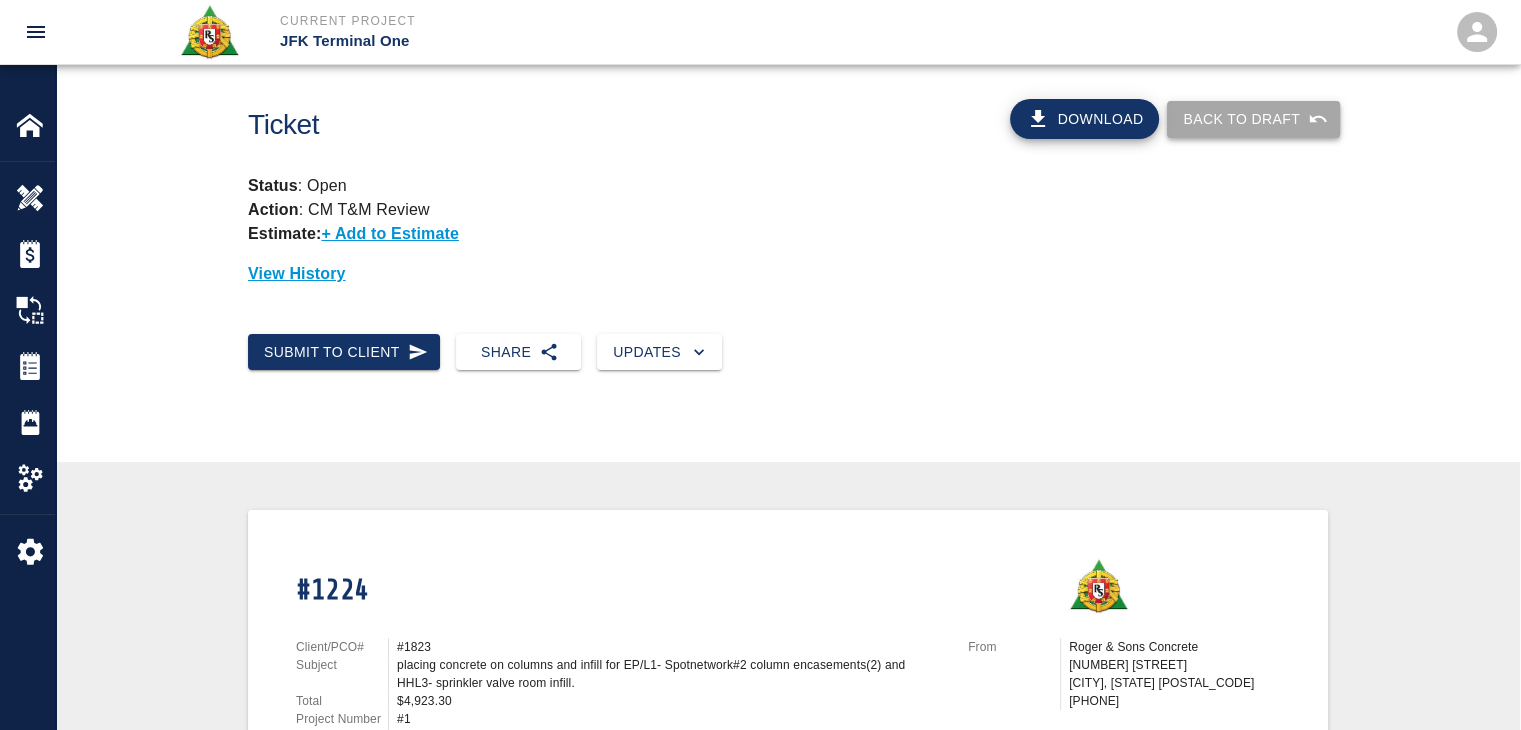click on "Back to Draft" at bounding box center [1253, 119] 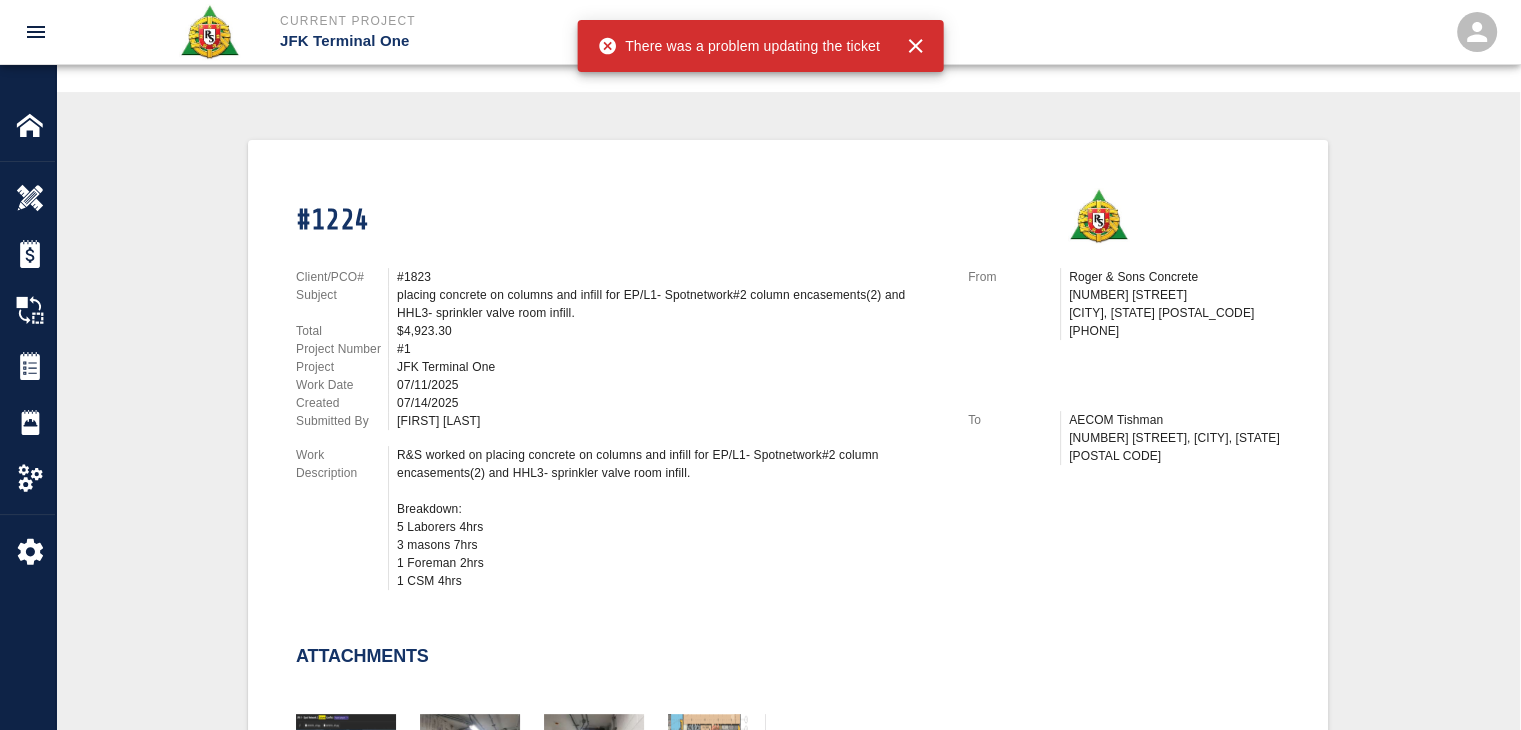 scroll, scrollTop: 391, scrollLeft: 0, axis: vertical 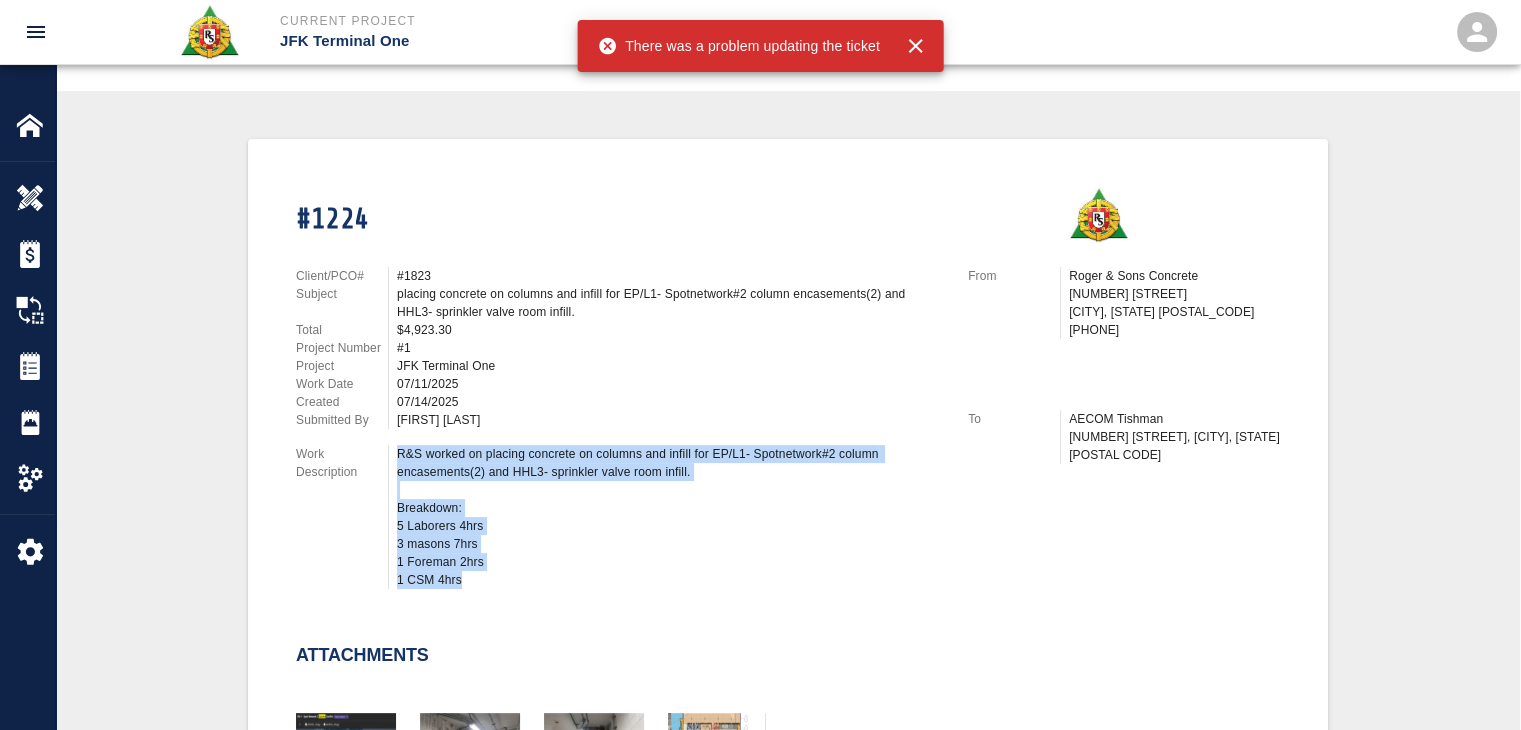 drag, startPoint x: 472, startPoint y: 587, endPoint x: 395, endPoint y: 460, distance: 148.51936 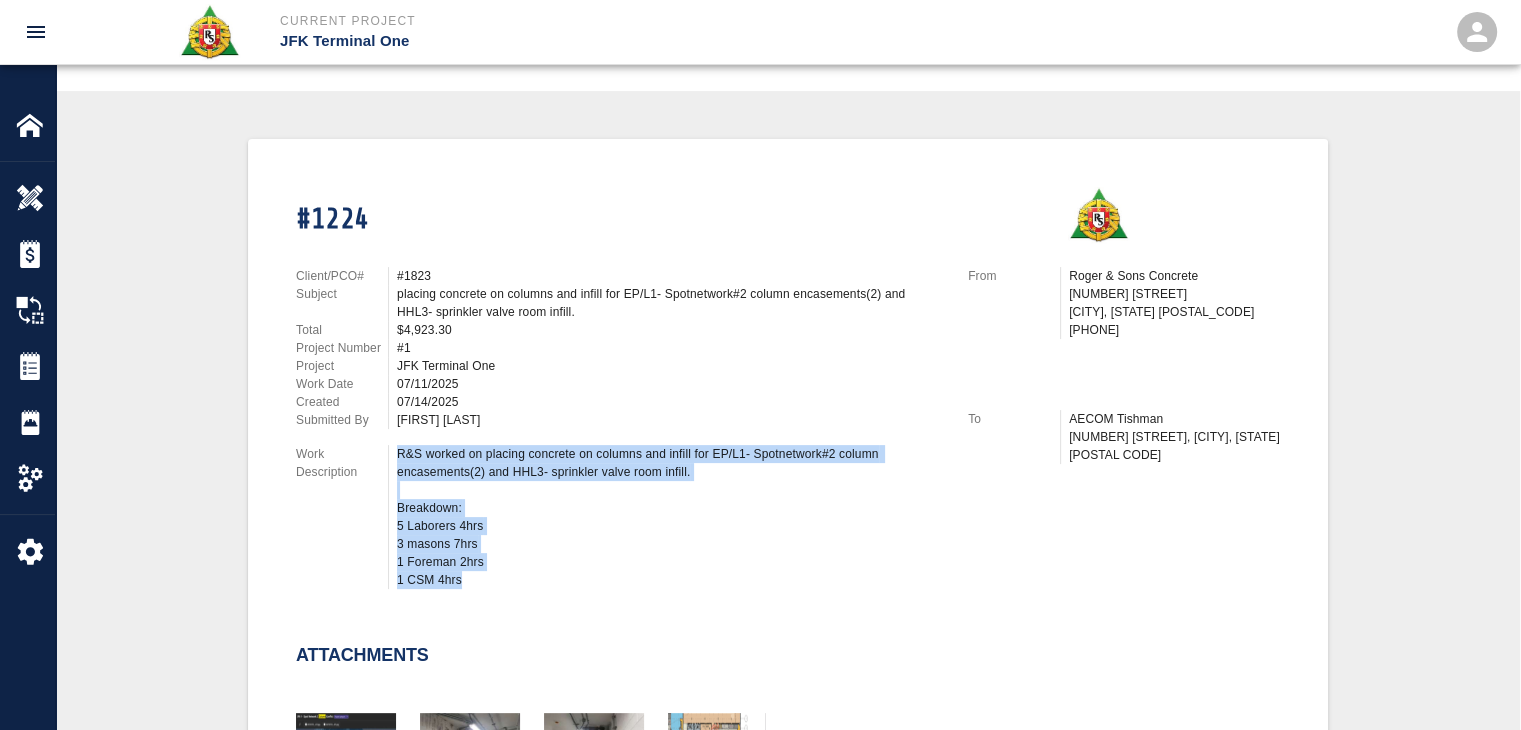 copy on "R&S worked on placing concrete on columns and infill for EP/L1- Spotnetwork#2 column encasements(2) and HHL3- sprinkler valve room infill.
Breakdown:
5 Laborers 4hrs
3 masons 7hrs
1 Foreman 2hrs
1 CSM 4hrs" 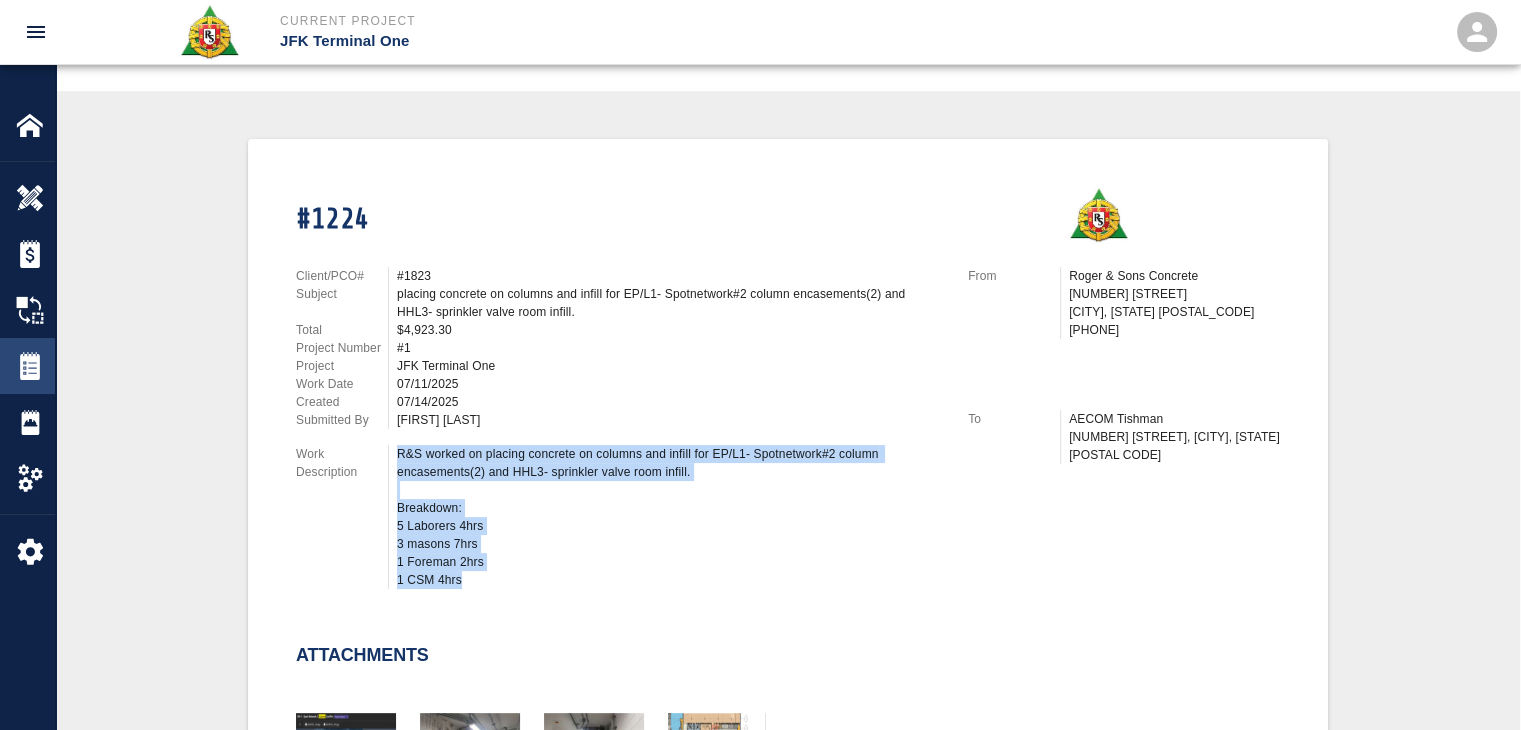 click at bounding box center [30, 366] 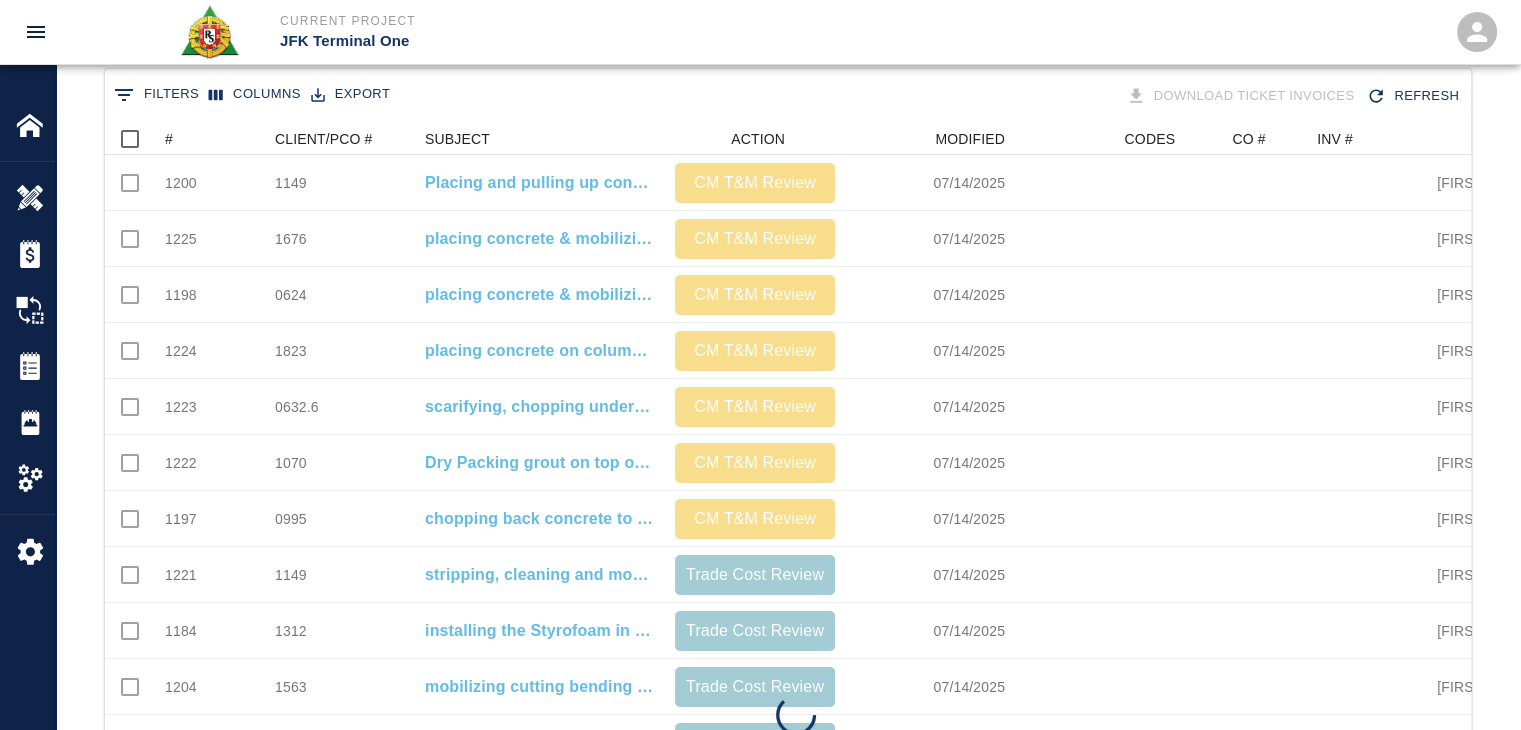 scroll, scrollTop: 0, scrollLeft: 0, axis: both 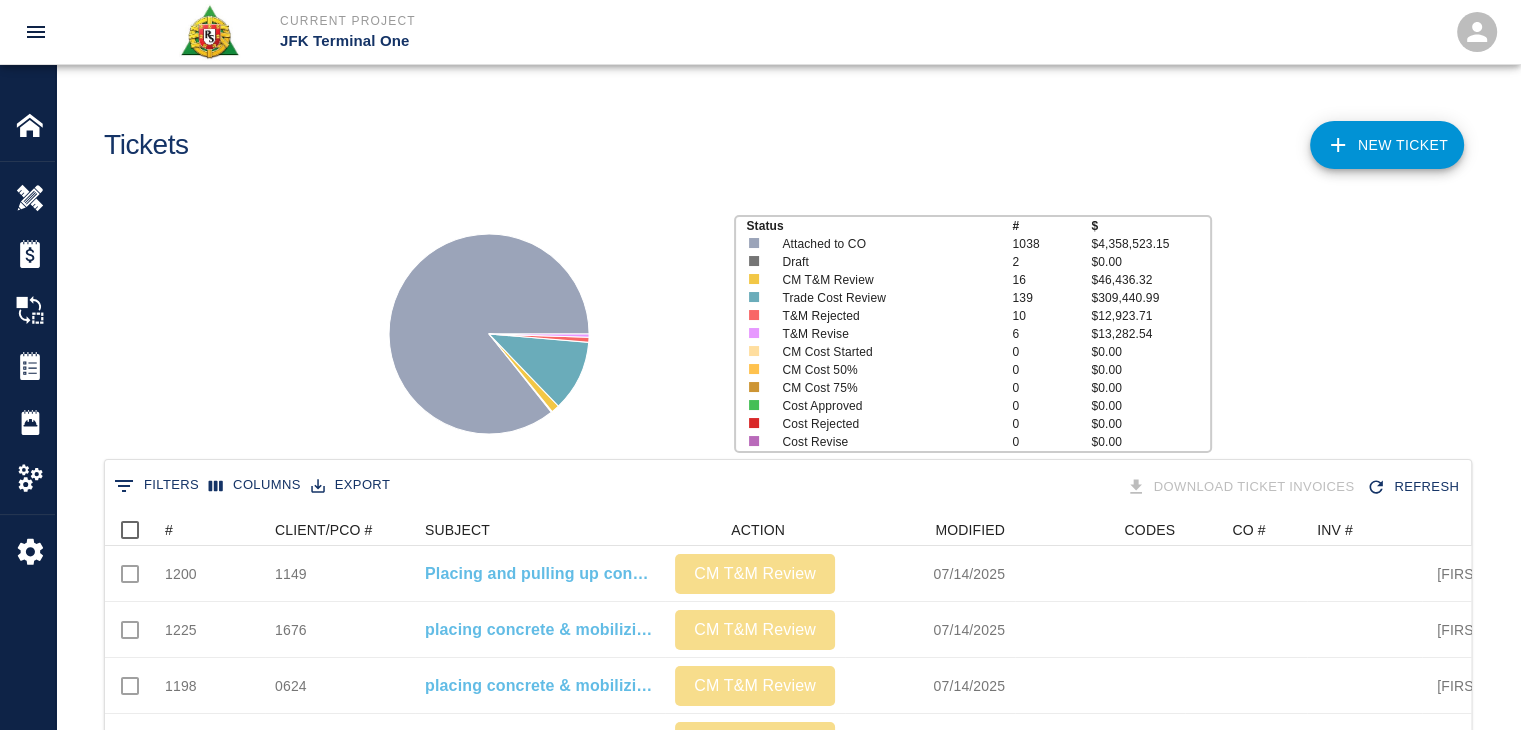 click on "NEW TICKET" at bounding box center (1387, 145) 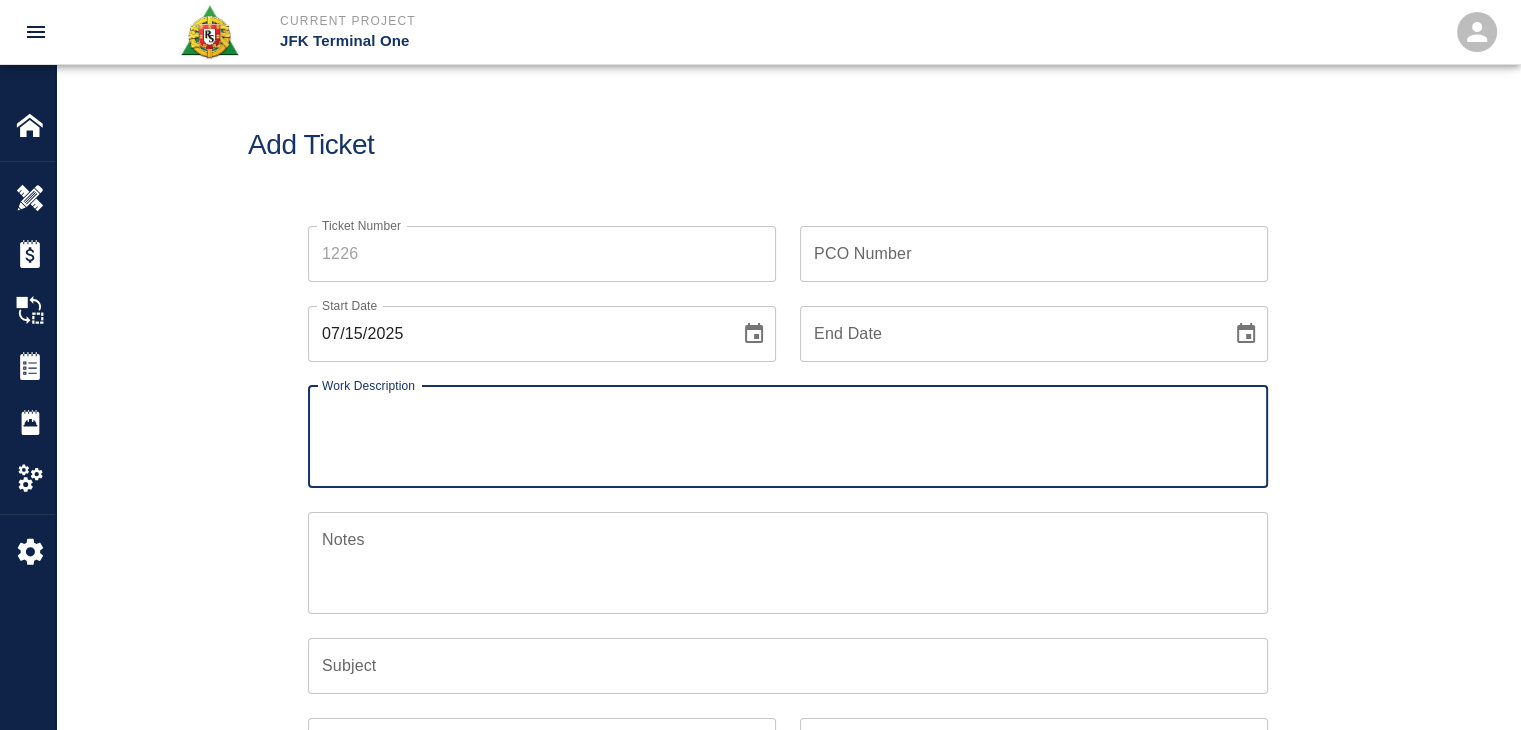 click on "Ticket Number" at bounding box center (542, 254) 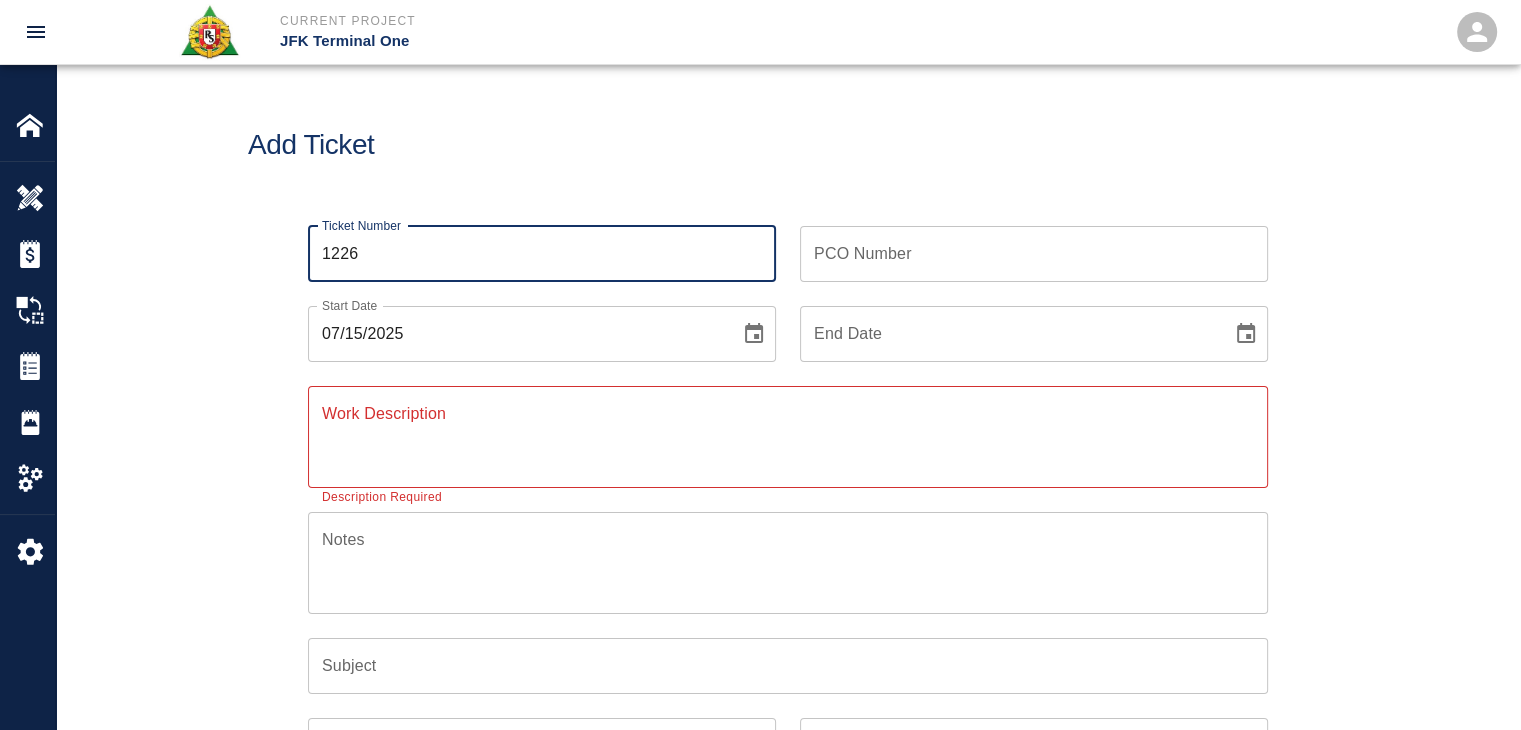 type on "1226" 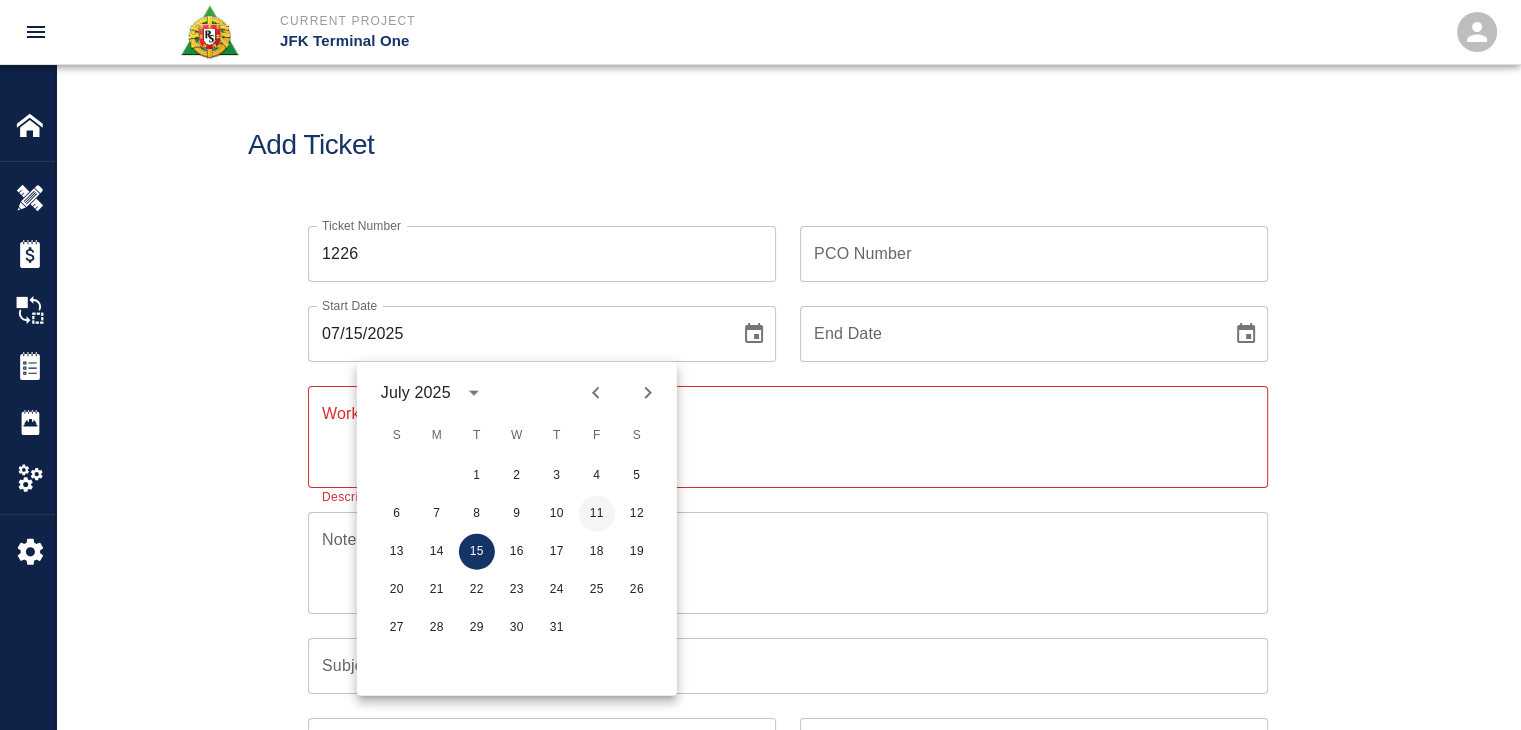 click on "11" at bounding box center (597, 514) 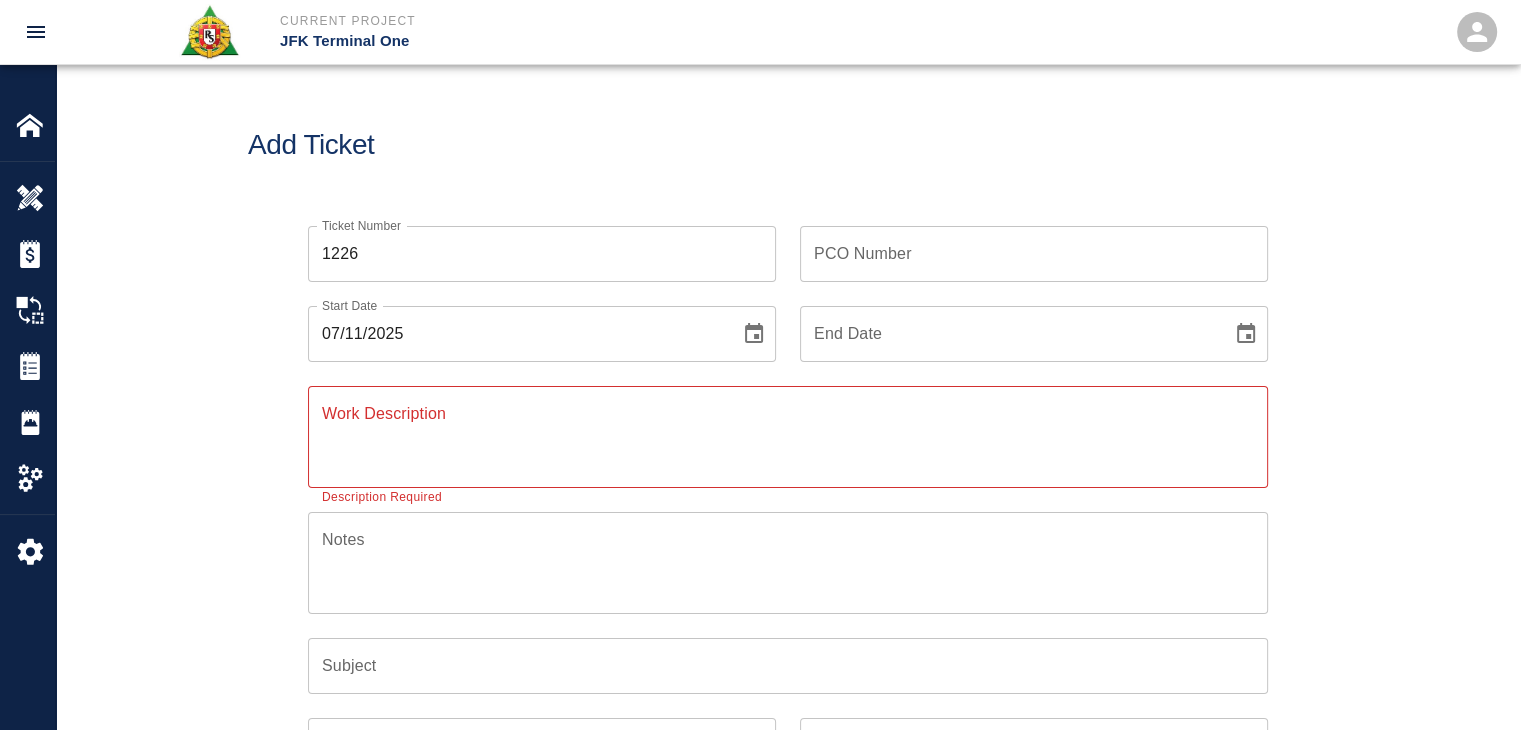 click on "Work Description" at bounding box center (788, 436) 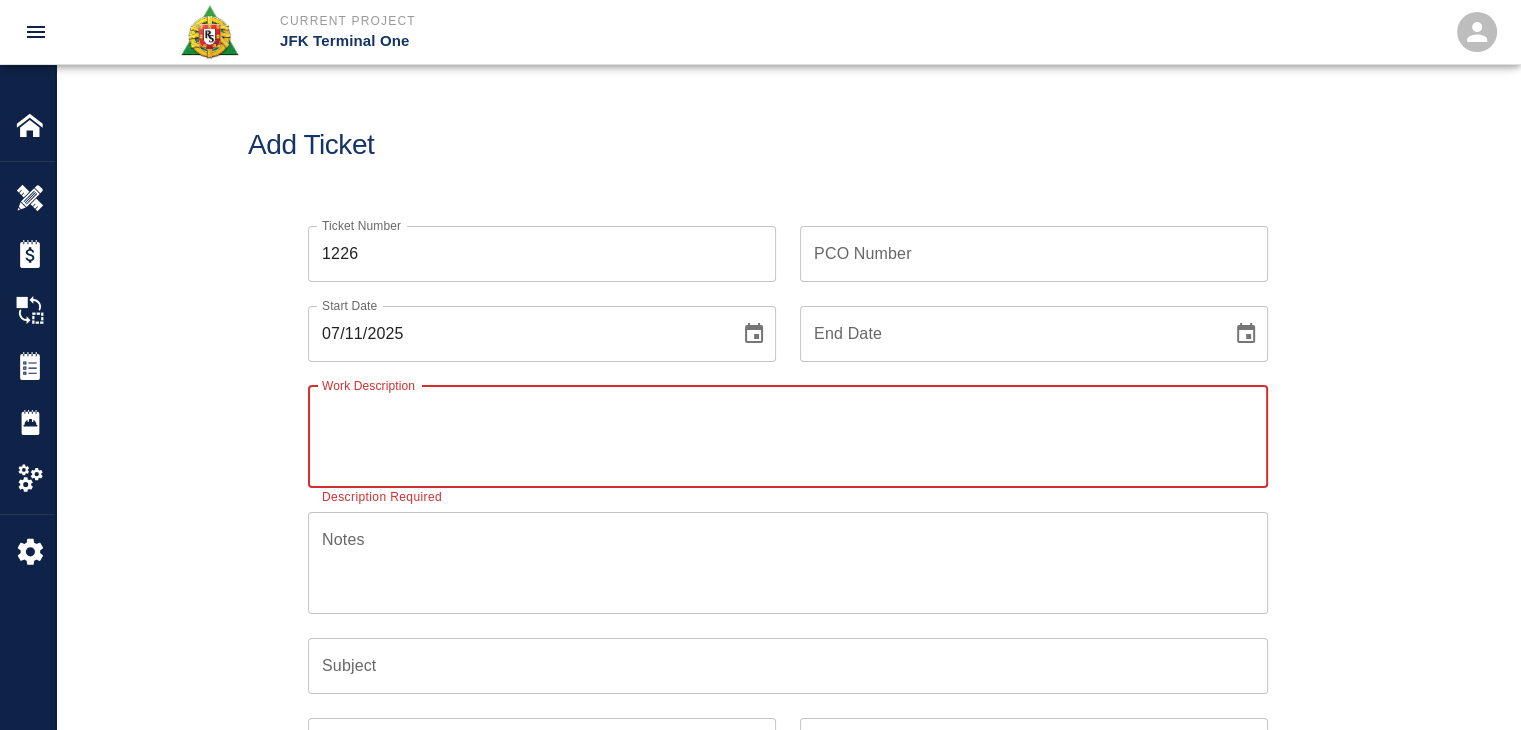 paste on "R&S worked on placing concrete on columns and infill for EP/L1- Spotnetwork#2 column encasements(2) and HHL3- sprinkler valve room infill.
Breakdown:
5 Laborers 4hrs
3 masons 7hrs
1 Foreman 2hrs
1 CSM 4hrs" 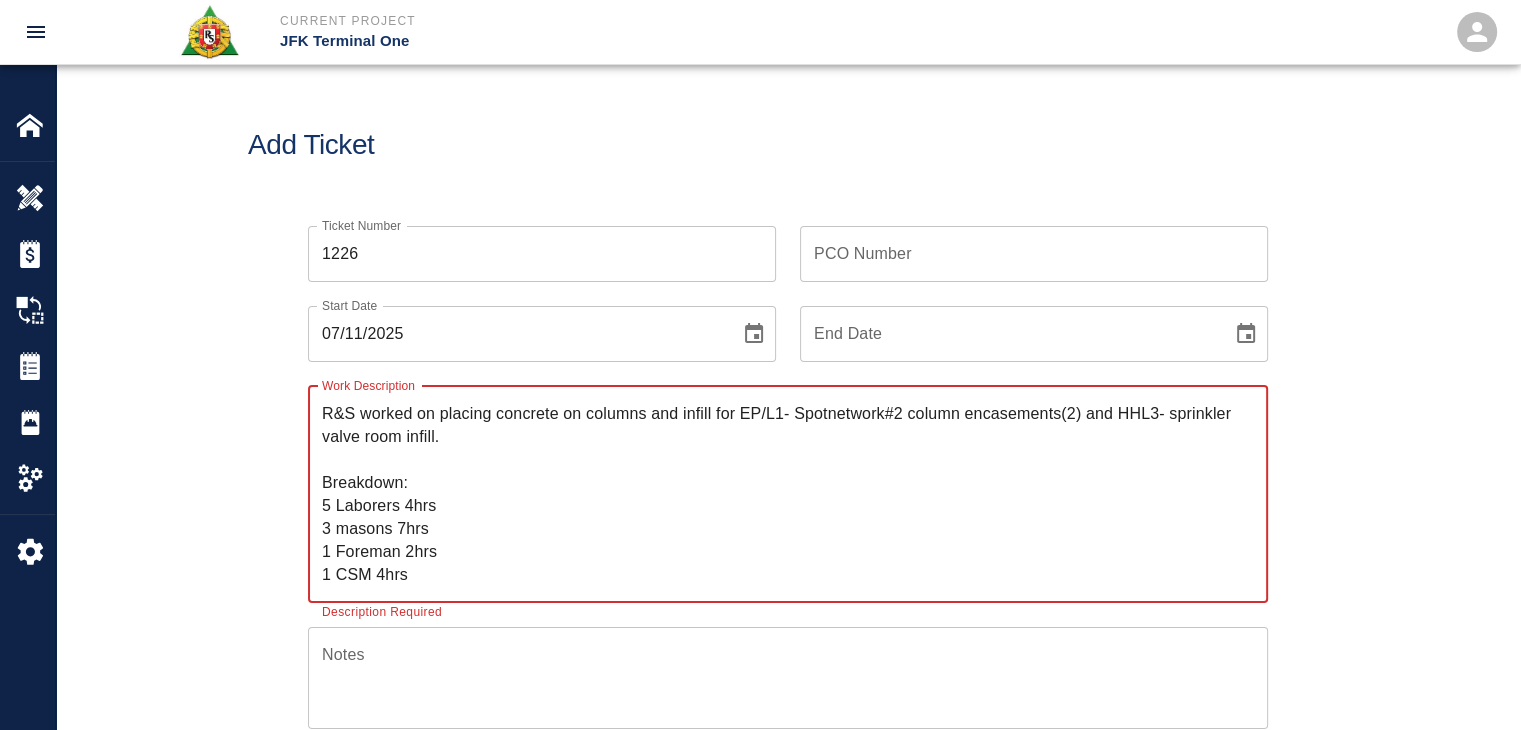 drag, startPoint x: 1115, startPoint y: 415, endPoint x: 589, endPoint y: 416, distance: 526.001 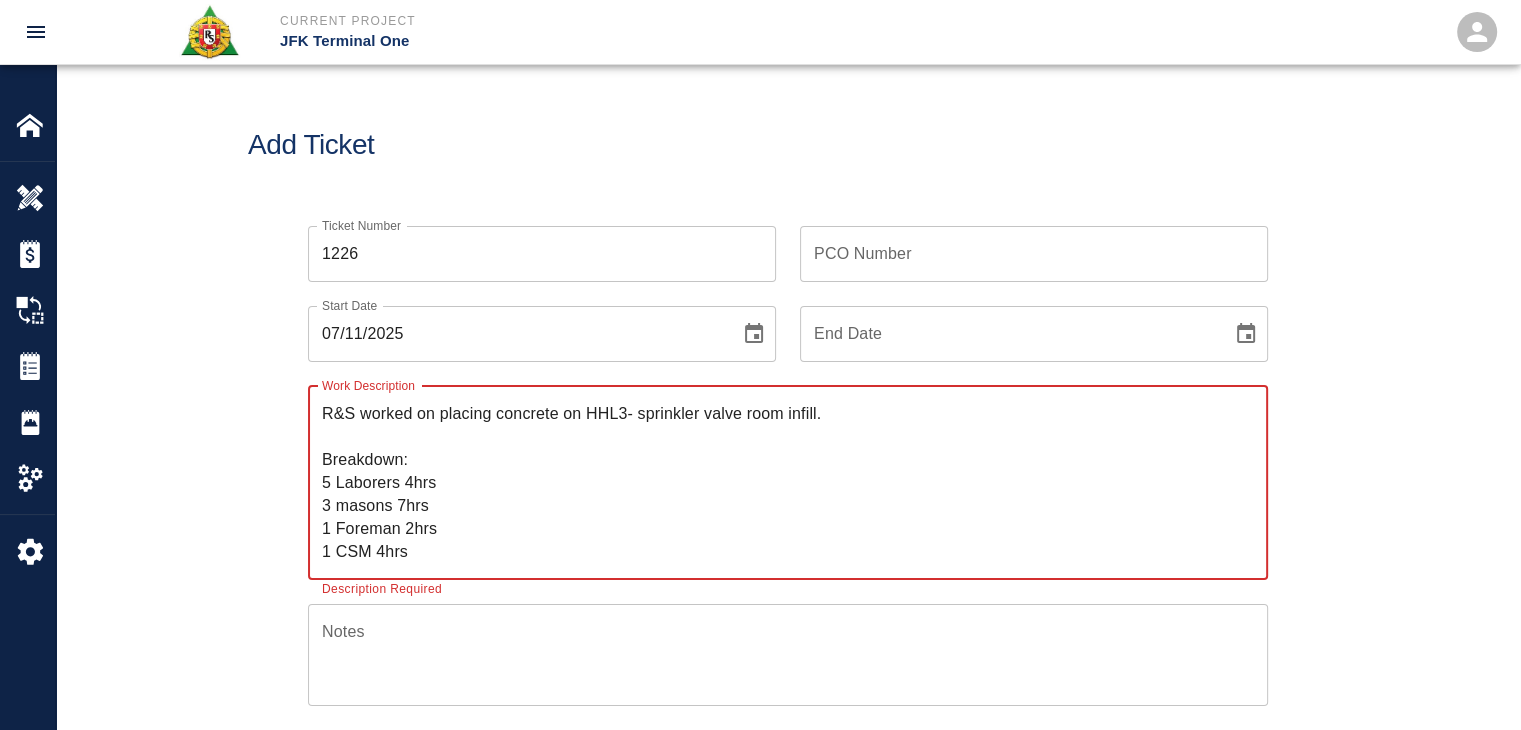 drag, startPoint x: 824, startPoint y: 419, endPoint x: 437, endPoint y: 422, distance: 387.01163 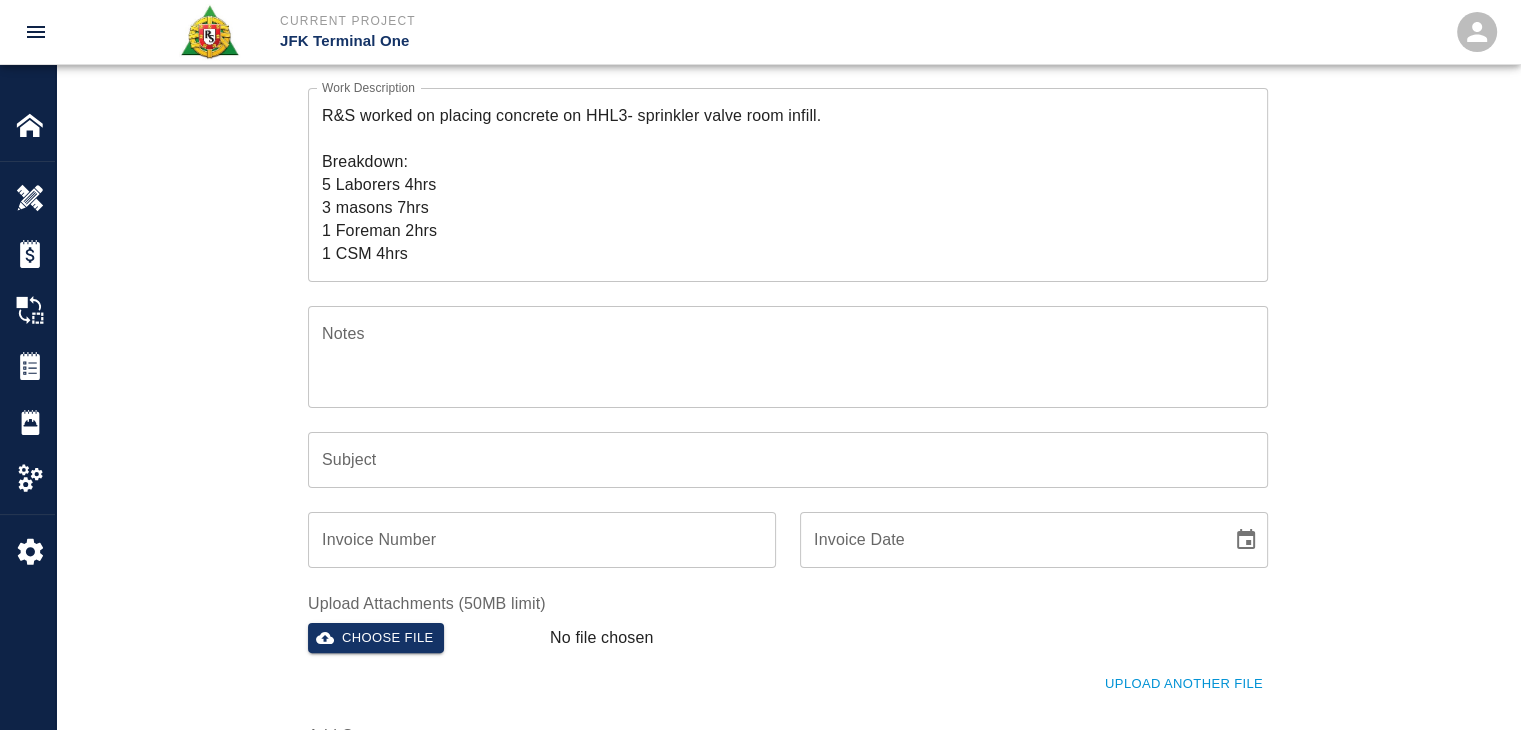 scroll, scrollTop: 302, scrollLeft: 0, axis: vertical 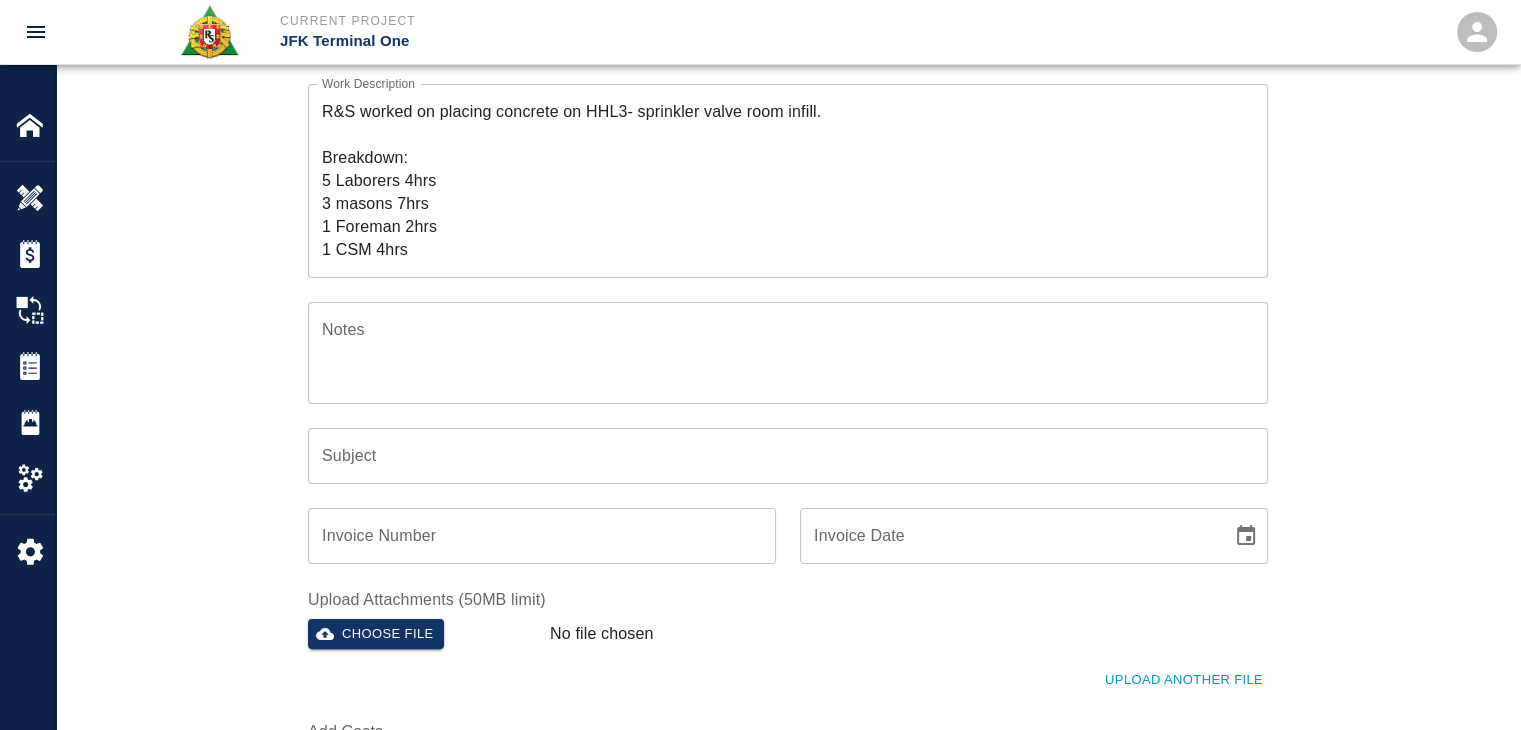click on "Subject" at bounding box center (788, 456) 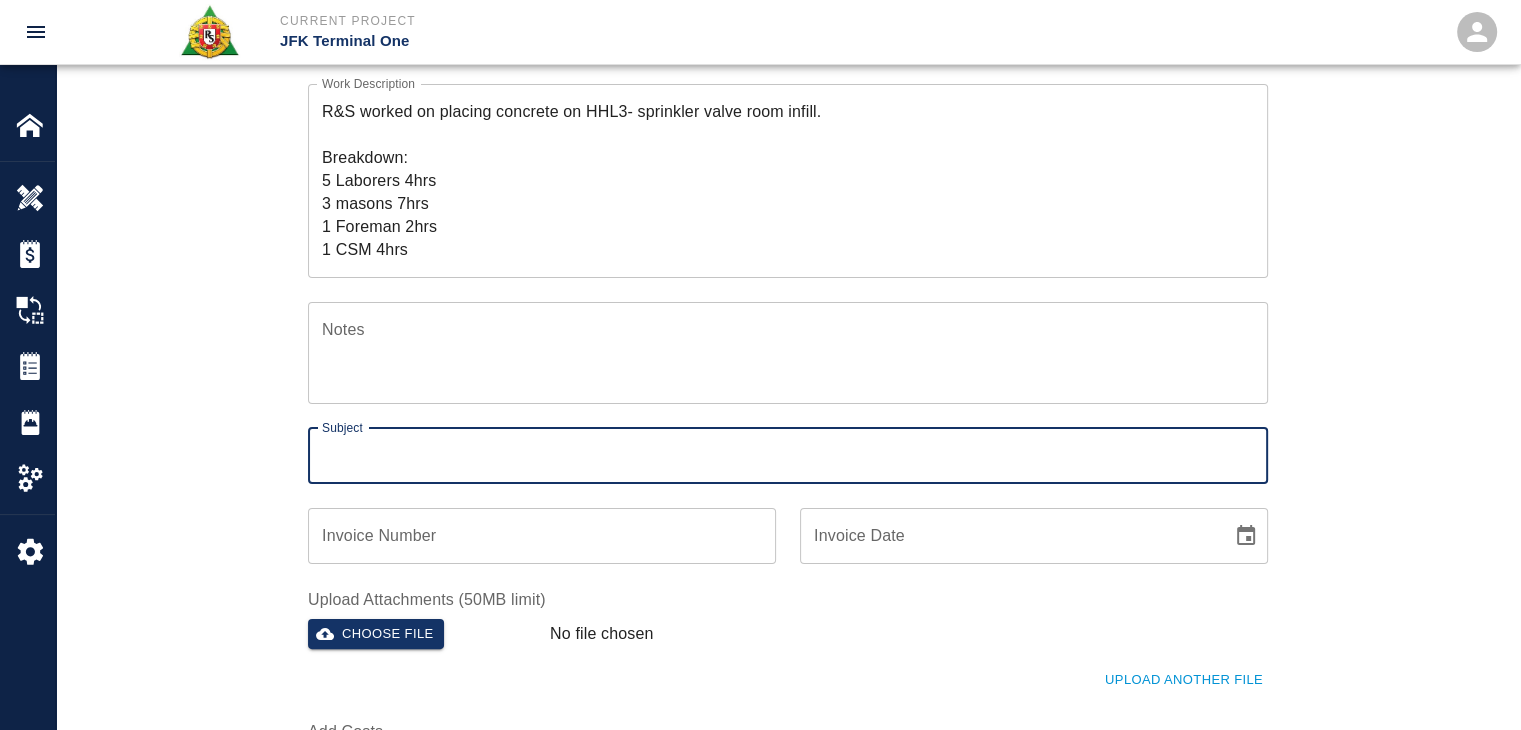 paste on "placing concrete on HHL3- sprinkler valve room infill." 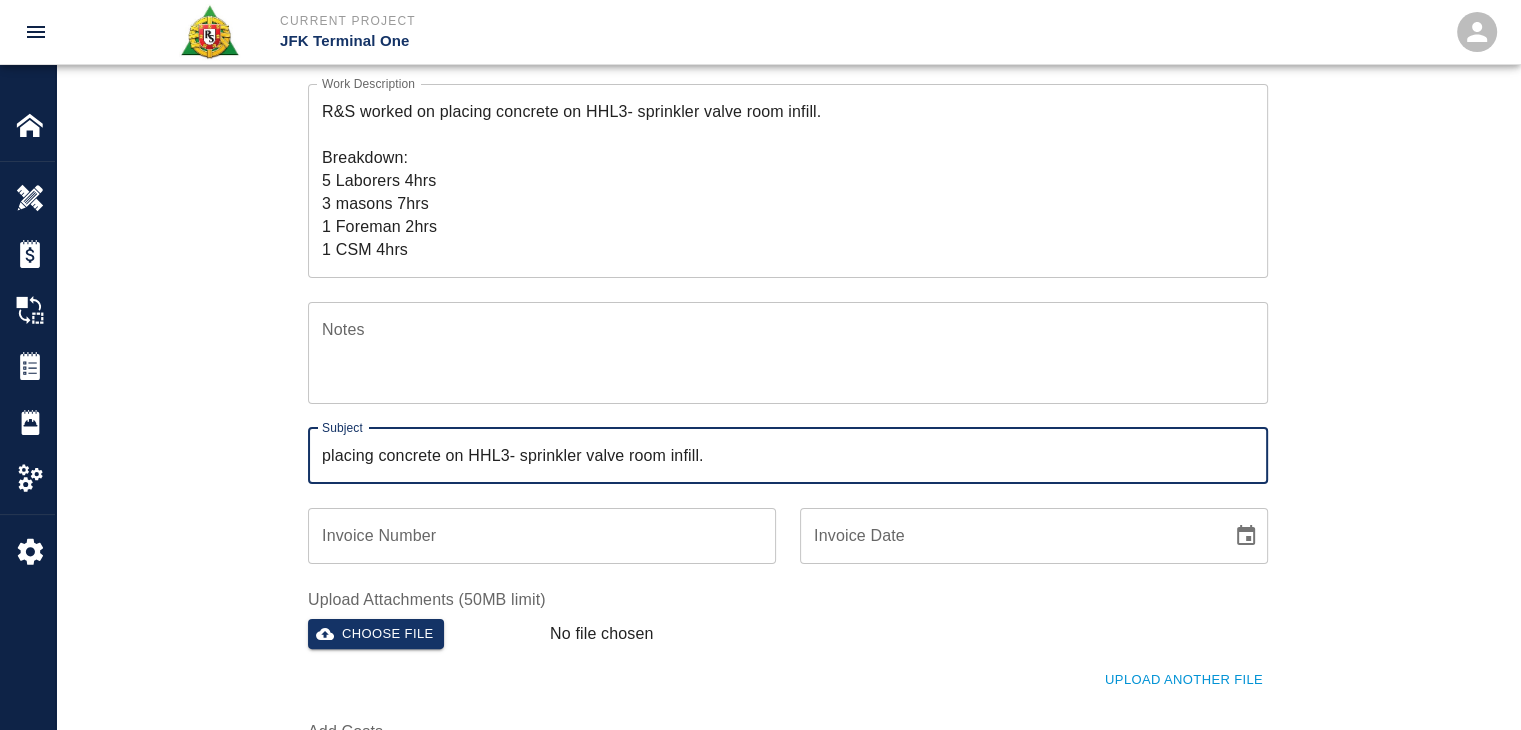 type on "placing concrete on HHL3- sprinkler valve room infill." 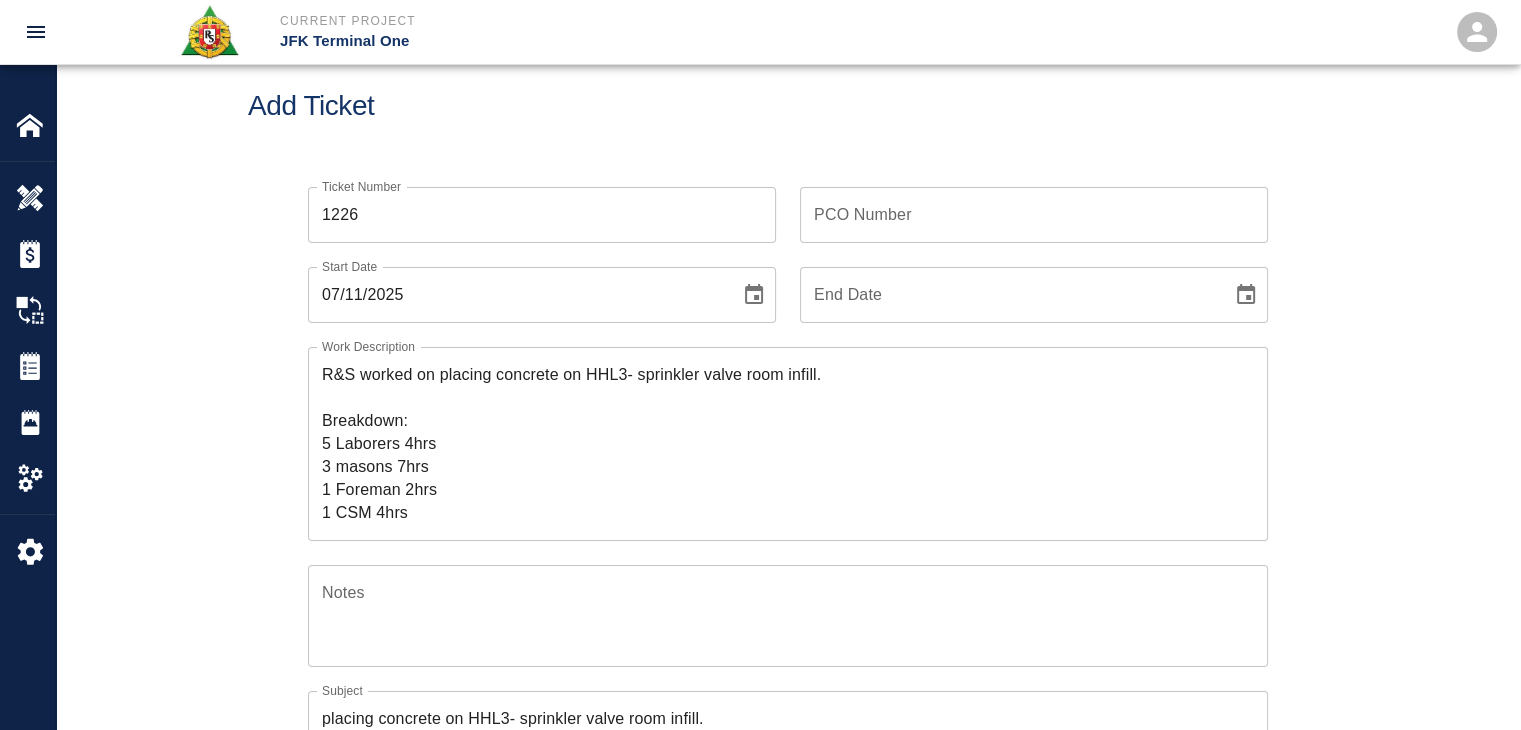 scroll, scrollTop: 22, scrollLeft: 0, axis: vertical 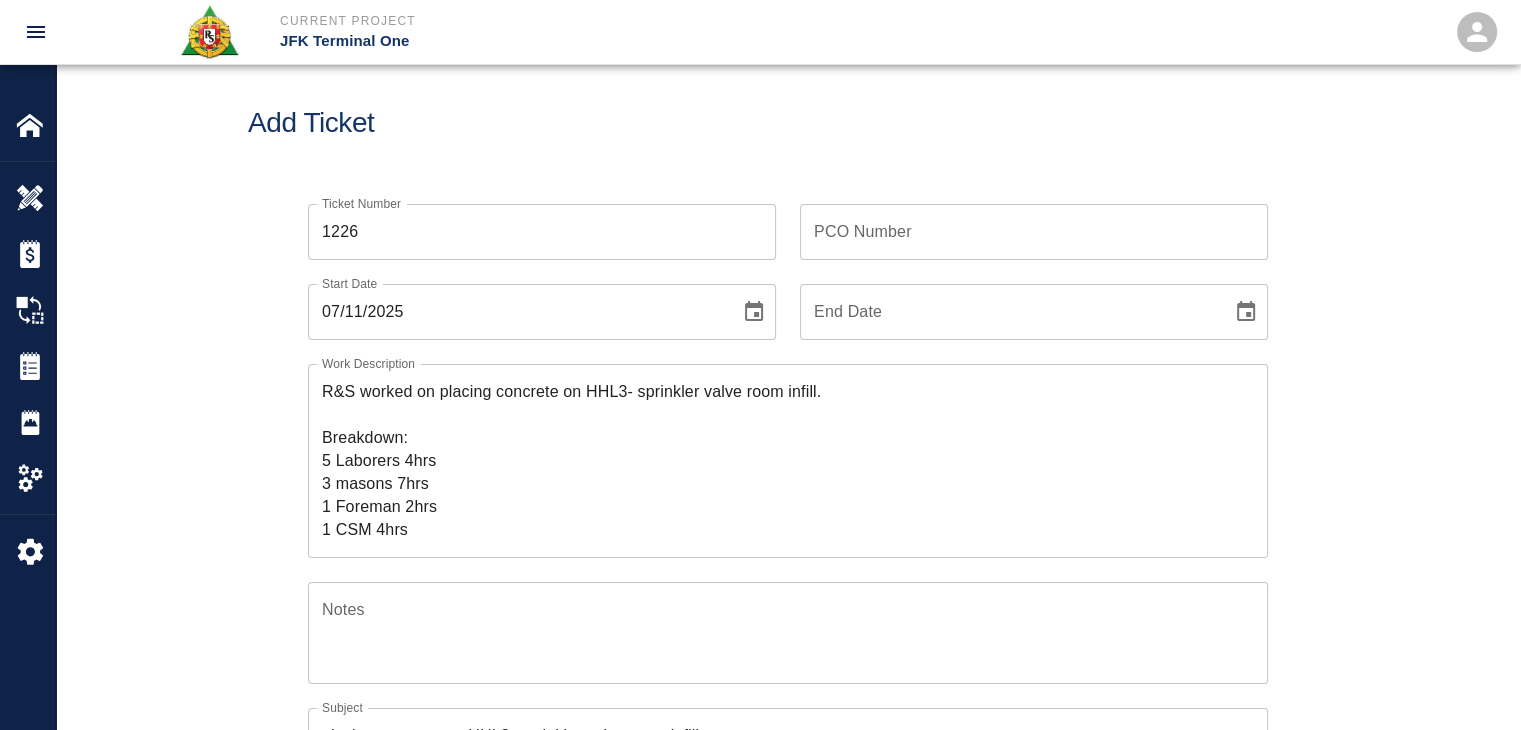 click on "PCO Number" at bounding box center [1034, 232] 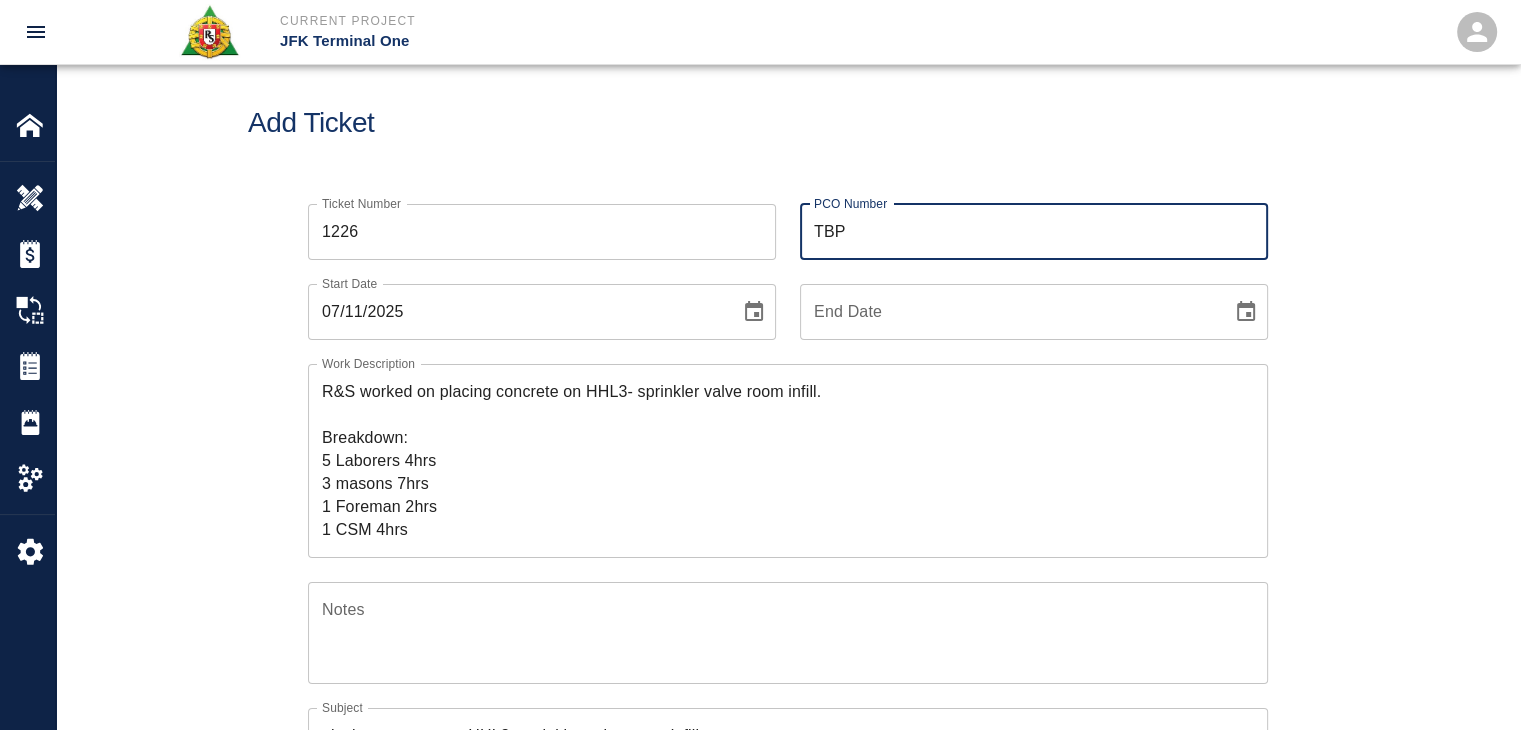 type on "TBP" 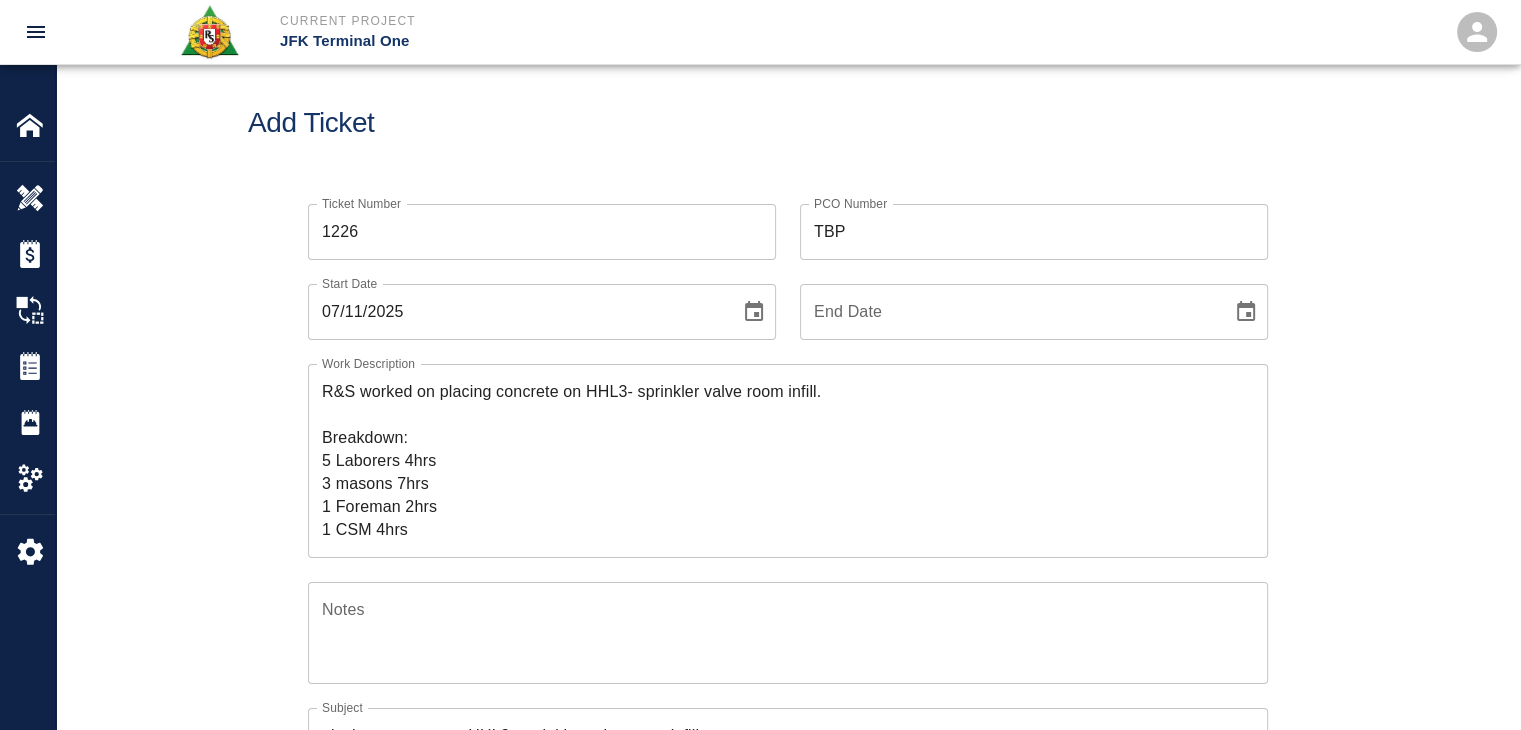 click on "Add Ticket" at bounding box center (788, 123) 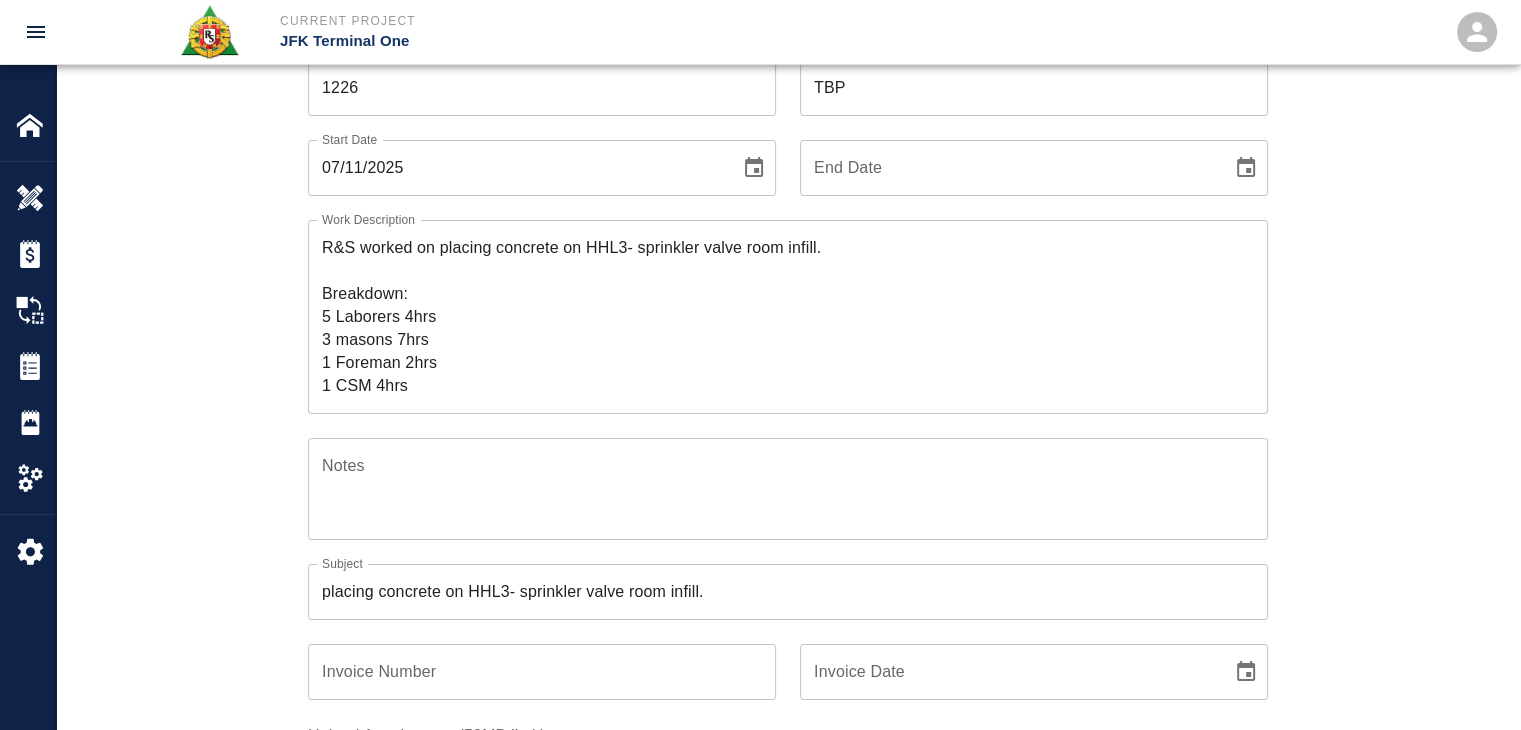 scroll, scrollTop: 167, scrollLeft: 0, axis: vertical 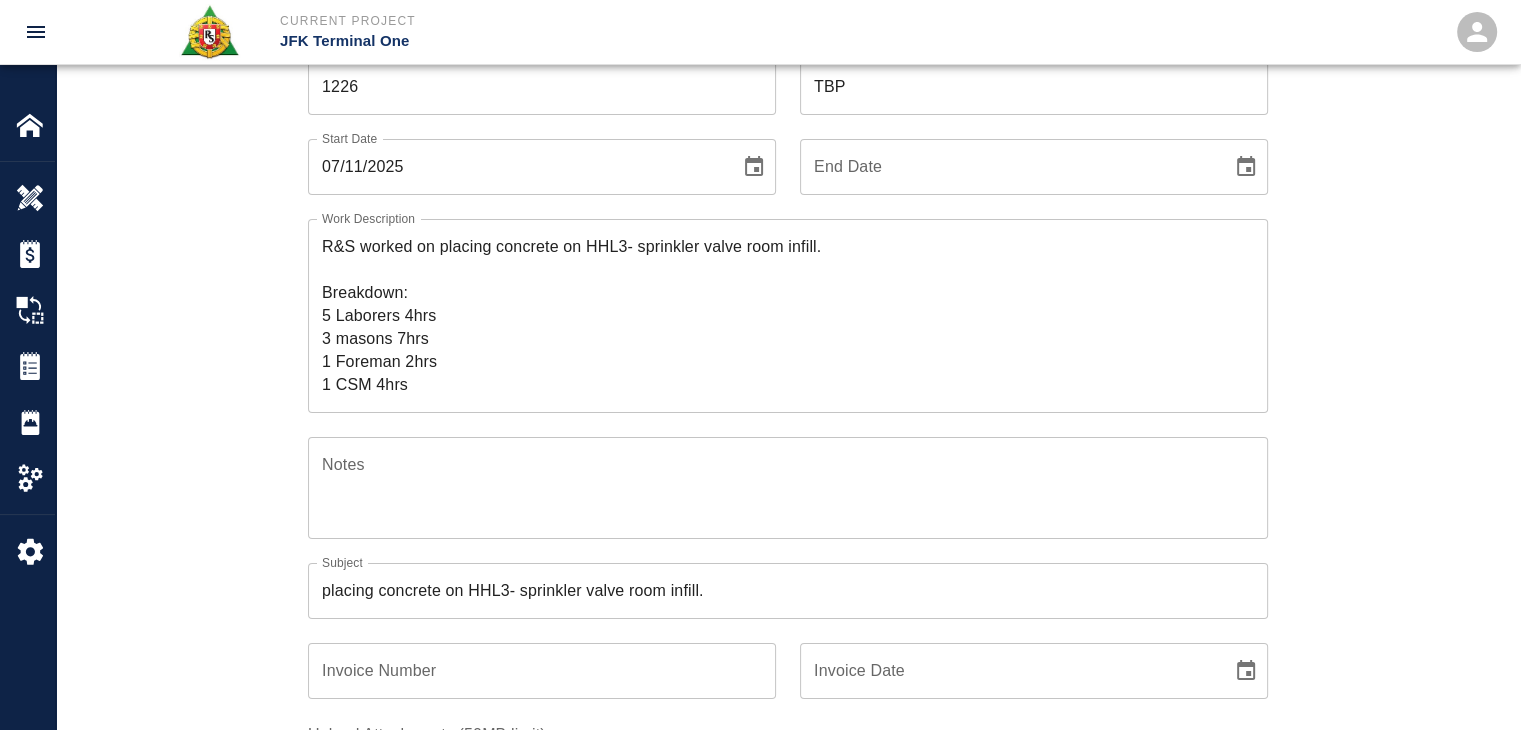 click on "R&S worked on placing concrete on HHL3- sprinkler valve room infill.
Breakdown:
5 Laborers 4hrs
3 masons 7hrs
1 Foreman 2hrs
1 CSM 4hrs" at bounding box center [788, 315] 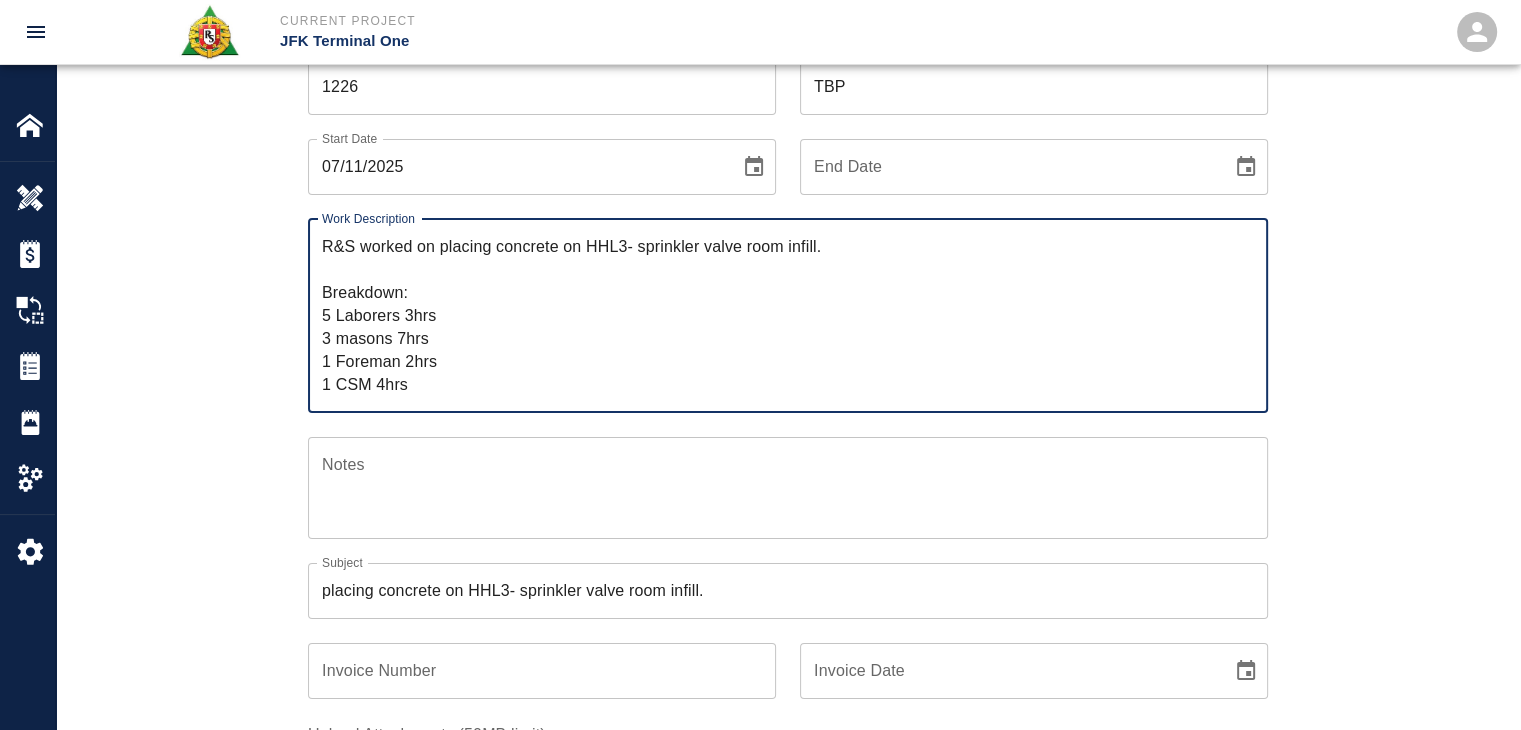 click on "R&S worked on placing concrete on HHL3- sprinkler valve room infill.
Breakdown:
5 Laborers 3hrs
3 masons 7hrs
1 Foreman 2hrs
1 CSM 4hrs" at bounding box center (788, 315) 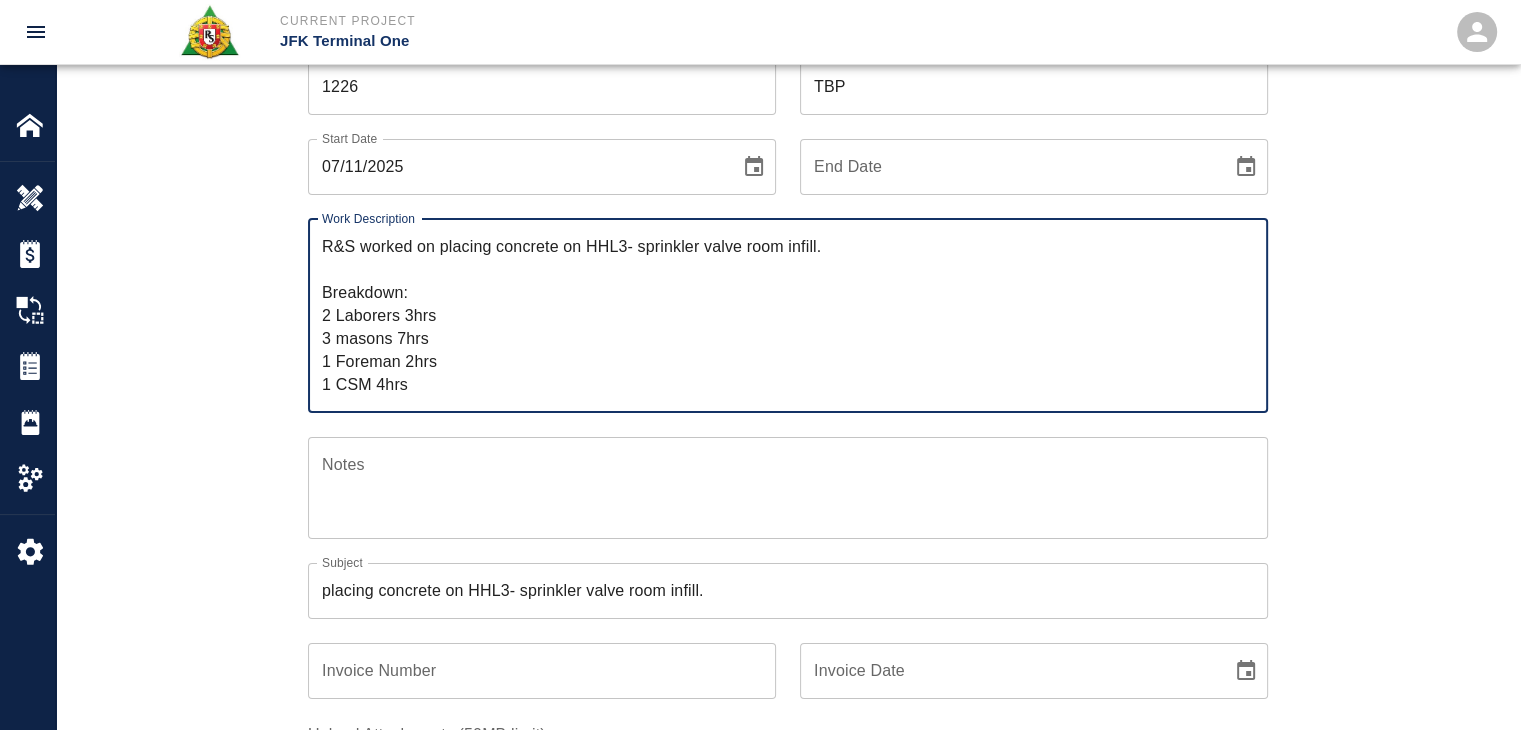 click on "R&S worked on placing concrete on HHL3- sprinkler valve room infill.
Breakdown:
2 Laborers 3hrs
3 masons 7hrs
1 Foreman 2hrs
1 CSM 4hrs" at bounding box center [788, 315] 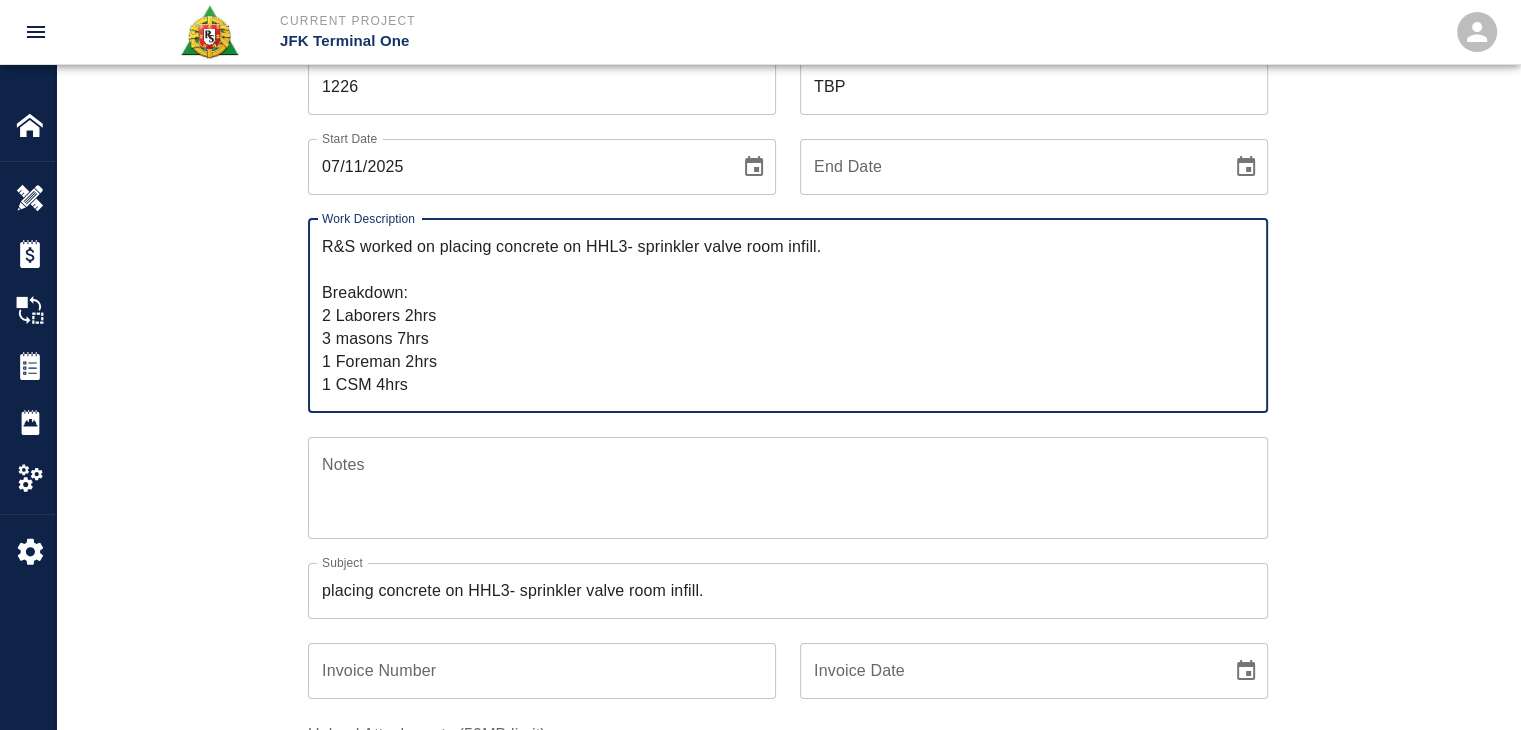 click on "R&S worked on placing concrete on HHL3- sprinkler valve room infill.
Breakdown:
2 Laborers 2hrs
3 masons 7hrs
1 Foreman 2hrs
1 CSM 4hrs" at bounding box center (788, 315) 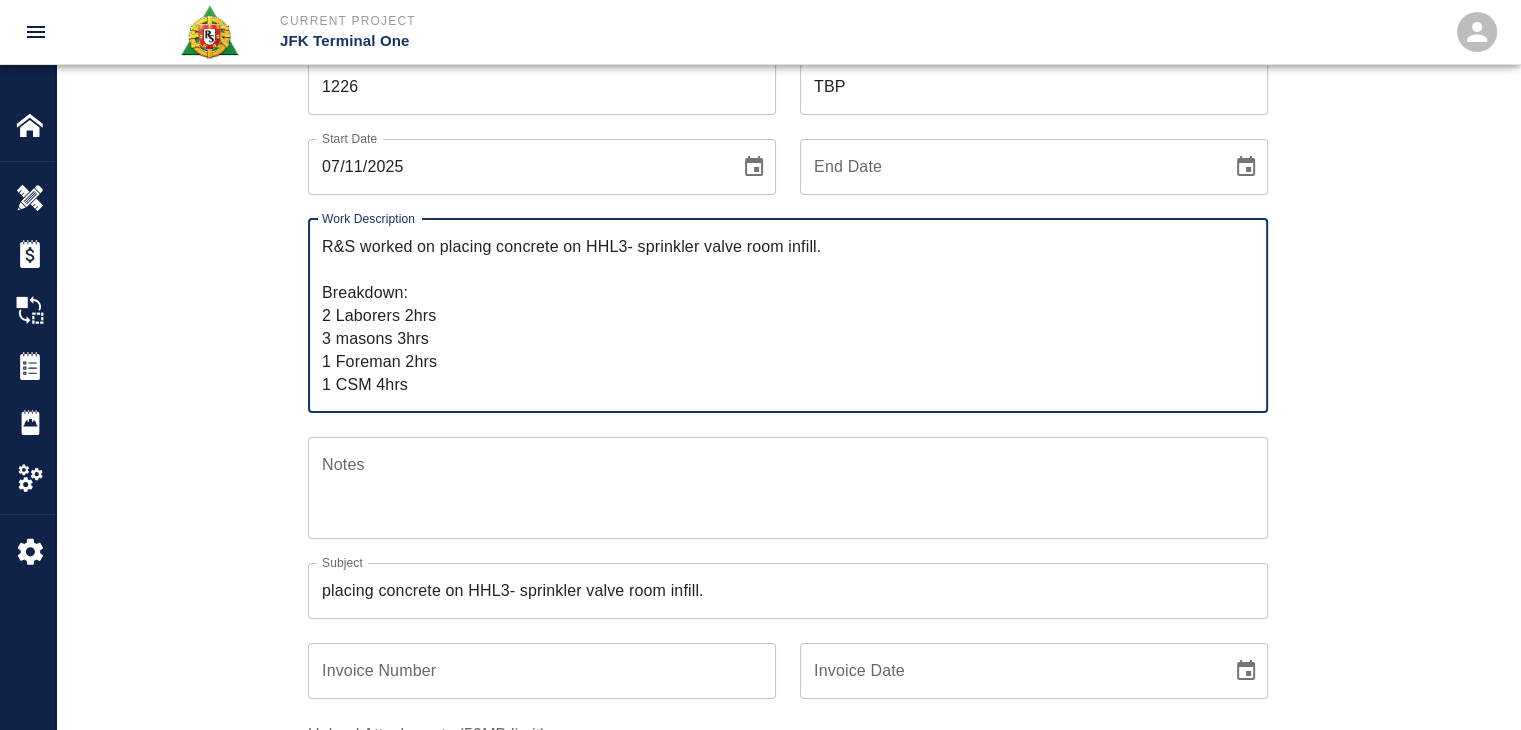 click on "R&S worked on placing concrete on HHL3- sprinkler valve room infill.
Breakdown:
2 Laborers 2hrs
3 masons 3hrs
1 Foreman 2hrs
1 CSM 4hrs" at bounding box center (788, 315) 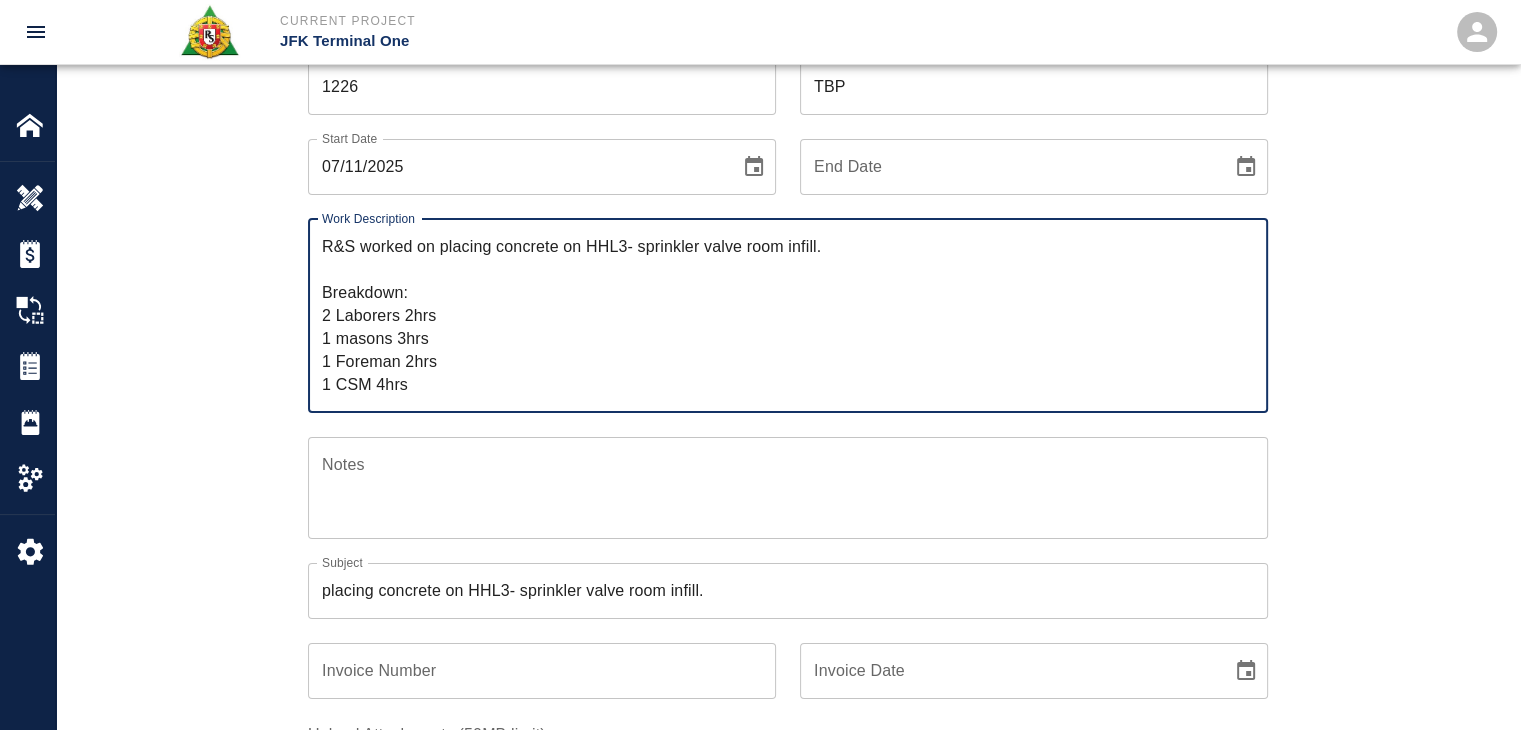 click on "R&S worked on placing concrete on HHL3- sprinkler valve room infill.
Breakdown:
2 Laborers 2hrs
1 masons 3hrs
1 Foreman 2hrs
1 CSM 4hrs" at bounding box center [788, 315] 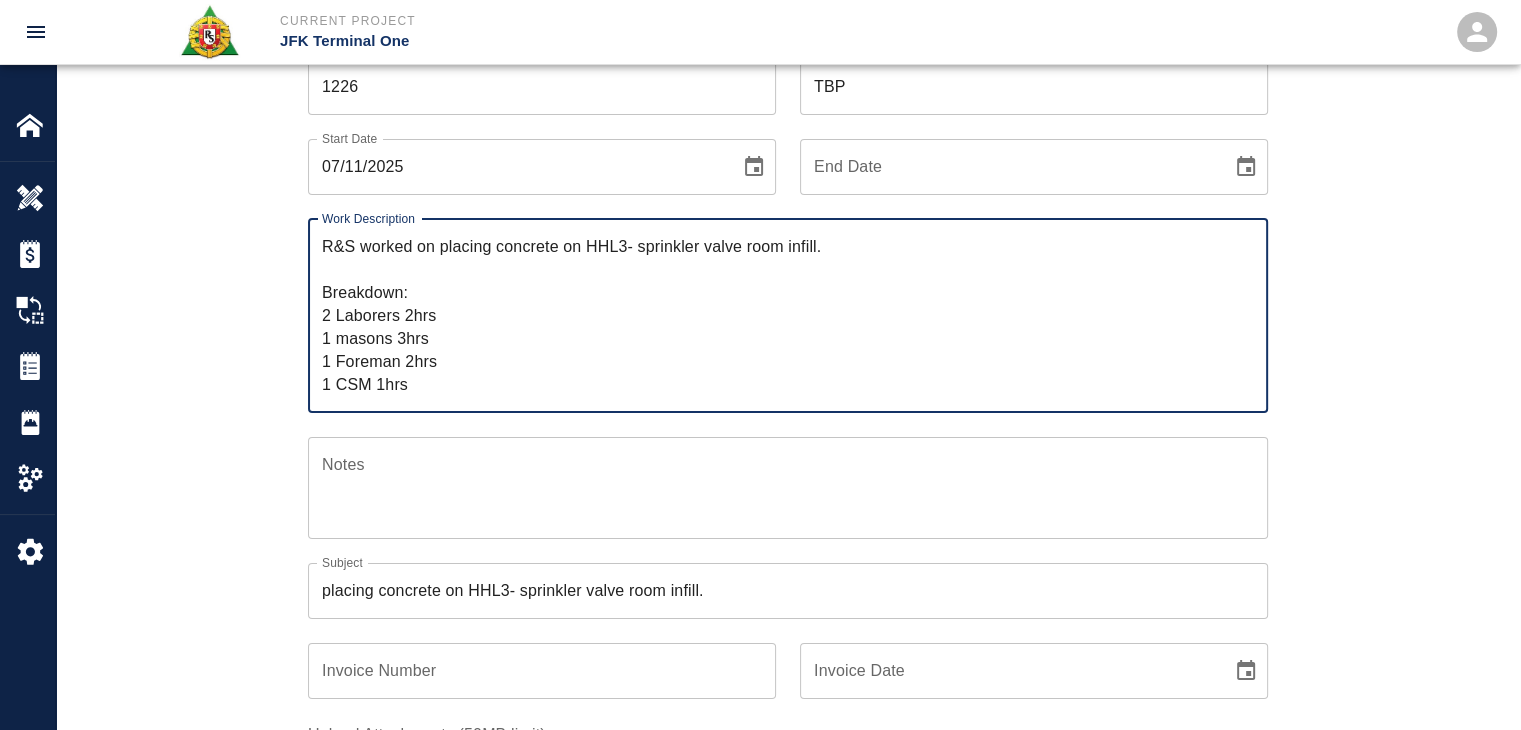 click on "R&S worked on placing concrete on HHL3- sprinkler valve room infill.
Breakdown:
2 Laborers 2hrs
1 masons 3hrs
1 Foreman 2hrs
1 CSM 1hrs" at bounding box center [788, 315] 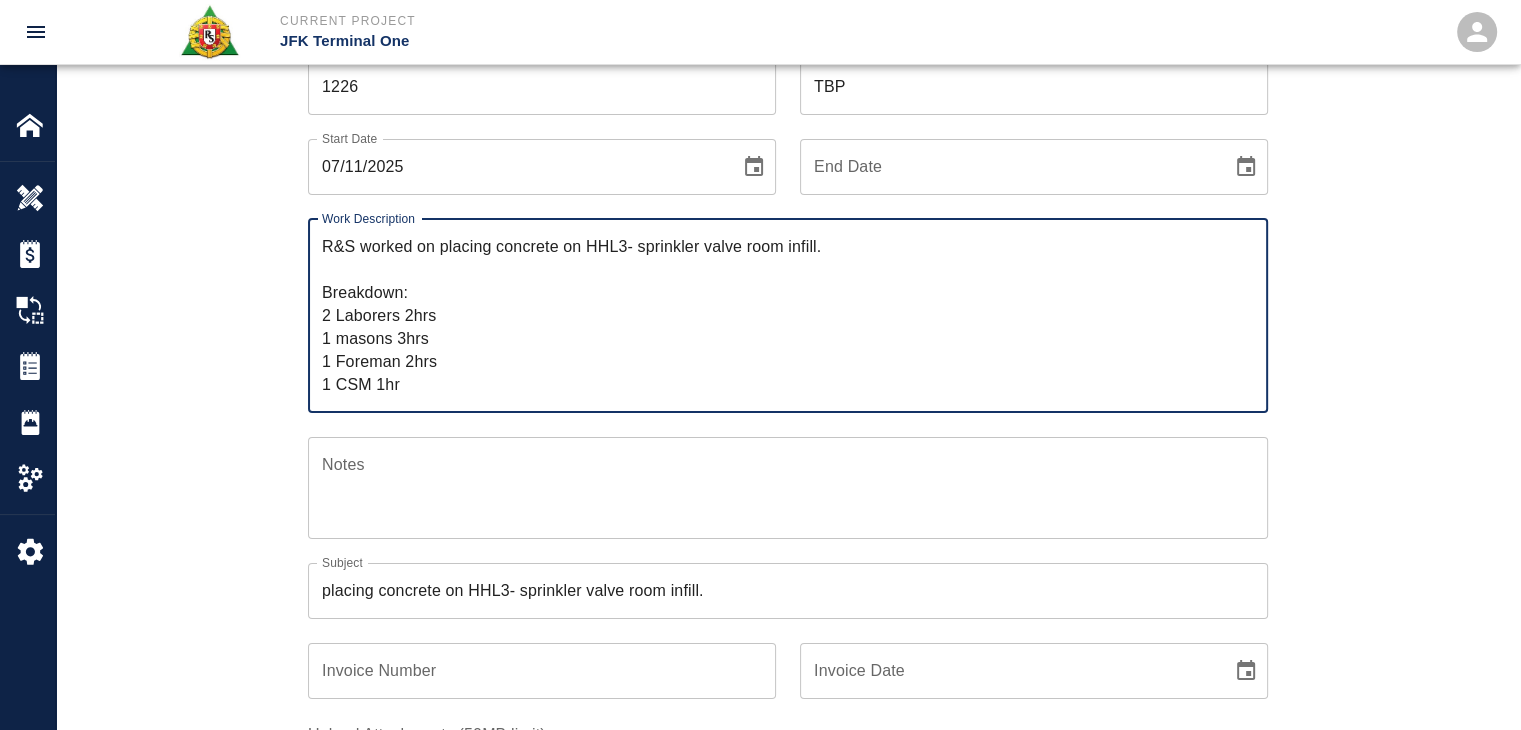 click on "R&S worked on placing concrete on HHL3- sprinkler valve room infill.
Breakdown:
2 Laborers 2hrs
1 masons 3hrs
1 Foreman 2hrs
1 CSM 1hr" at bounding box center (788, 315) 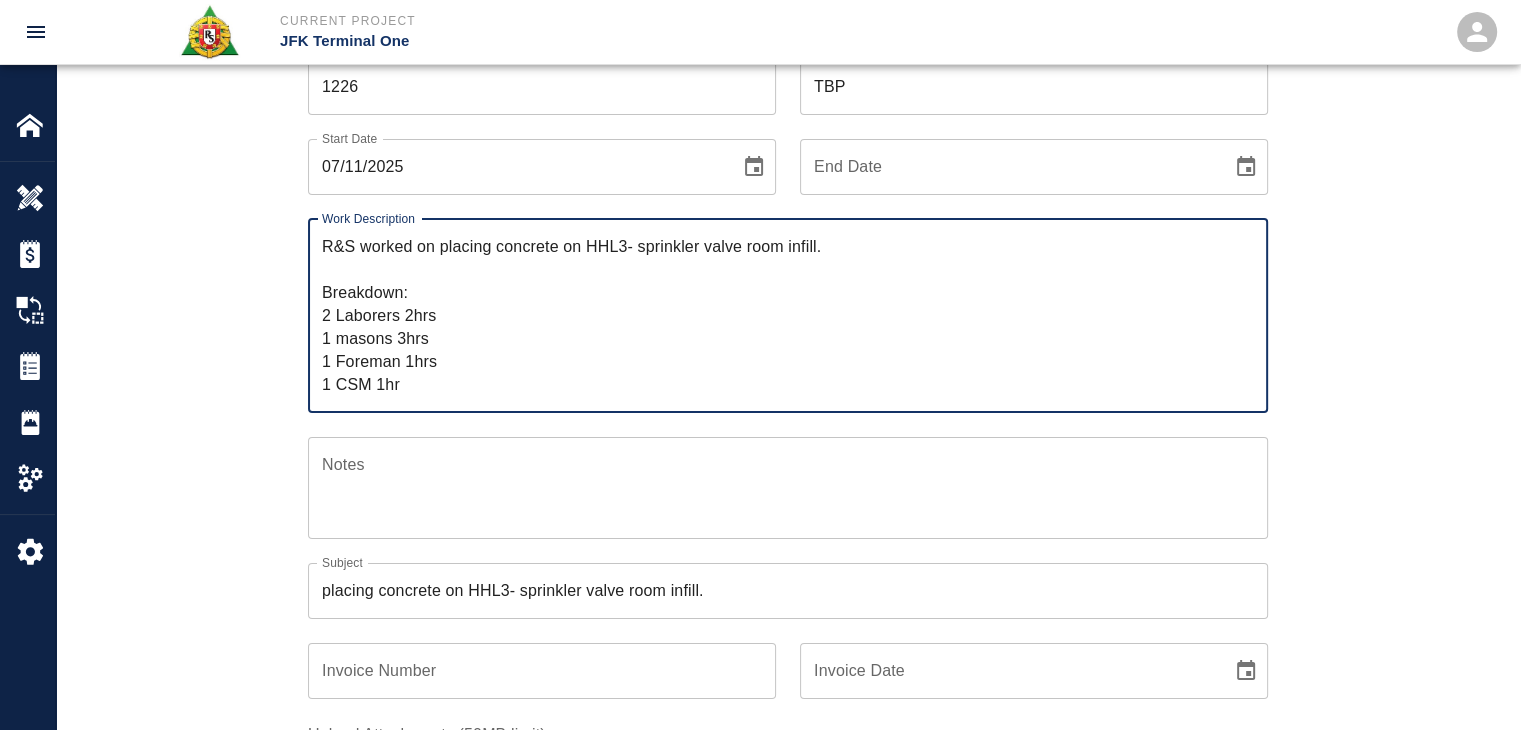 click on "R&S worked on placing concrete on HHL3- sprinkler valve room infill.
Breakdown:
2 Laborers 2hrs
1 masons 3hrs
1 Foreman 1hrs
1 CSM 1hr" at bounding box center [788, 315] 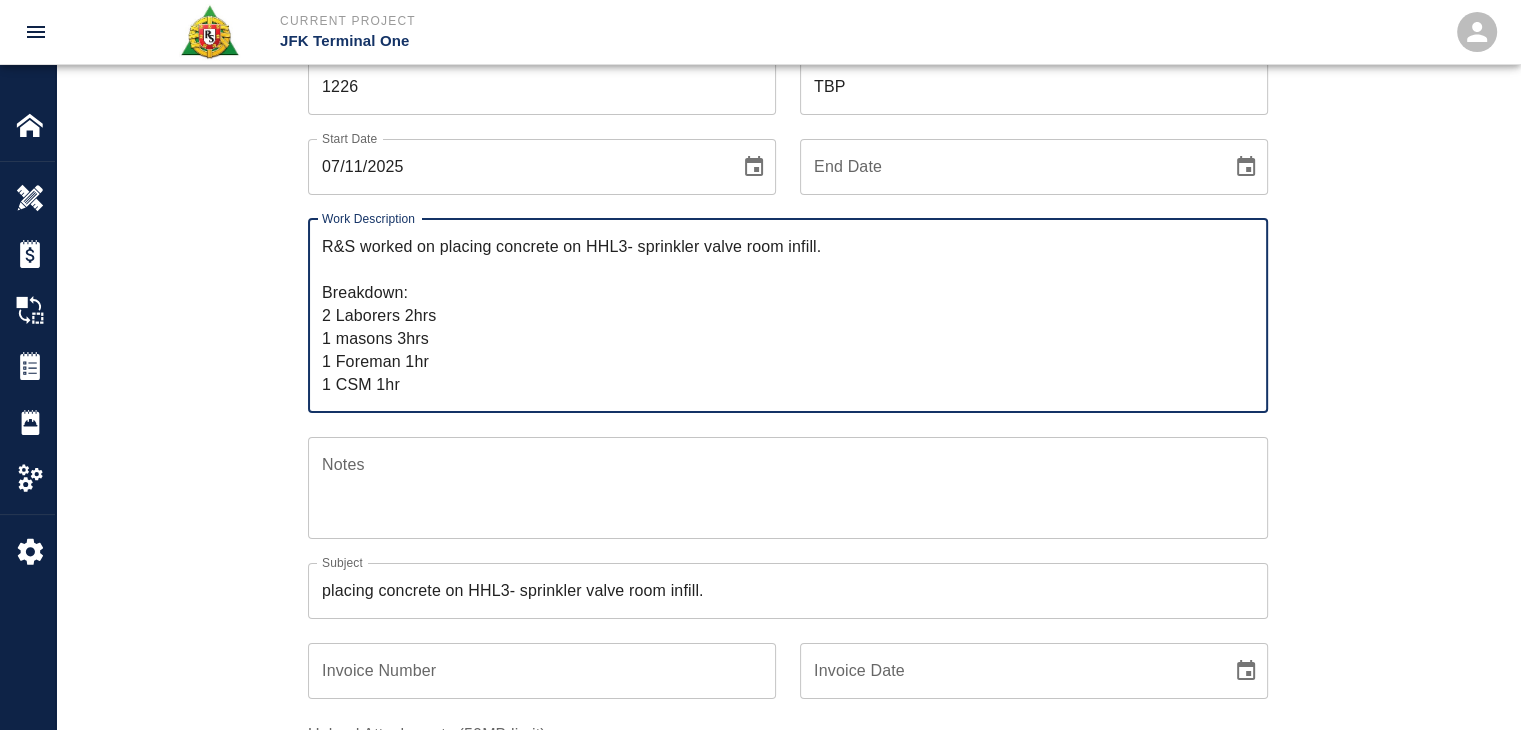 type on "R&S worked on placing concrete on HHL3- sprinkler valve room infill.
Breakdown:
2 Laborers 2hrs
1 masons 3hrs
1 Foreman 1hr
1 CSM 1hr" 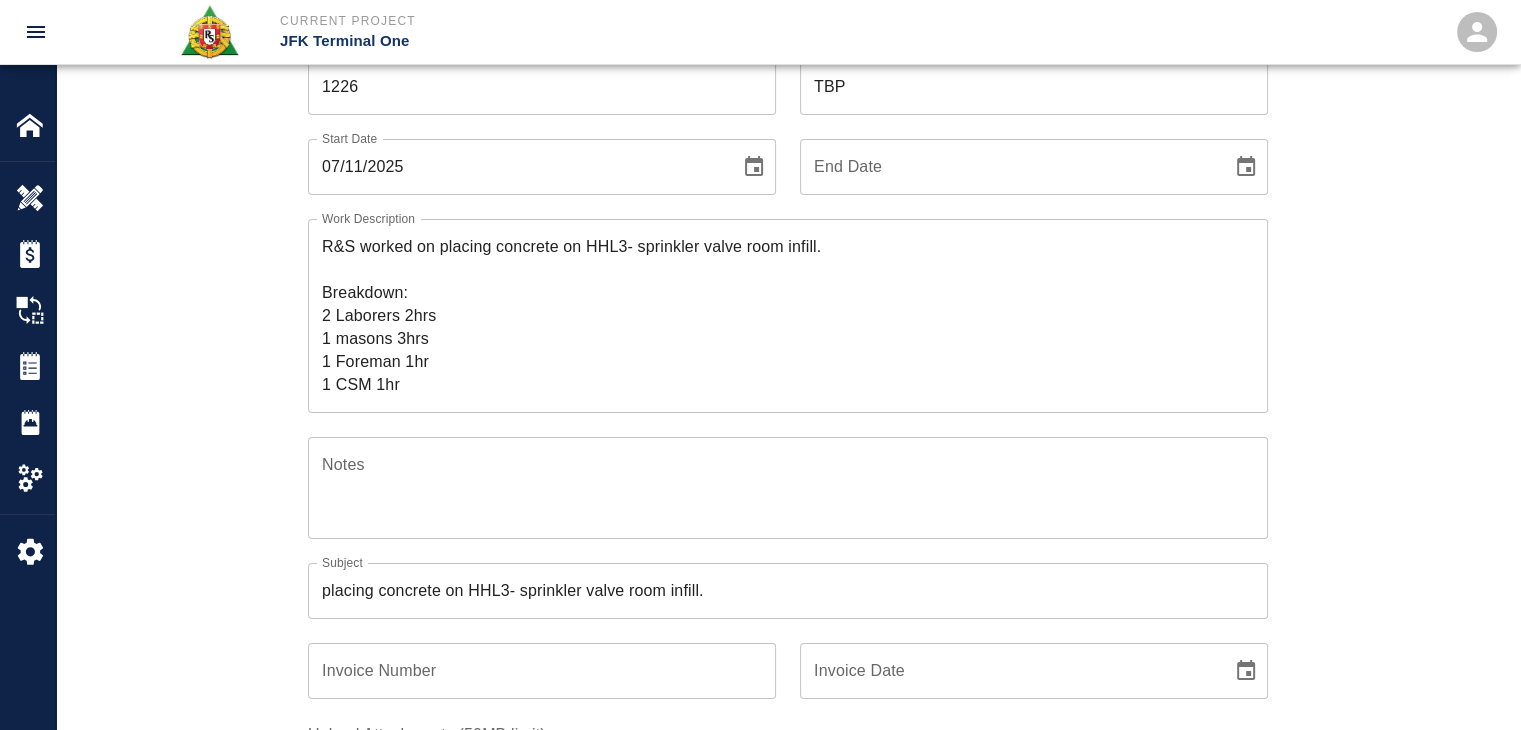click on "Ticket Number 1226 Ticket Number PCO Number TBP PCO Number Start Date  07/11/2025 Start Date  End Date End Date Work Description R&S worked on placing concrete on HHL3- sprinkler valve room infill.
Breakdown:
2 Laborers 2hrs
1 masons 3hrs
1 Foreman 1hr
1 CSM 1hr x Work Description Notes x Notes Subject placing concrete on HHL3- sprinkler valve room infill. Subject Invoice Number Invoice Number Invoice Date Invoice Date Upload Attachments (50MB limit) Choose file No file chosen Upload Another File Add Costs" at bounding box center [788, 481] 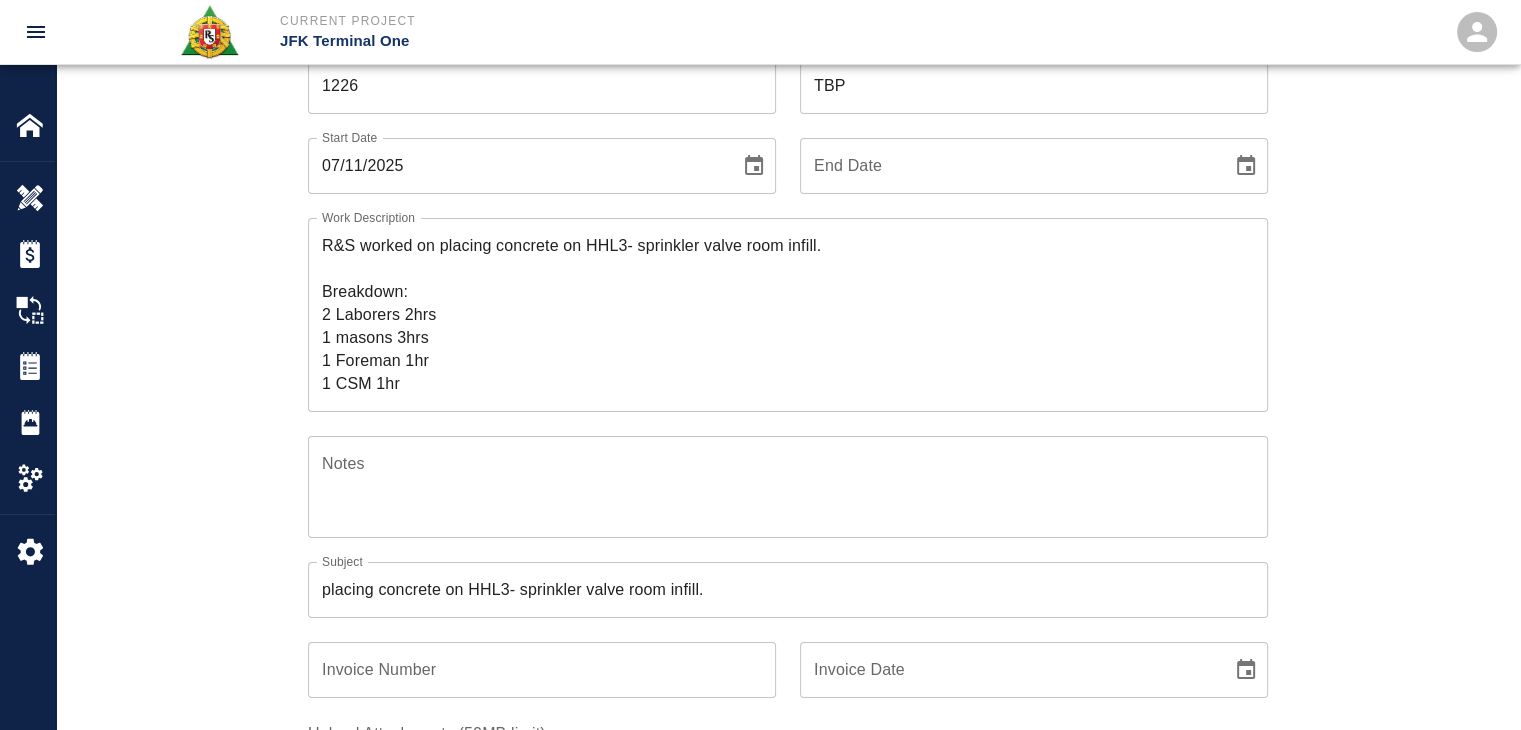 scroll, scrollTop: 167, scrollLeft: 0, axis: vertical 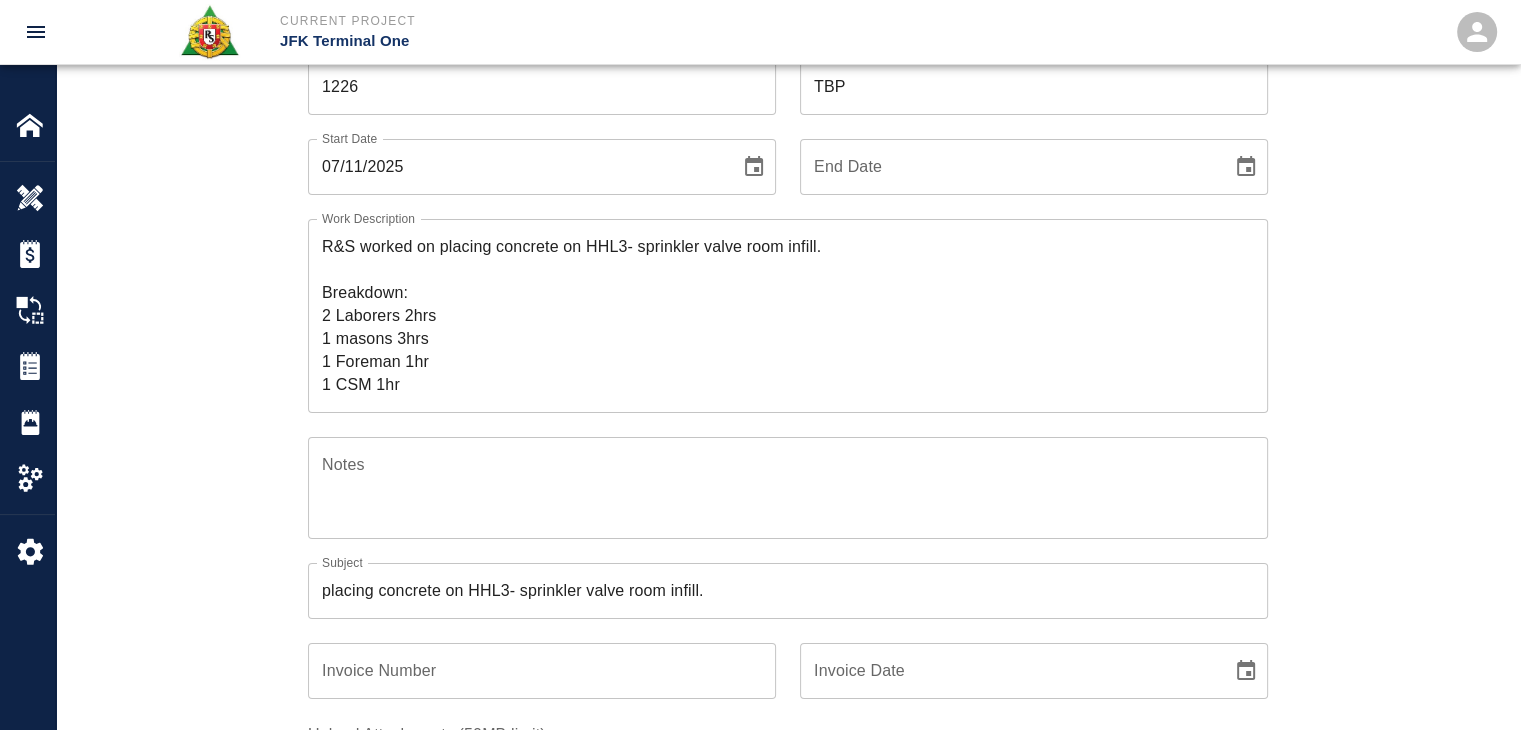 click on "Notes" at bounding box center [788, 487] 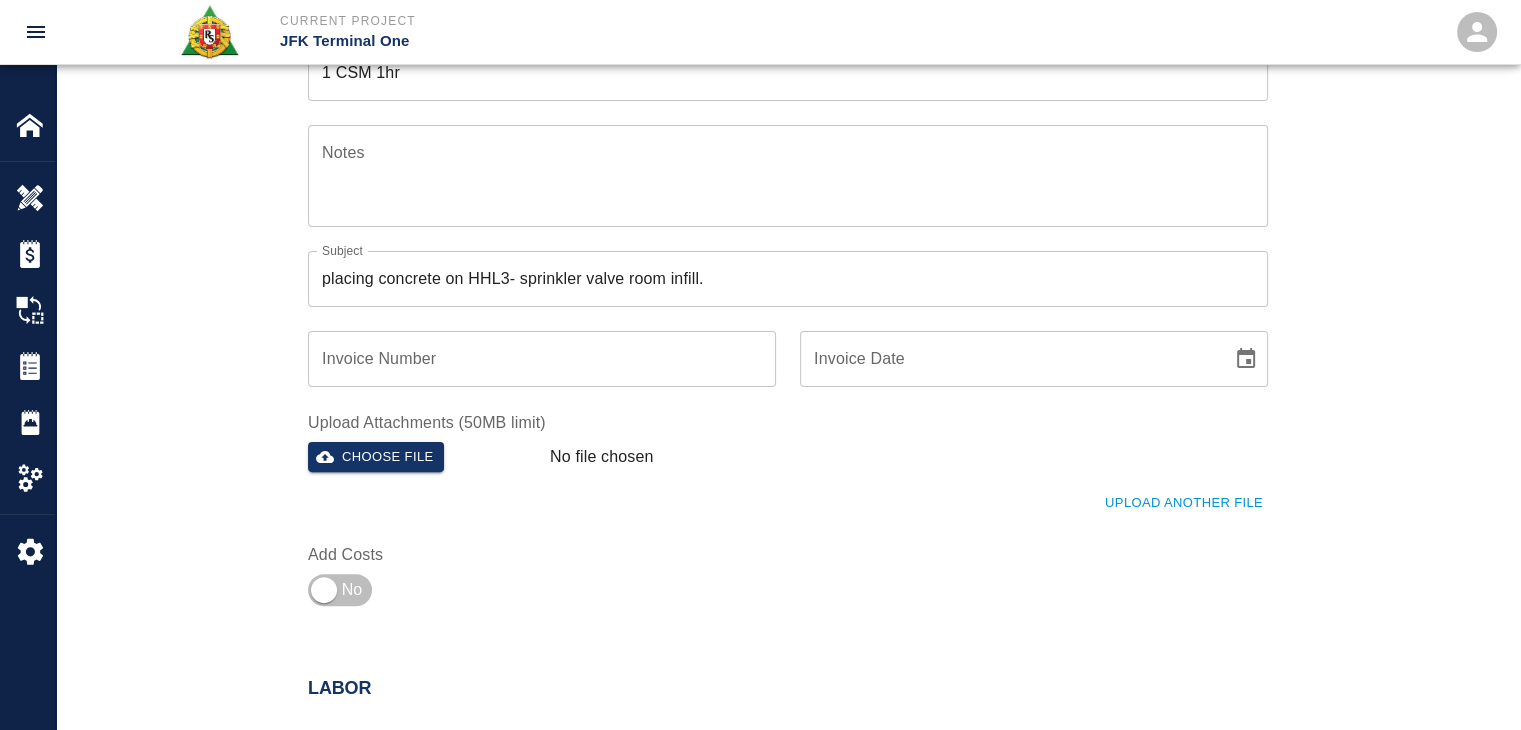 scroll, scrollTop: 735, scrollLeft: 0, axis: vertical 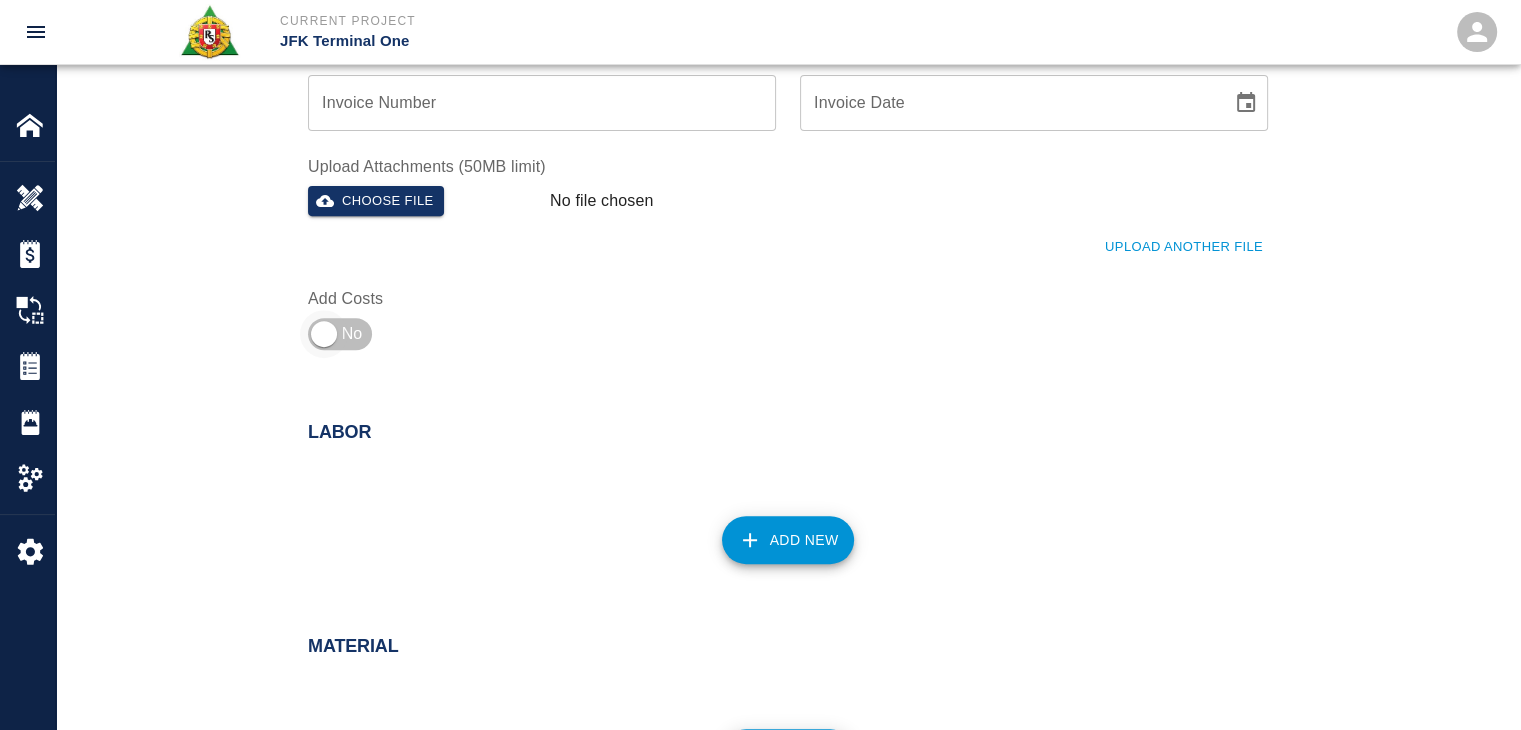 click at bounding box center (324, 334) 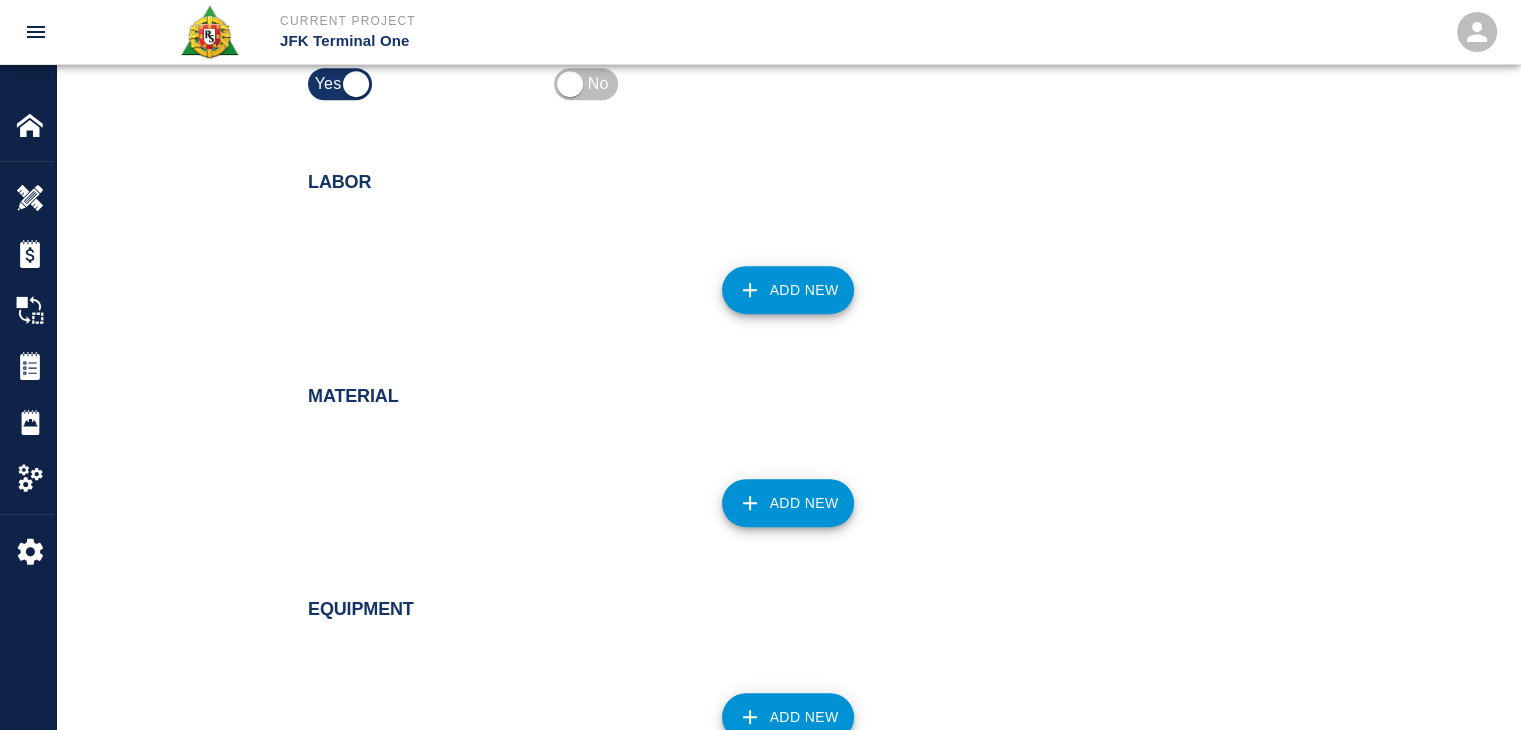 scroll, scrollTop: 956, scrollLeft: 0, axis: vertical 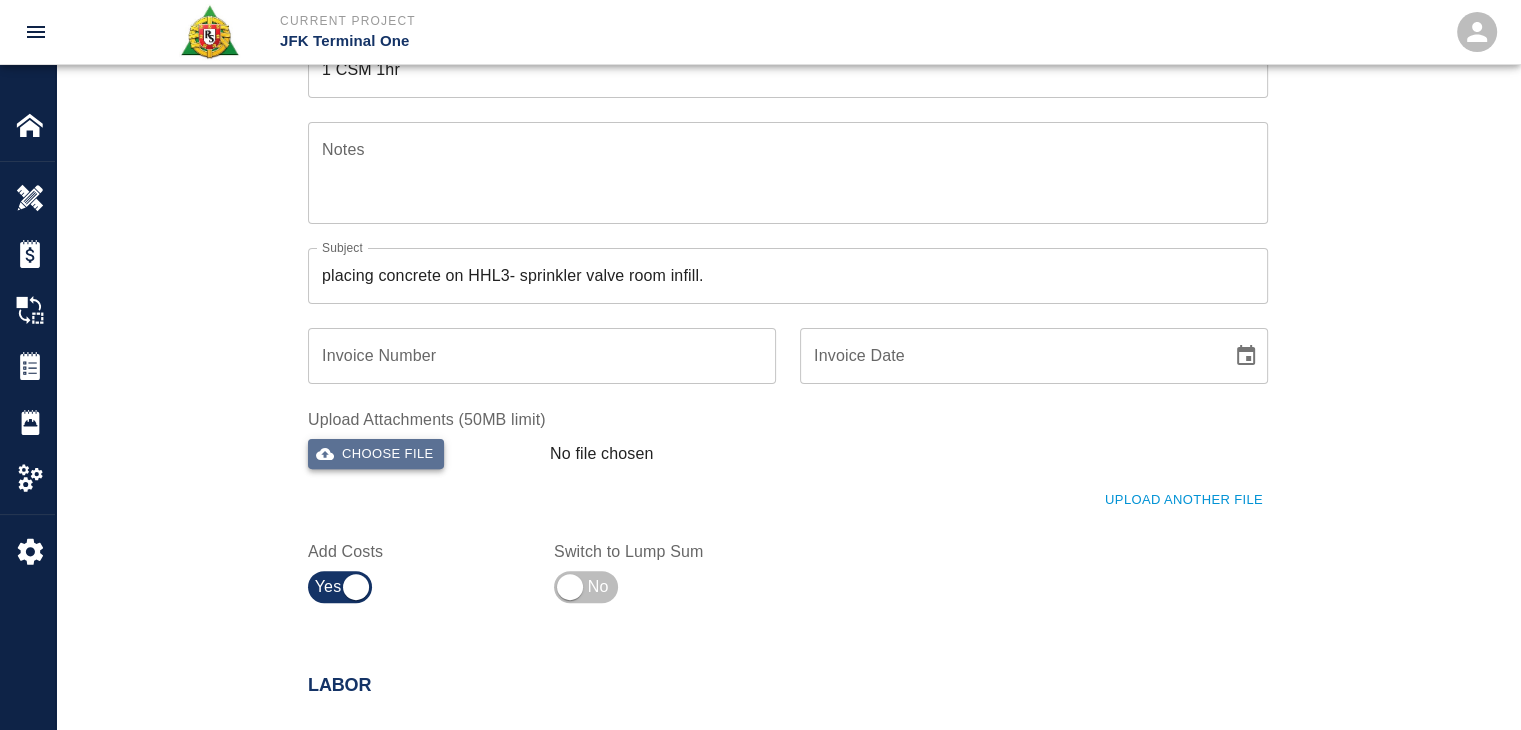 click on "Choose file" at bounding box center [376, 454] 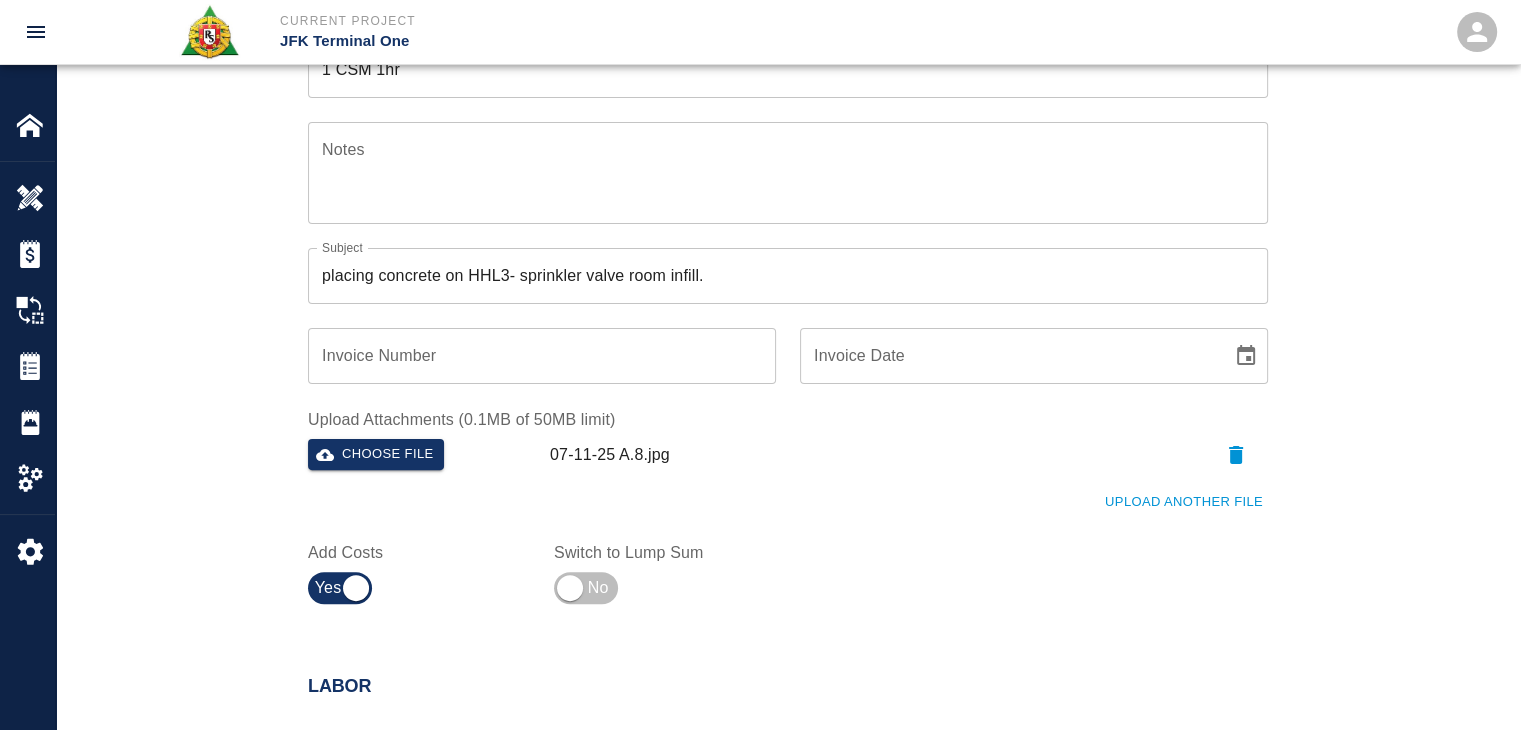 click on "Ticket Number 1226 Ticket Number PCO Number TBP PCO Number Start Date  07/11/2025 Start Date  End Date End Date Work Description R&S worked on placing concrete on HHL3- sprinkler valve room infill.
Breakdown:
2 Laborers 2hrs
1 masons 3hrs
1 Foreman 1hr
1 CSM 1hr x Work Description Notes x Notes Subject placing concrete on HHL3- sprinkler valve room infill. Subject Invoice Number Invoice Number Invoice Date Invoice Date Upload Attachments (0.1MB of 50MB limit) Choose file 07-11-25 A.8.jpg Upload Another File Add Costs Switch to Lump Sum" at bounding box center (788, 166) 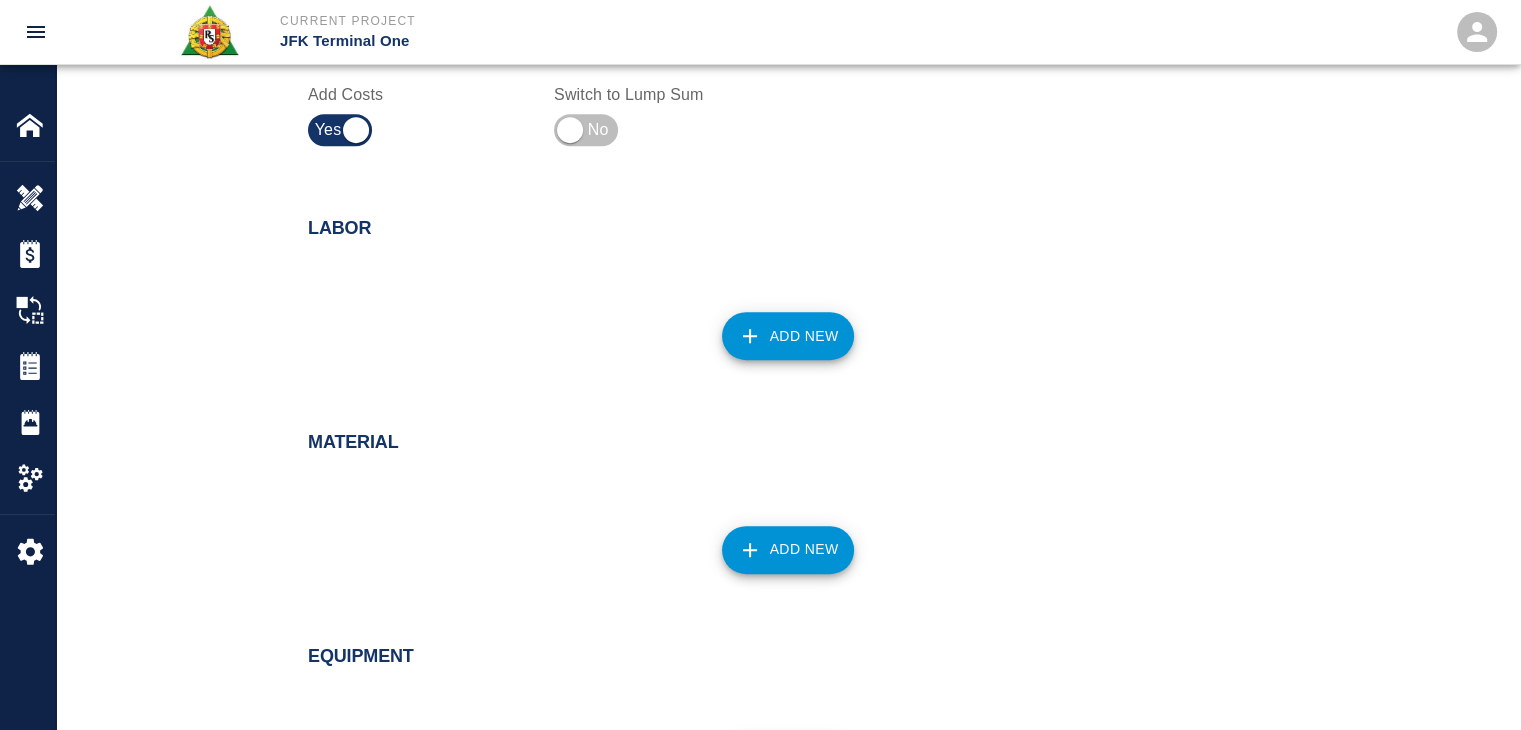 scroll, scrollTop: 974, scrollLeft: 0, axis: vertical 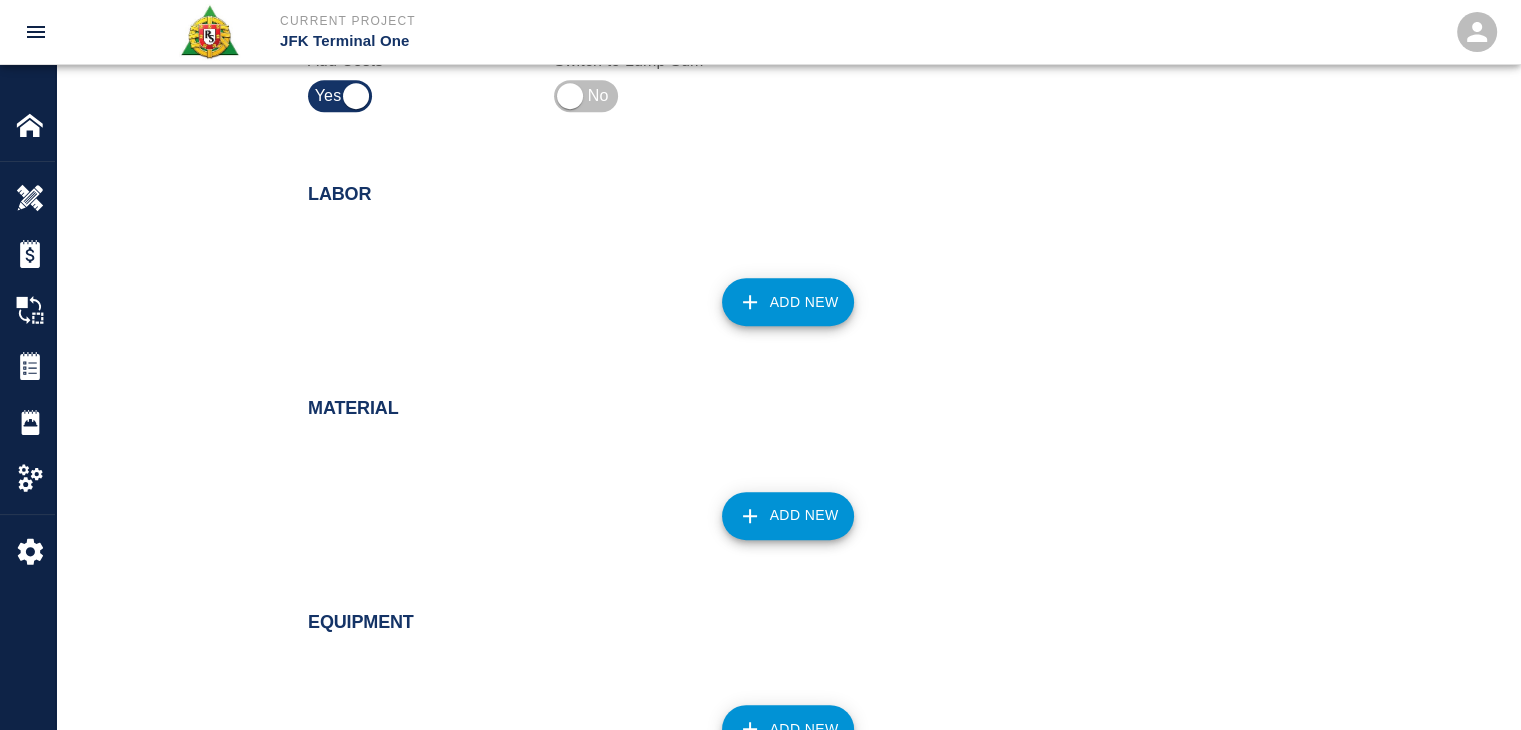 click on "Add New" at bounding box center [788, 302] 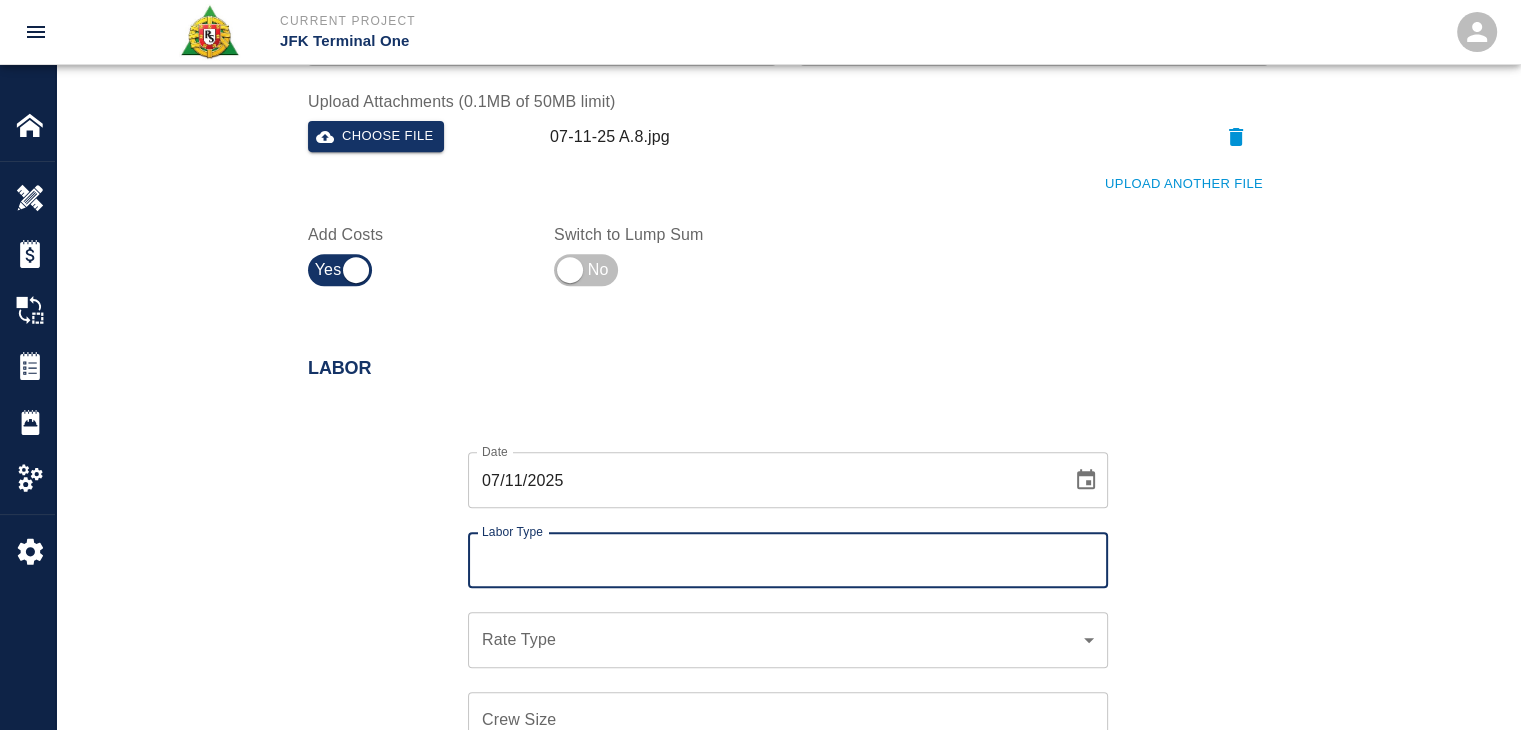 scroll, scrollTop: 801, scrollLeft: 0, axis: vertical 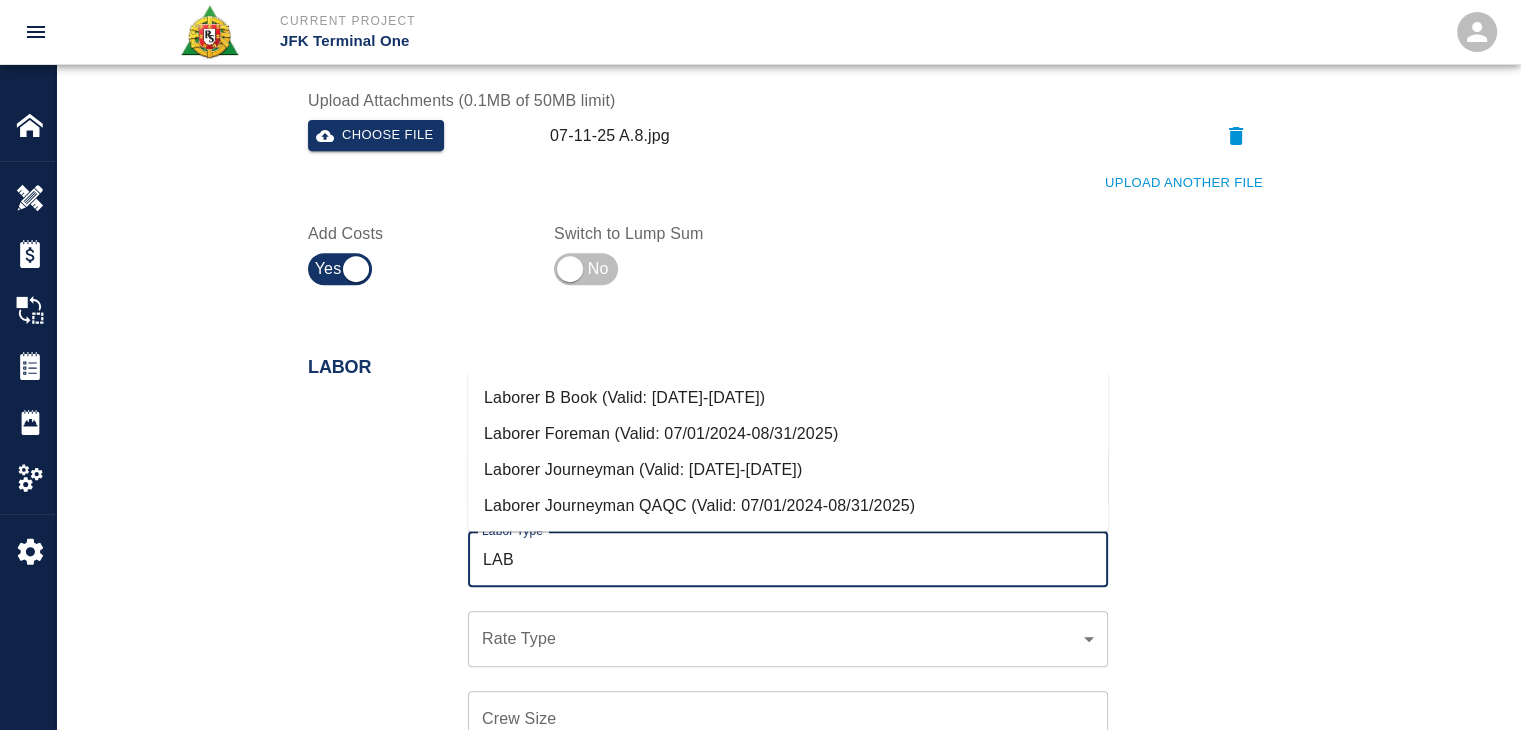 click on "Laborer Journeyman (Valid: 07/01/2024-08/31/2025)" at bounding box center (788, 469) 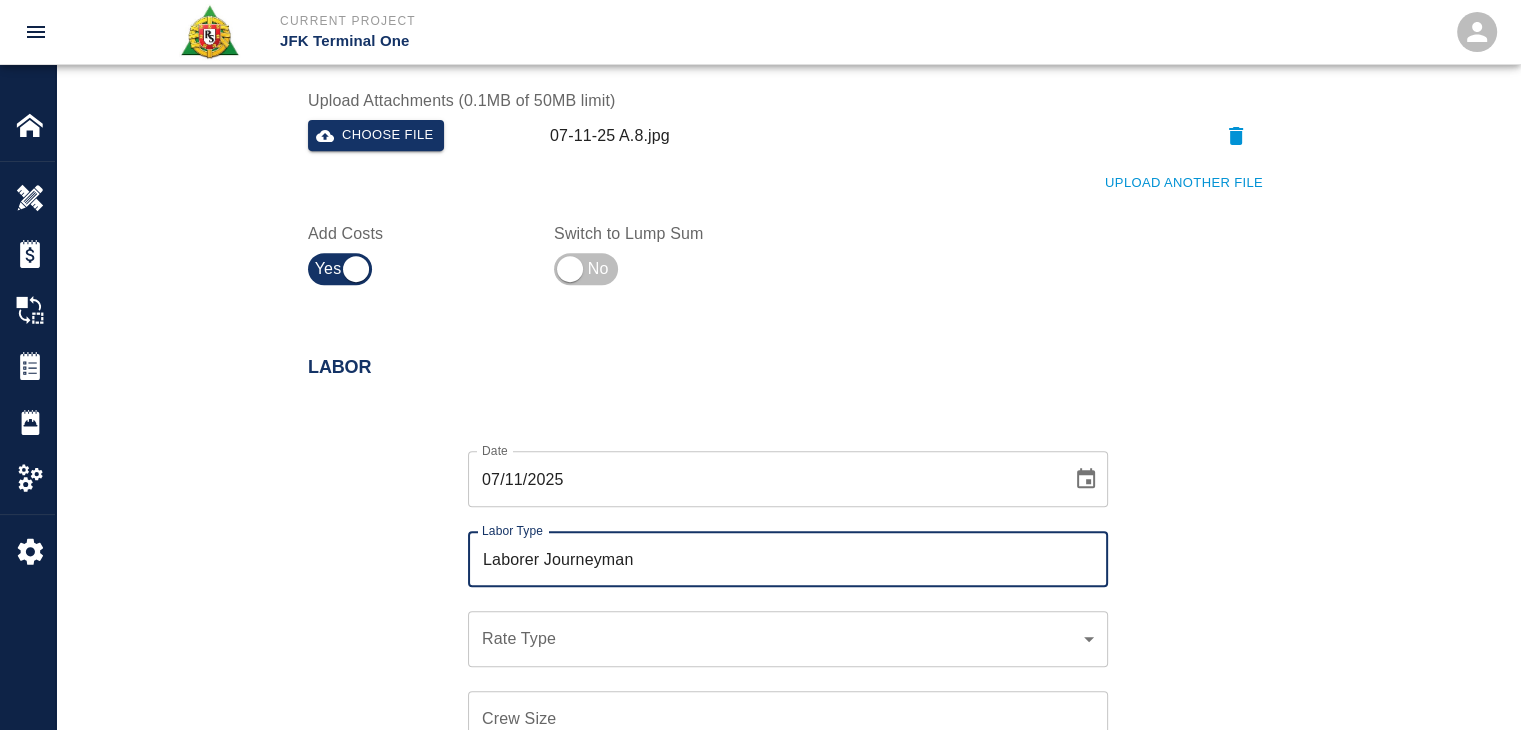 scroll, scrollTop: 1018, scrollLeft: 0, axis: vertical 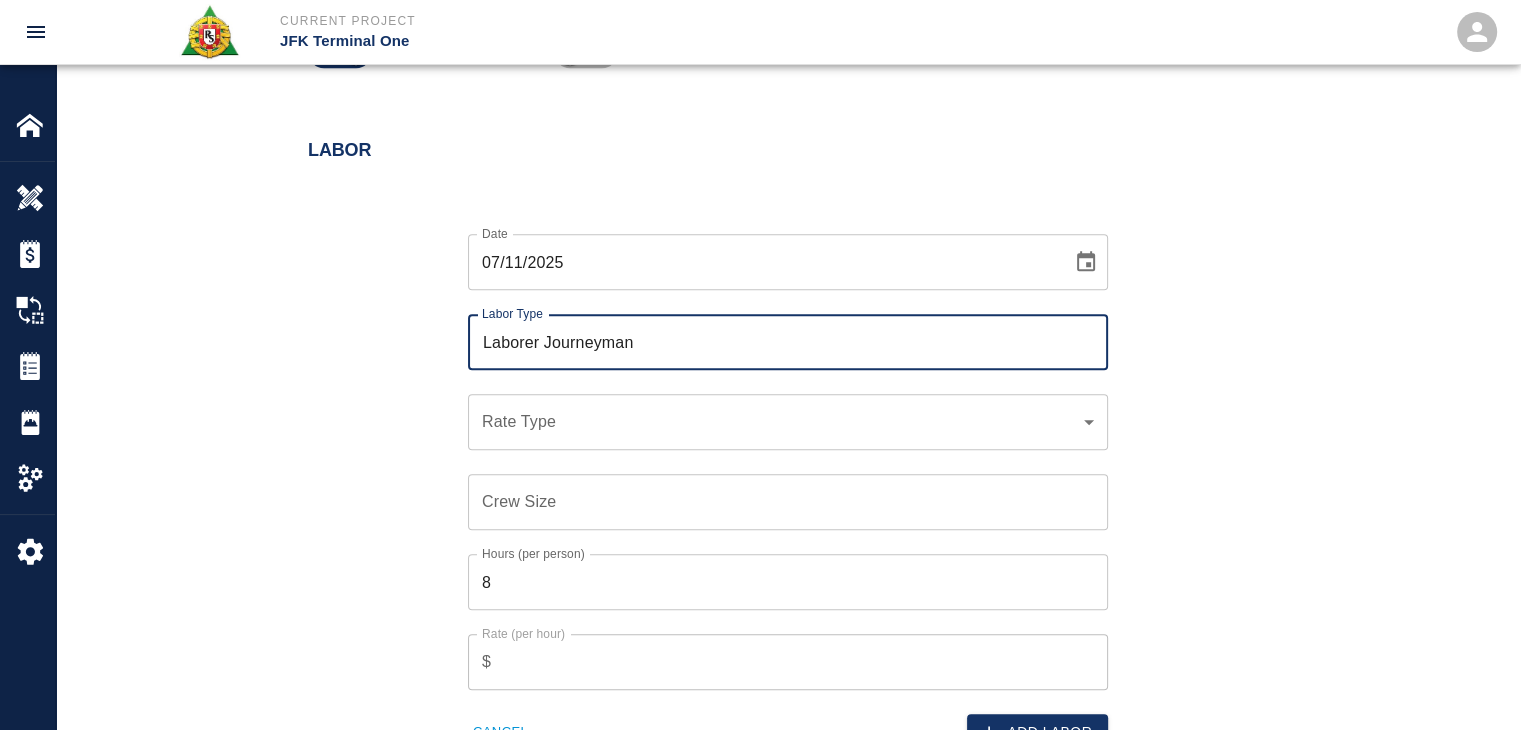 type on "Laborer Journeyman" 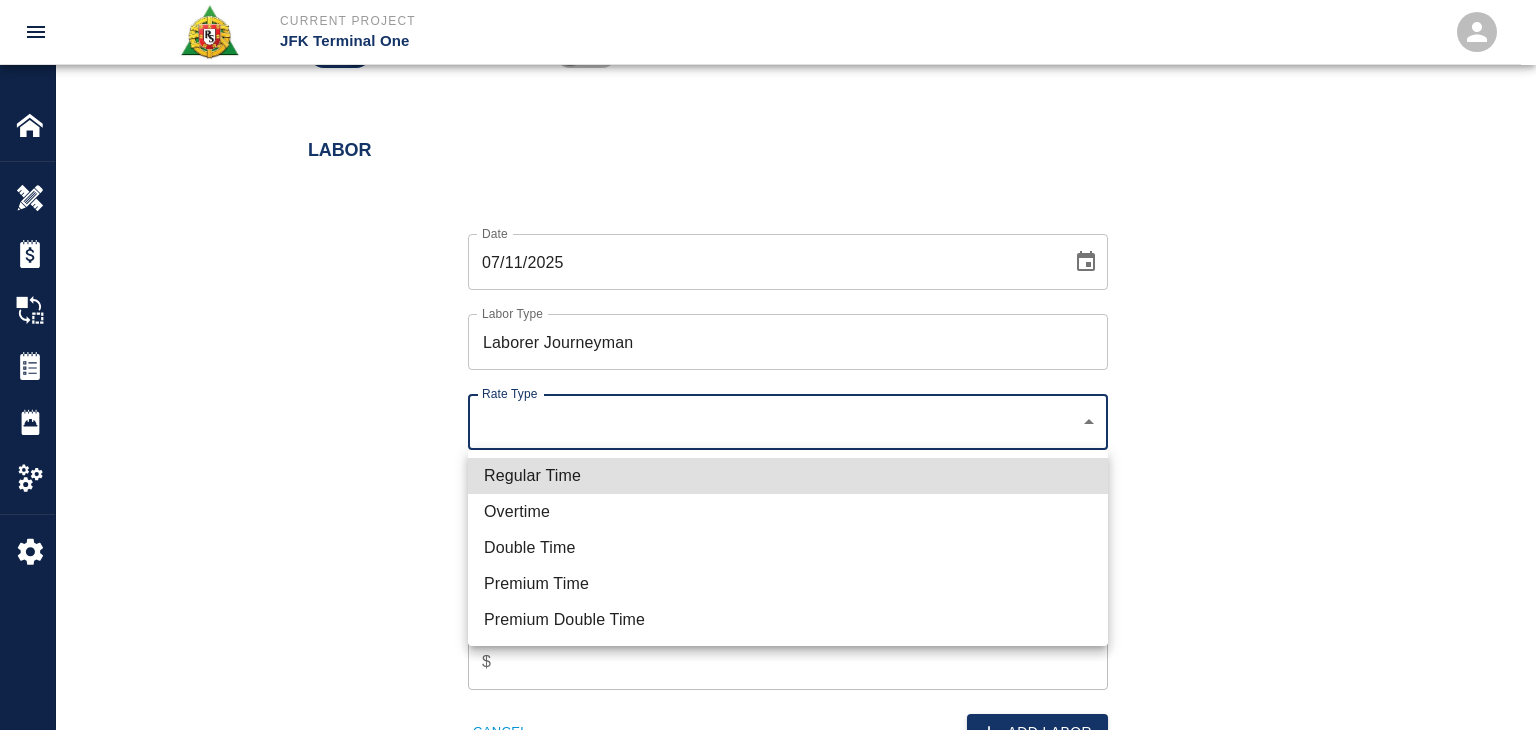 click on "Regular Time" at bounding box center [788, 476] 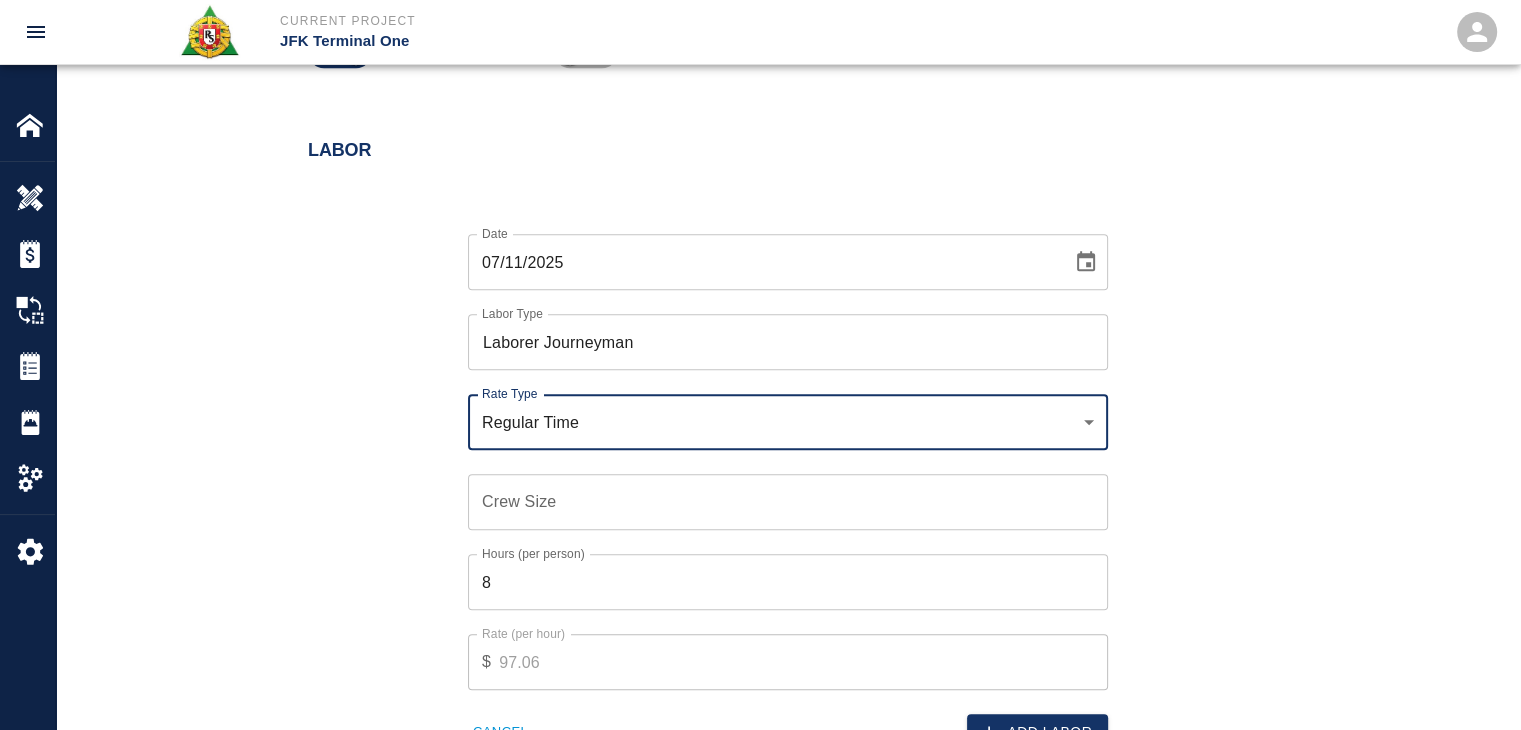 click on "Crew Size" at bounding box center [788, 502] 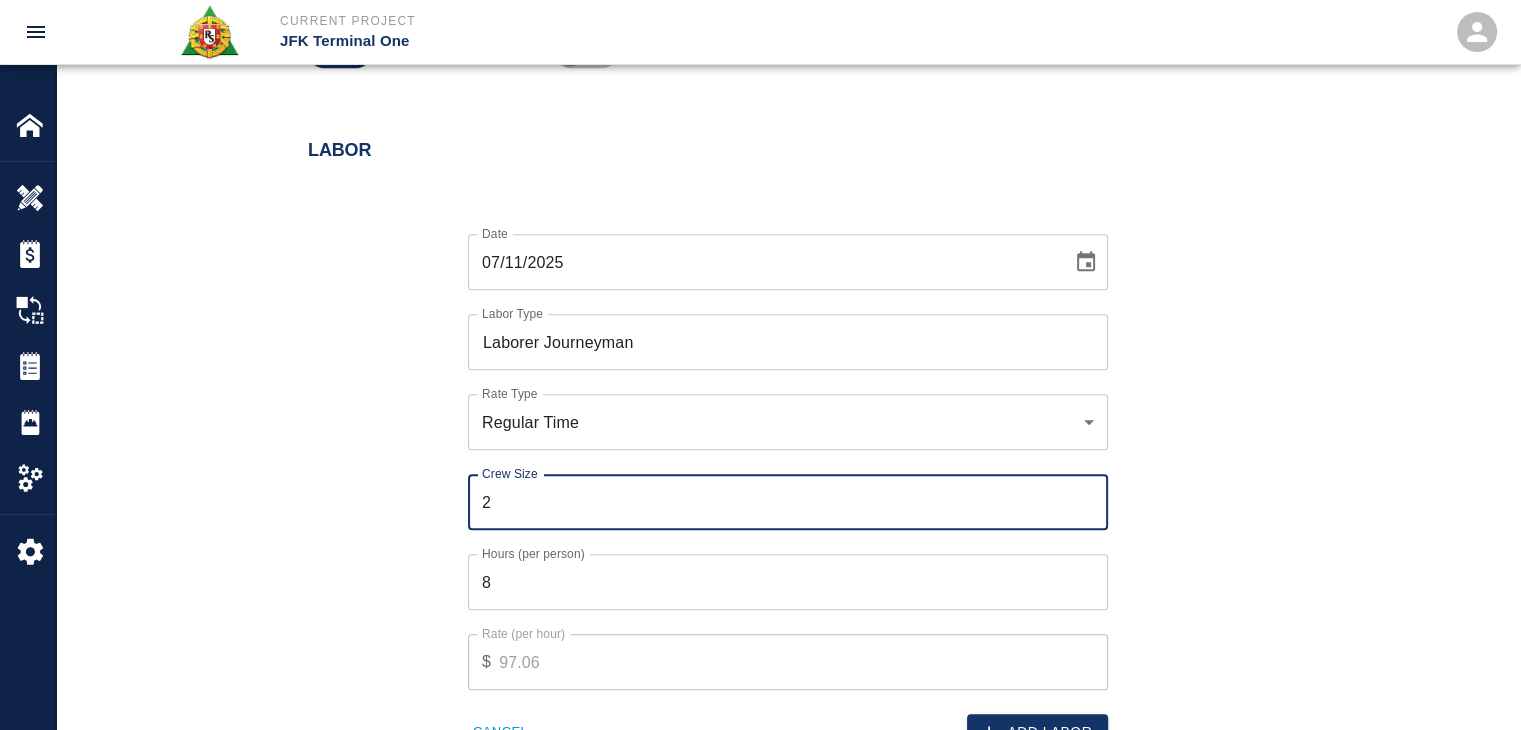 type on "2" 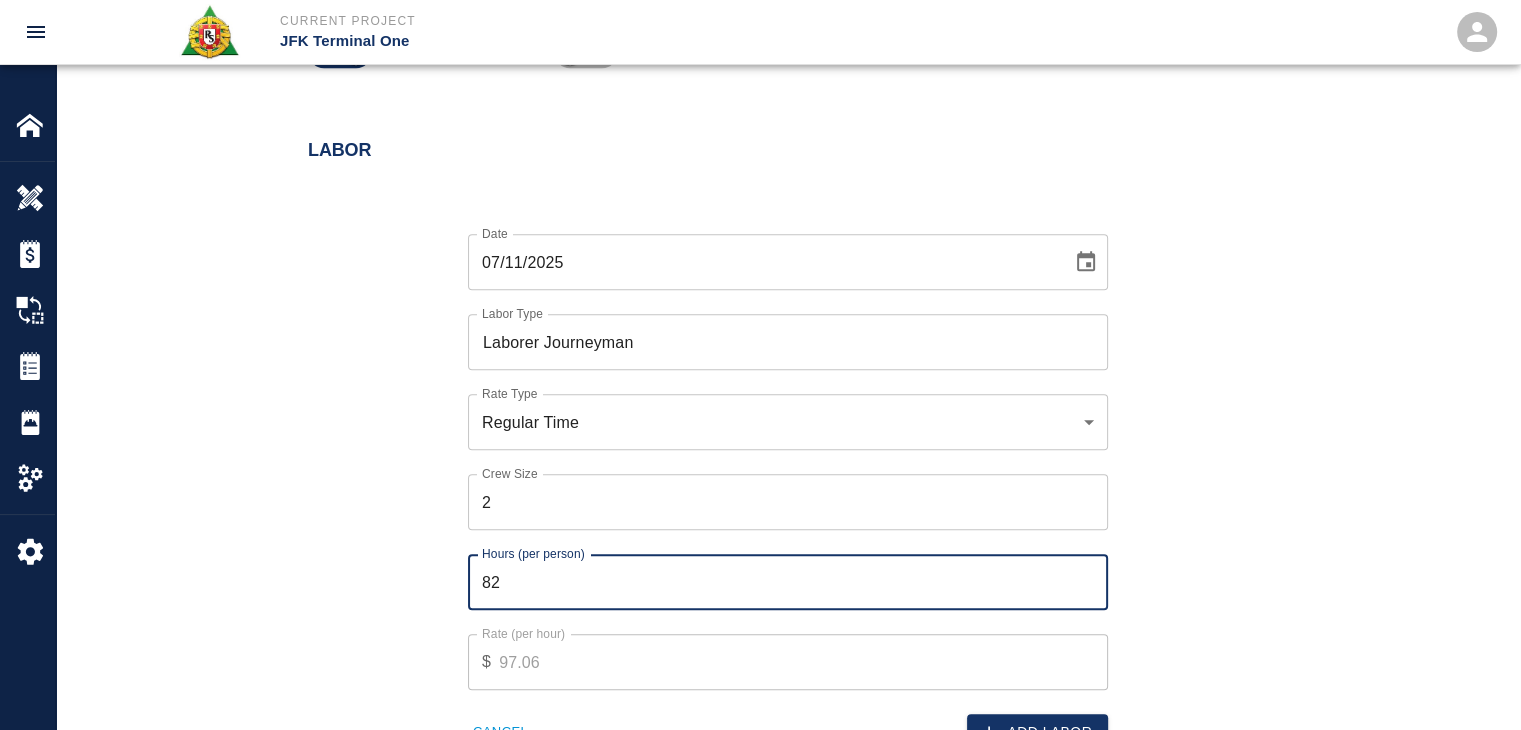 type on "8" 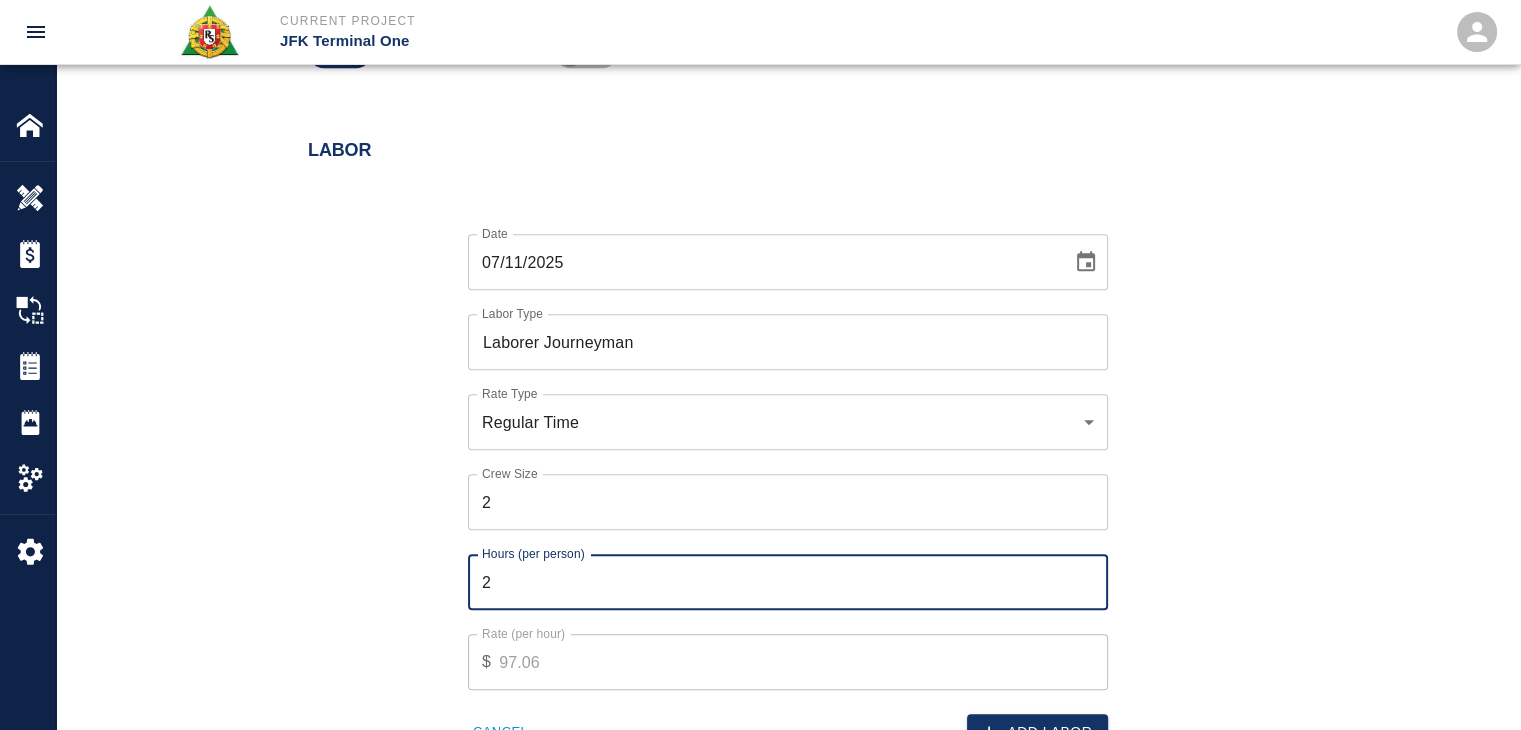 click on "2" at bounding box center (788, 582) 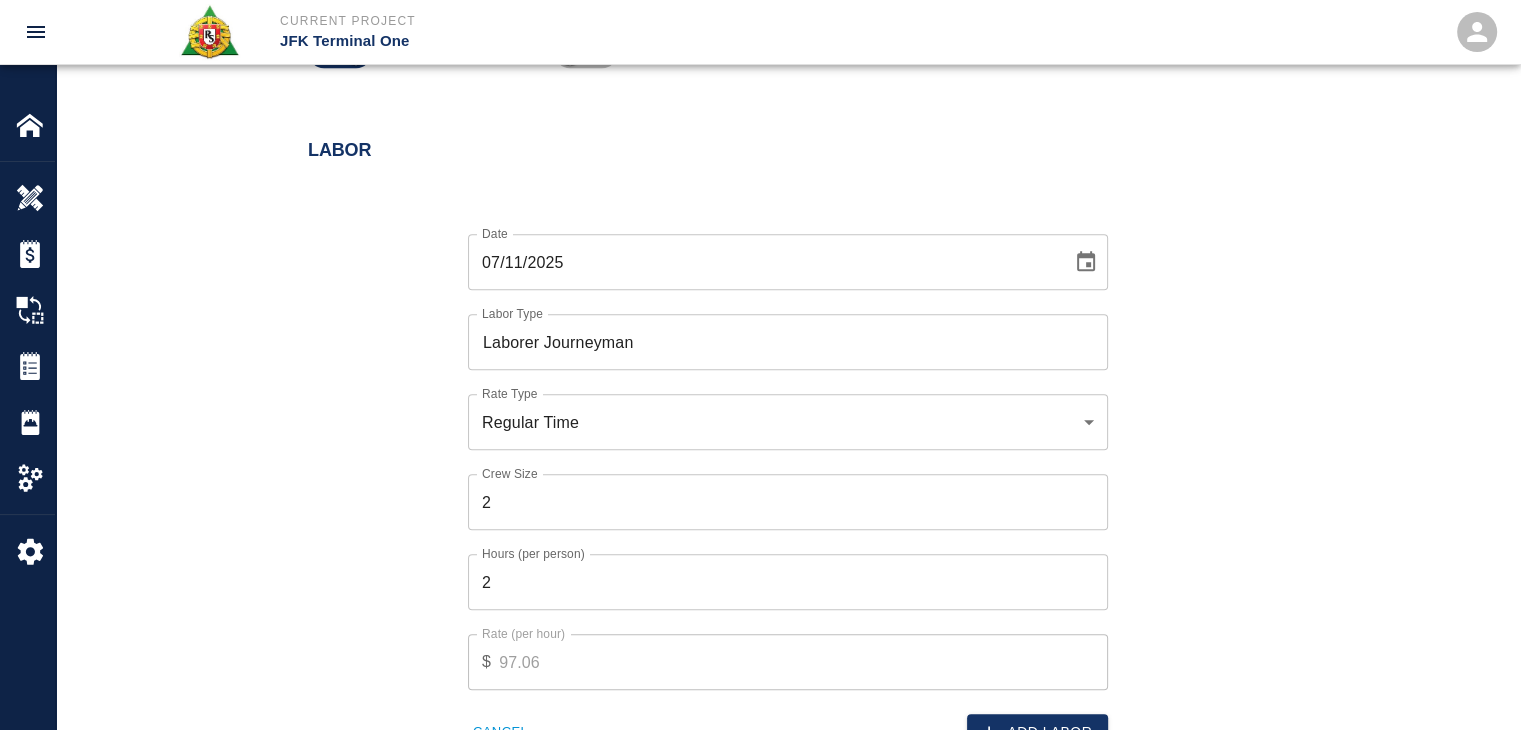scroll, scrollTop: 1160, scrollLeft: 0, axis: vertical 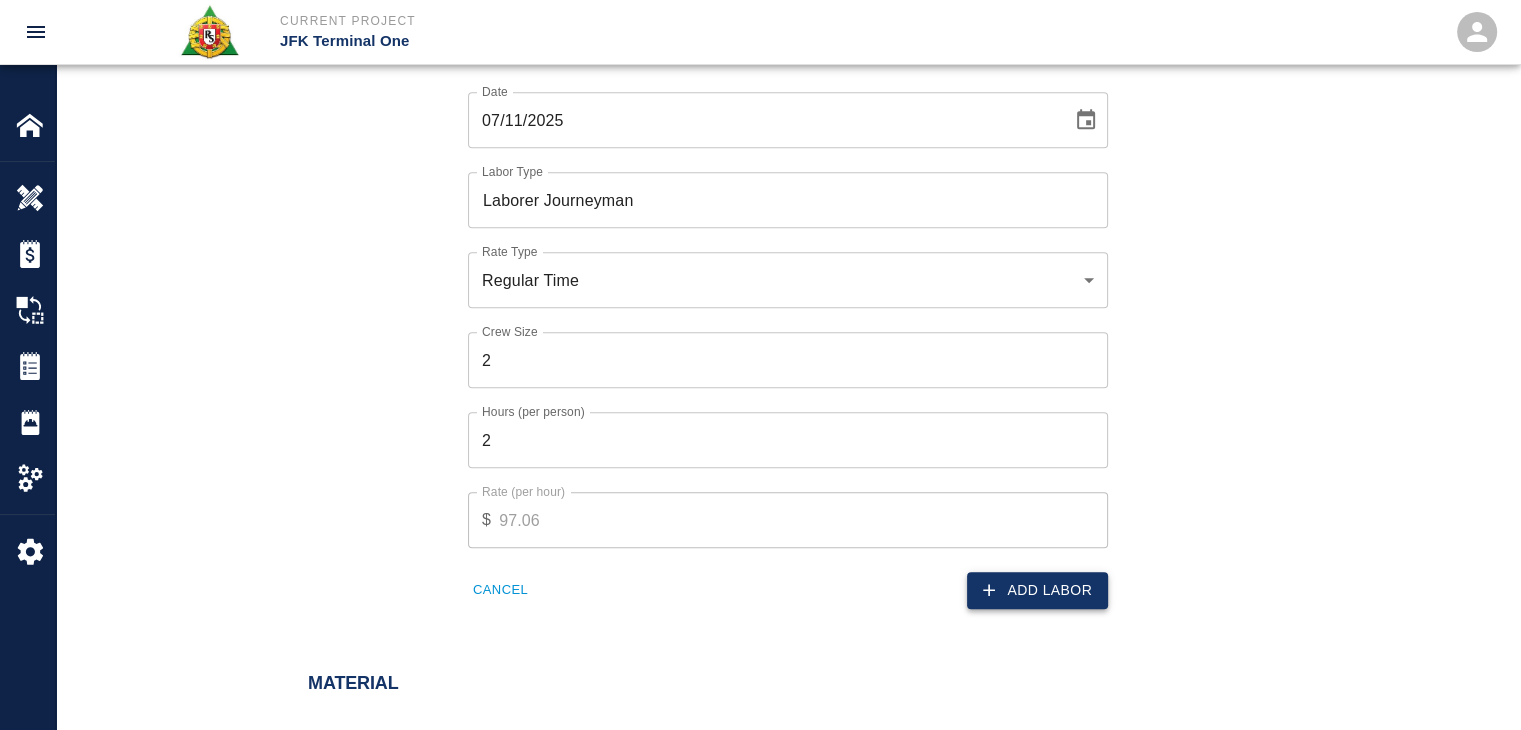 click on "Add Labor" at bounding box center [1037, 590] 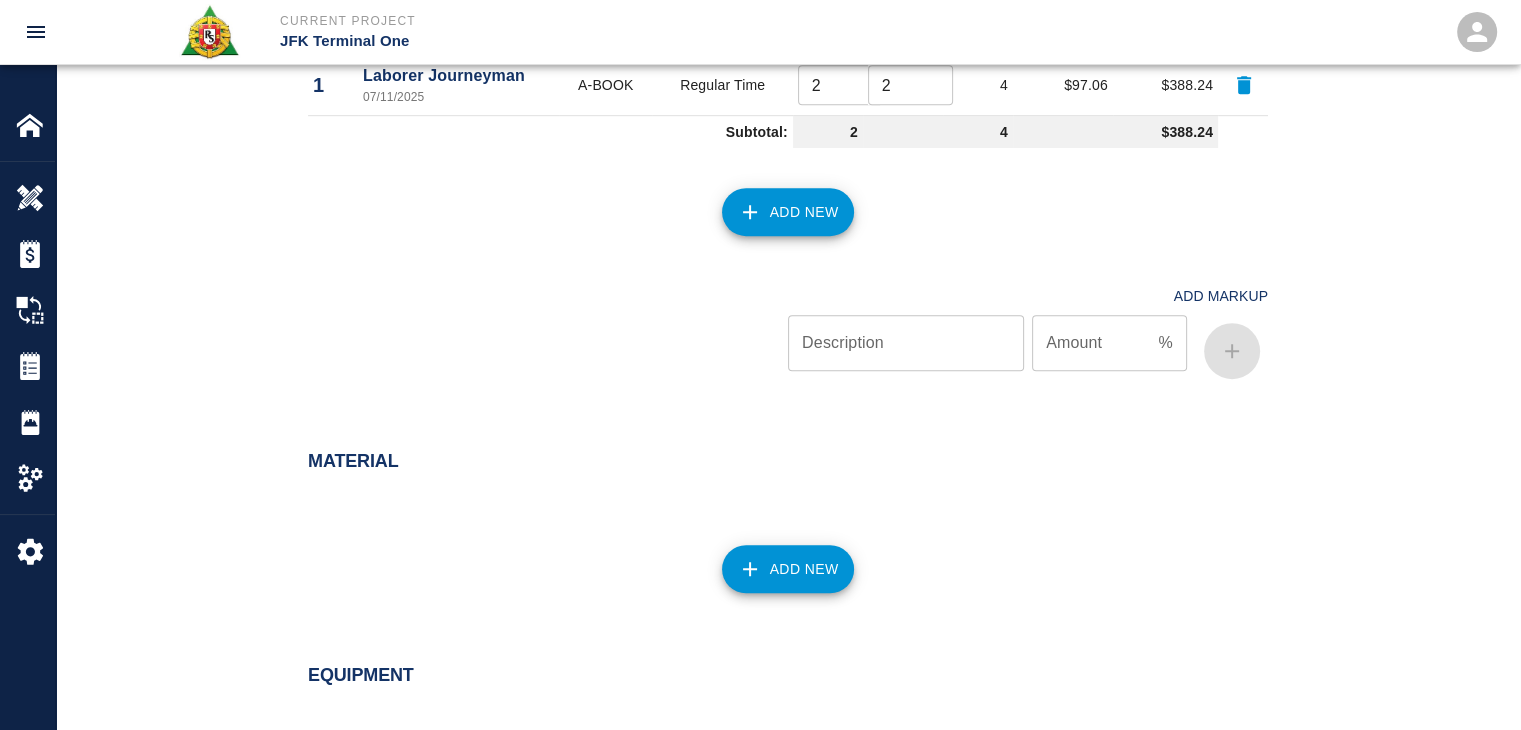scroll, scrollTop: 1213, scrollLeft: 0, axis: vertical 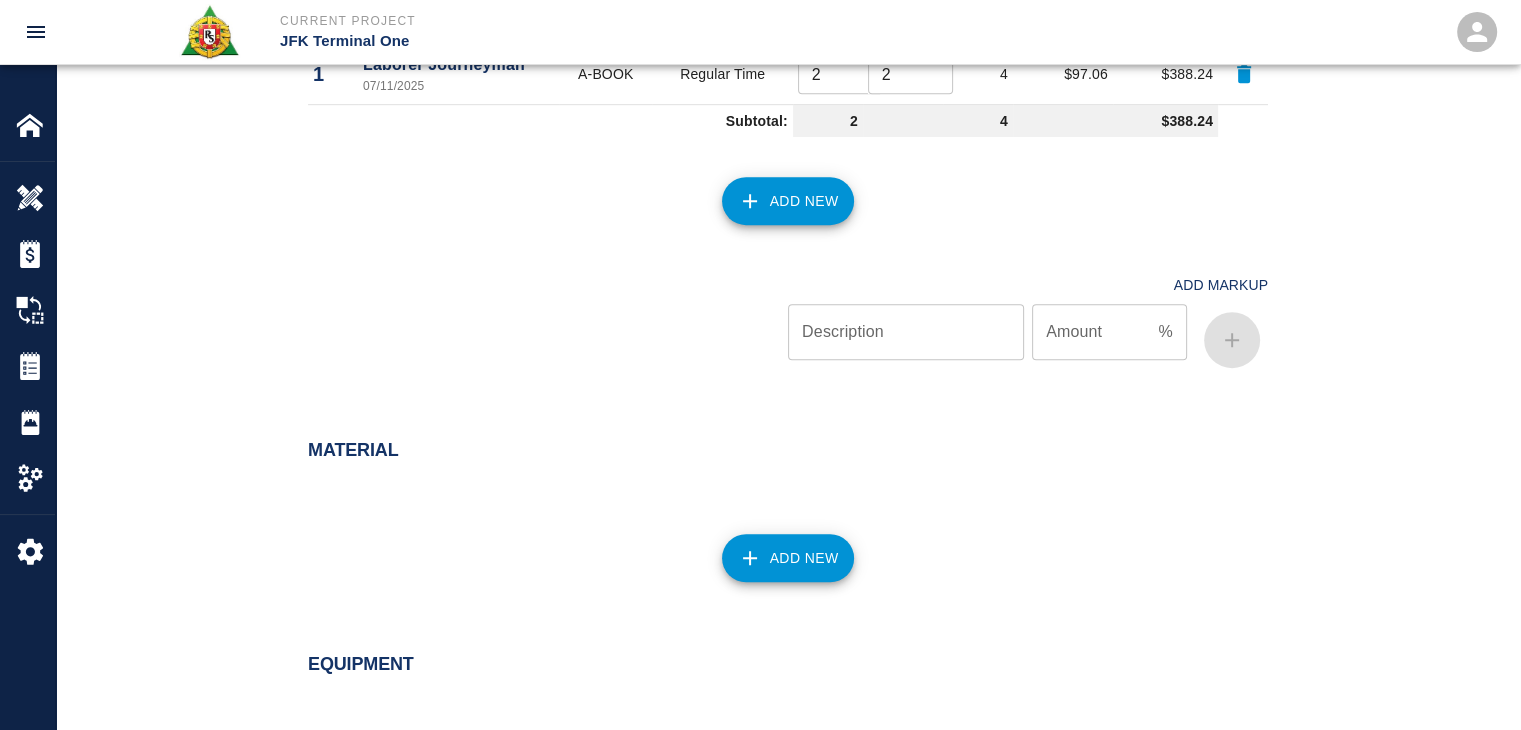 click on "Add New" at bounding box center (788, 201) 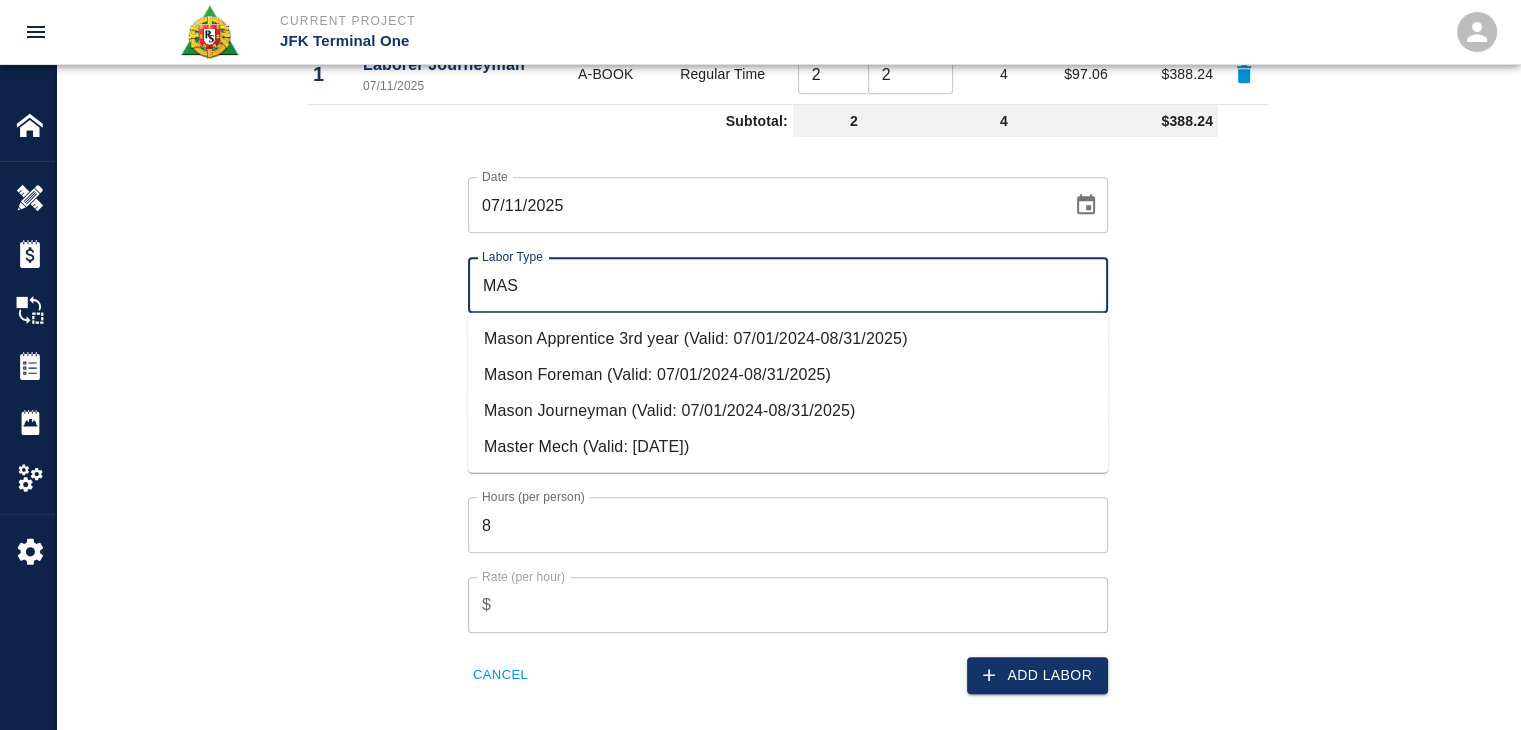 click on "Mason Journeyman  (Valid: 07/01/2024-08/31/2025)" at bounding box center (788, 411) 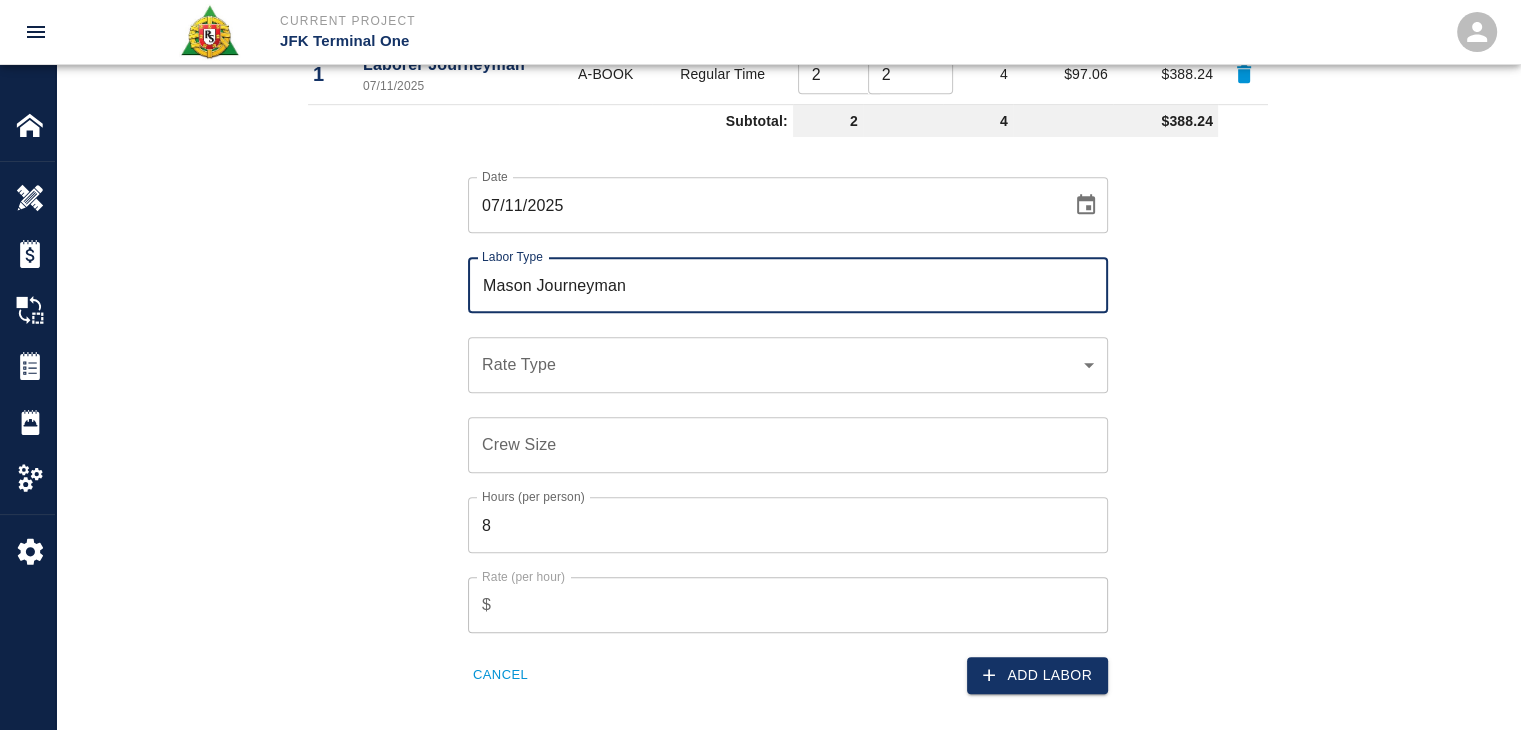 type on "Mason Journeyman" 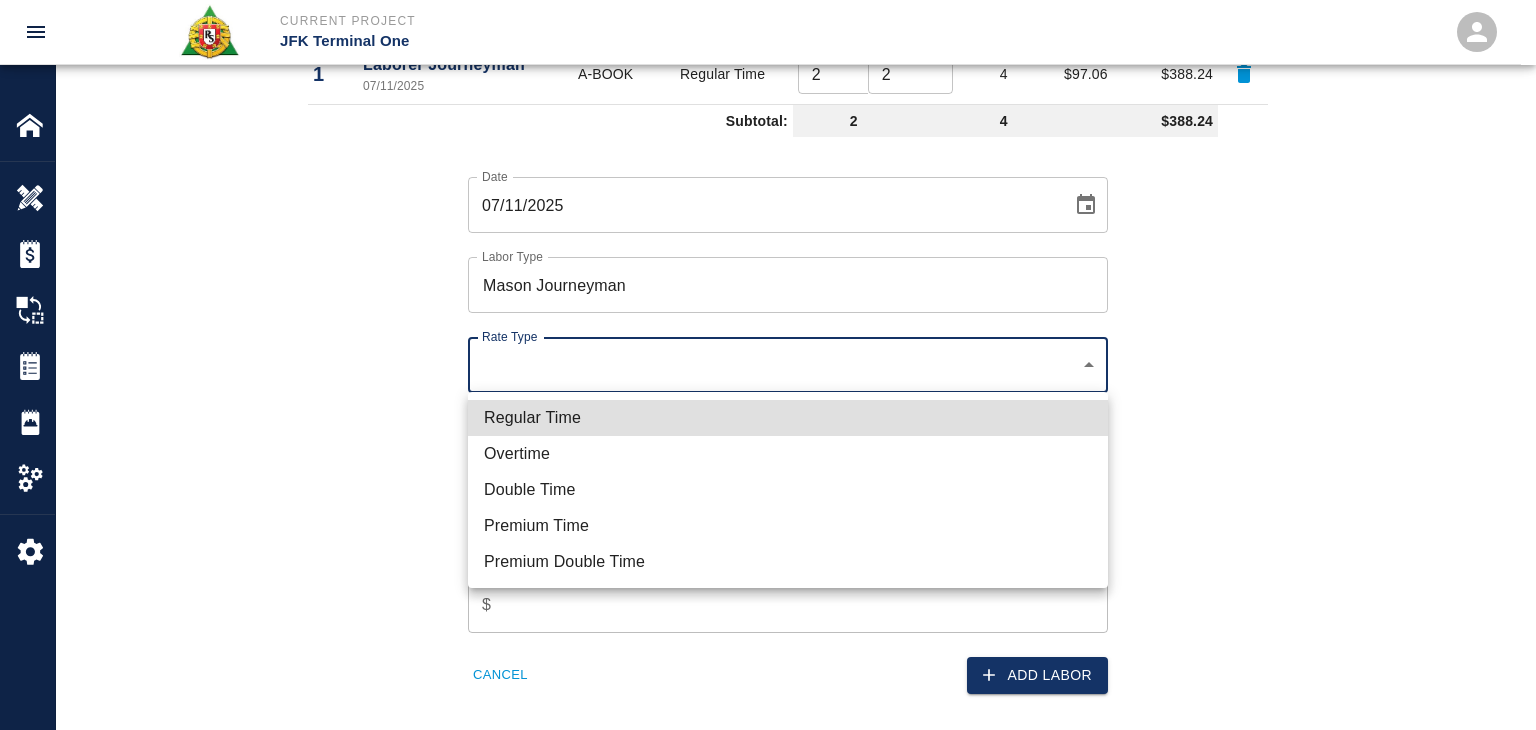 click on "Regular Time" at bounding box center [788, 418] 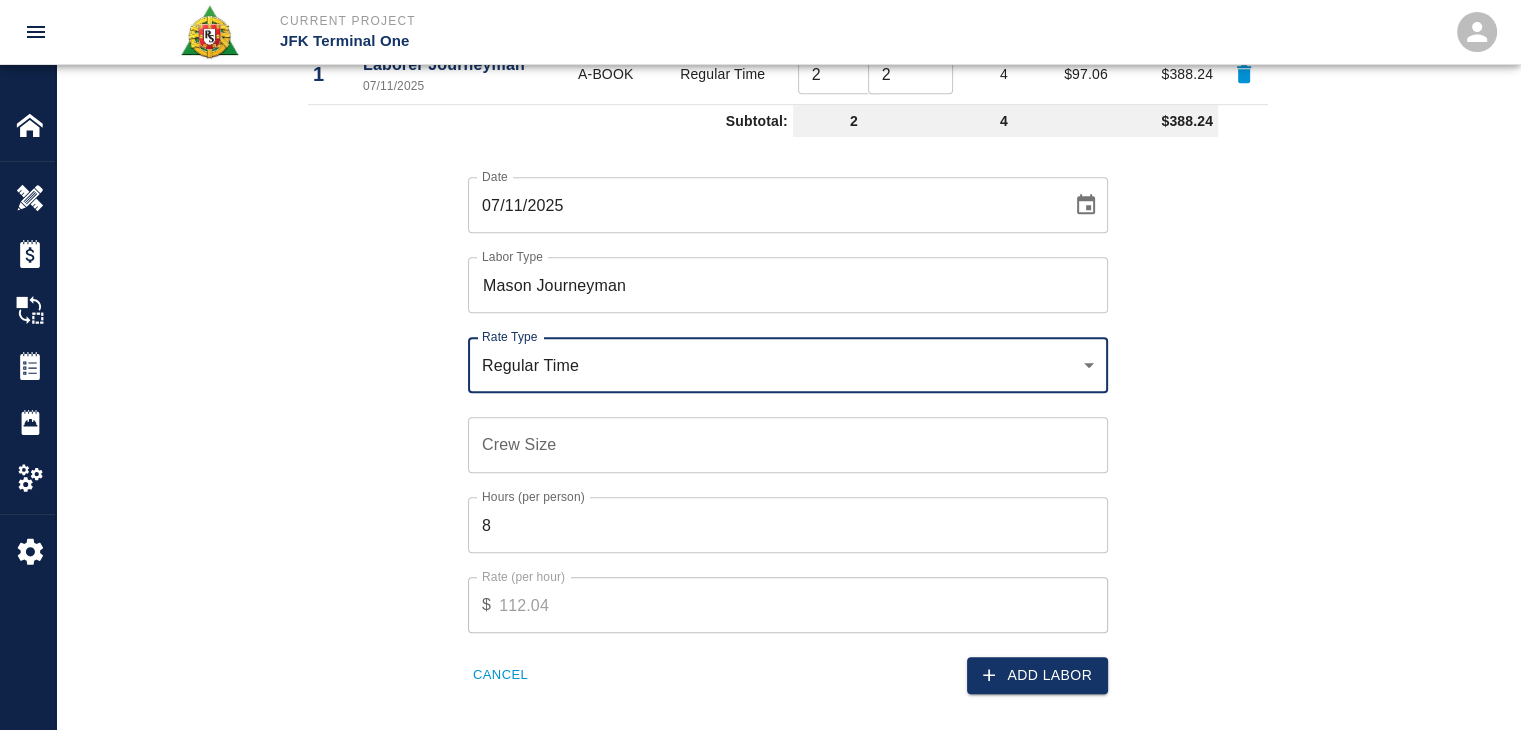 click on "Crew Size Crew Size" at bounding box center (788, 445) 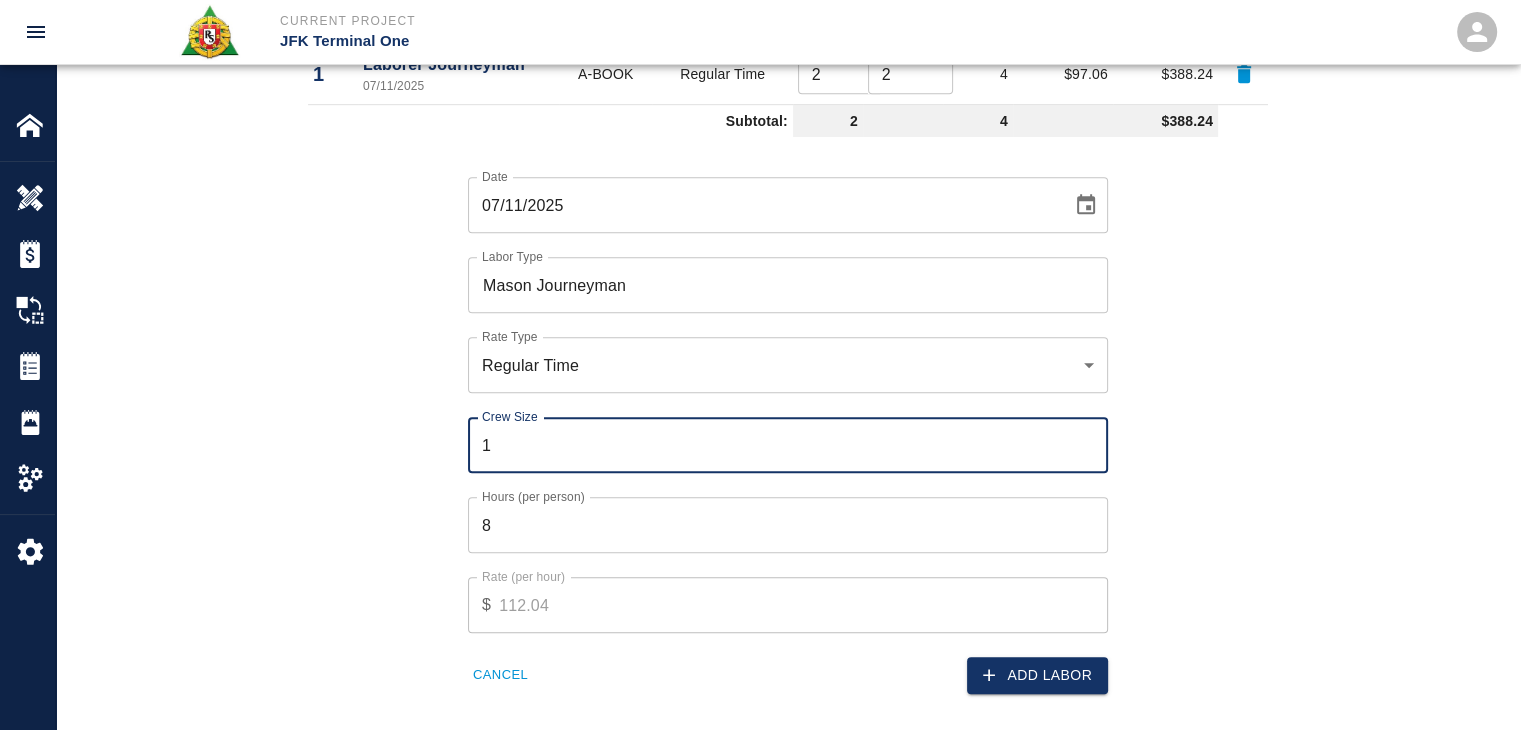 type on "1" 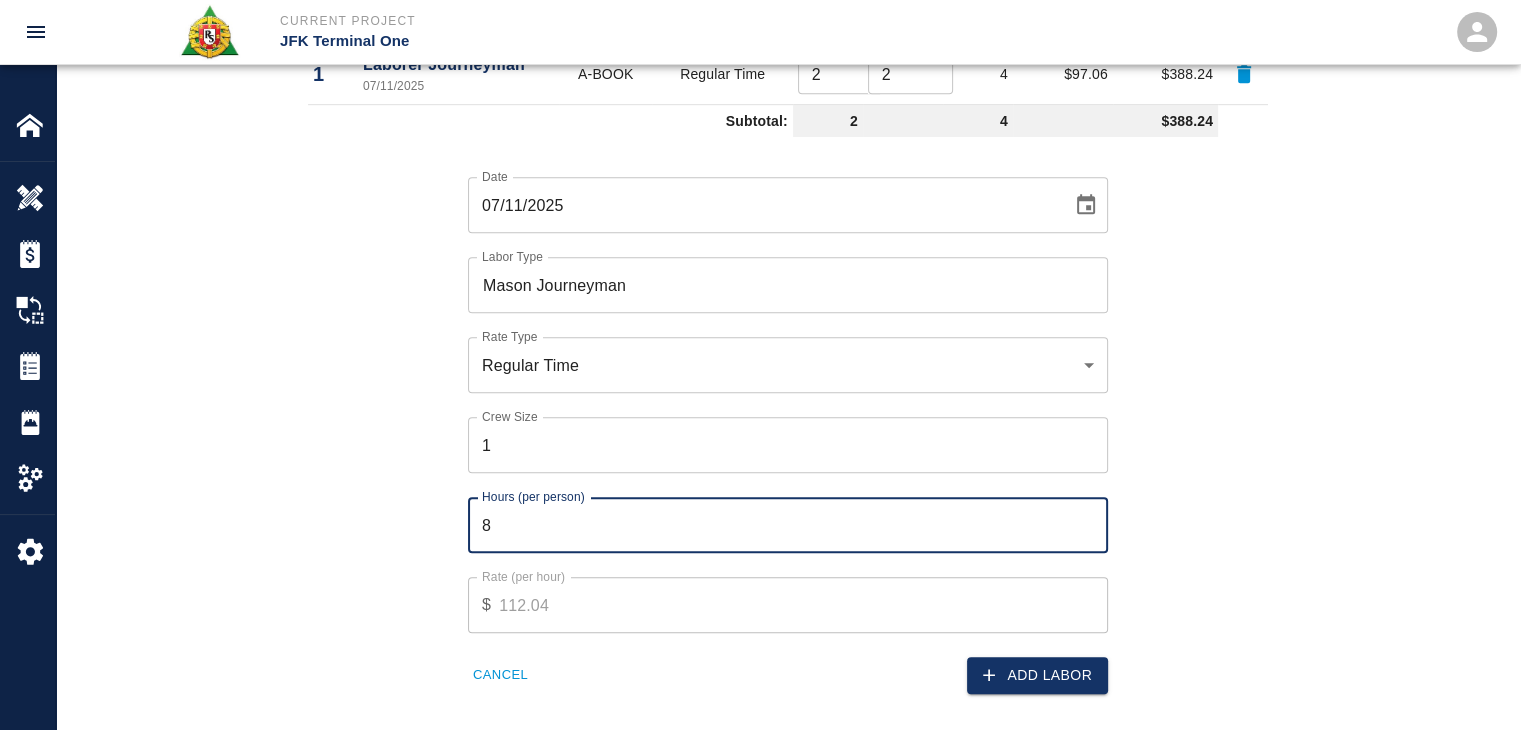 click on "8" at bounding box center [788, 525] 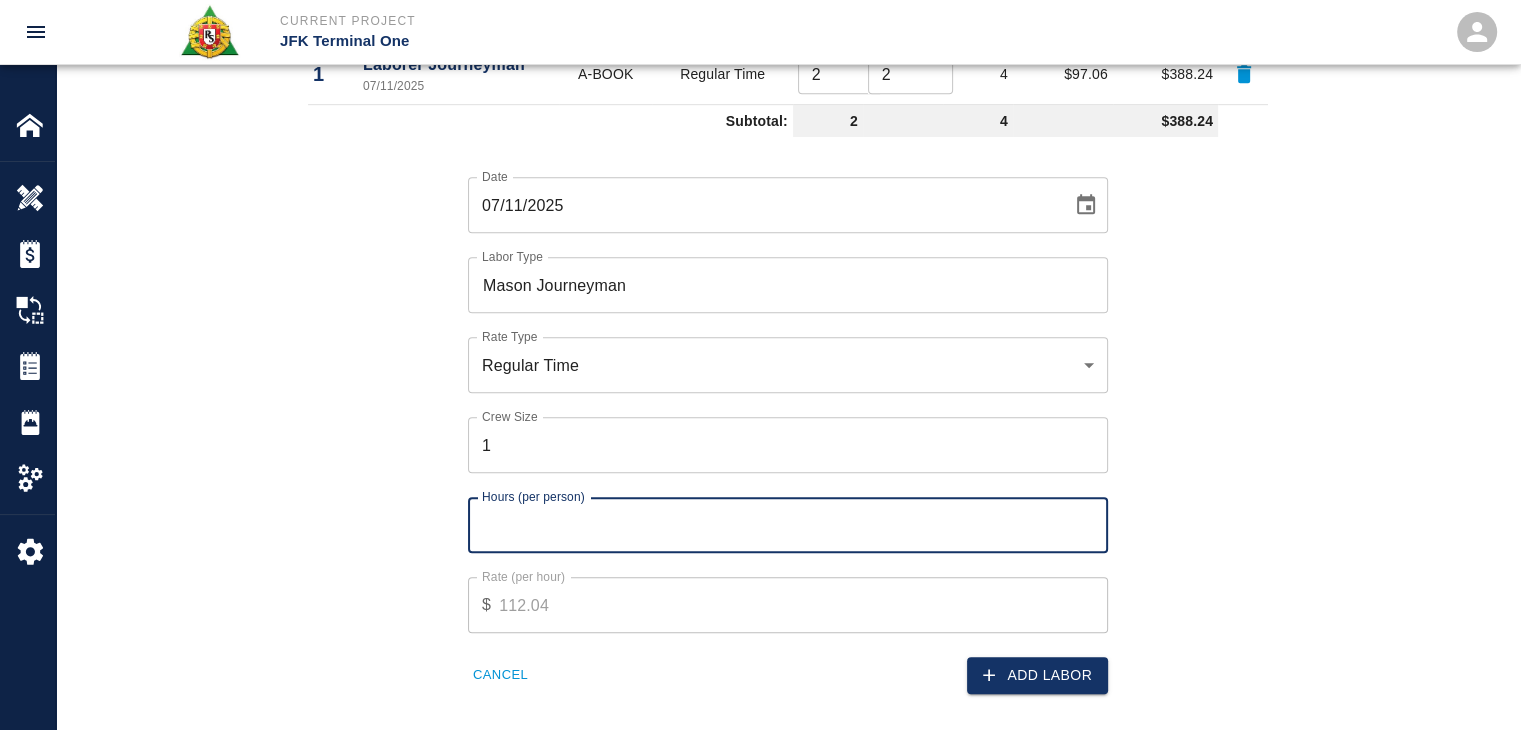 type on "3" 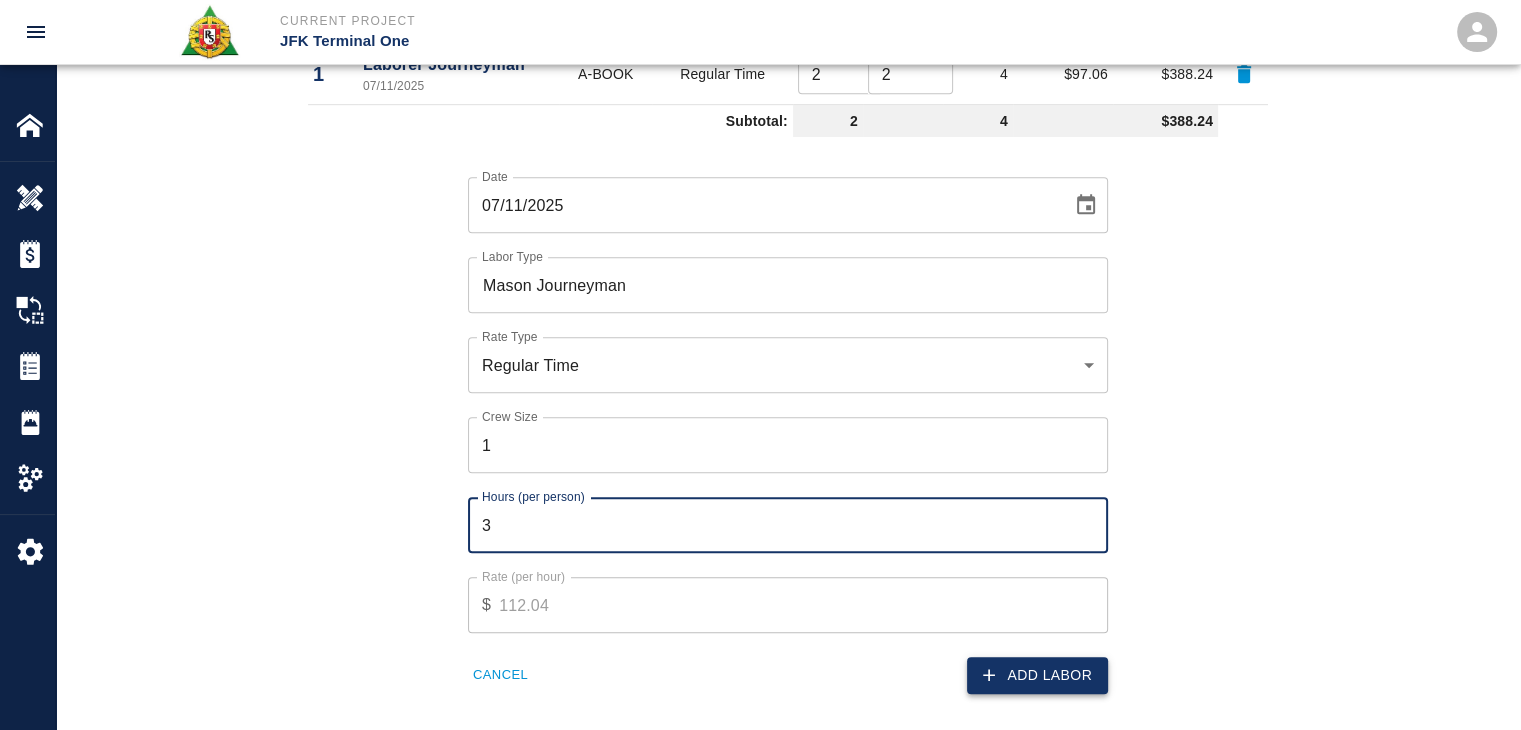 click 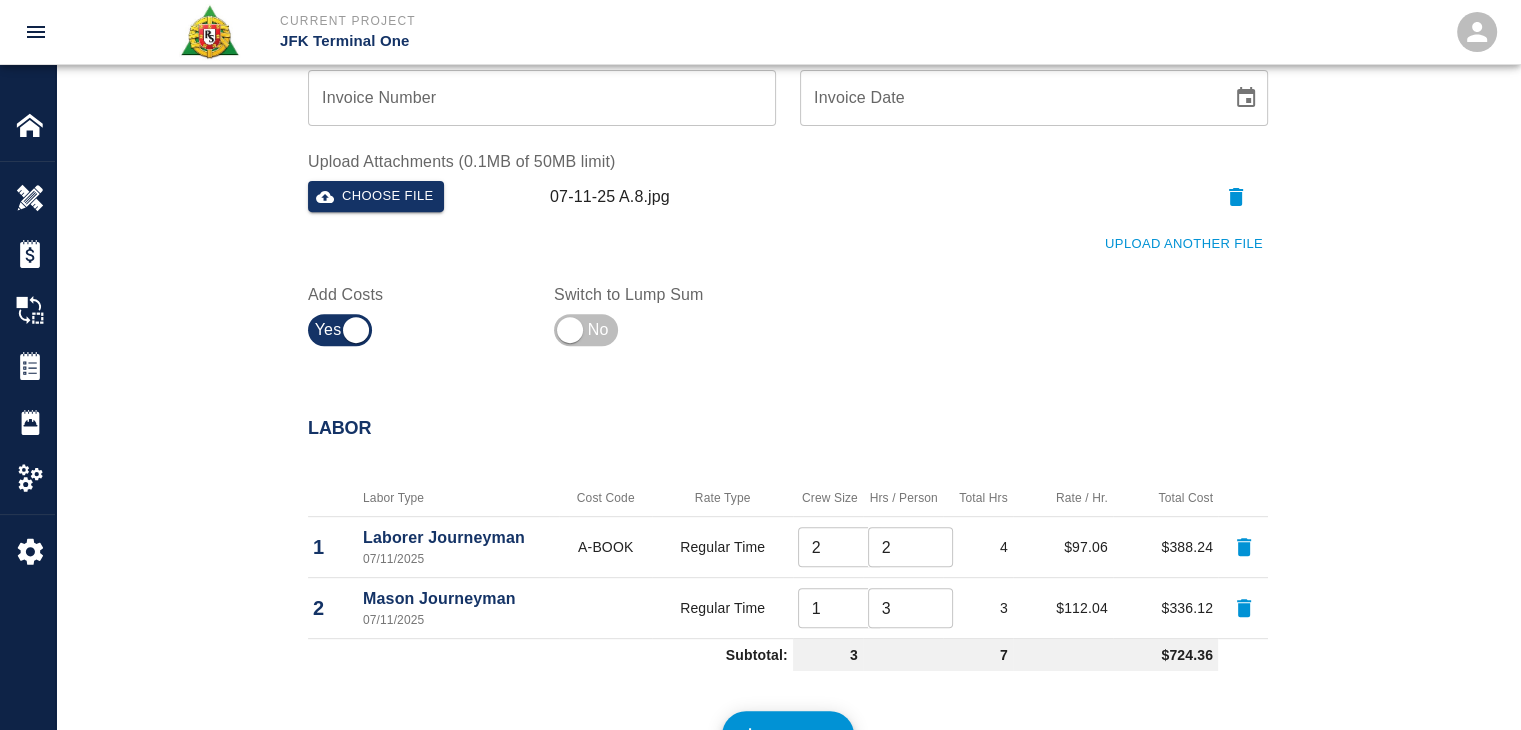 scroll, scrollTop: 976, scrollLeft: 0, axis: vertical 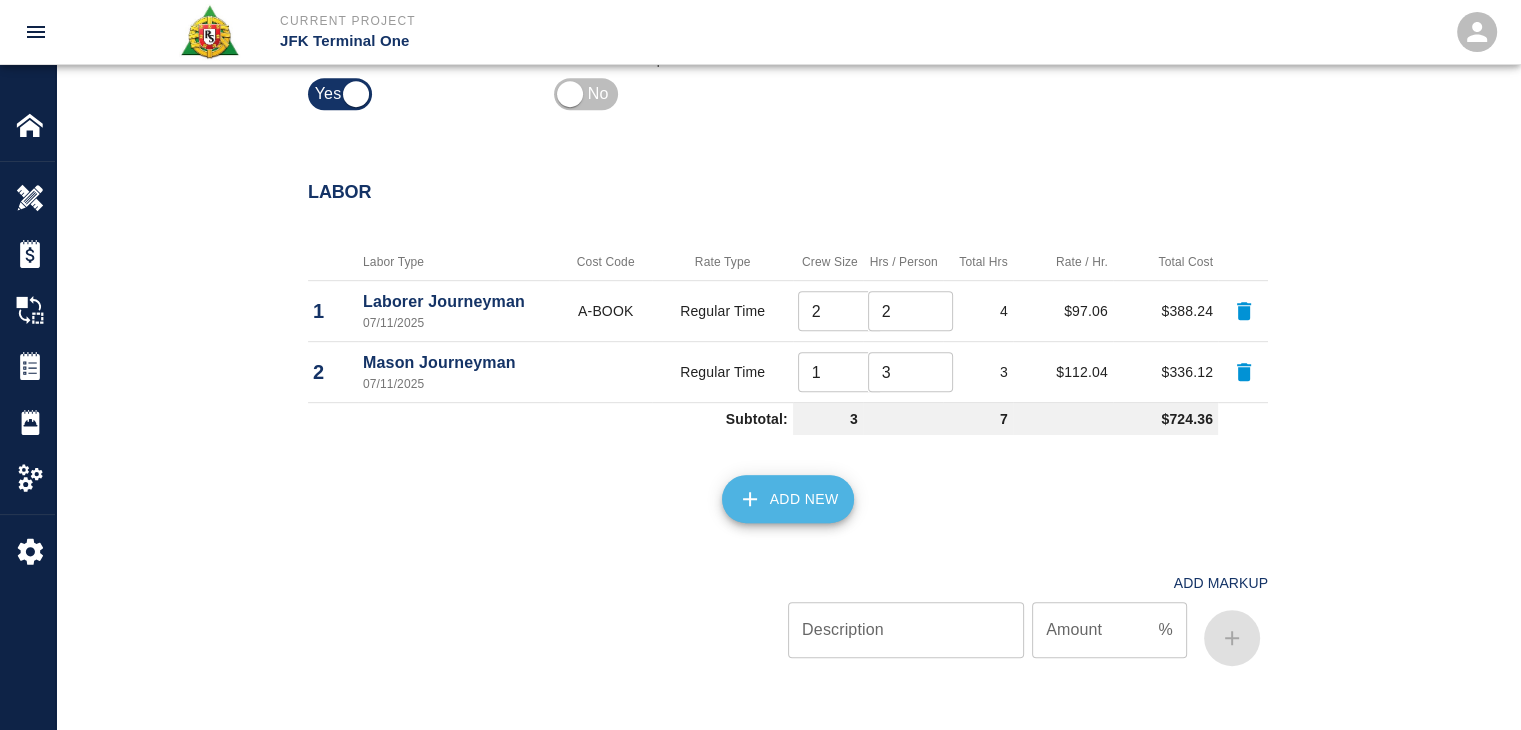 click on "Add New" at bounding box center (788, 499) 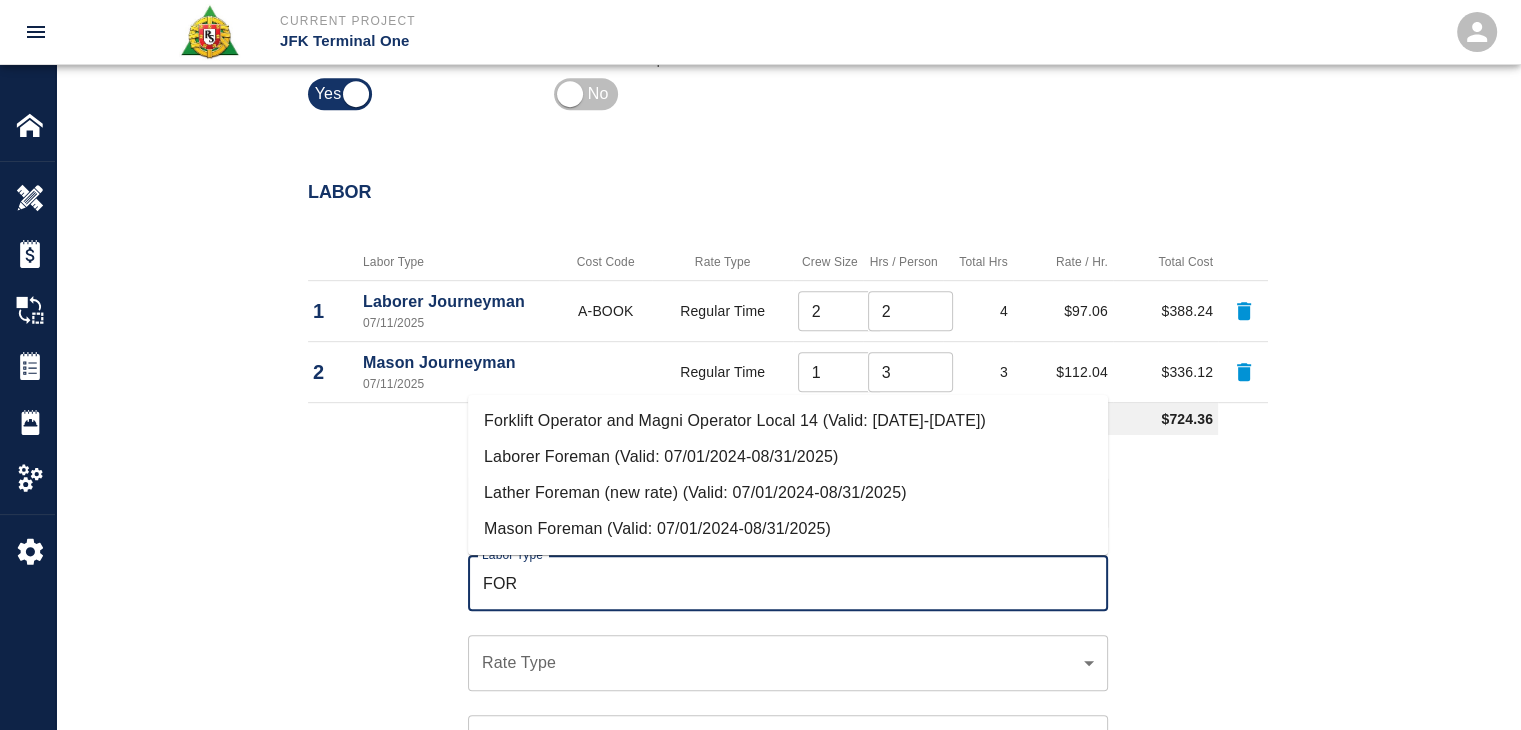 click on "Mason Foreman (Valid: 07/01/2024-08/31/2025)" at bounding box center [788, 529] 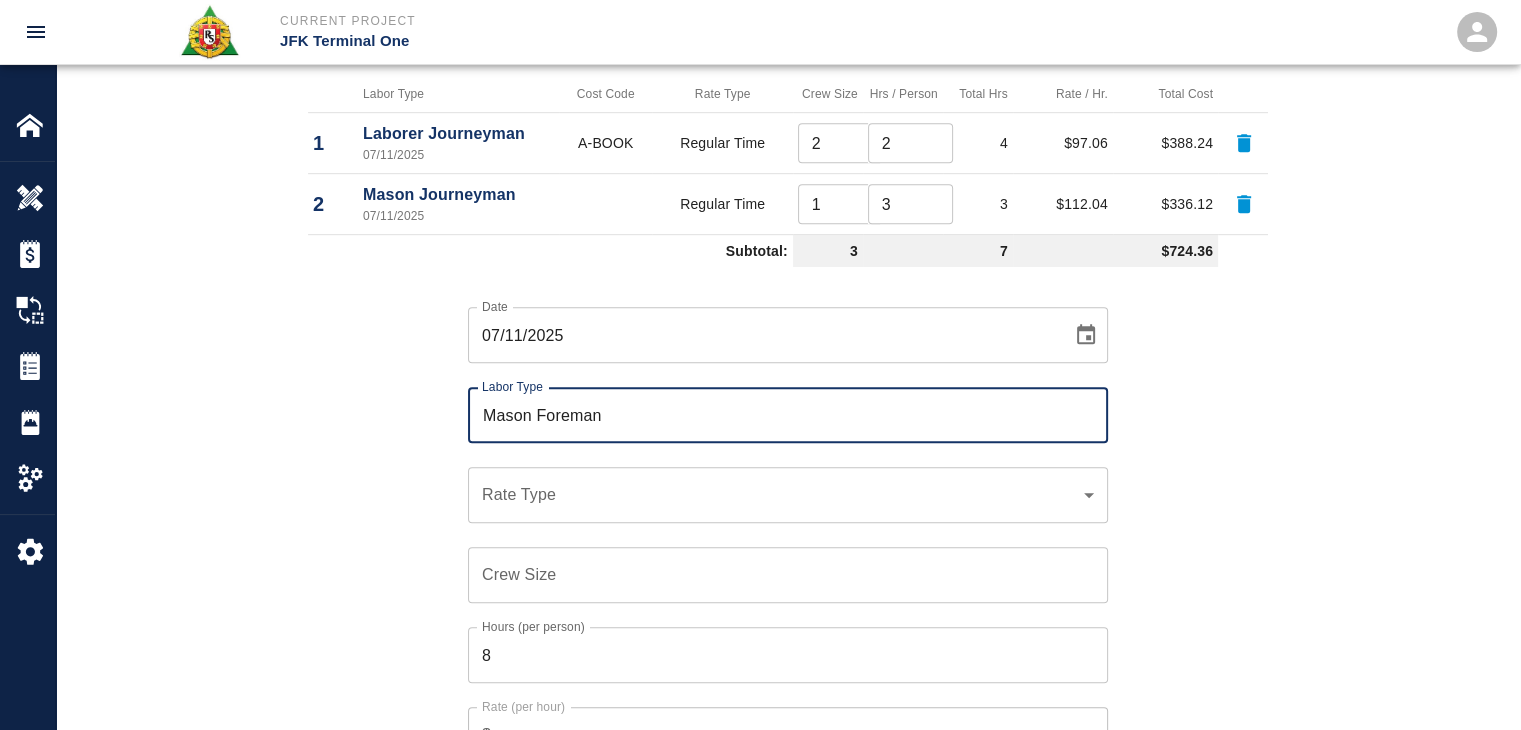 scroll, scrollTop: 1144, scrollLeft: 0, axis: vertical 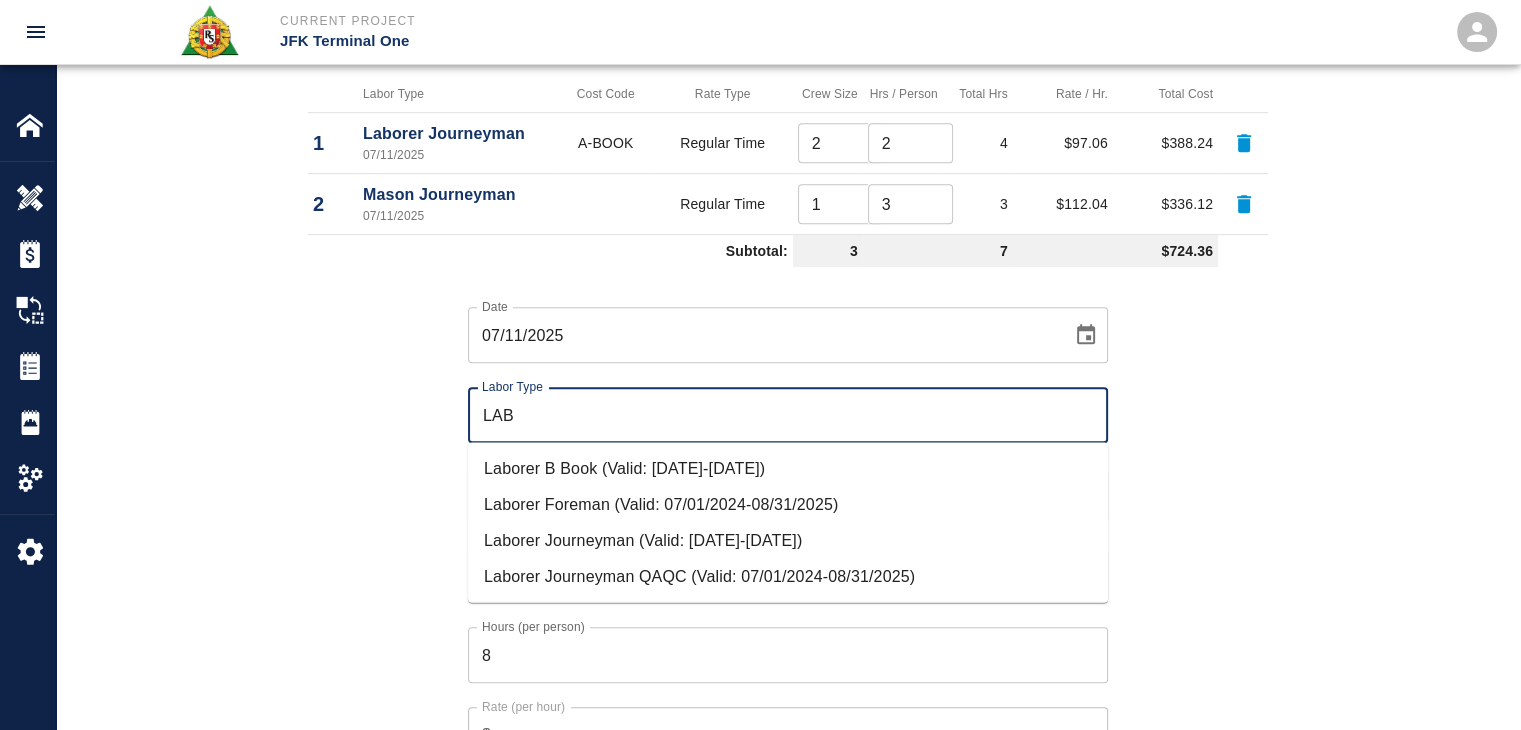click on "Laborer Foreman  (Valid: 07/01/2024-08/31/2025)" at bounding box center [788, 504] 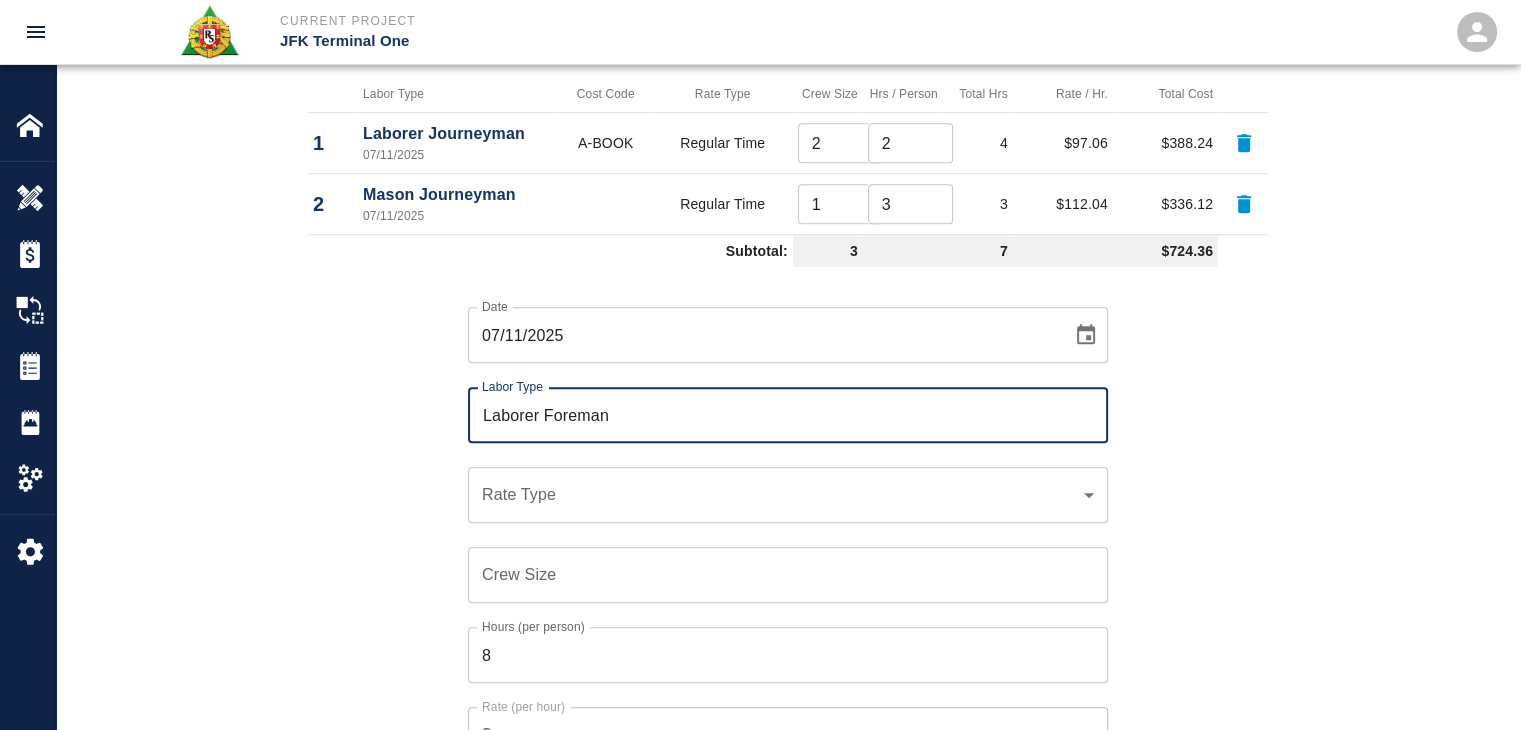 type on "Laborer Foreman" 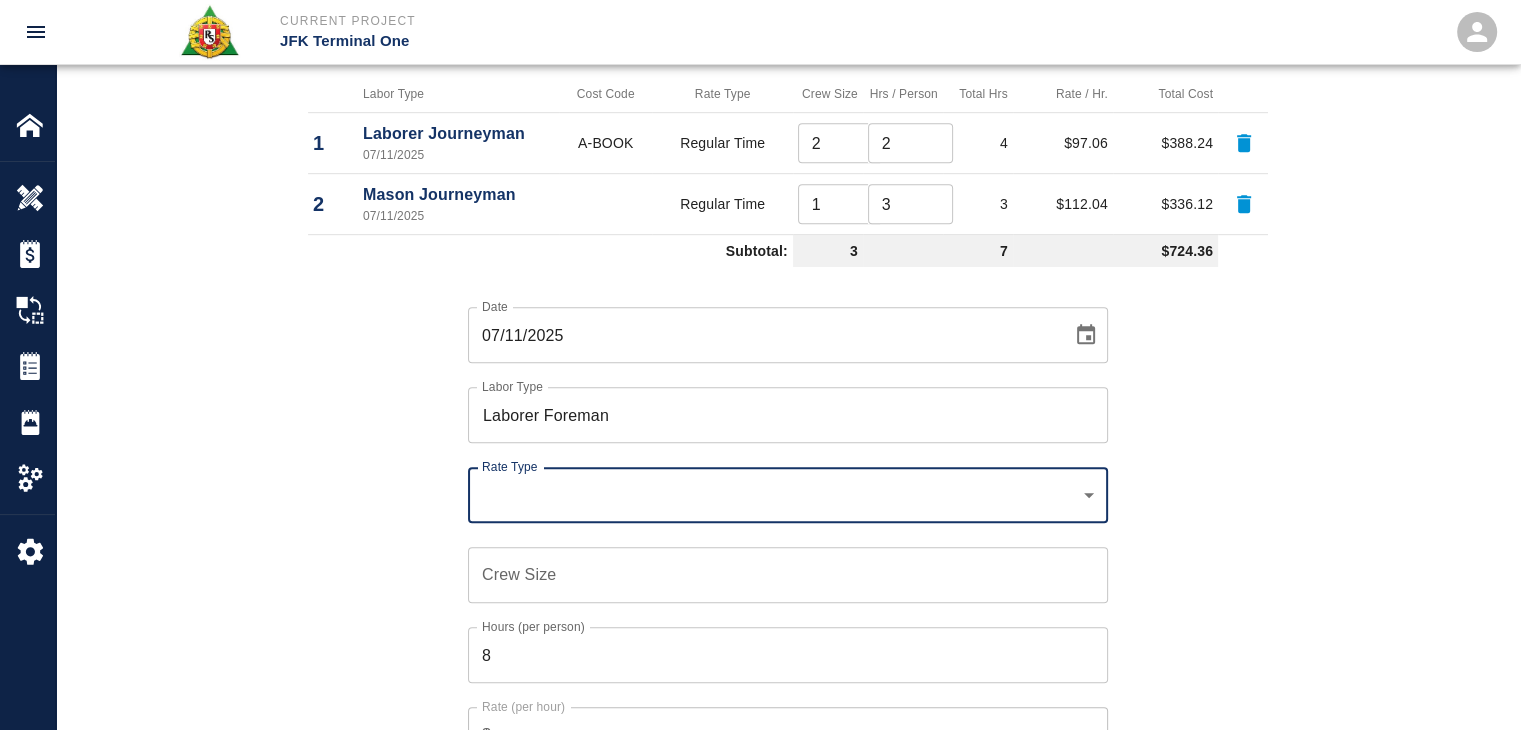 click on "Current Project JFK Terminal One Home JFK Terminal One Overview Estimates Change Orders Tickets Daily Reports Project Settings Settings Powered By Terms of Service  |  Privacy Policy Add Ticket Ticket Number 1226 Ticket Number PCO Number TBP PCO Number Start Date  07/11/2025 Start Date  End Date End Date Work Description R&S worked on placing concrete on HHL3- sprinkler valve room infill.
Breakdown:
2 Laborers 2hrs
1 masons 3hrs
1 Foreman 1hr
1 CSM 1hr x Work Description Notes x Notes Subject placing concrete on HHL3- sprinkler valve room infill. Subject Invoice Number Invoice Number Invoice Date Invoice Date Upload Attachments (0.1MB of 50MB limit) Choose file 07-11-25 A.8.jpg Upload Another File Add Costs Switch to Lump Sum Labor Labor Type Cost Code Rate Type Crew Size Hrs / Person Total Hrs Rate / Hr. Total Cost 1 Laborer Journeyman 07/11/2025 A-BOOK Regular Time 2 ​ 2 ​ 4 $97.06 $388.24 2 Mason Journeyman  07/11/2025 Regular Time 1 ​ 3 ​ 3 $112.04 $336.12 Subtotal: 3 7 $724.36 Date 07/11/2025 8" at bounding box center (760, -779) 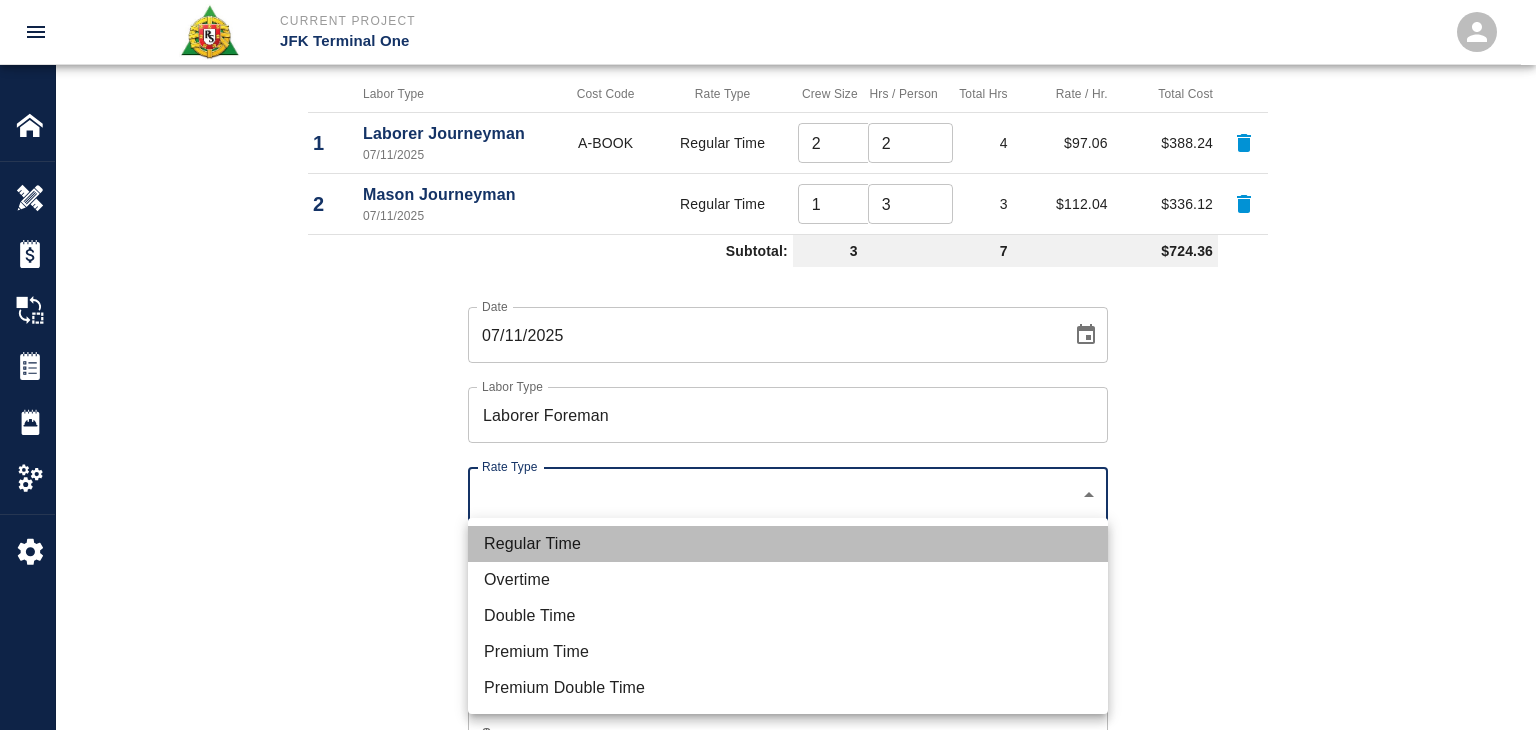click on "Regular Time" at bounding box center (788, 544) 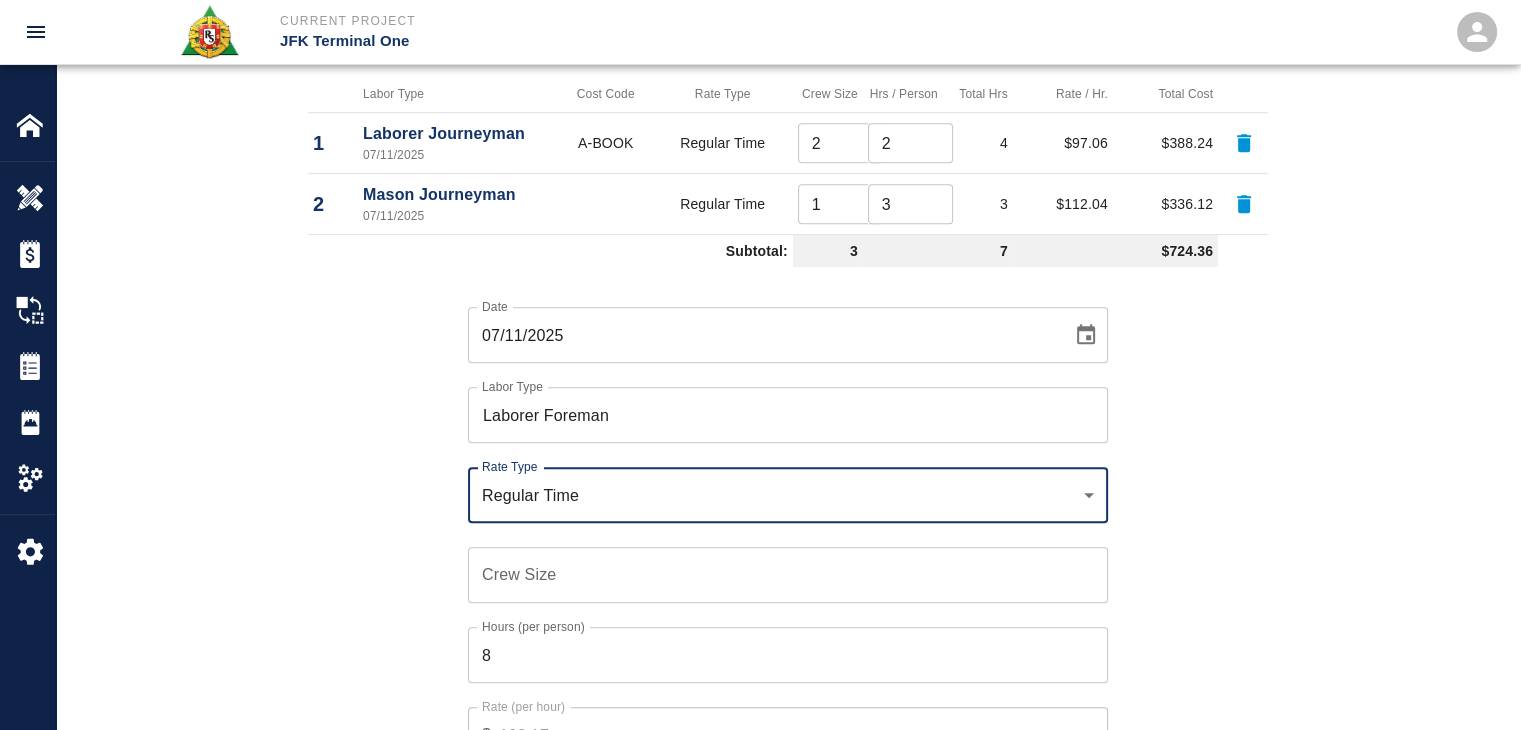 click on "Crew Size" at bounding box center [788, 575] 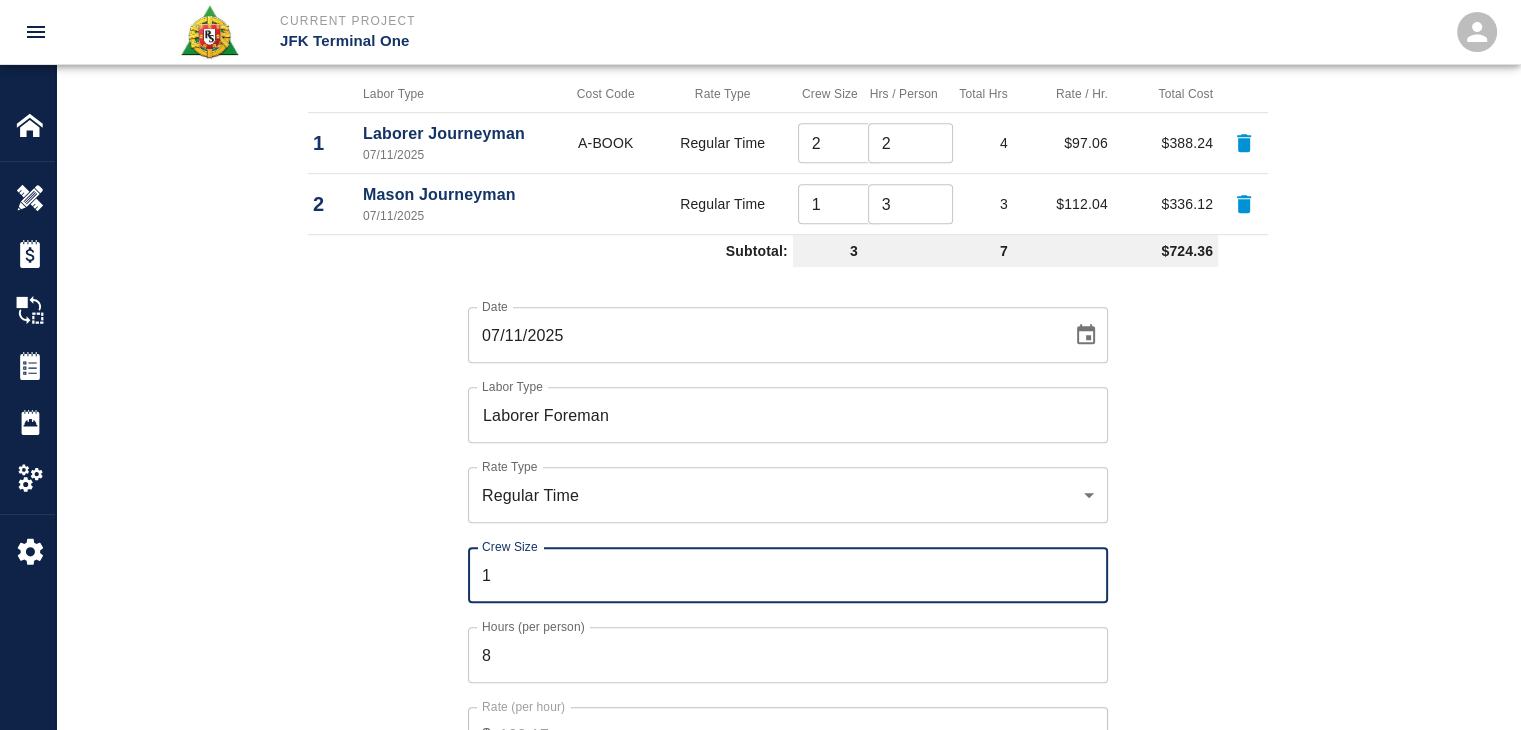 type on "1" 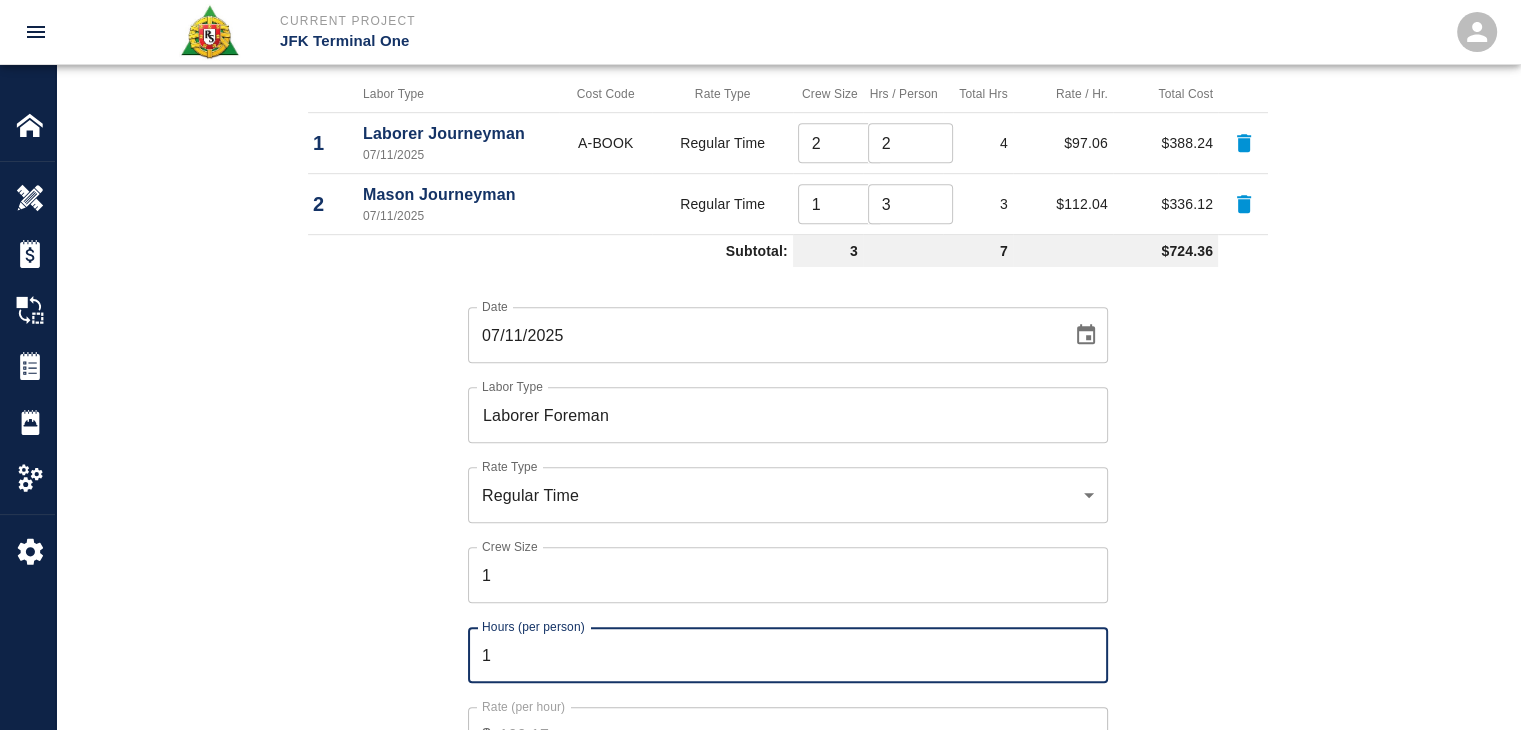 type on "1" 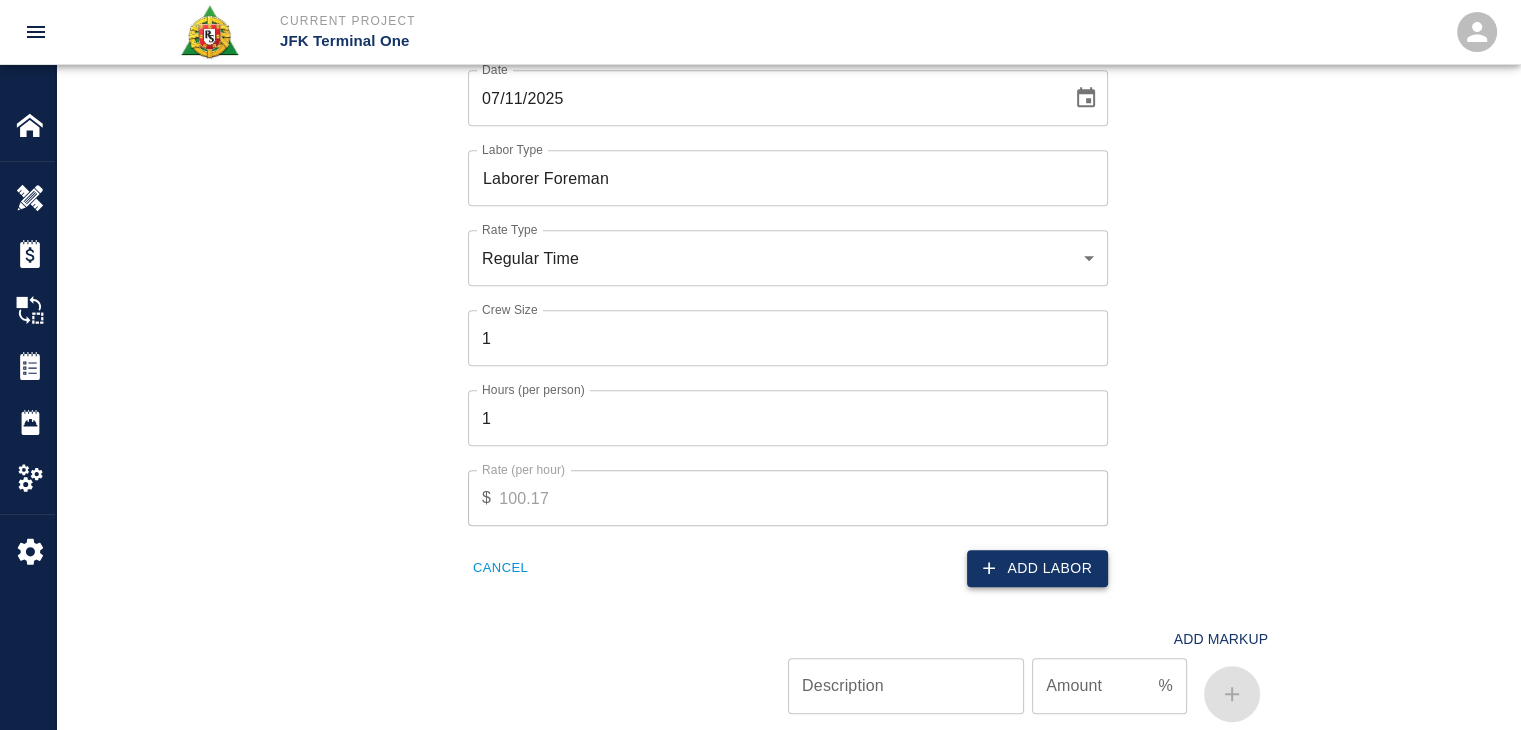 click on "Add Labor" at bounding box center (1037, 568) 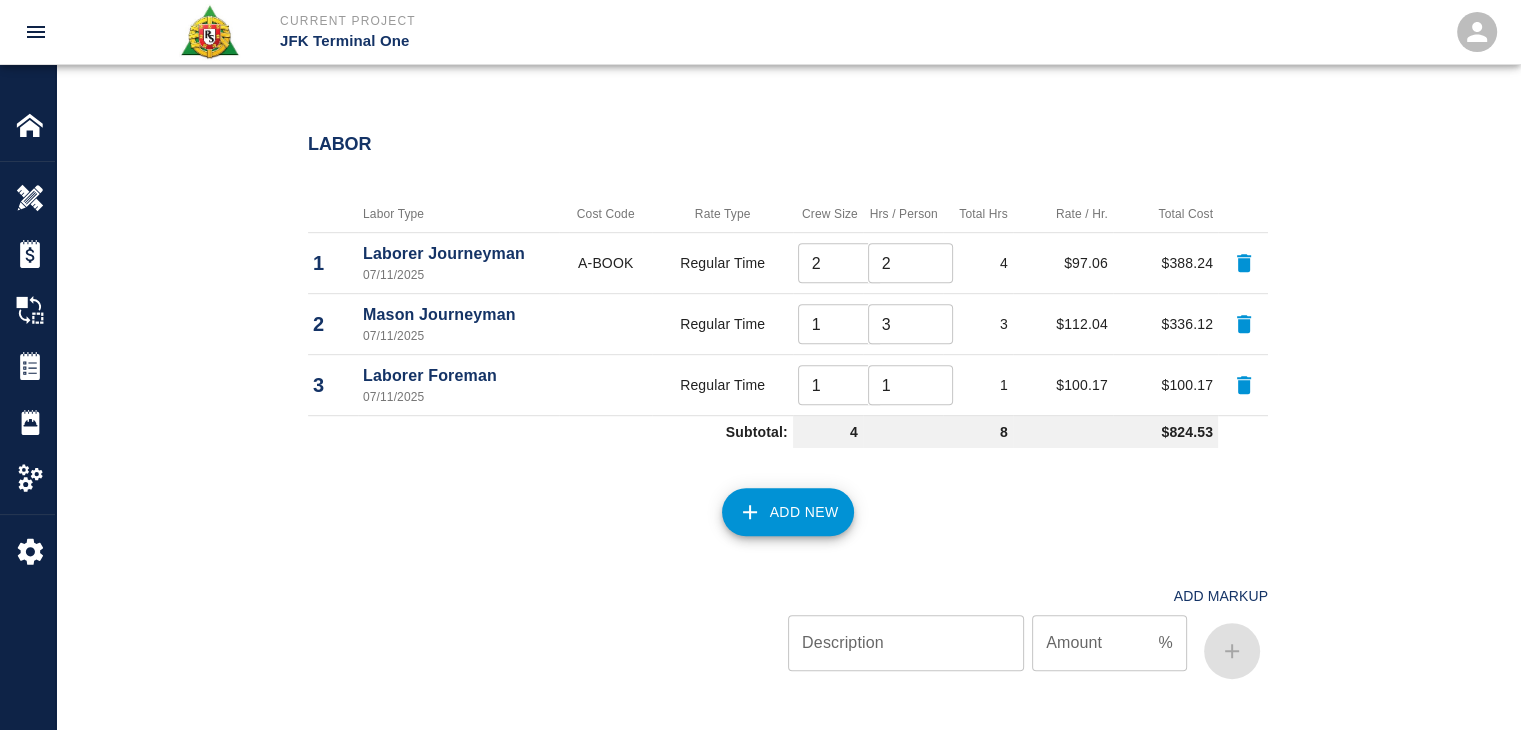click on "Add New" at bounding box center (788, 512) 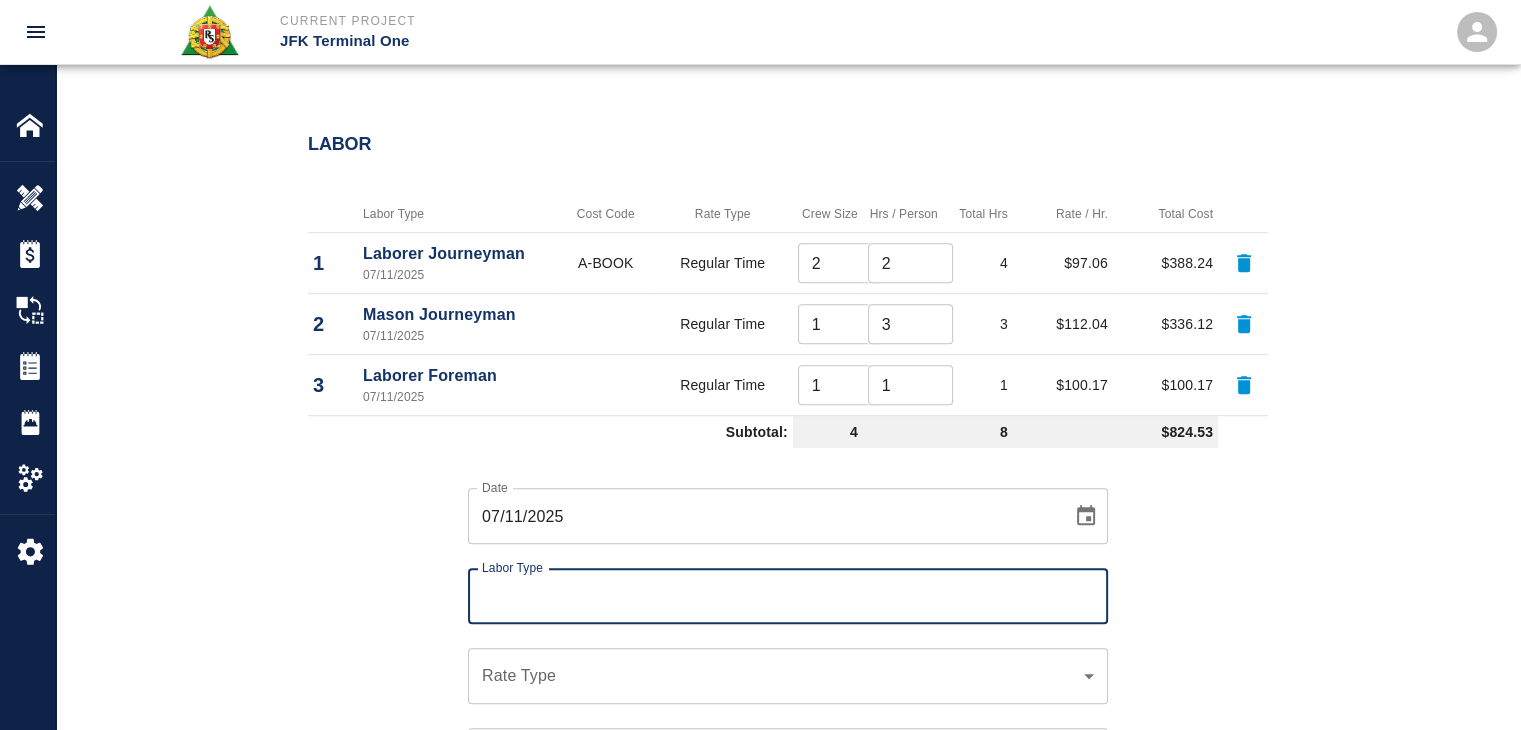 scroll, scrollTop: 1004, scrollLeft: 0, axis: vertical 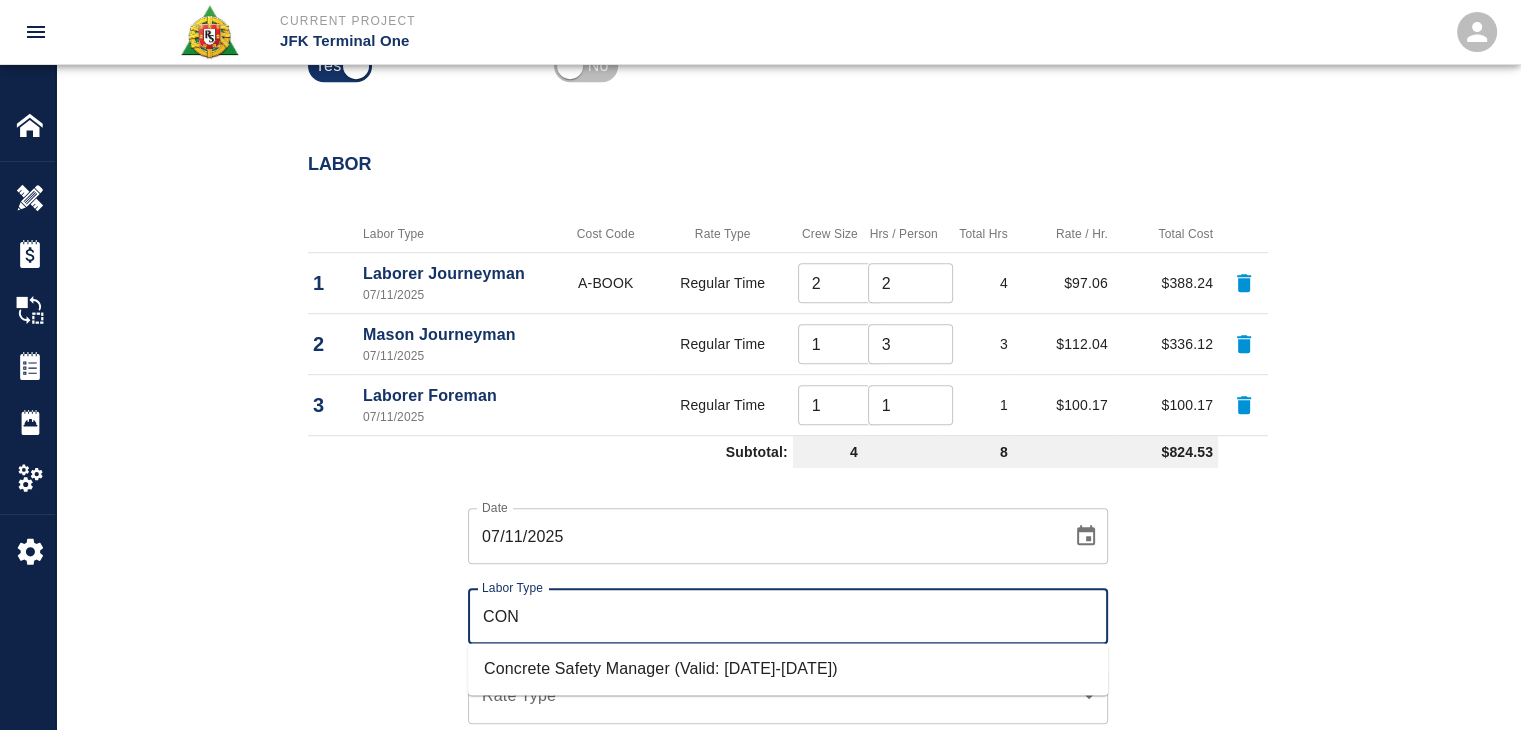 click on "Concrete Safety Manager (Valid: 01/01/2025-01/01/2026)" at bounding box center (788, 669) 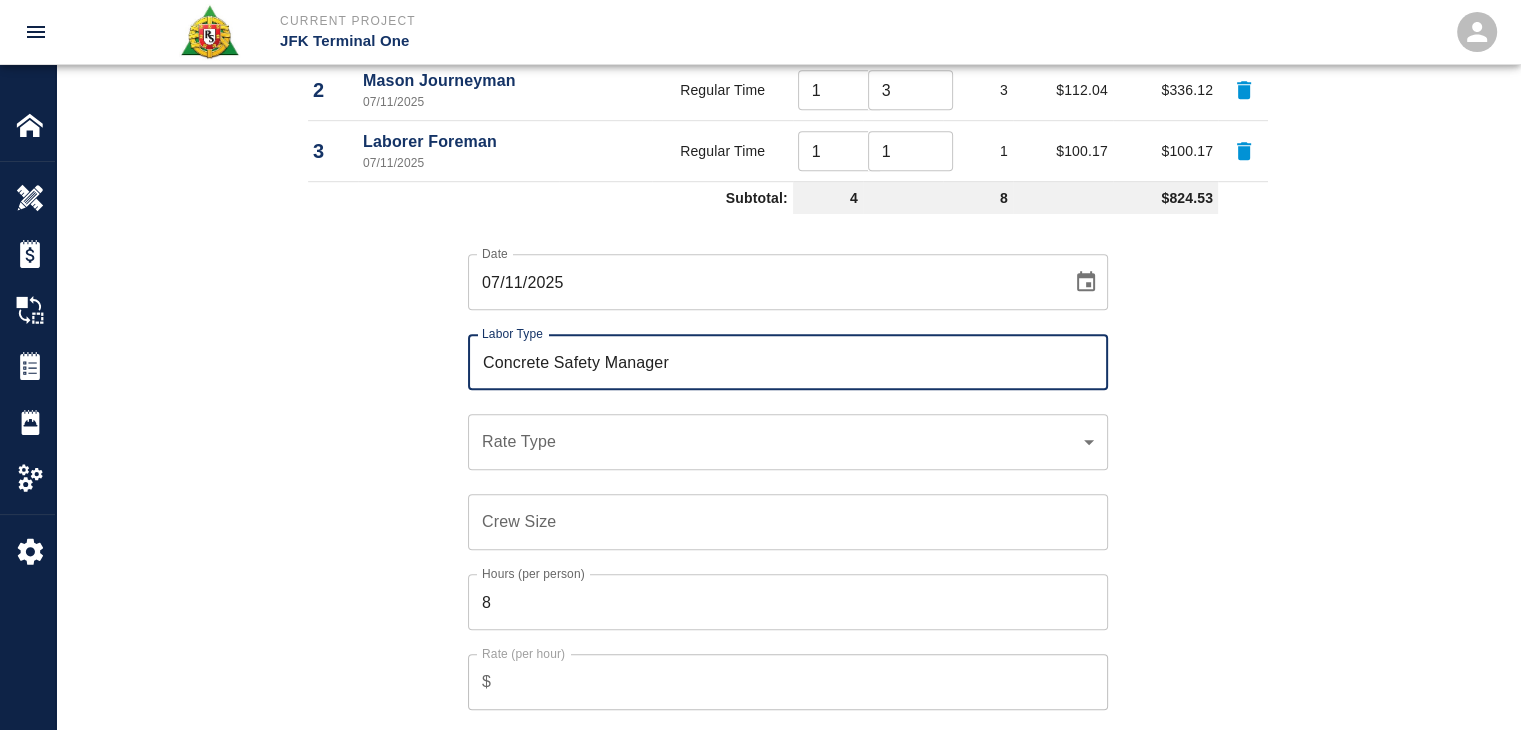 scroll, scrollTop: 1262, scrollLeft: 0, axis: vertical 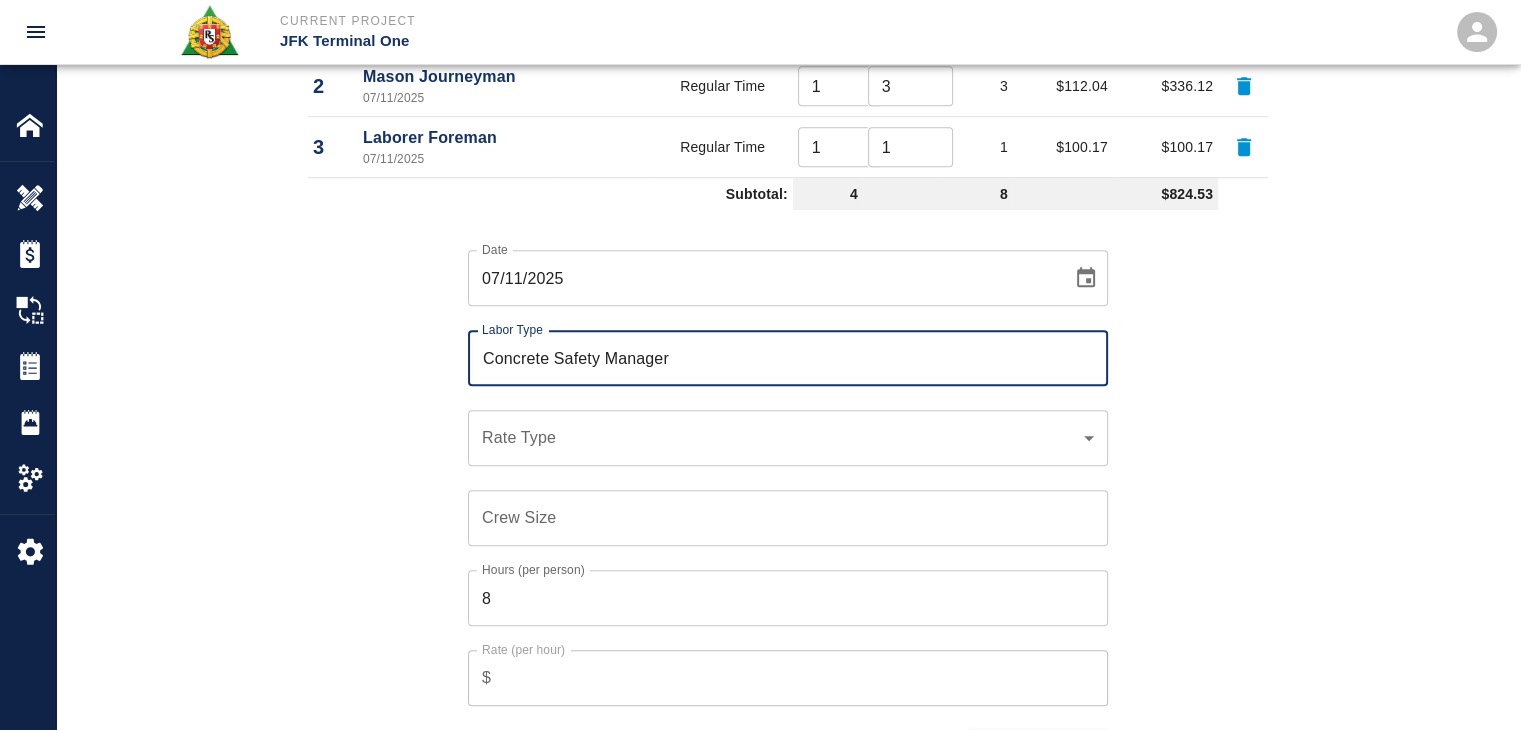 click on "Concrete Safety Manager" at bounding box center [788, 358] 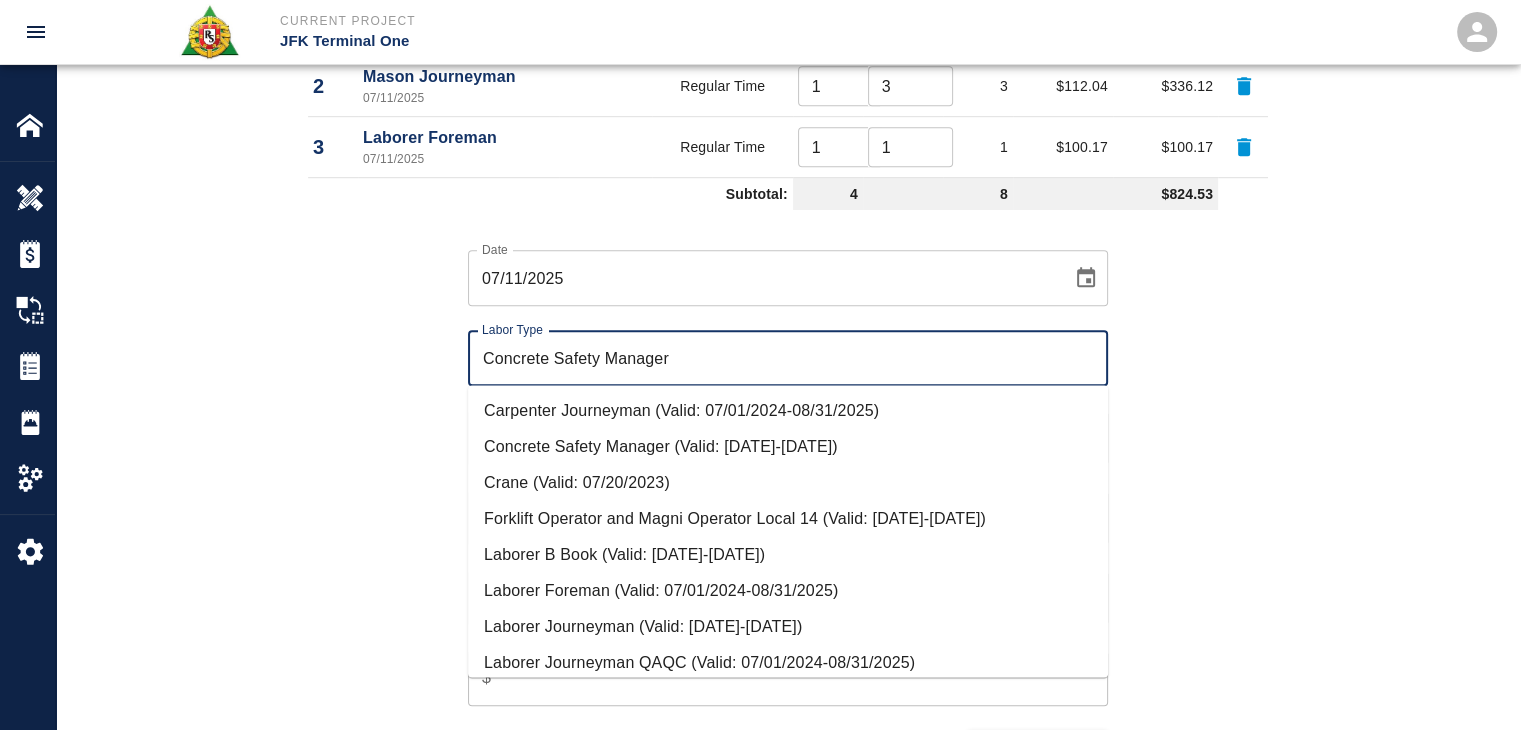 type on "Concrete Safety Manager" 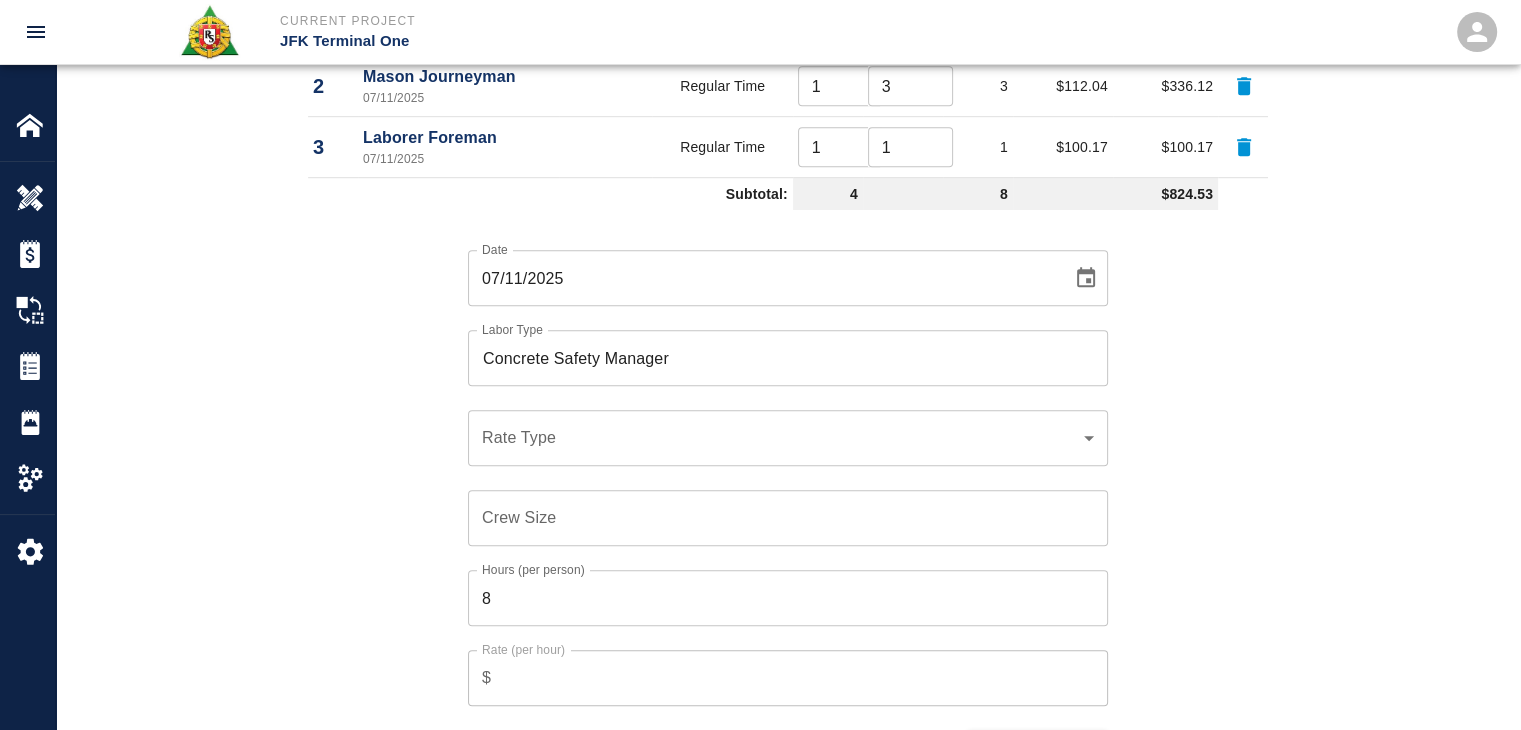 click on "Date 07/11/2025 Date Labor Type Concrete Safety Manager Labor Type Rate Type ​ Rate Type Crew Size Crew Size Hours (per person) 8 Hours (per person) Rate (per hour) $ Rate (per hour) Cancel Add Labor" at bounding box center [776, 492] 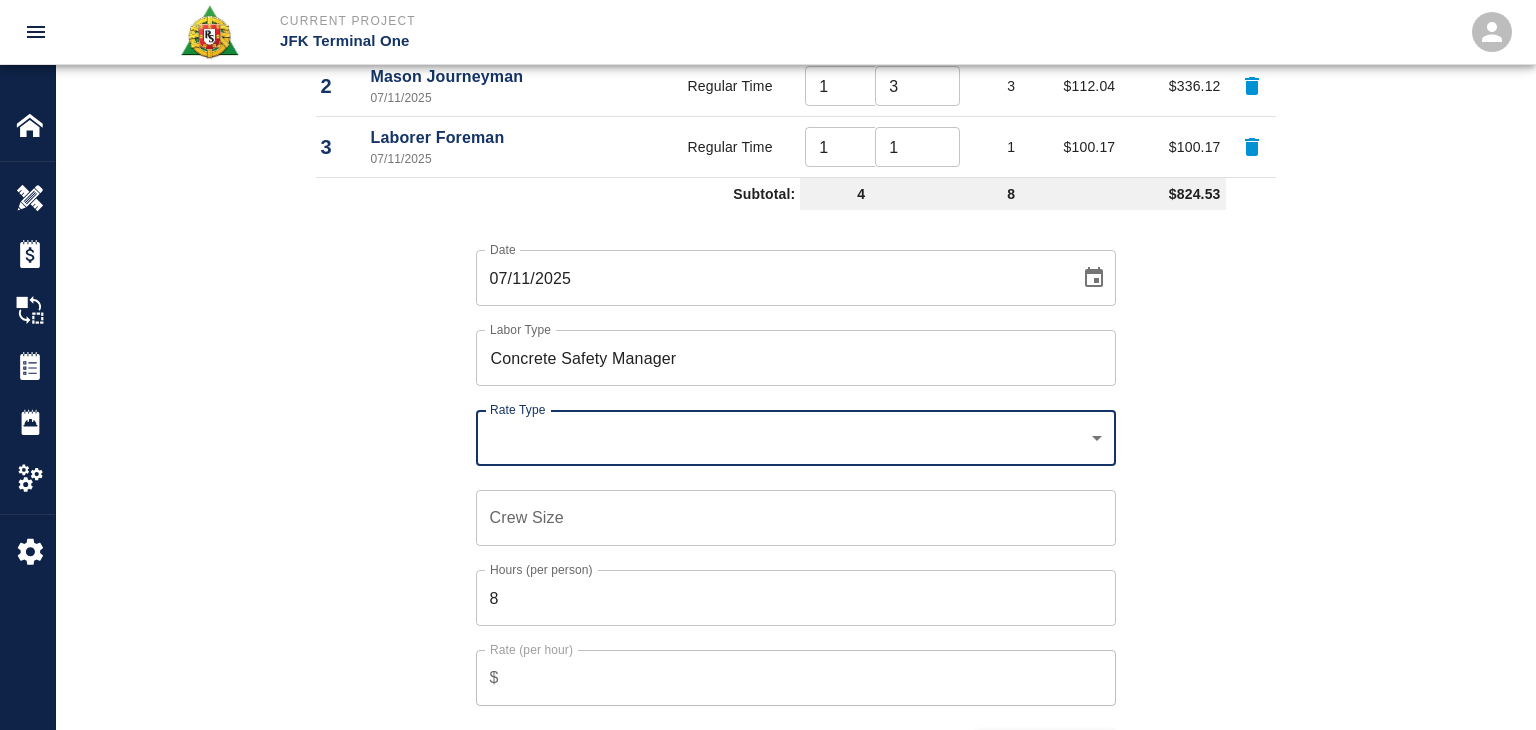 click on "Current Project JFK Terminal One Home JFK Terminal One Overview Estimates Change Orders Tickets Daily Reports Project Settings Settings Powered By Terms of Service  |  Privacy Policy Add Ticket Ticket Number 1226 Ticket Number PCO Number TBP PCO Number Start Date  07/11/2025 Start Date  End Date End Date Work Description R&S worked on placing concrete on HHL3- sprinkler valve room infill.
Breakdown:
2 Laborers 2hrs
1 masons 3hrs
1 Foreman 1hr
1 CSM 1hr x Work Description Notes x Notes Subject placing concrete on HHL3- sprinkler valve room infill. Subject Invoice Number Invoice Number Invoice Date Invoice Date Upload Attachments (0.1MB of 50MB limit) Choose file 07-11-25 A.8.jpg Upload Another File Add Costs Switch to Lump Sum Labor Labor Type Cost Code Rate Type Crew Size Hrs / Person Total Hrs Rate / Hr. Total Cost 1 Laborer Journeyman 07/11/2025 A-BOOK Regular Time 2 ​ 2 ​ 4 $97.06 $388.24 2 Mason Journeyman  07/11/2025 Regular Time 1 ​ 3 ​ 3 $112.04 $336.12 3 Laborer Foreman  07/11/2025 1 ​ 1 1" at bounding box center [768, -897] 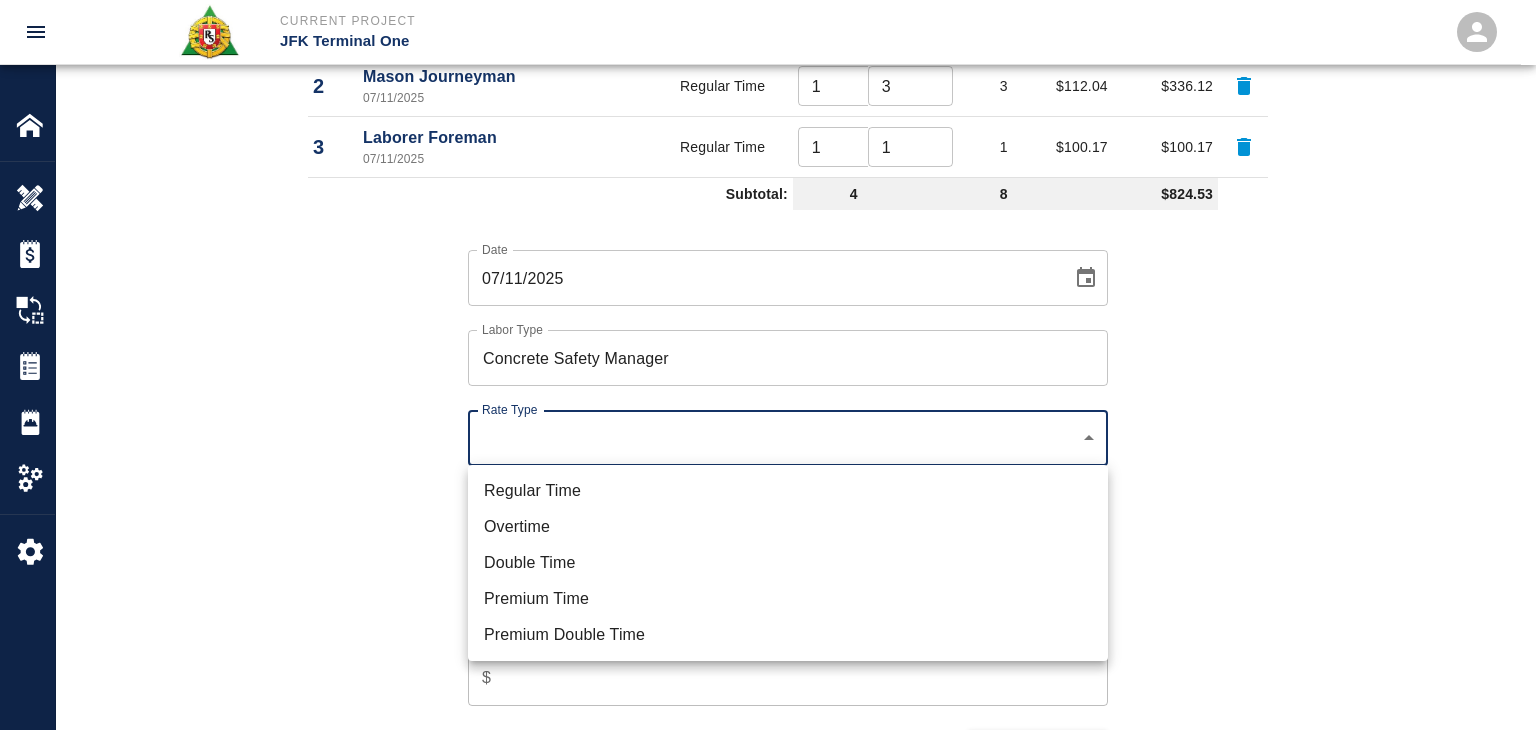 click on "Regular Time Overtime Double Time Premium Time Premium Double Time" at bounding box center (788, 563) 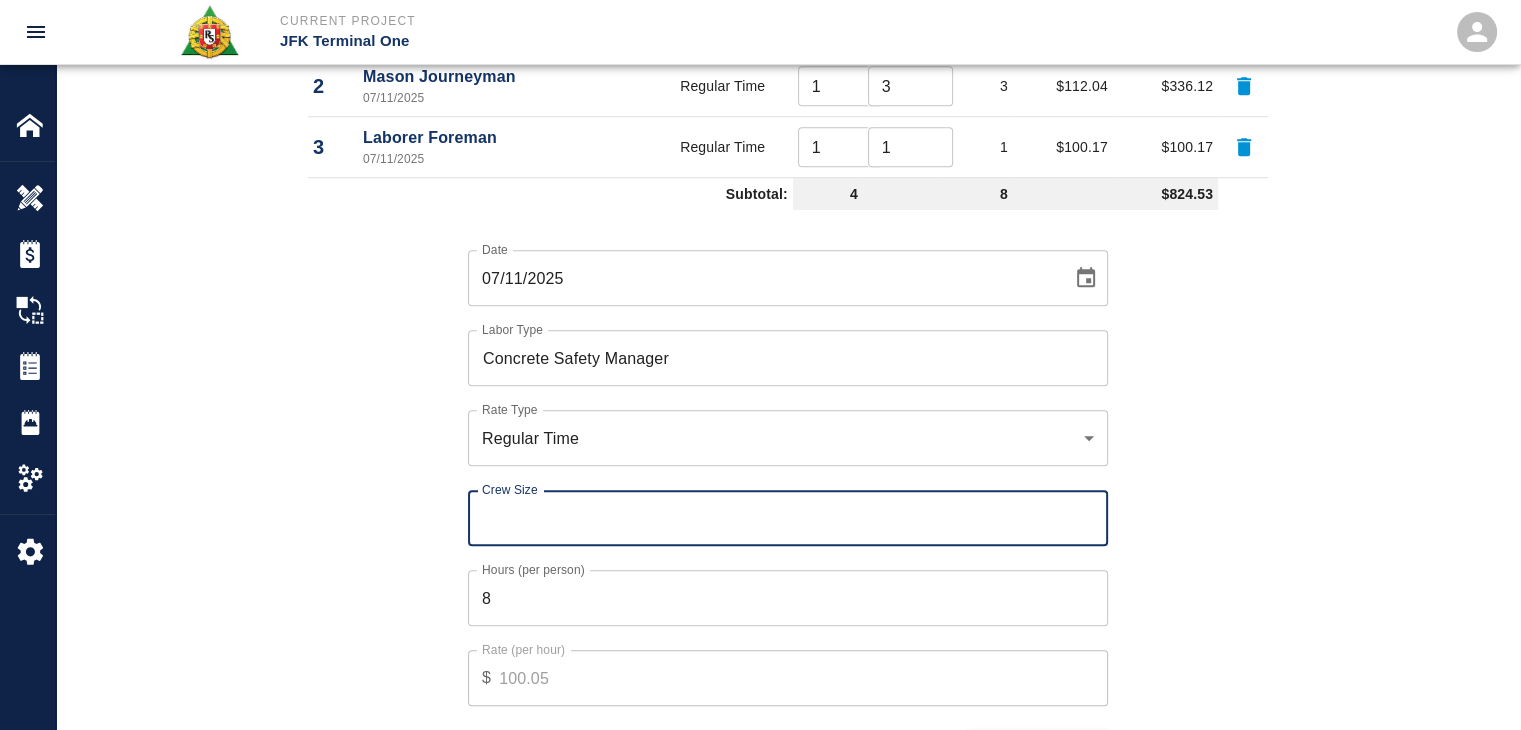 click on "Crew Size Crew Size" at bounding box center (788, 518) 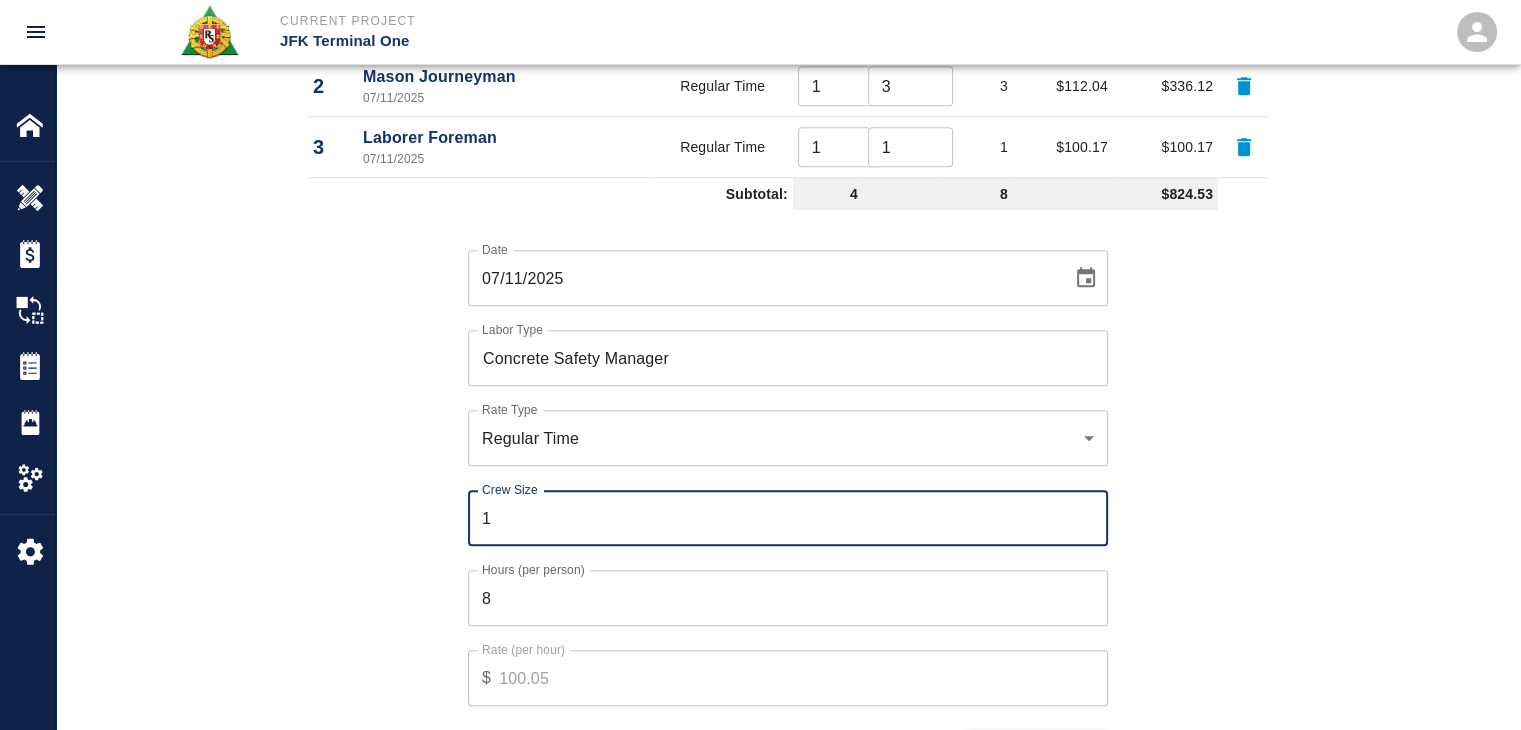 type on "1" 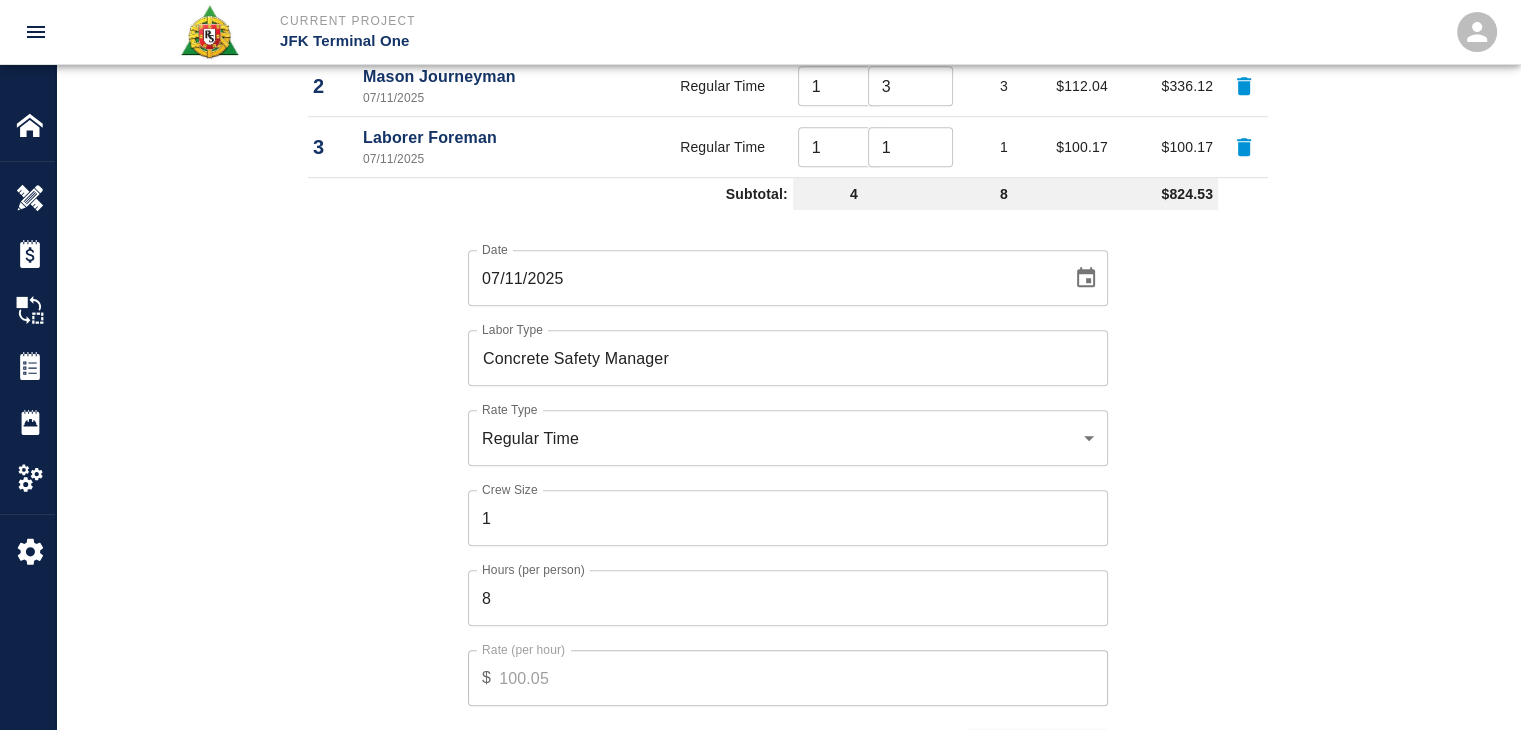 click on "8" at bounding box center (788, 598) 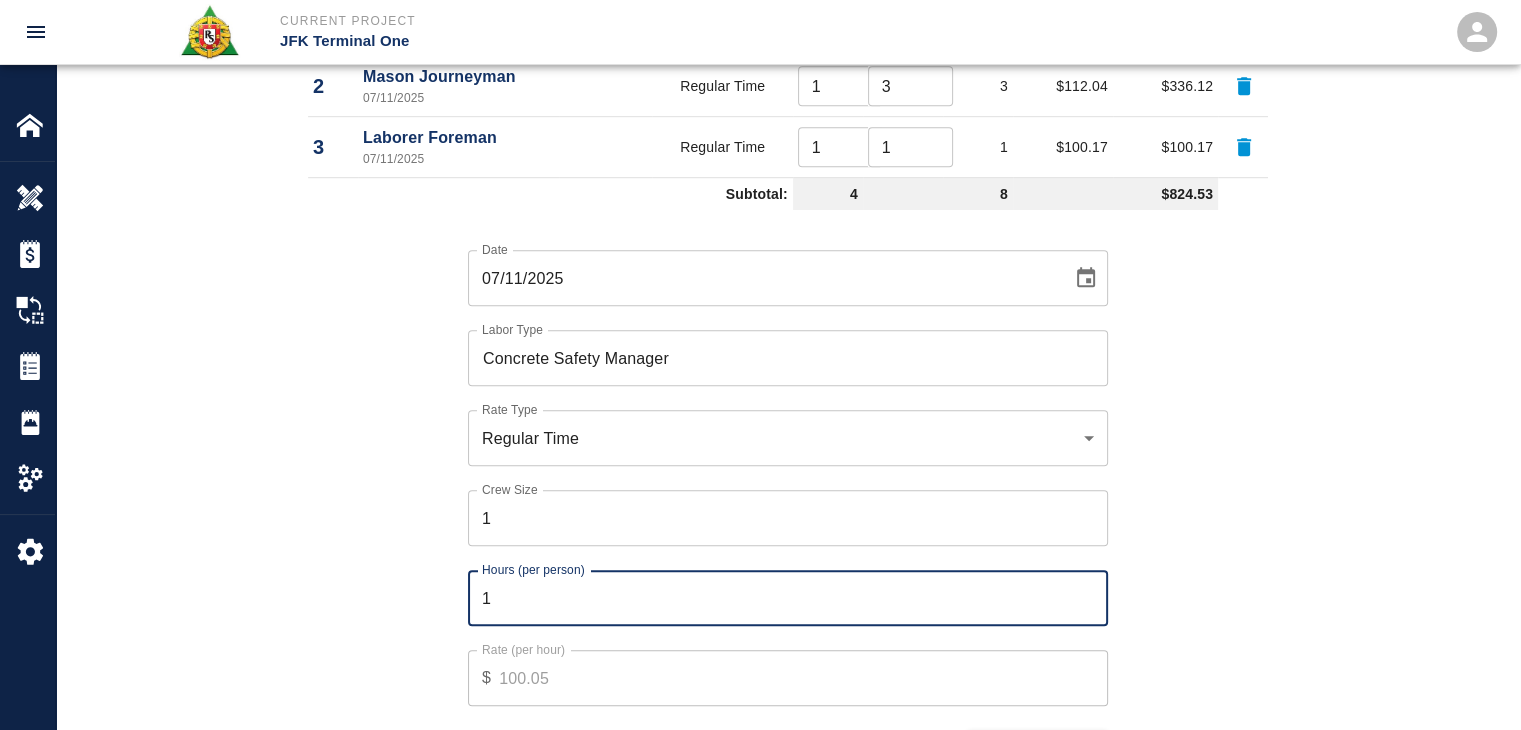 type on "1" 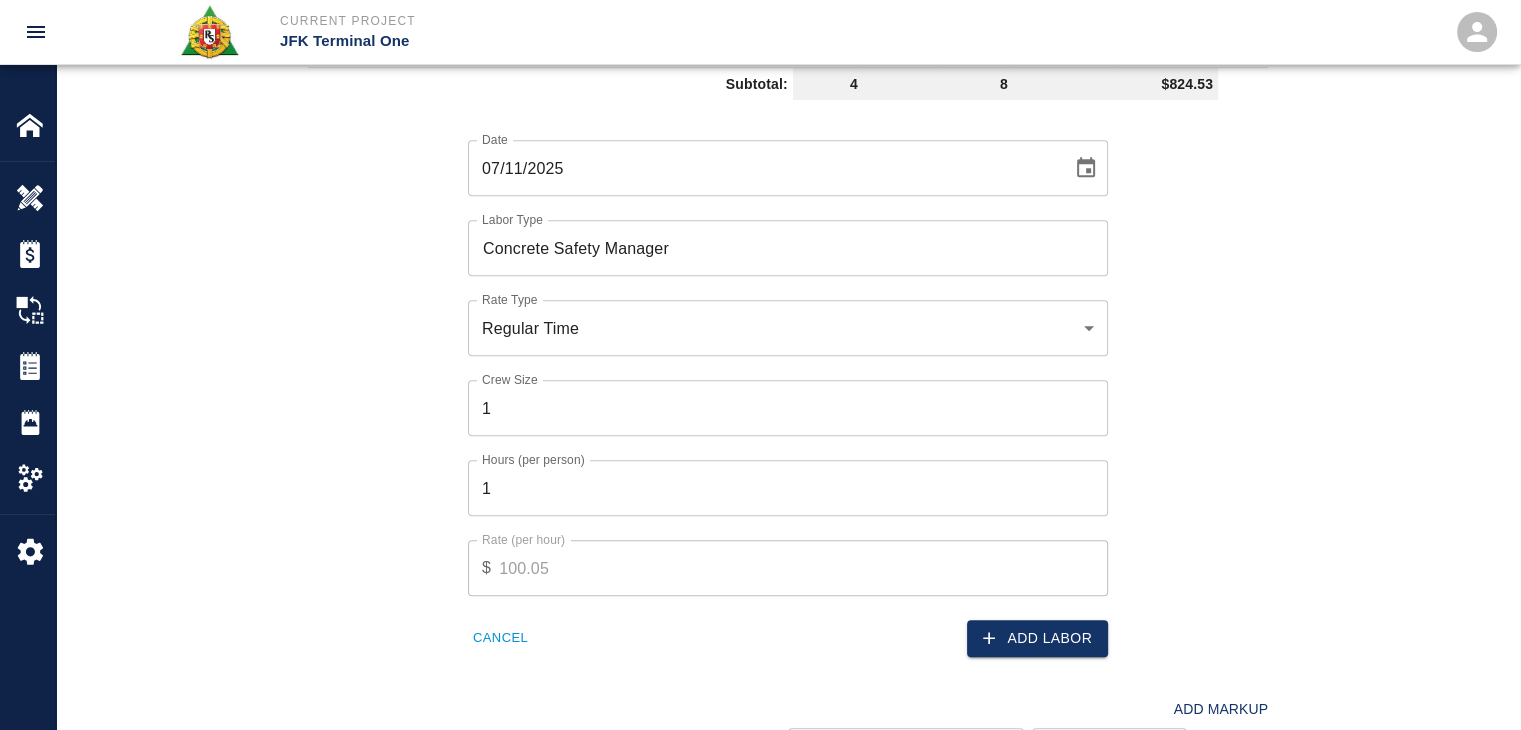 scroll, scrollTop: 1374, scrollLeft: 0, axis: vertical 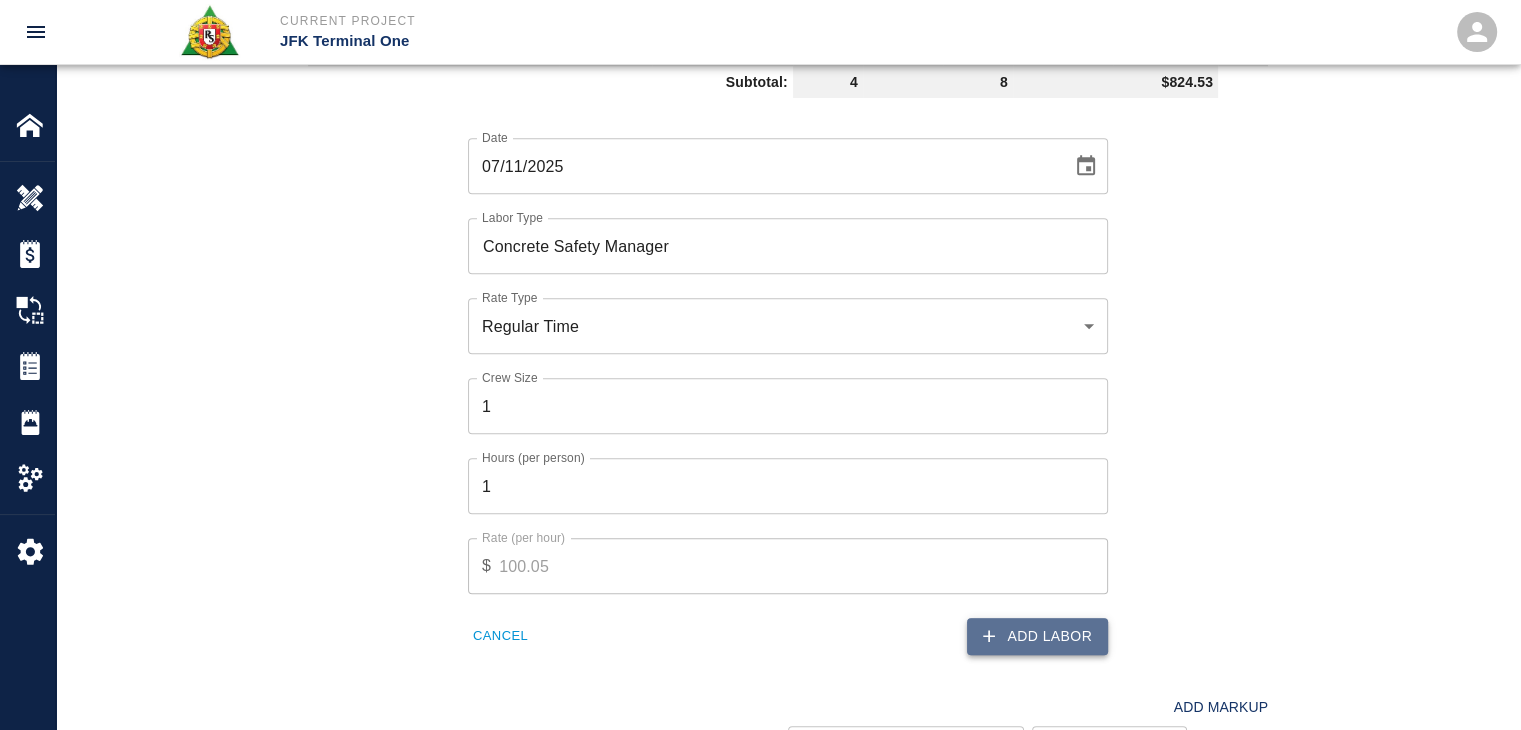 click on "Add Labor" at bounding box center [1037, 636] 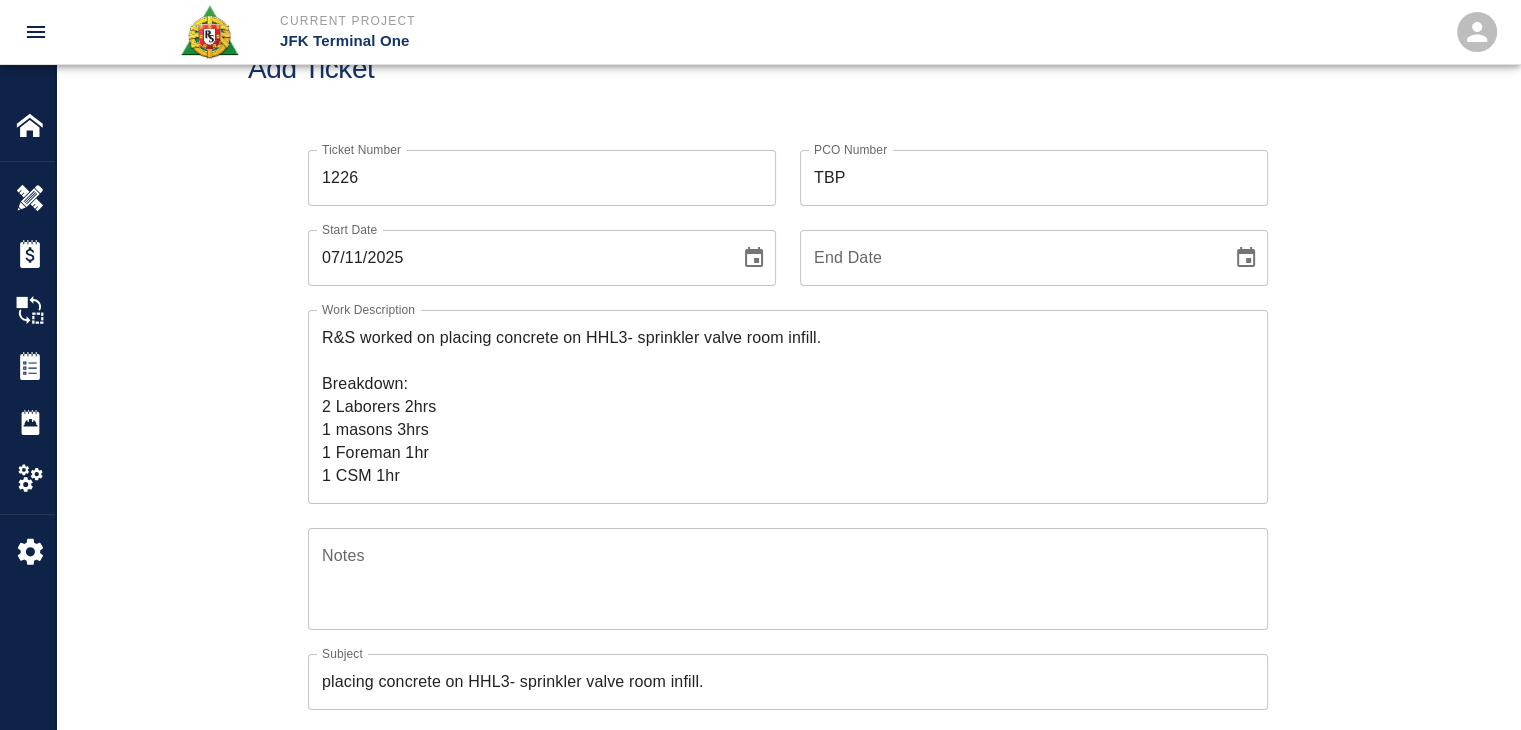 scroll, scrollTop: 76, scrollLeft: 0, axis: vertical 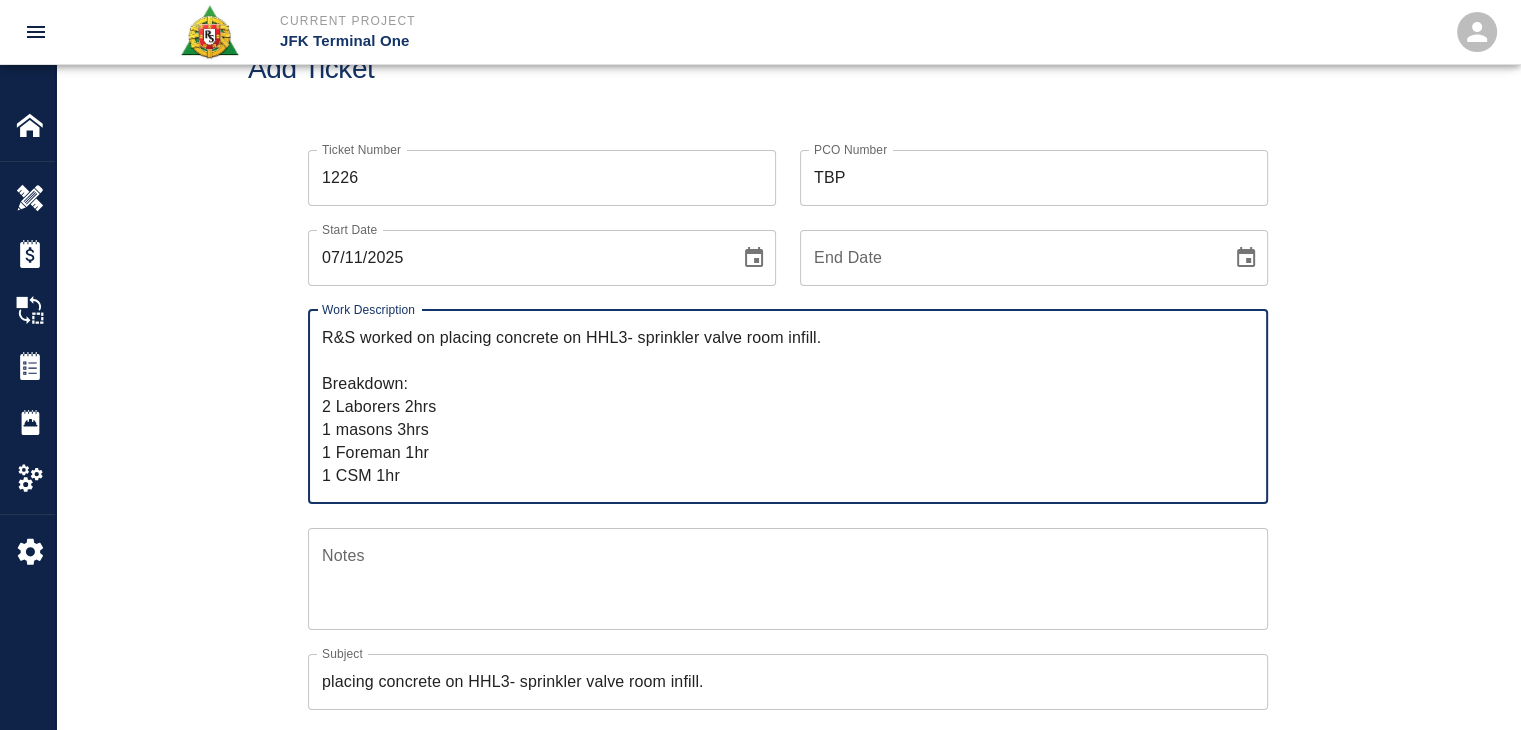 click on "R&S worked on placing concrete on HHL3- sprinkler valve room infill.
Breakdown:
2 Laborers 2hrs
1 masons 3hrs
1 Foreman 1hr
1 CSM 1hr" at bounding box center [788, 406] 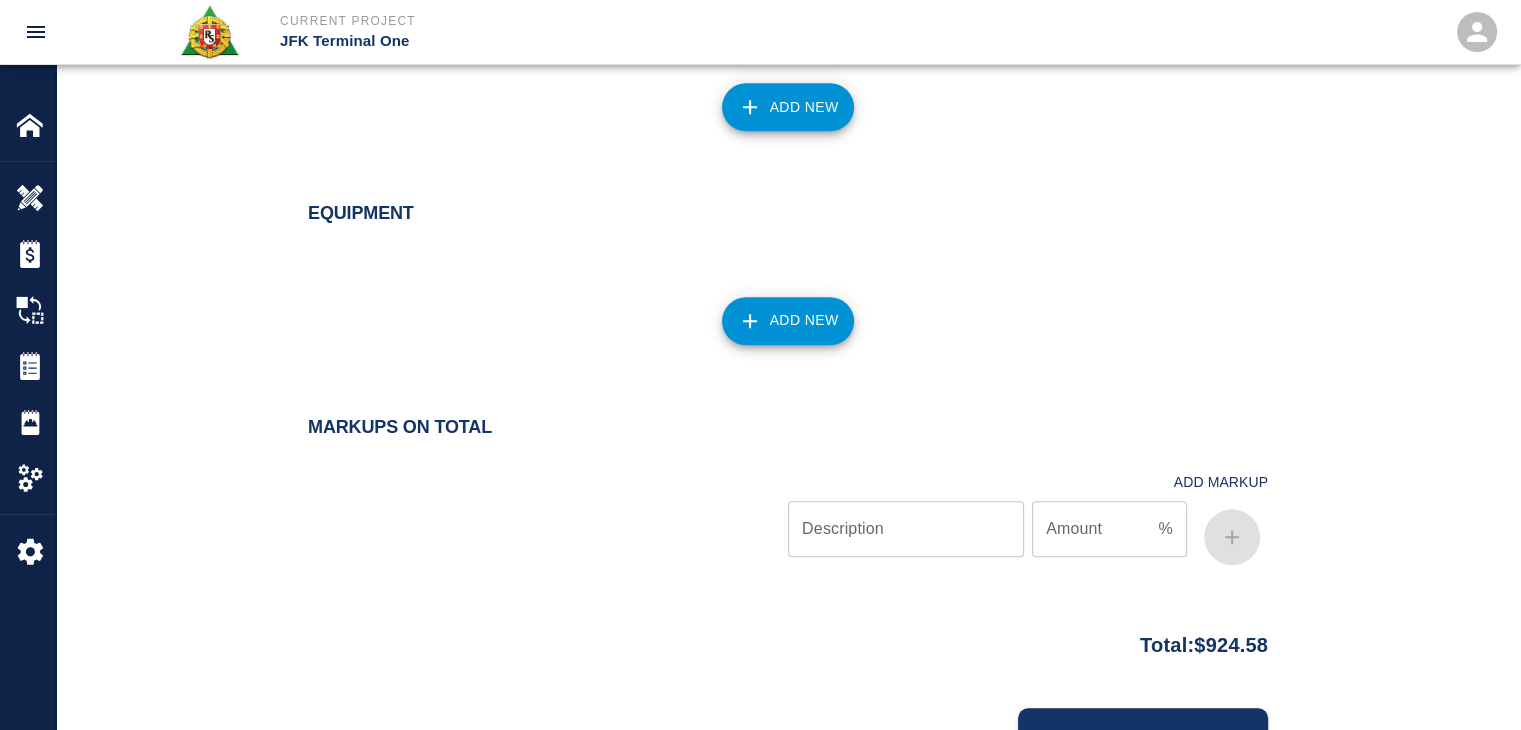 scroll, scrollTop: 1942, scrollLeft: 0, axis: vertical 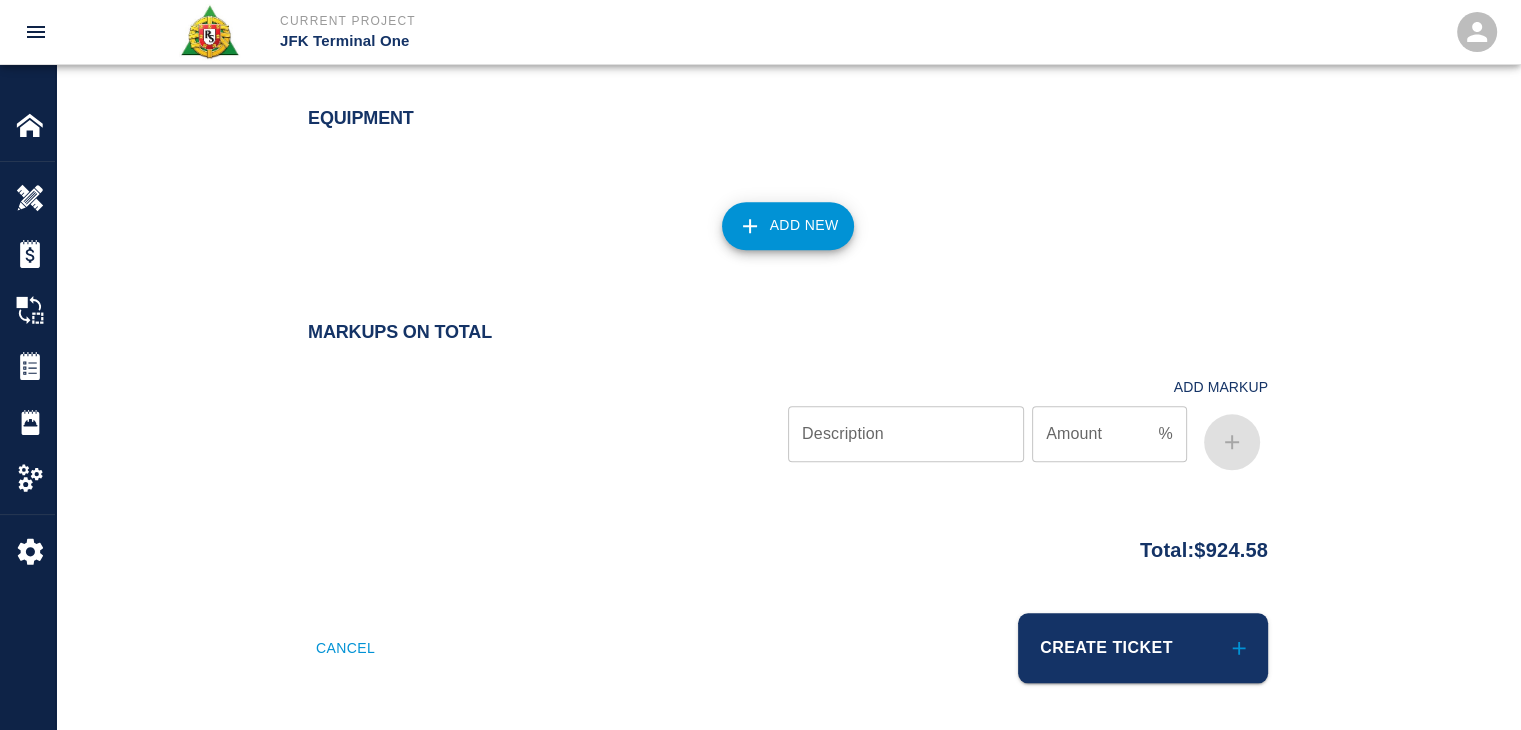 click on "Create Ticket" at bounding box center (1022, 636) 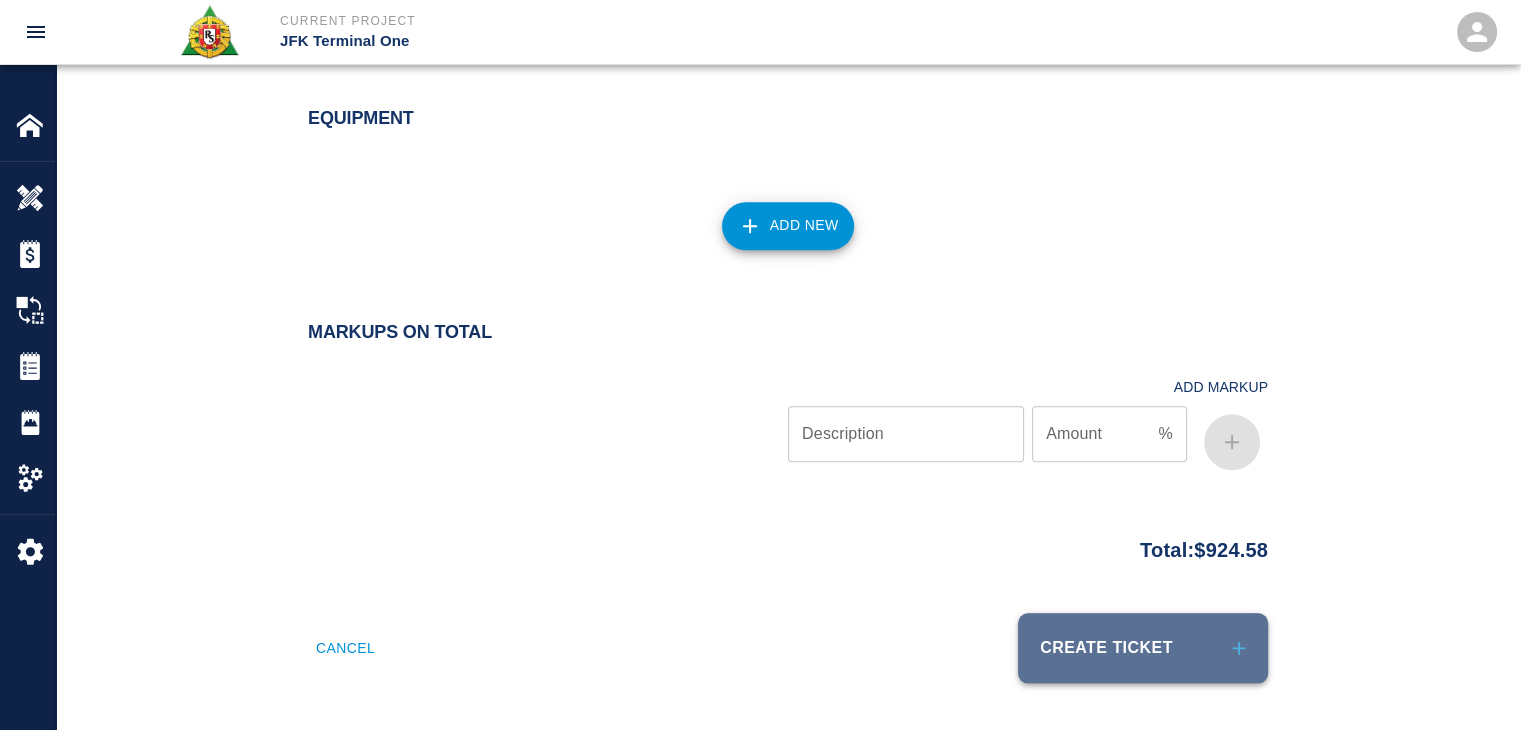 click on "Create Ticket" at bounding box center (1143, 648) 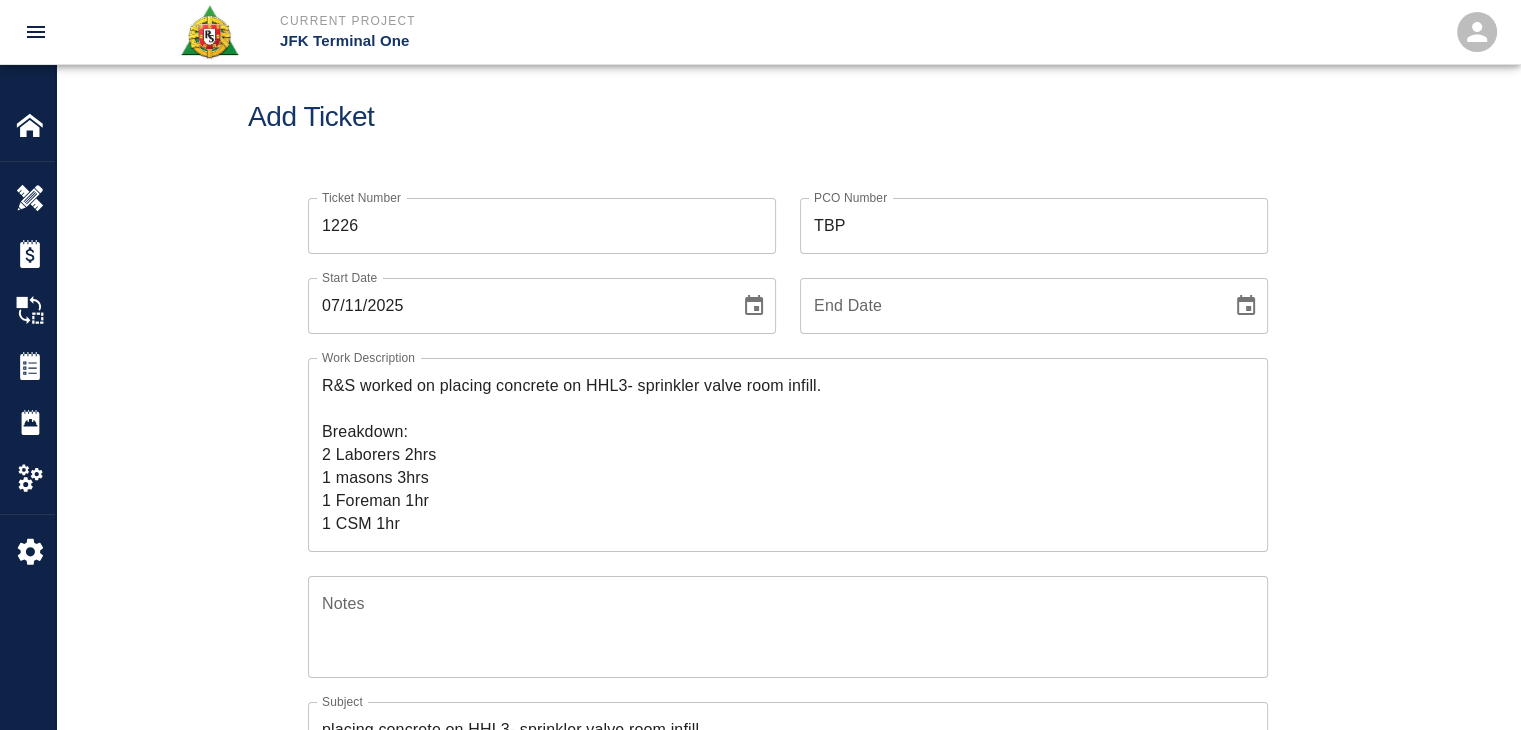 scroll, scrollTop: 0, scrollLeft: 0, axis: both 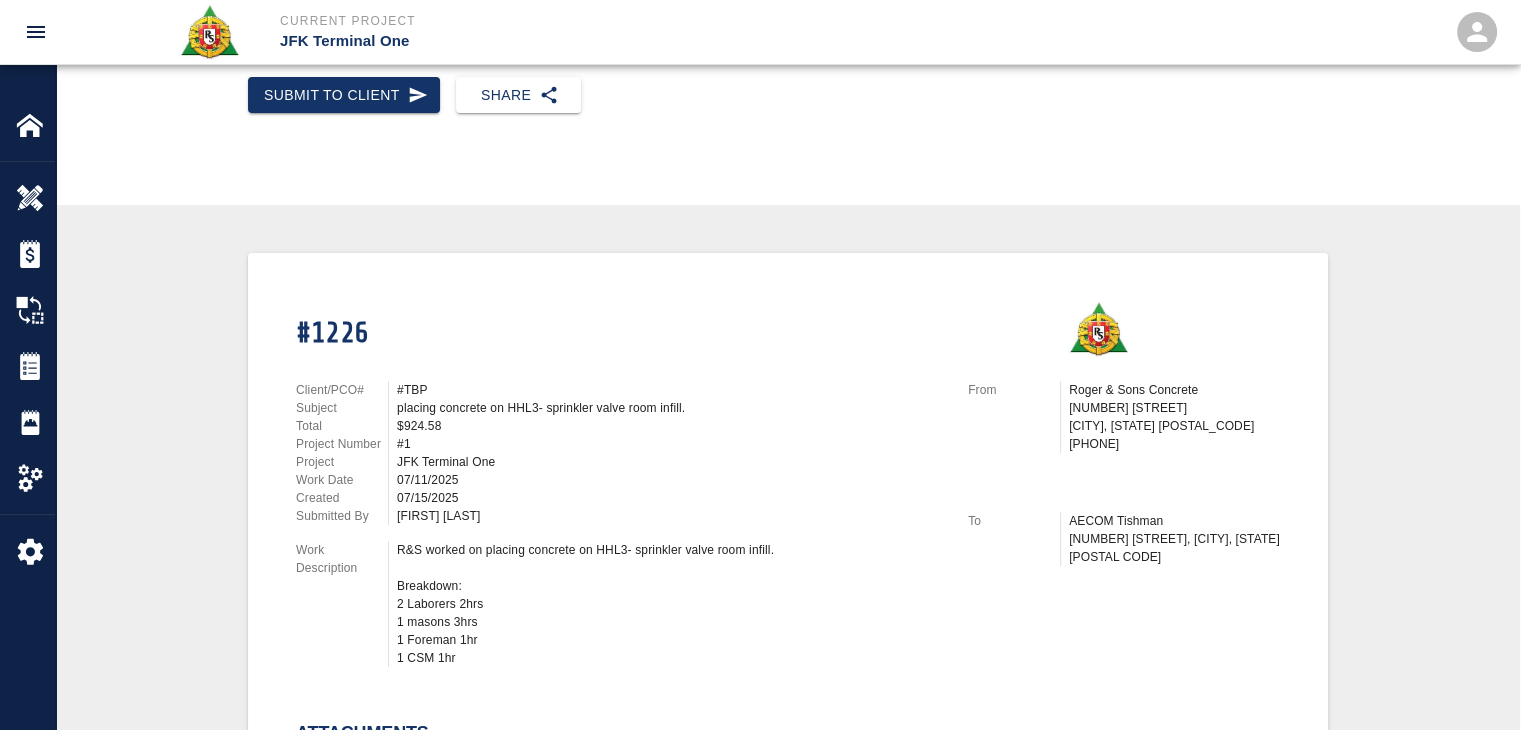 click on "Submit to Client Share" at bounding box center (788, 111) 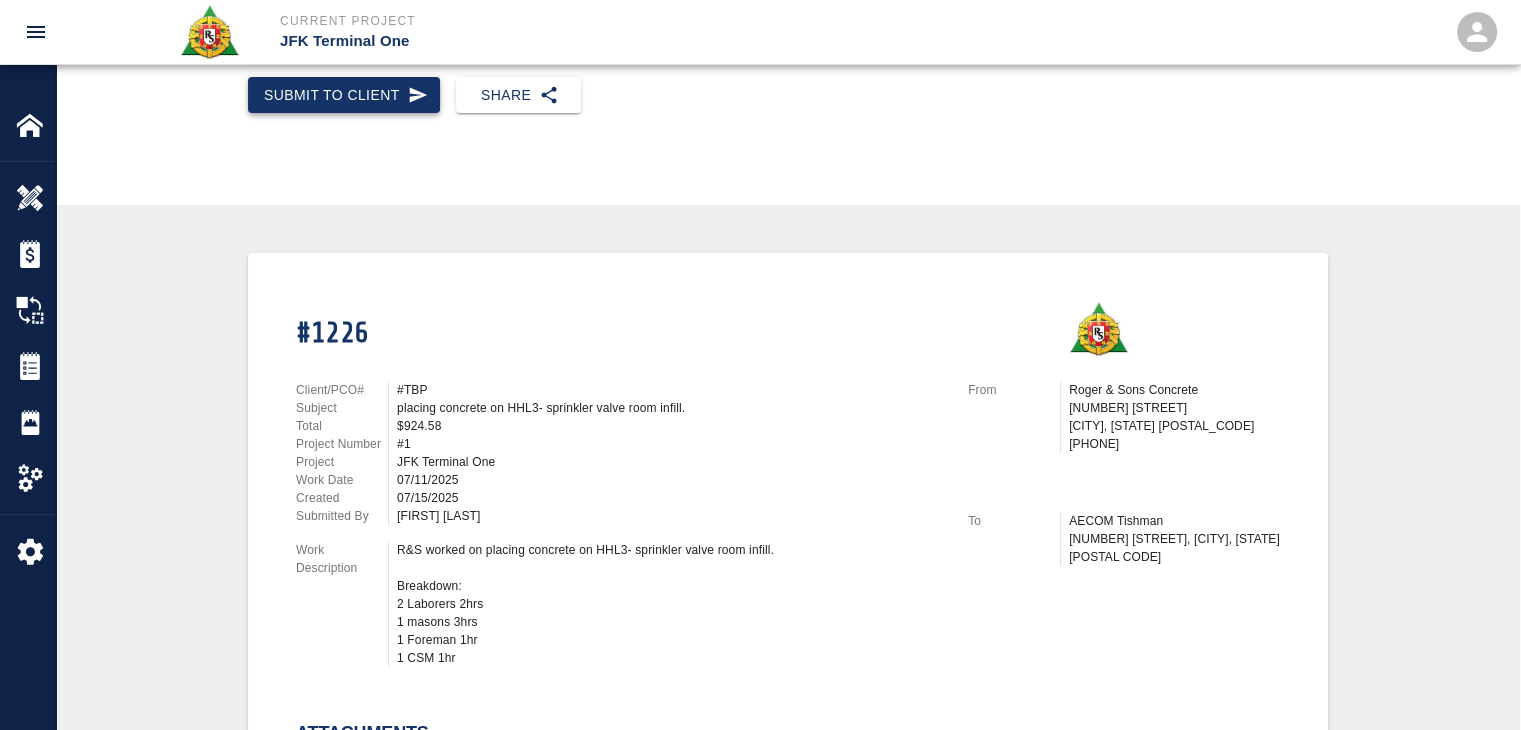 click on "Submit to Client" at bounding box center [344, 95] 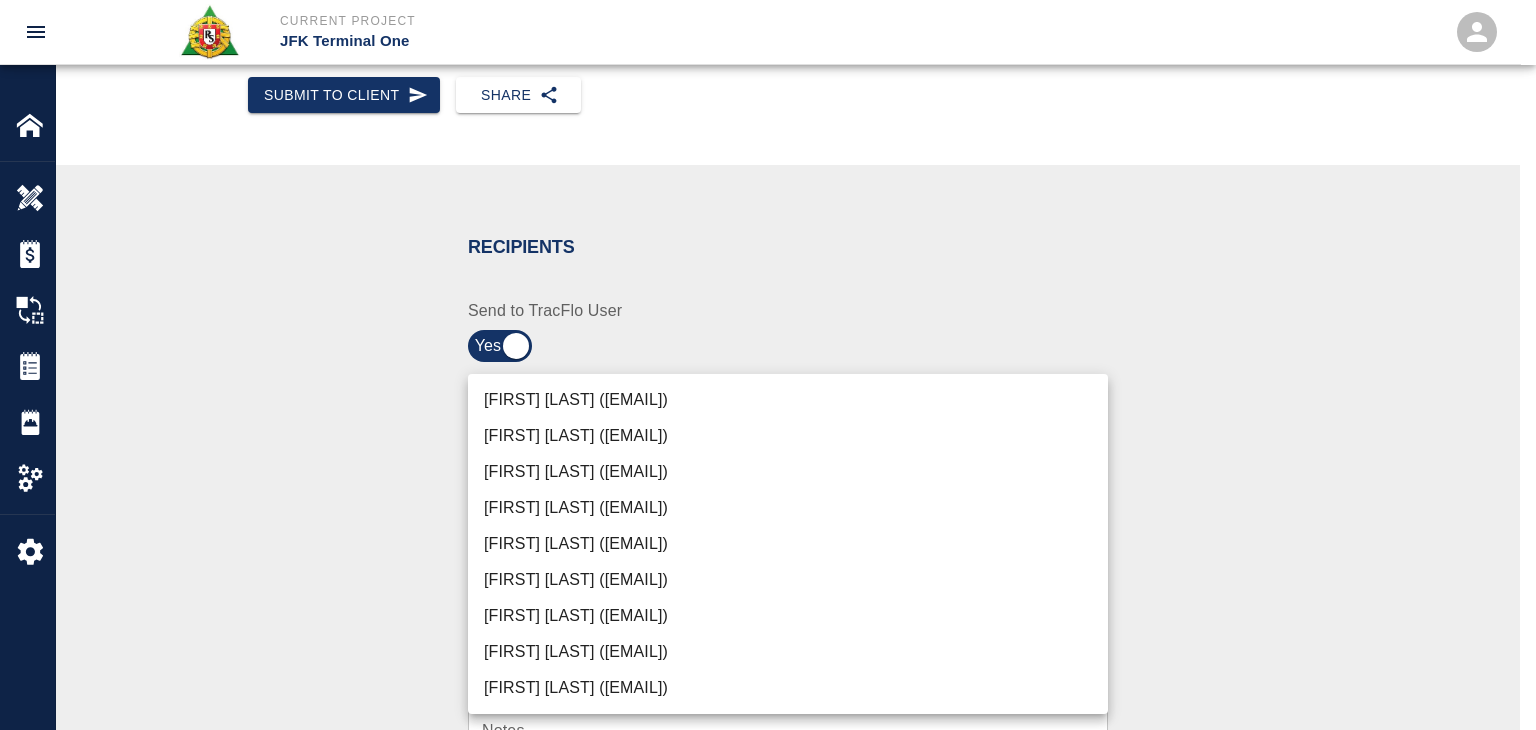 click on "Current Project JFK Terminal One Home JFK Terminal One Overview Estimates Change Orders Tickets Daily Reports Project Settings Settings Powered By Terms of Service  |  Privacy Policy Ticket Download Edit Status :   Open Action :   Draft Estimate:  + Add to Estimate View History Submit to Client Share Recipients Internal Team ​ Internal Team Notes x Notes Cancel Send Recipients Send to TracFlo User Manager ​ Manager Superintendent ​ Superintendent Review Type Time and Materials tm Review Type Send me a copy Notes x Notes Upload Attachments (10MB limit) Choose file No file chosen Upload Another File Cancel Send Request Time and Material Revision Notes   * x Notes   * Upload Attachments (10MB limit) Choose file No file chosen Upload Another File Cancel Send Time and Materials Reject Notes   * x Notes   * Upload Attachments (10MB limit) Choose file No file chosen Upload Another File Cancel Send Signature acknowledges time and material used, but does not change contractual obligations of either party x" at bounding box center [768, 88] 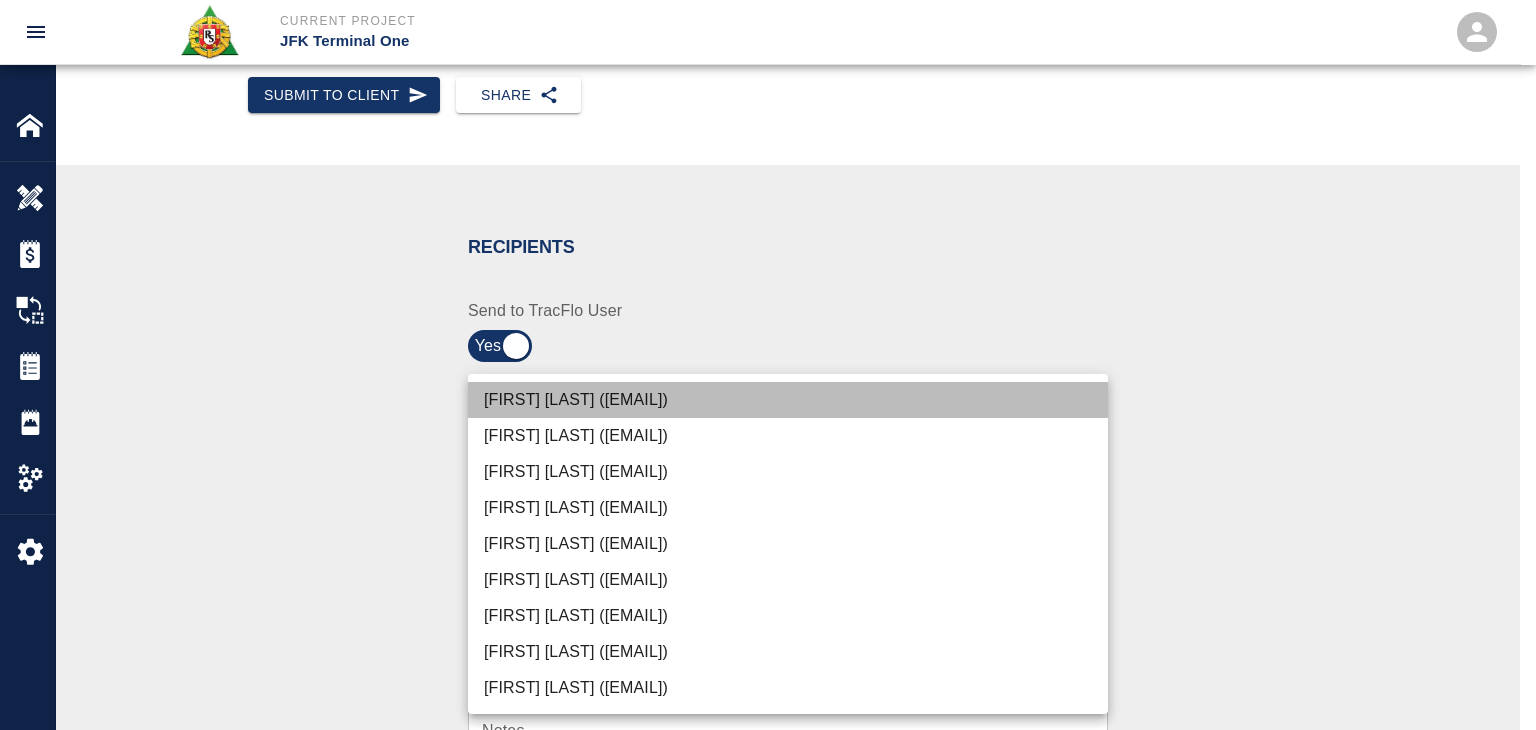 click on "Peter Hardecker (peter.hardecker@aecom.com)" at bounding box center (788, 400) 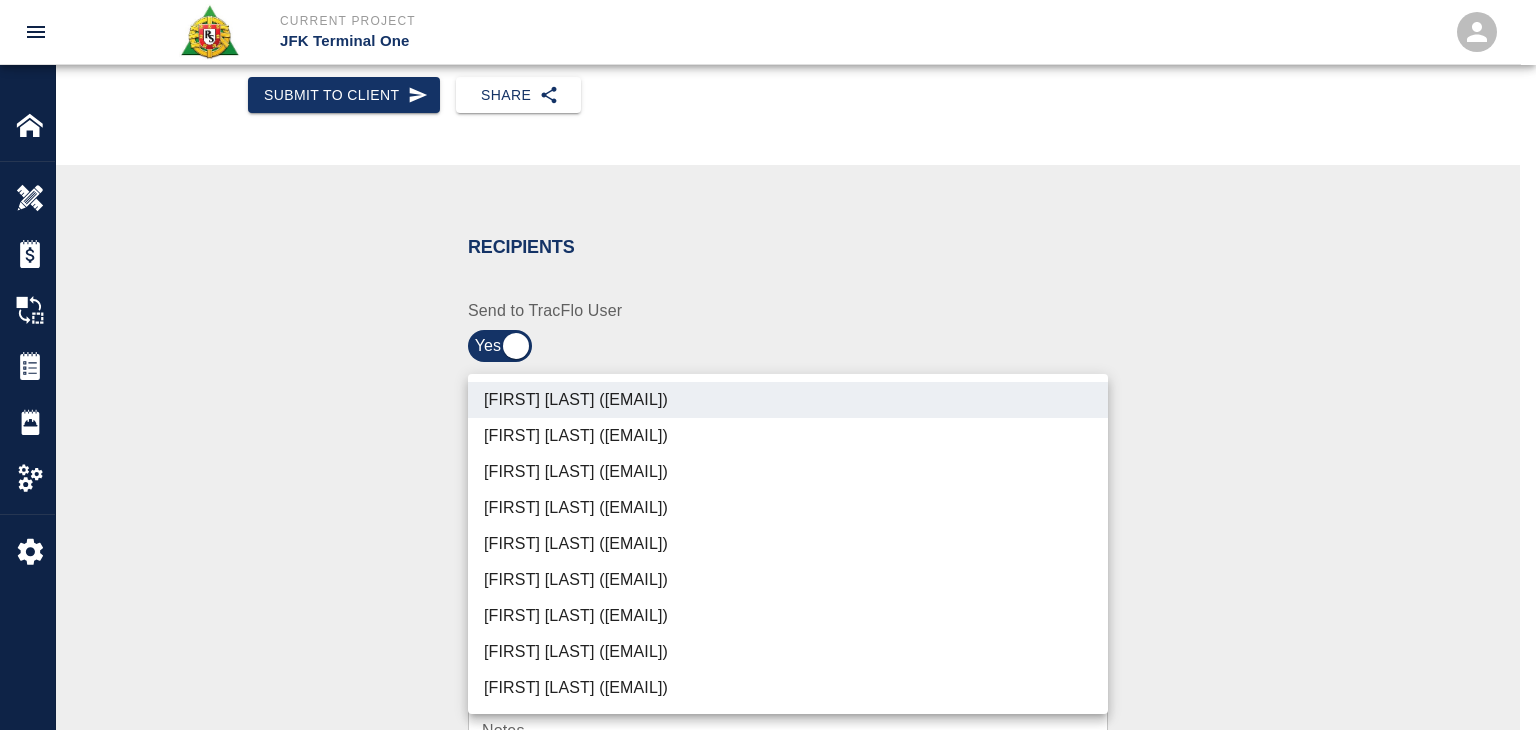 click on "Parin Kanani (parin.kanani@aecom.com)" at bounding box center [788, 472] 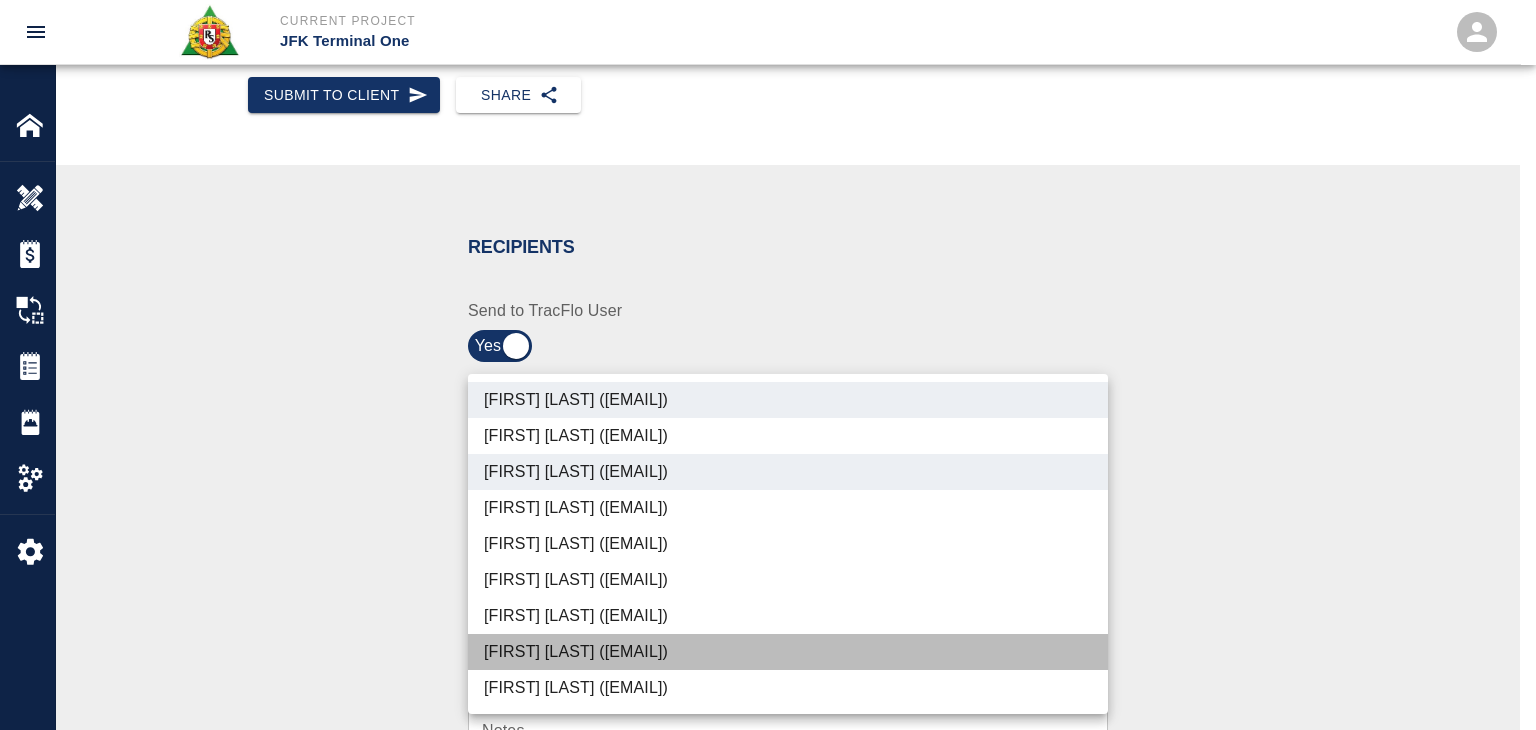click on "Dylan  Sims (dylan.sims@aecom.com)" at bounding box center [788, 652] 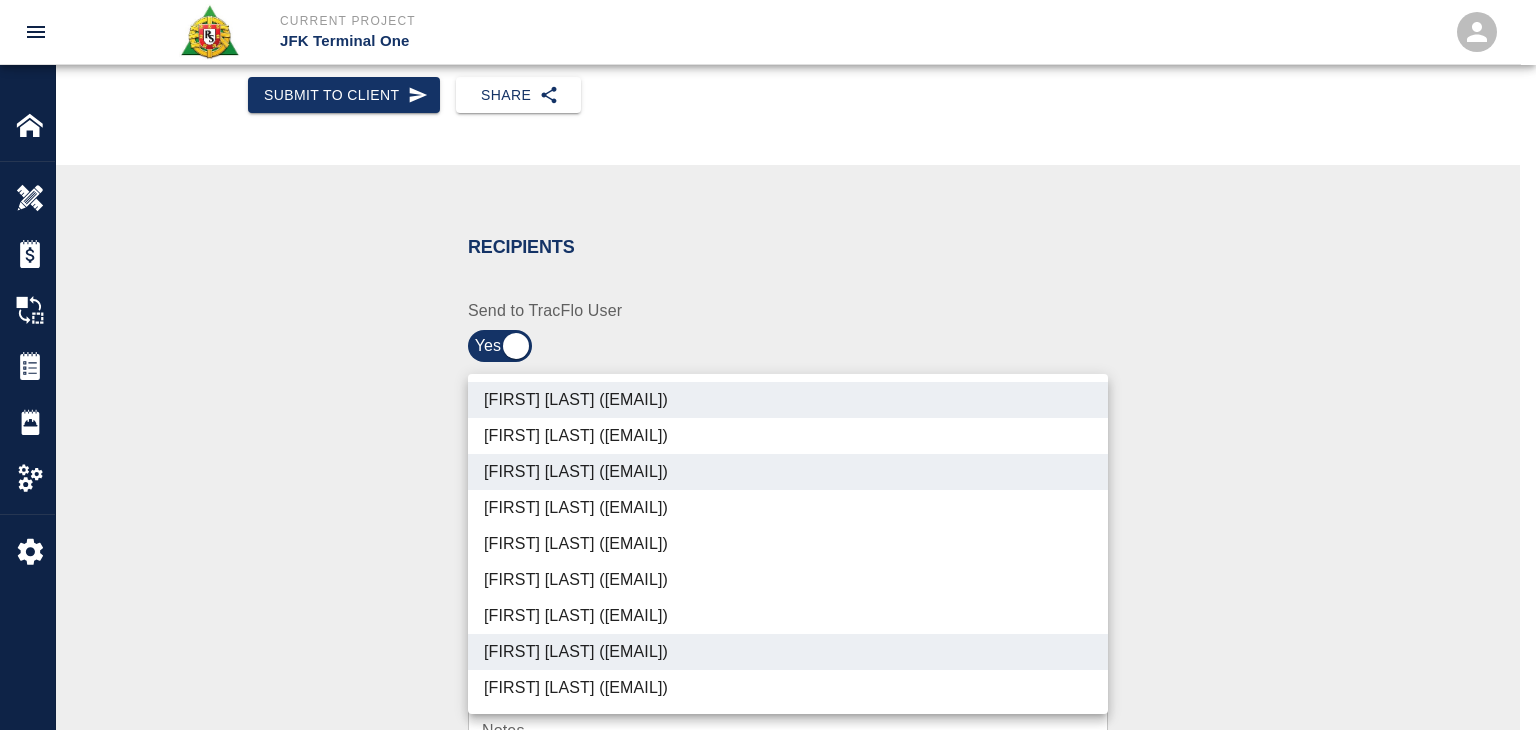 click on "Patrick Testino (patrick.testino@aecom.com)" at bounding box center (788, 616) 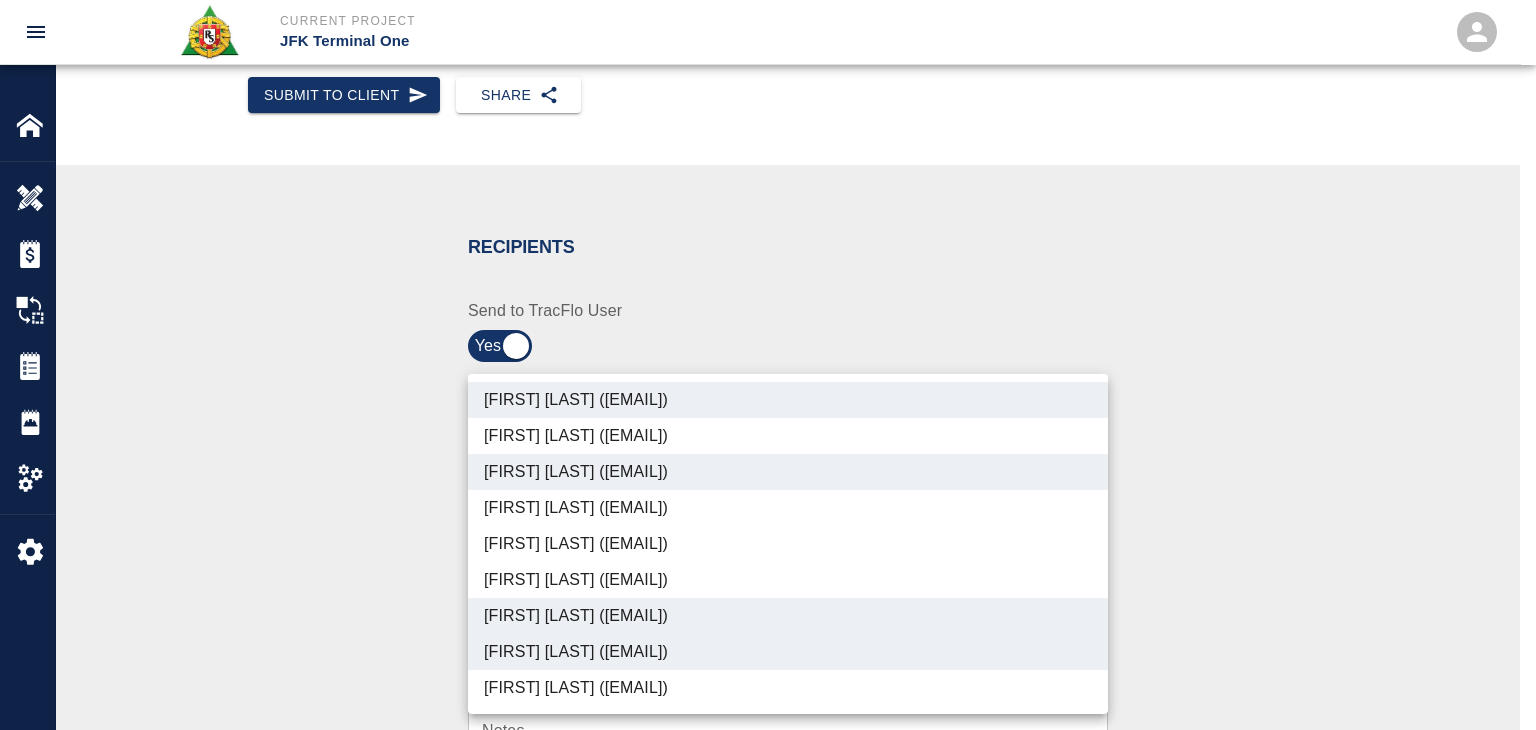 click on "Shane  Lamay (shane.lamay@aecom.com)" at bounding box center (788, 688) 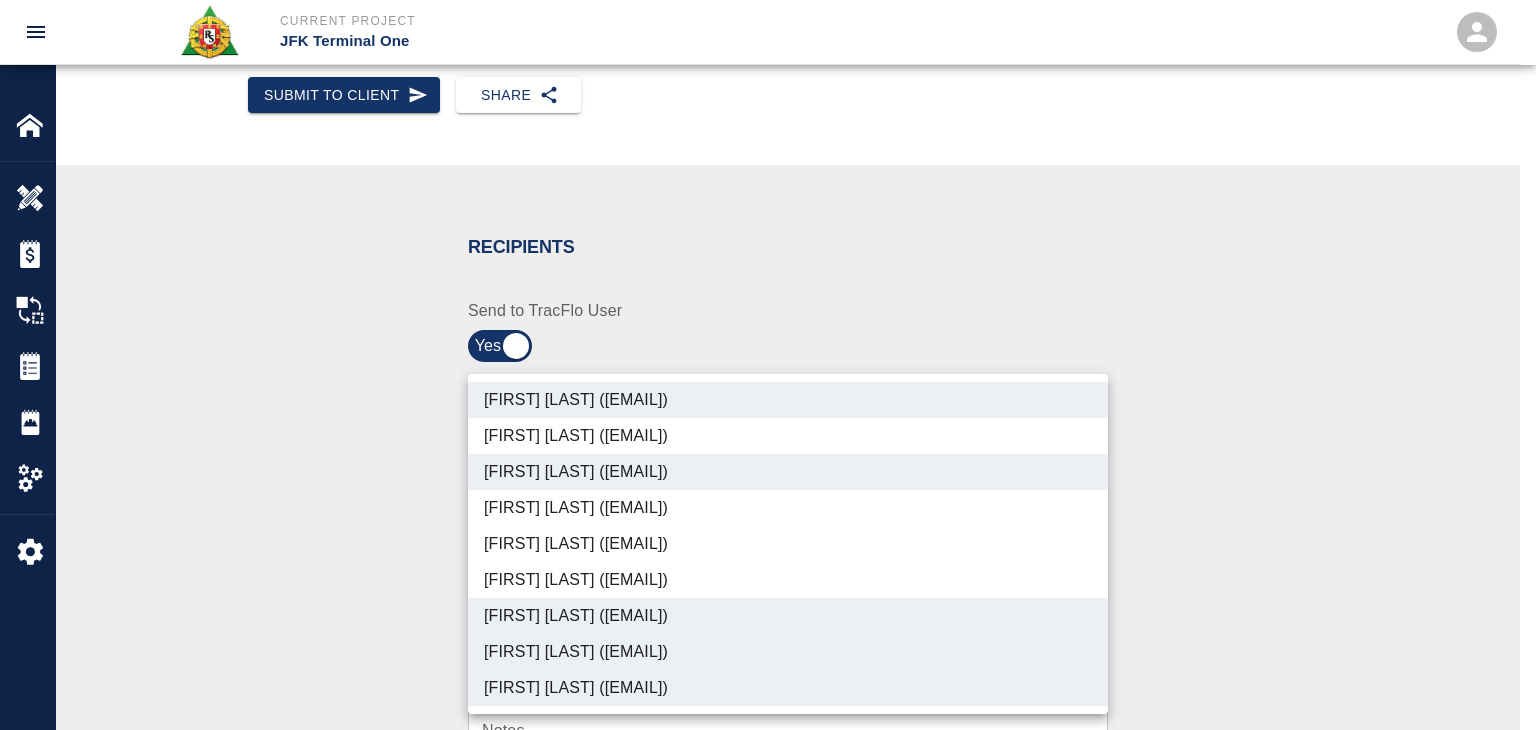 click at bounding box center [768, 365] 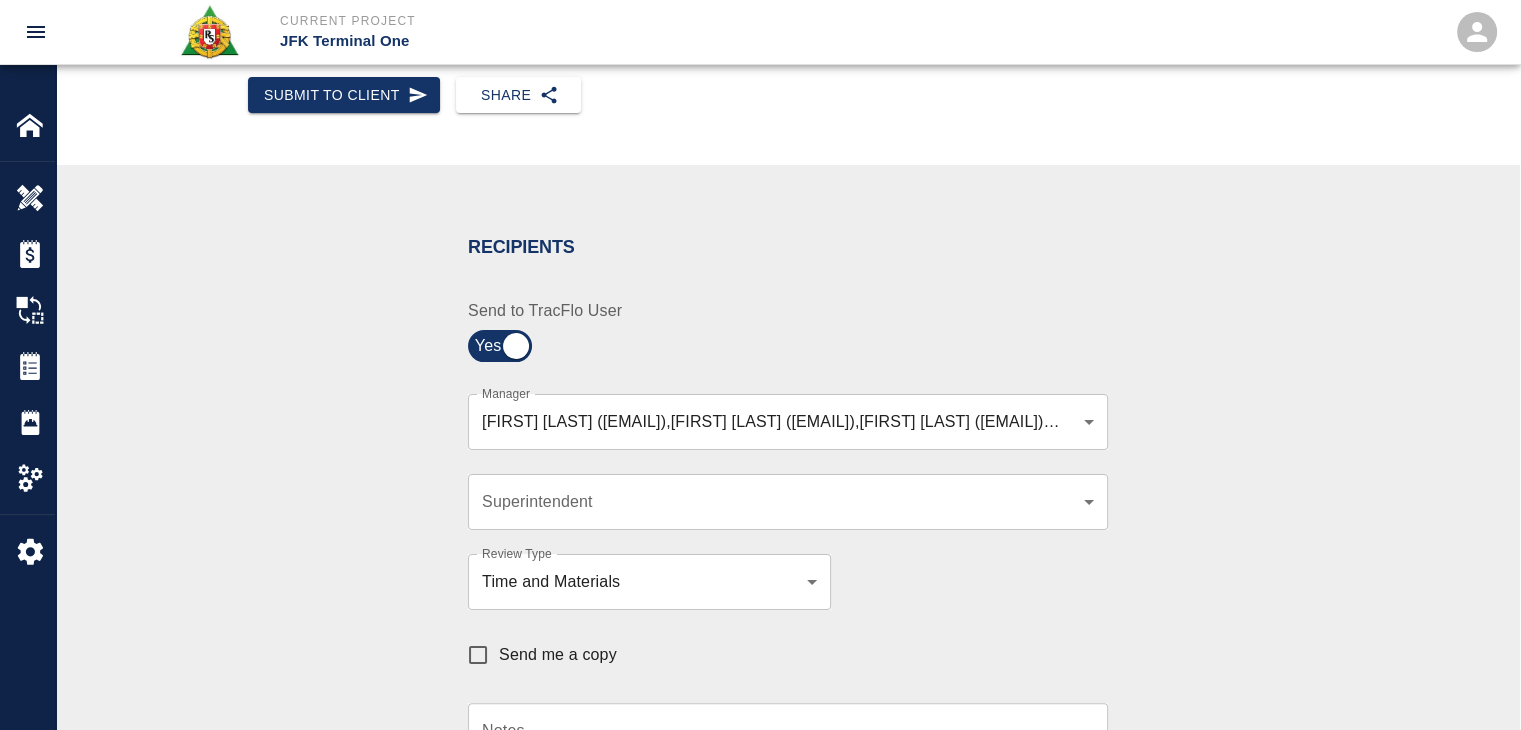 click on "Send me a copy" at bounding box center (537, 655) 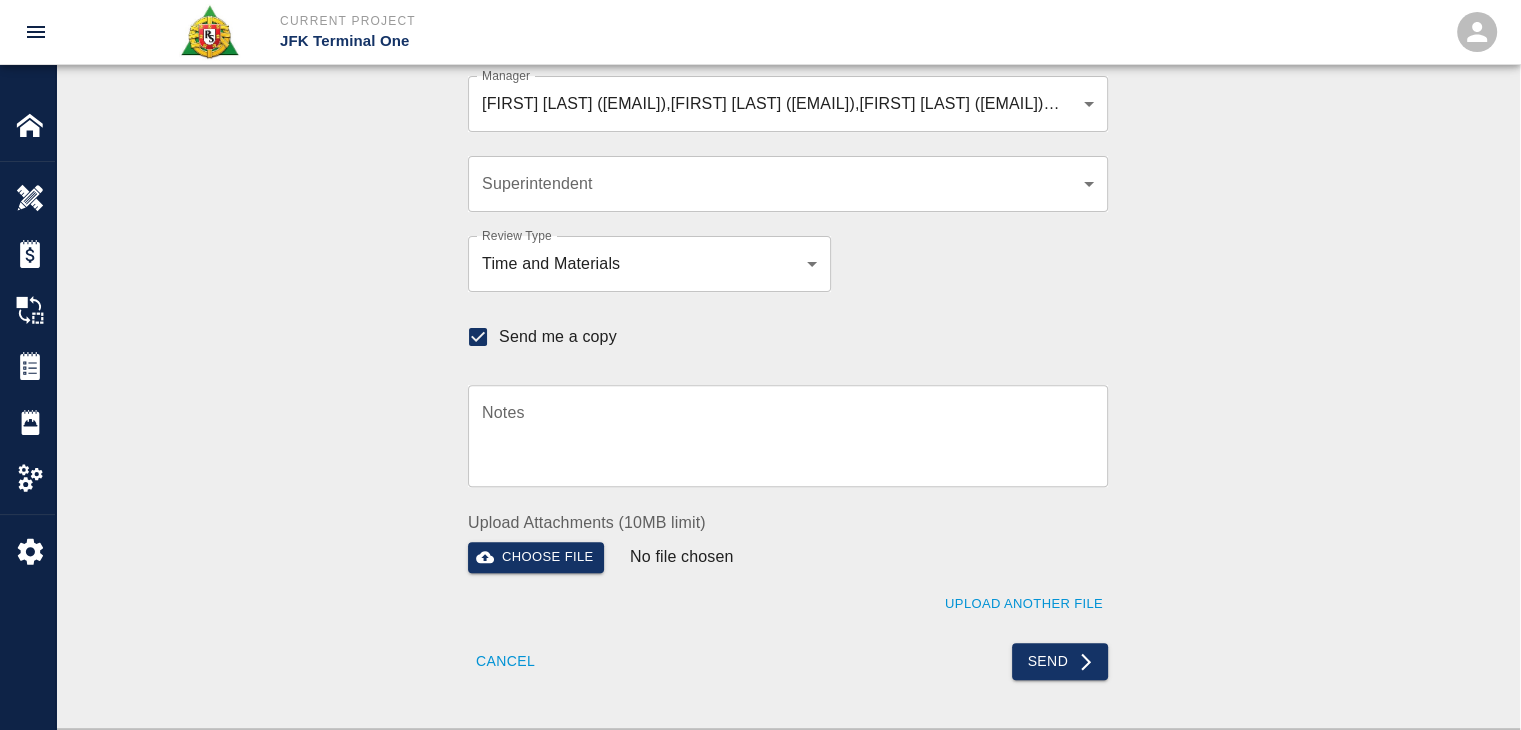 scroll, scrollTop: 585, scrollLeft: 0, axis: vertical 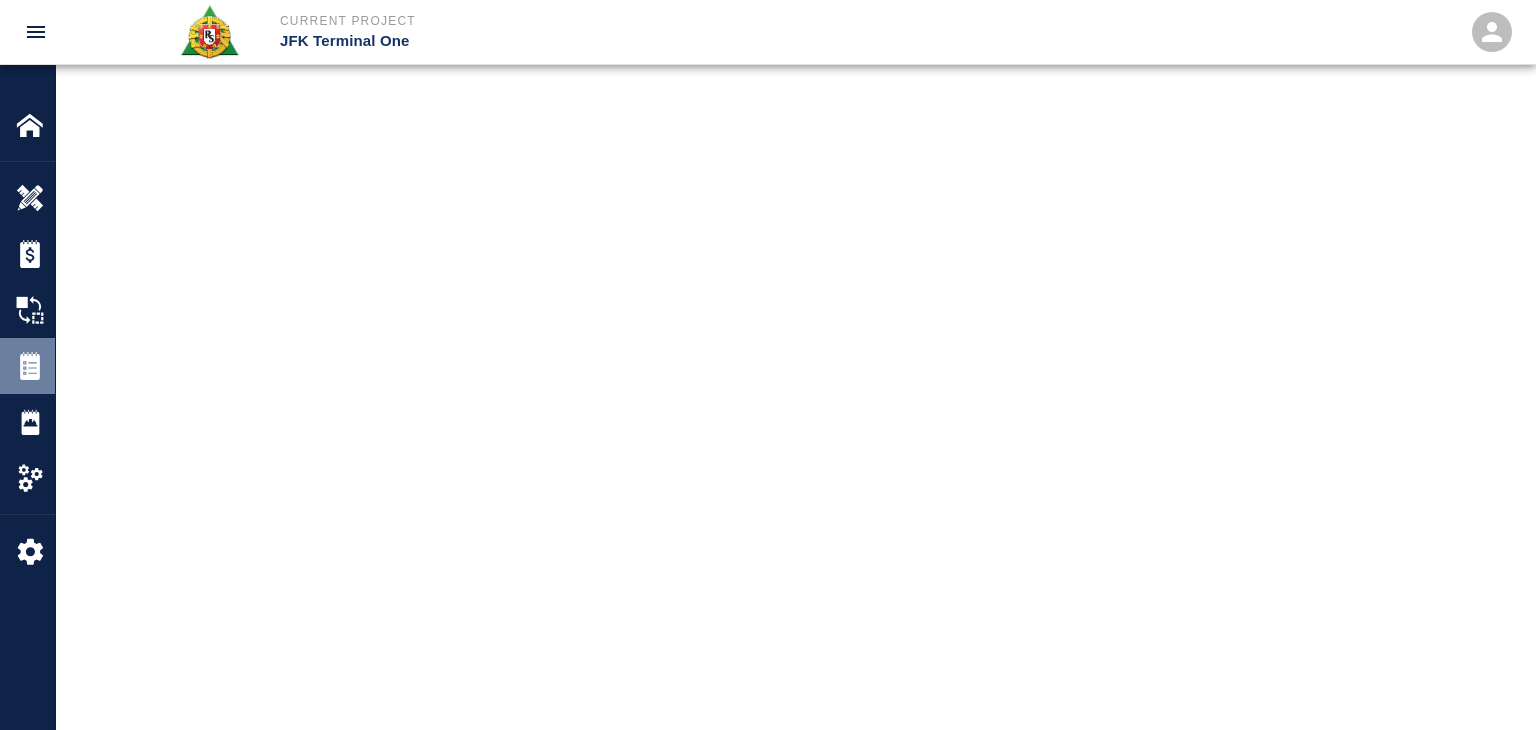 click on "Tickets" at bounding box center (27, 366) 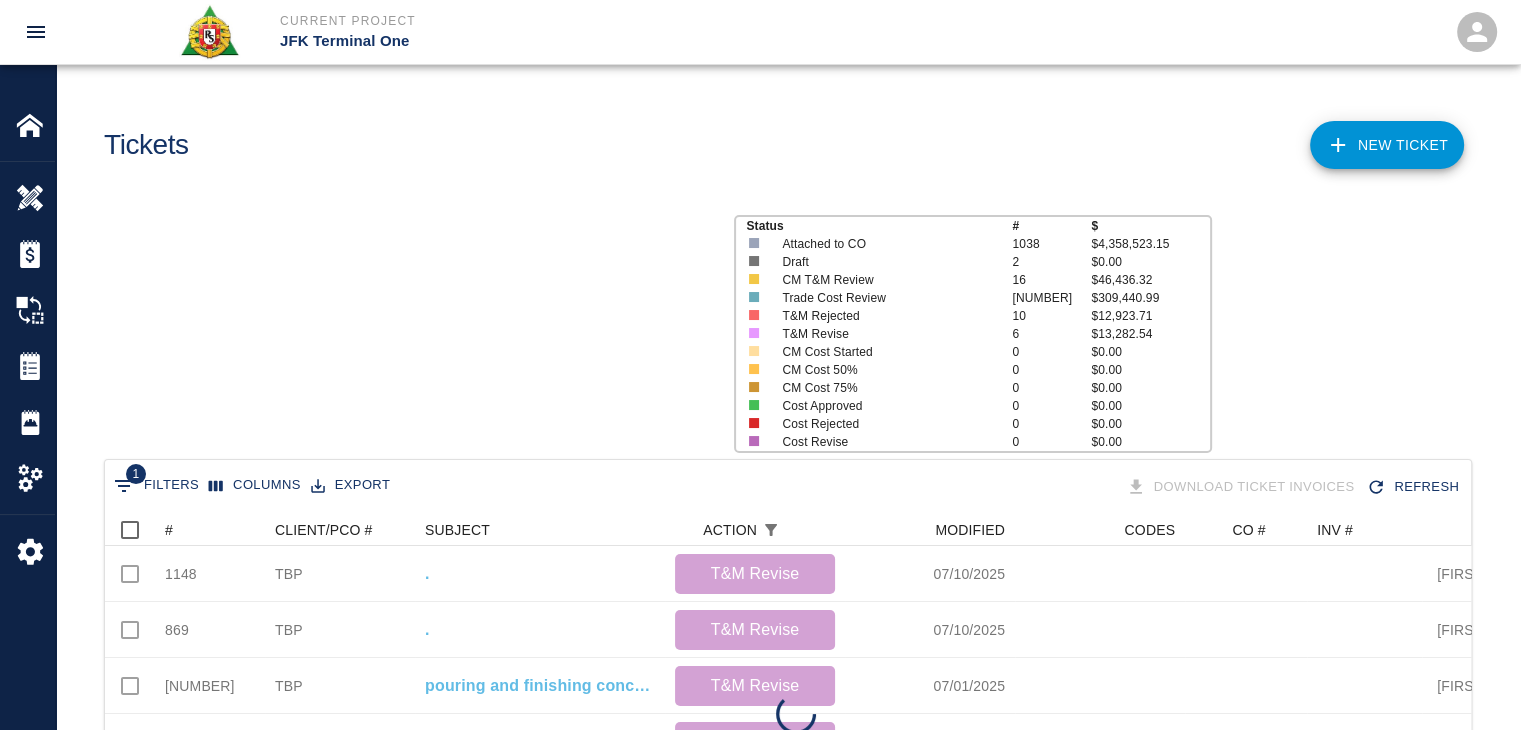 scroll, scrollTop: 16, scrollLeft: 16, axis: both 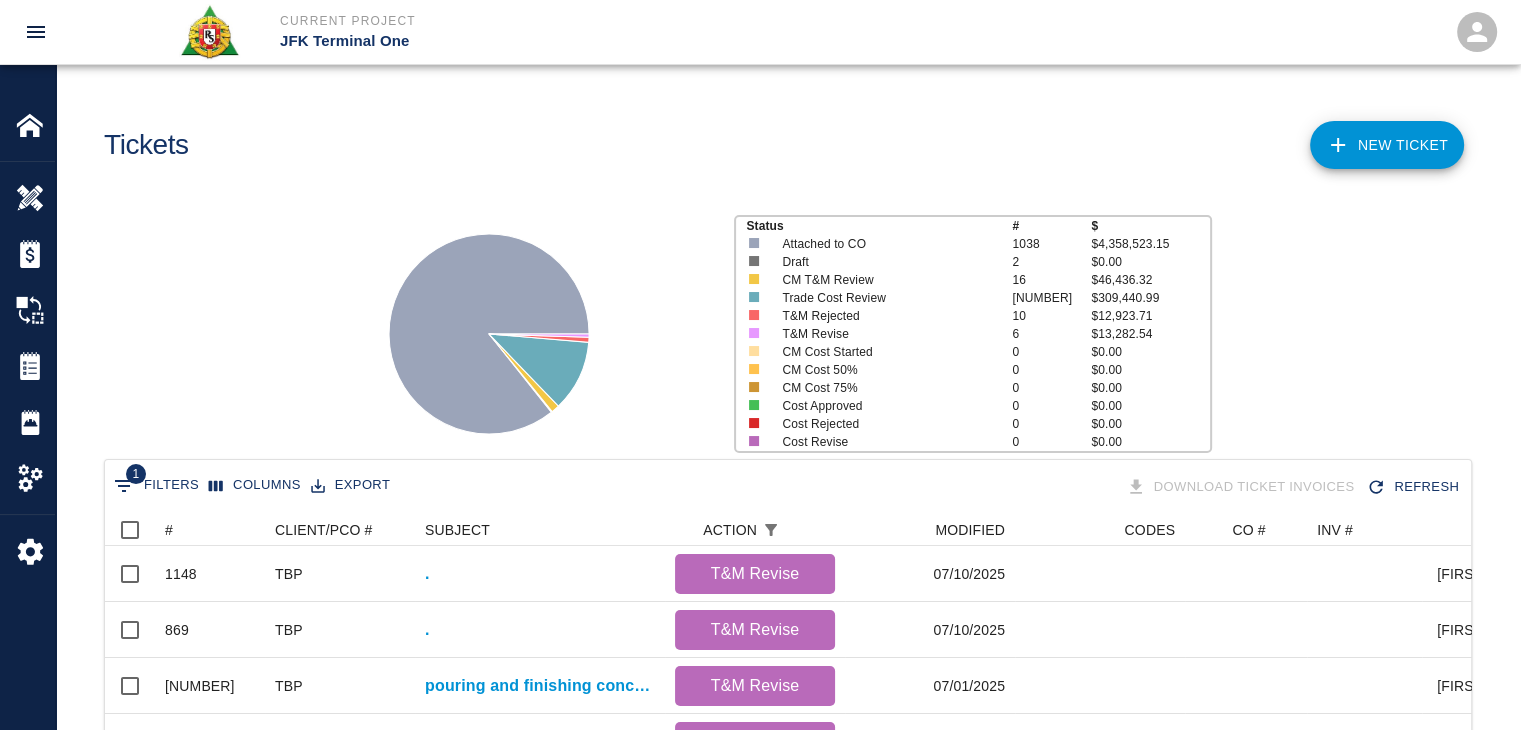 click on "1 Filters" at bounding box center [156, 486] 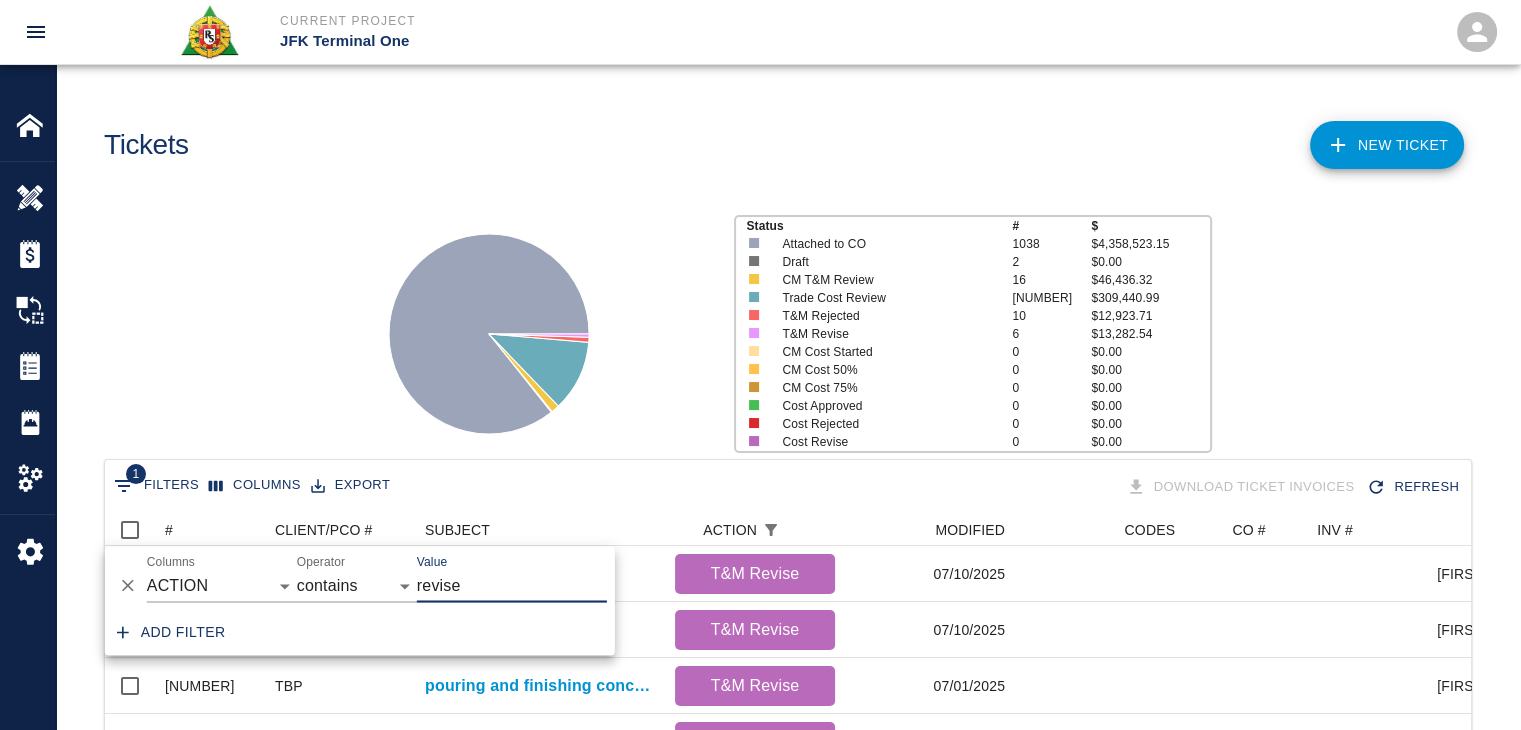 click 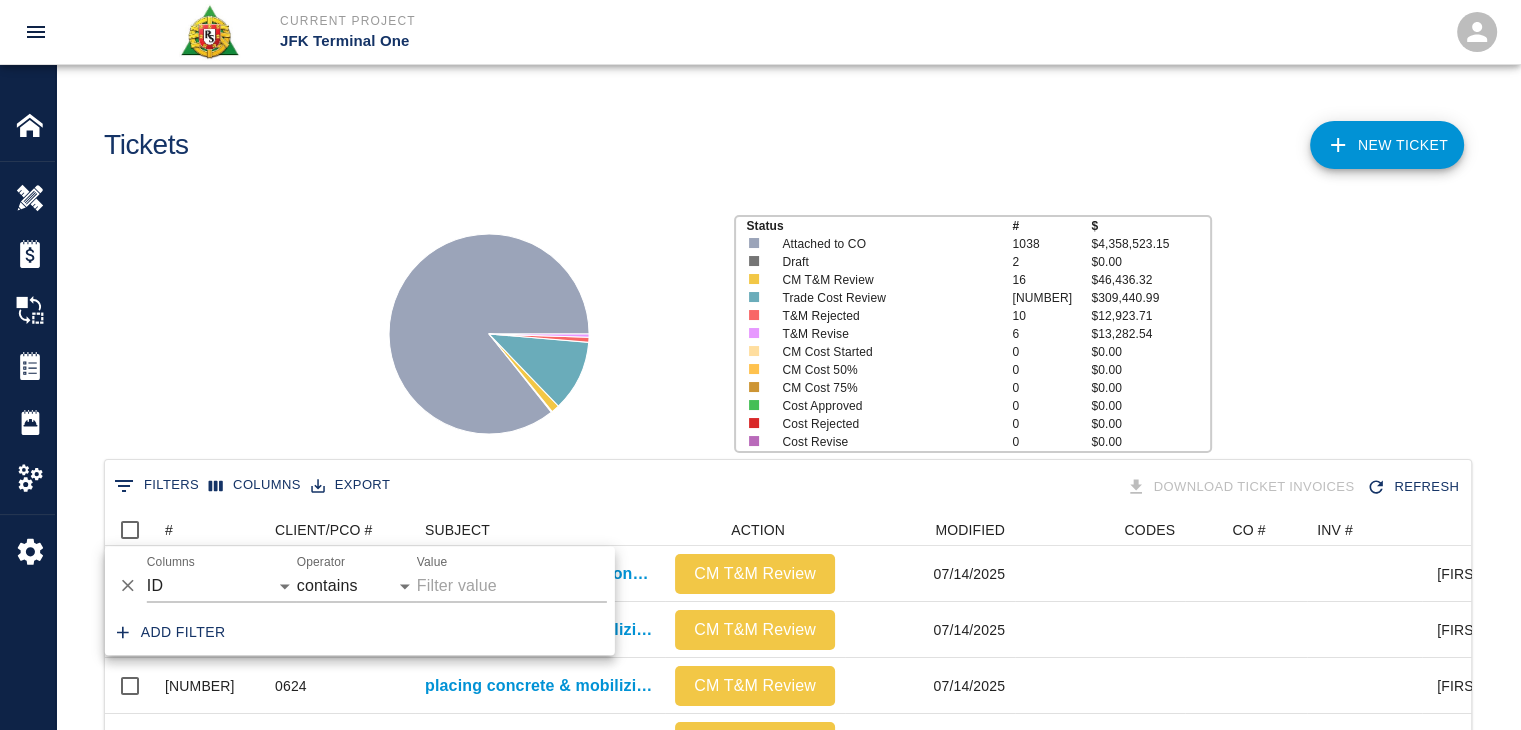 scroll, scrollTop: 16, scrollLeft: 16, axis: both 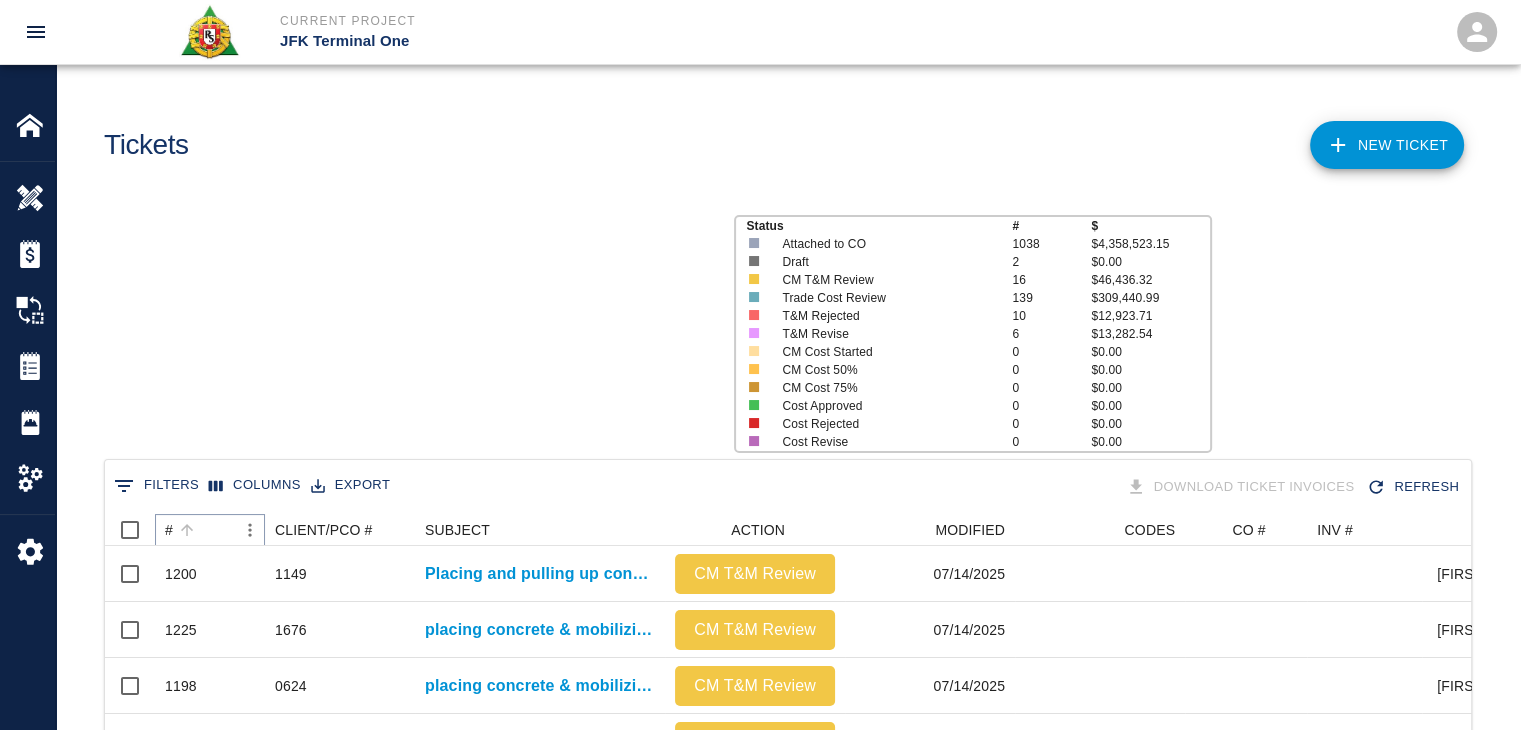 click 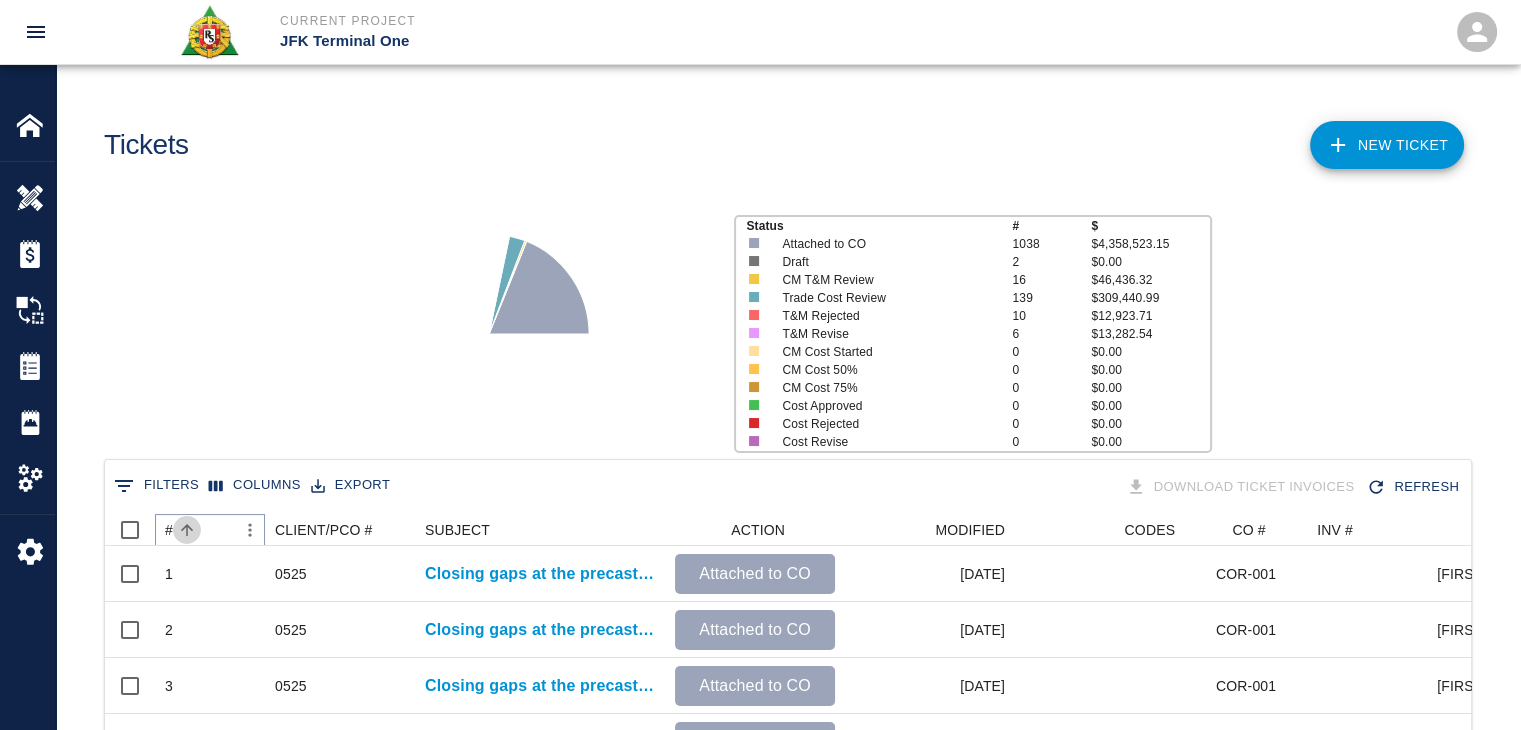 click 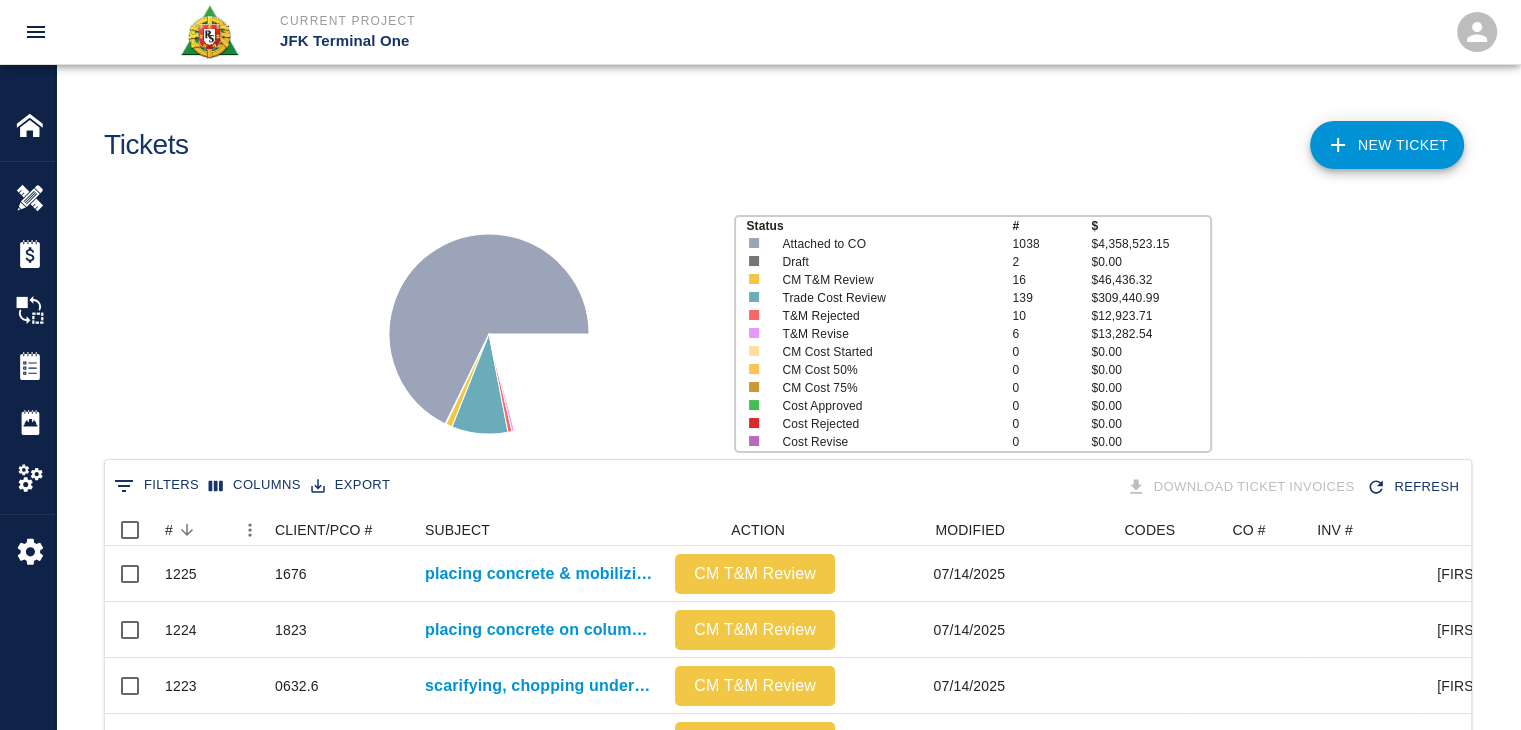 click on "Status # $ Attached to CO 1038 $4,358,523.15 Draft 2 $0.00 CM T&M Review 16 $46,436.32 Trade Cost Review 139 $309,440.99 T&M Rejected 10 $12,923.71 T&M Revise 6 $13,282.54 CM Cost Started 0 $0.00 CM Cost 50% 0 $0.00 CM Cost 75% 0 $0.00 Cost Approved 0 $0.00 Cost Rejected 0 $0.00 Cost Revise 0 $0.00" at bounding box center (780, 326) 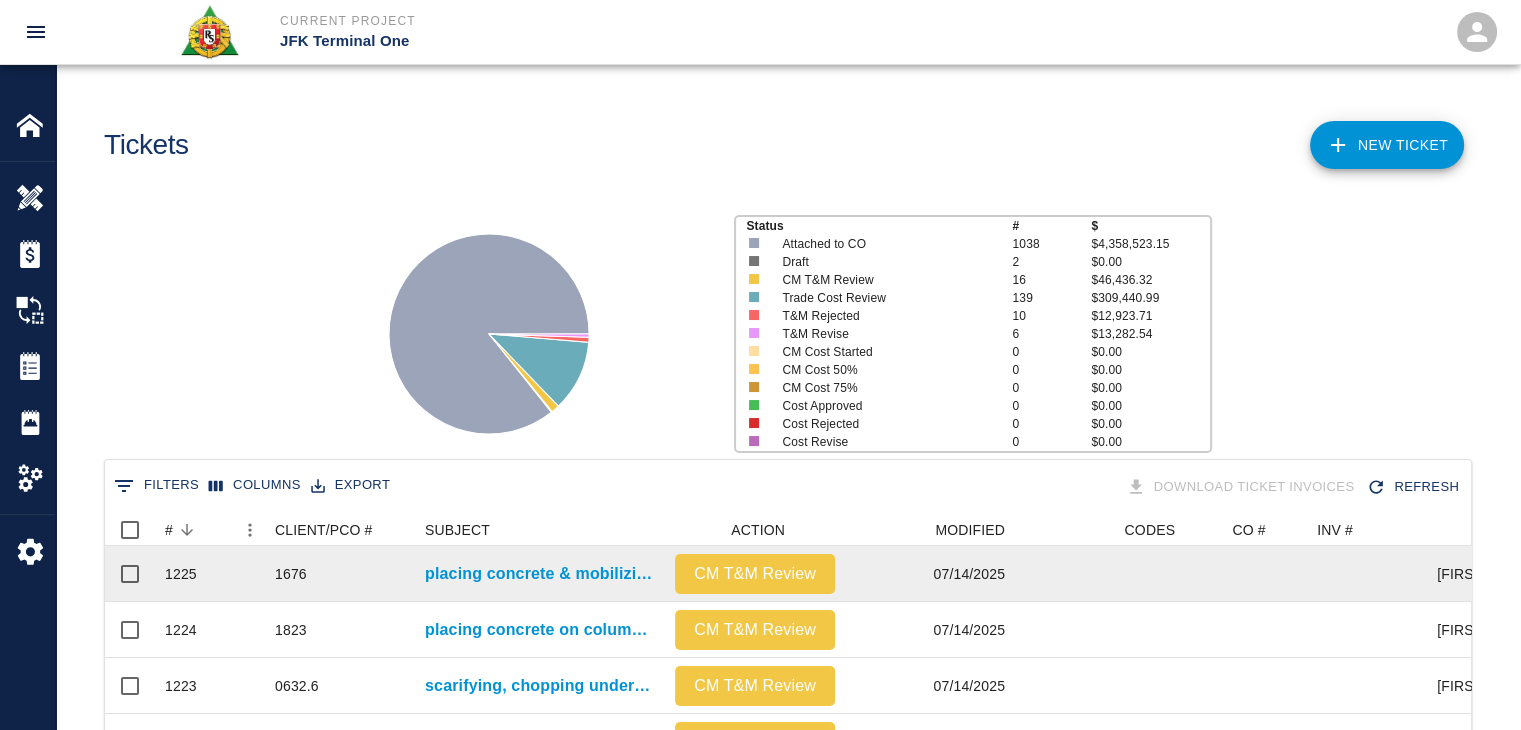 scroll, scrollTop: 0, scrollLeft: 0, axis: both 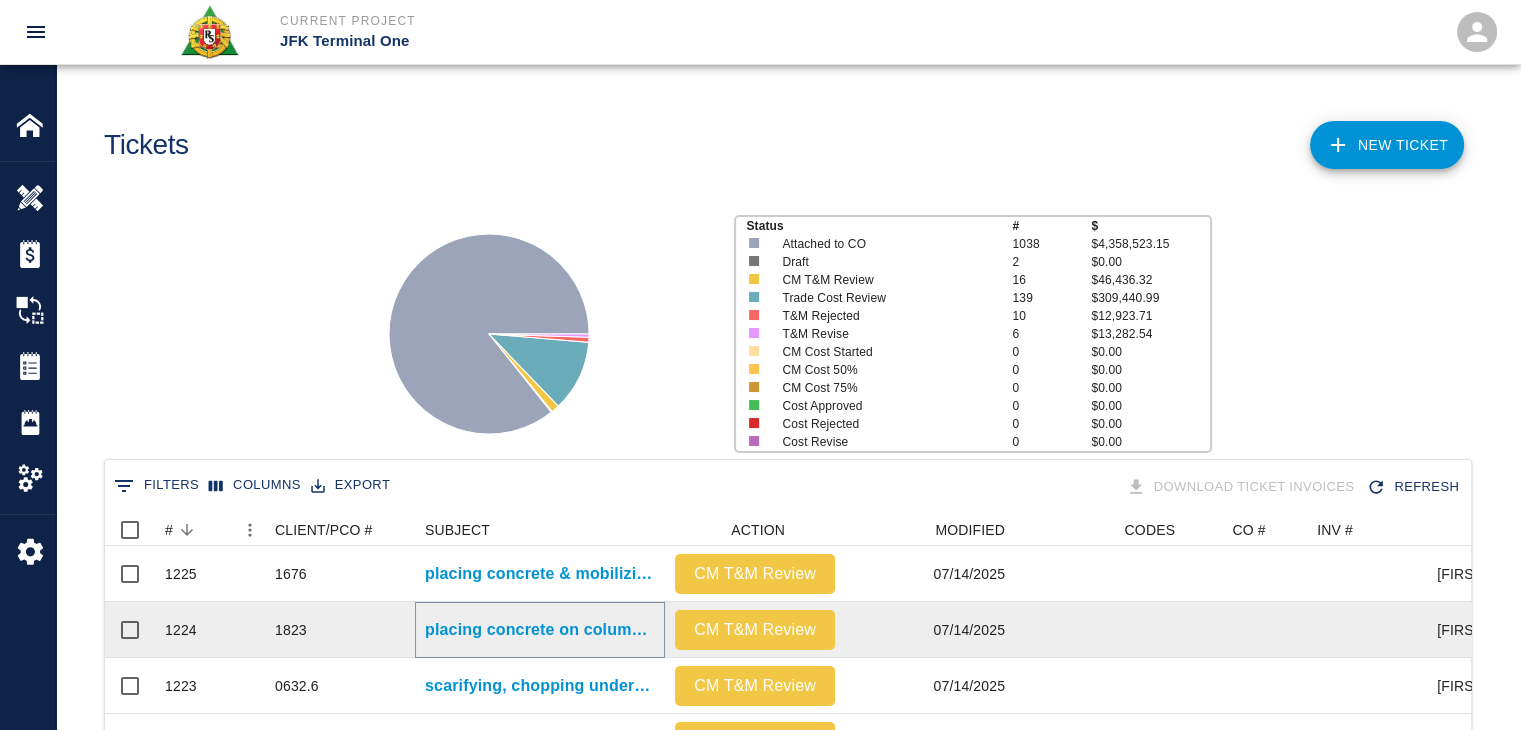 click on "placing concrete on columns and infill for EP/L1- Spotnetwork#2 column encasements(2) and HHL3- sprinkler valve room infill." at bounding box center [540, 630] 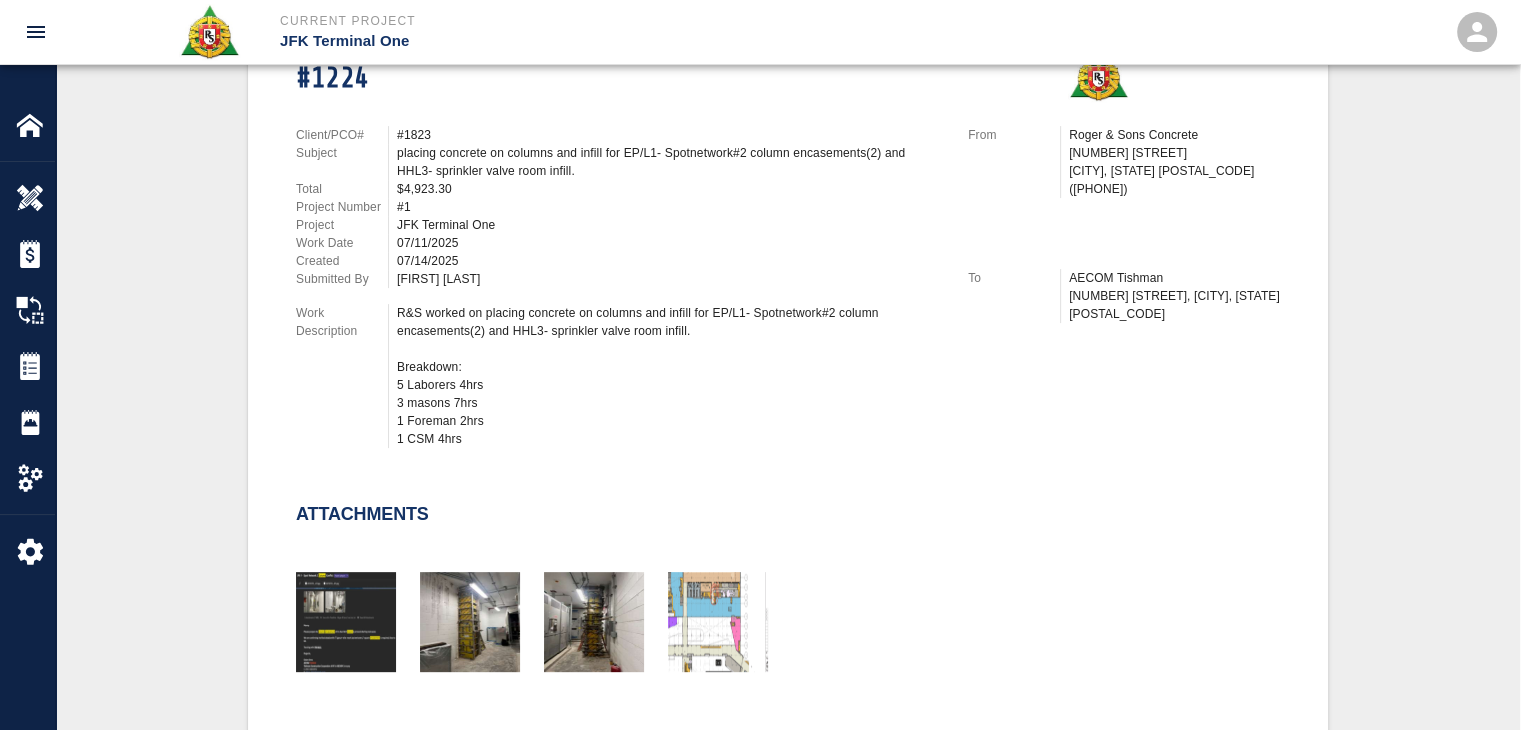 scroll, scrollTop: 572, scrollLeft: 0, axis: vertical 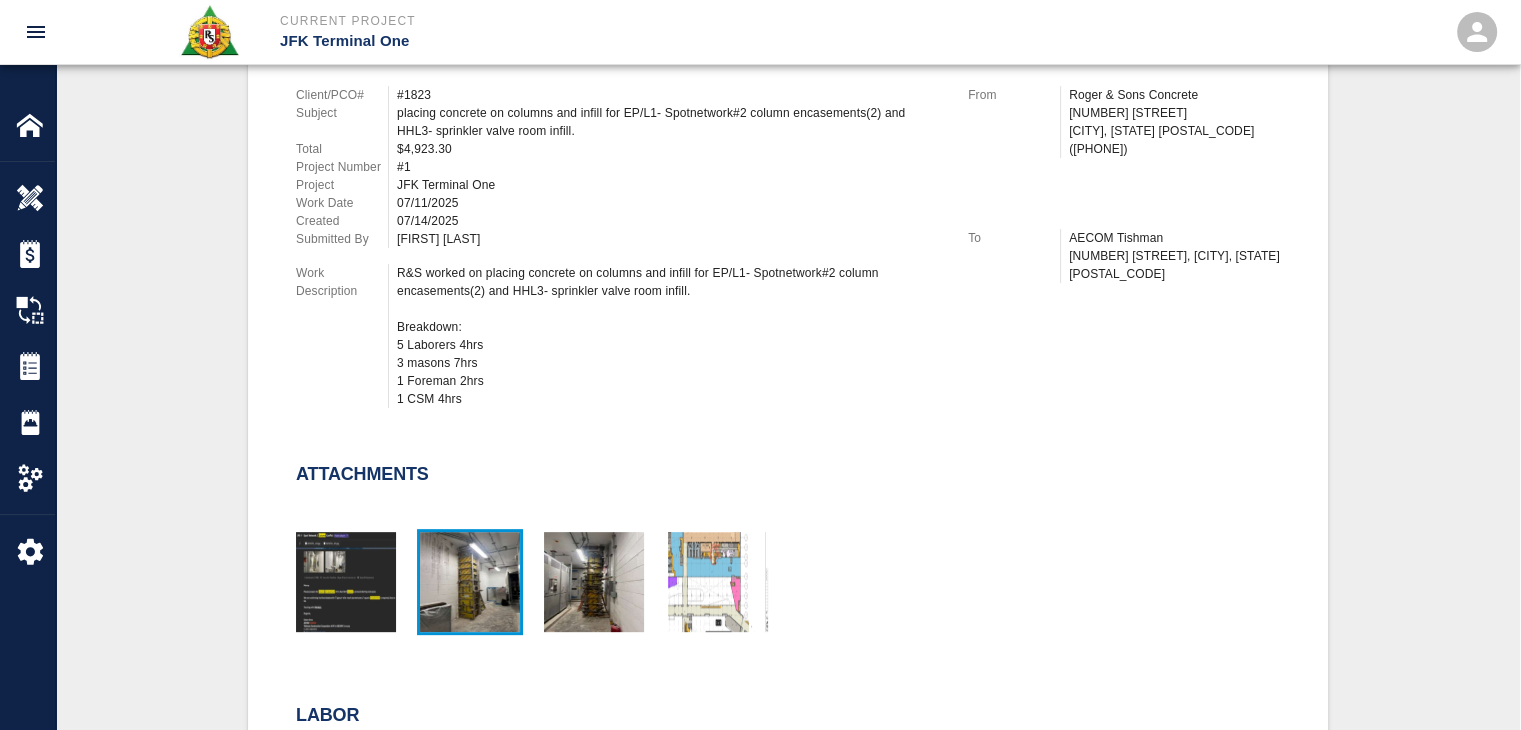 click at bounding box center (470, 582) 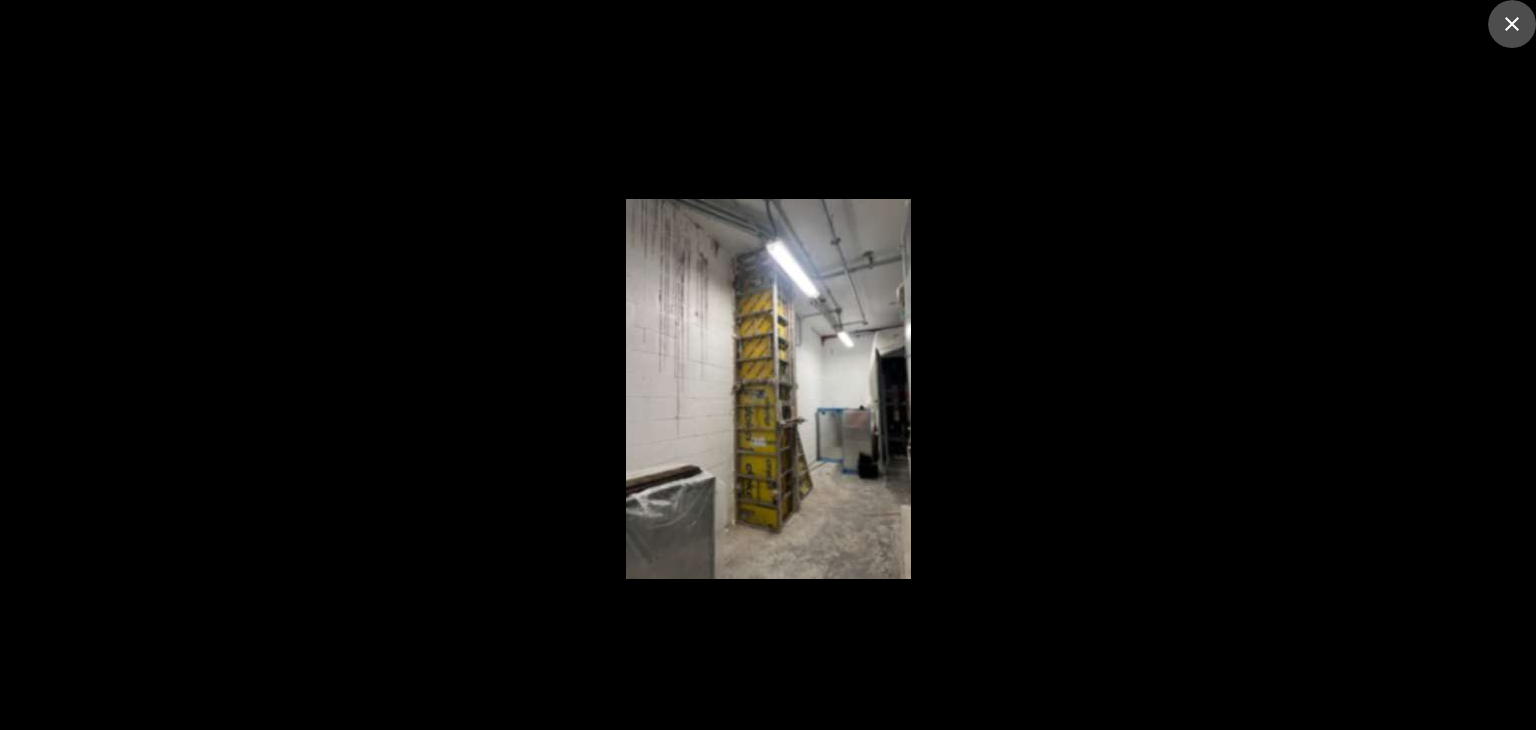 click 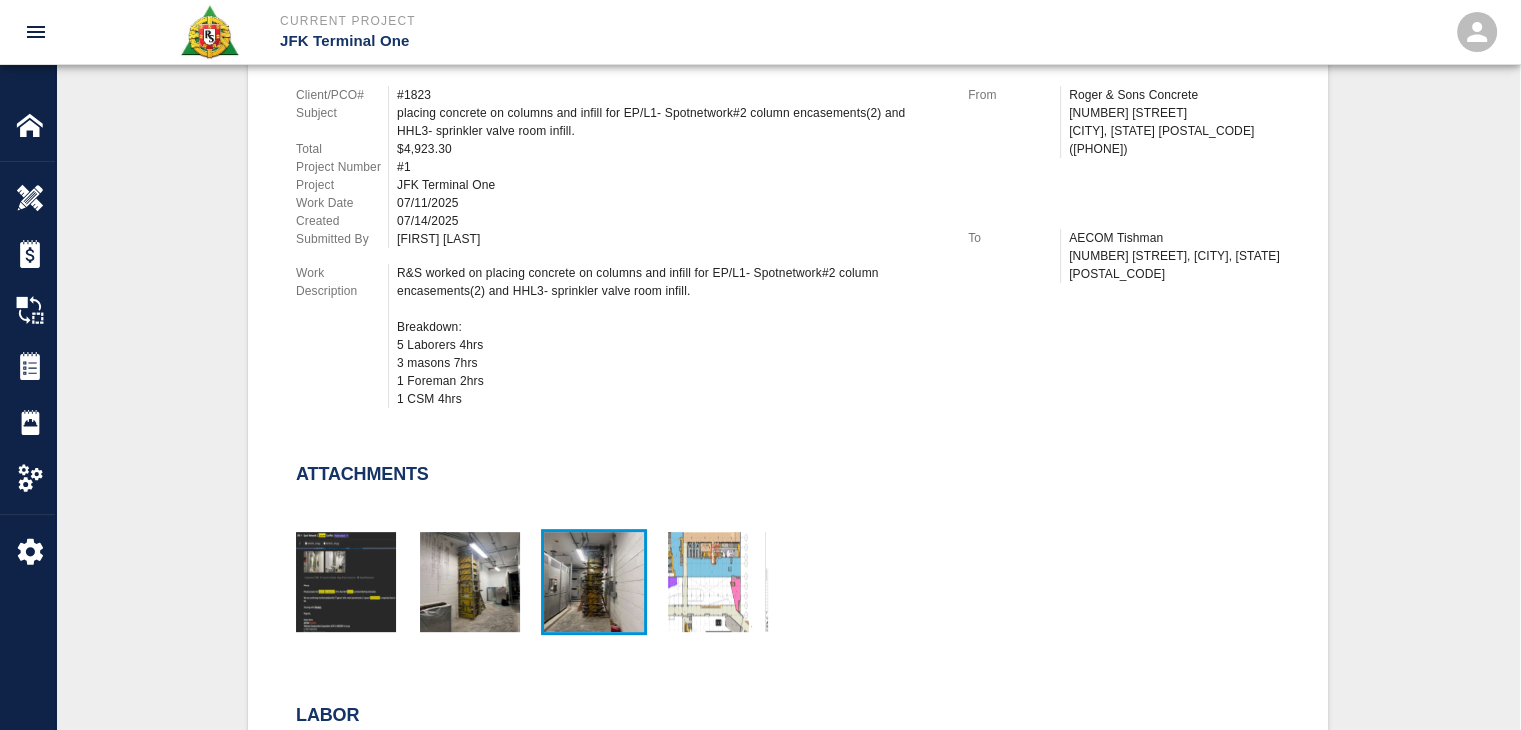 click at bounding box center (594, 582) 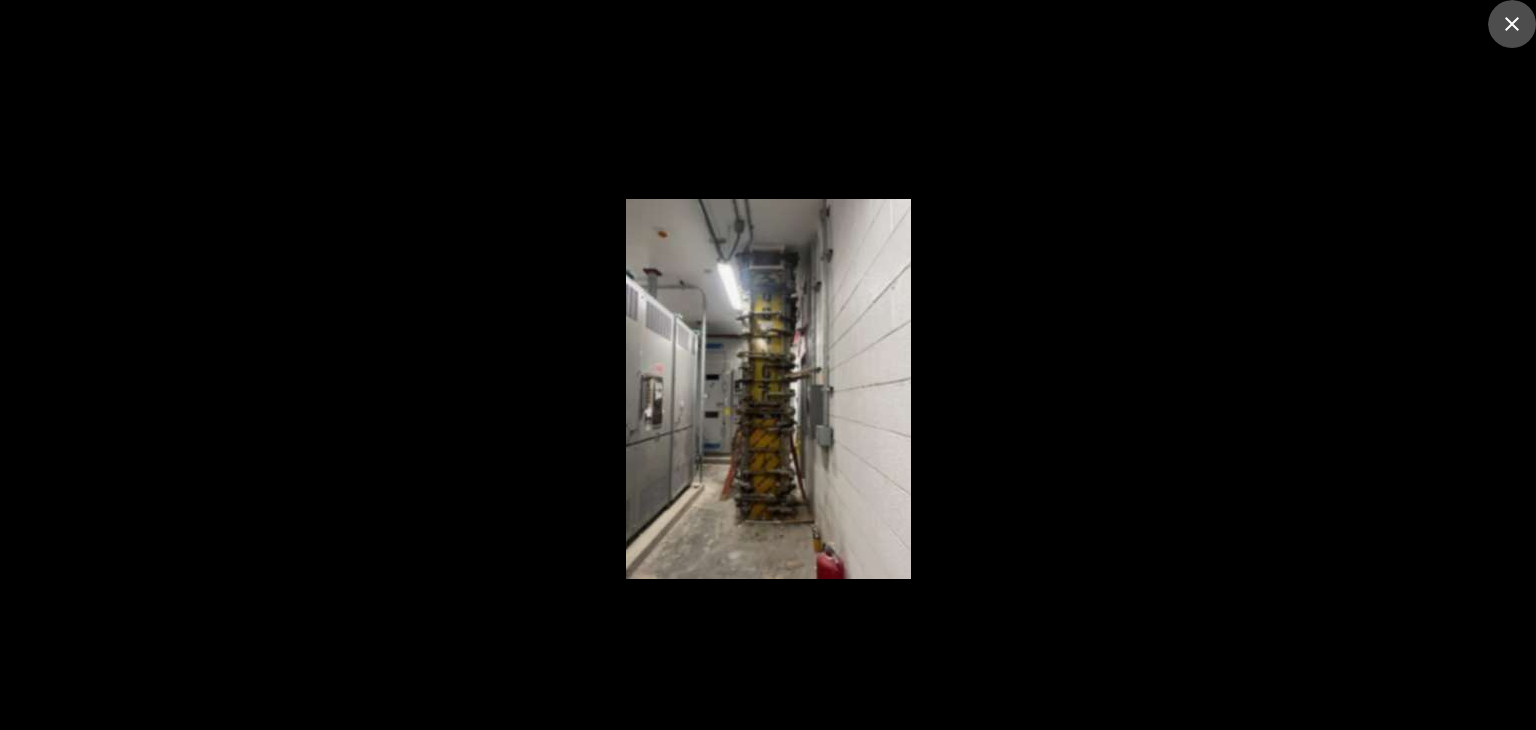 click 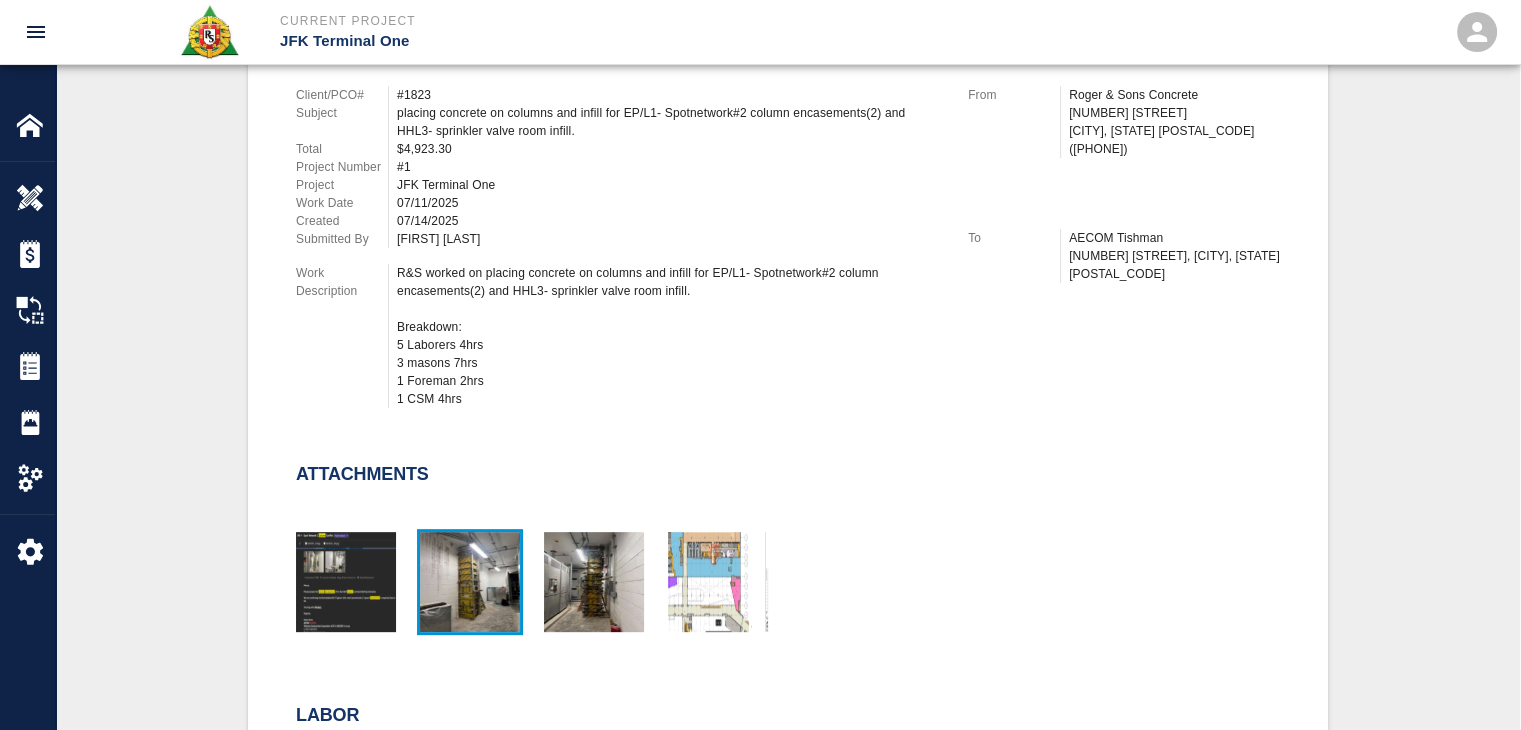 click at bounding box center [470, 582] 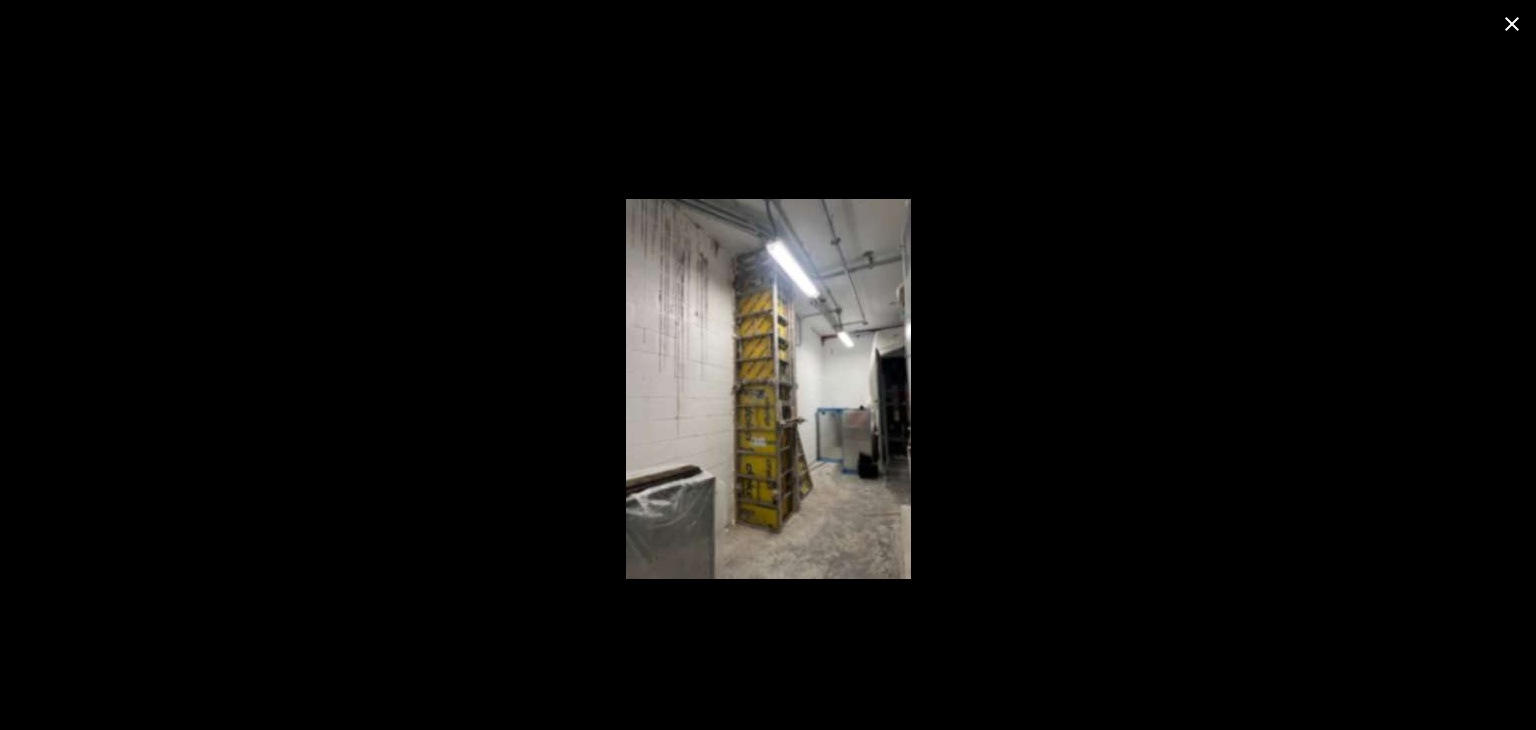 click 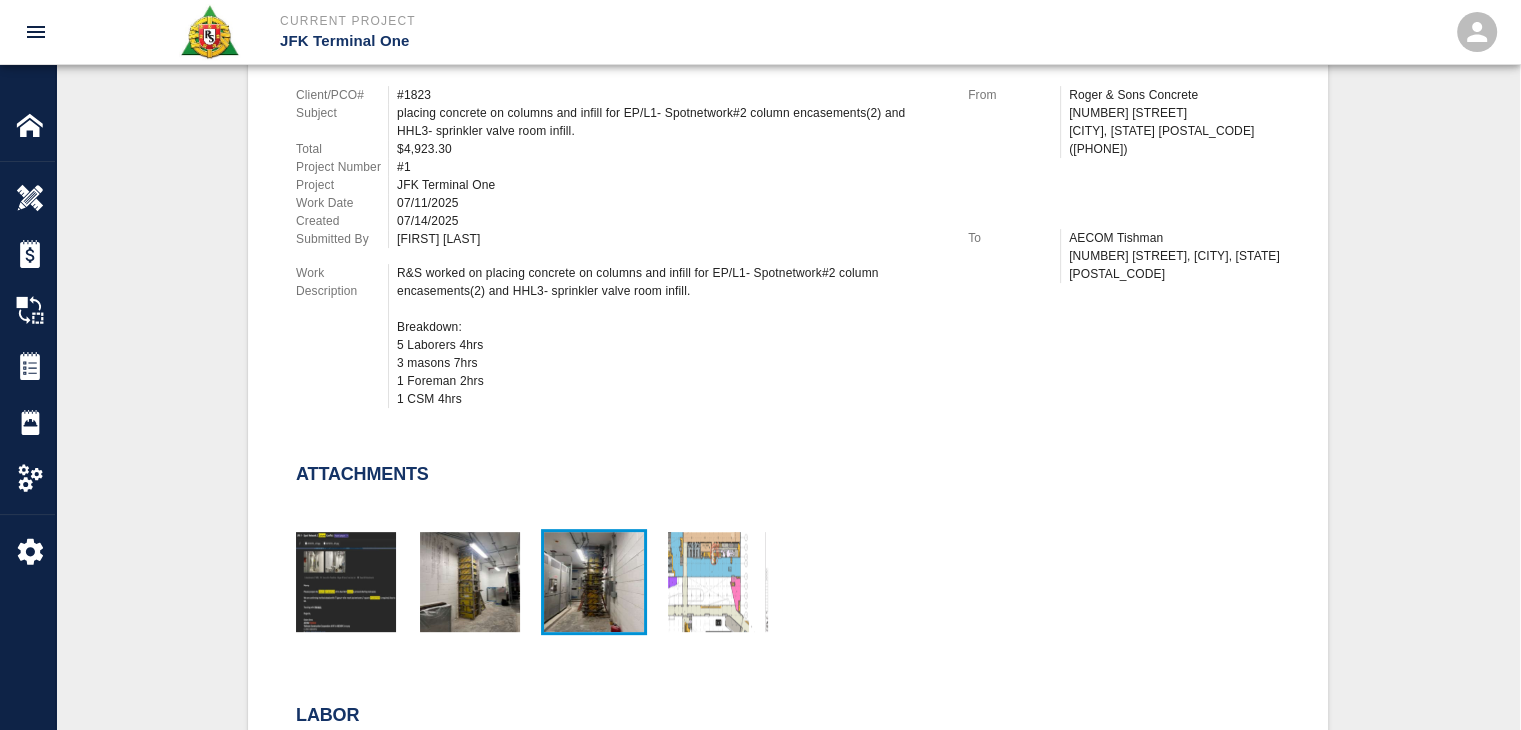 click at bounding box center [594, 582] 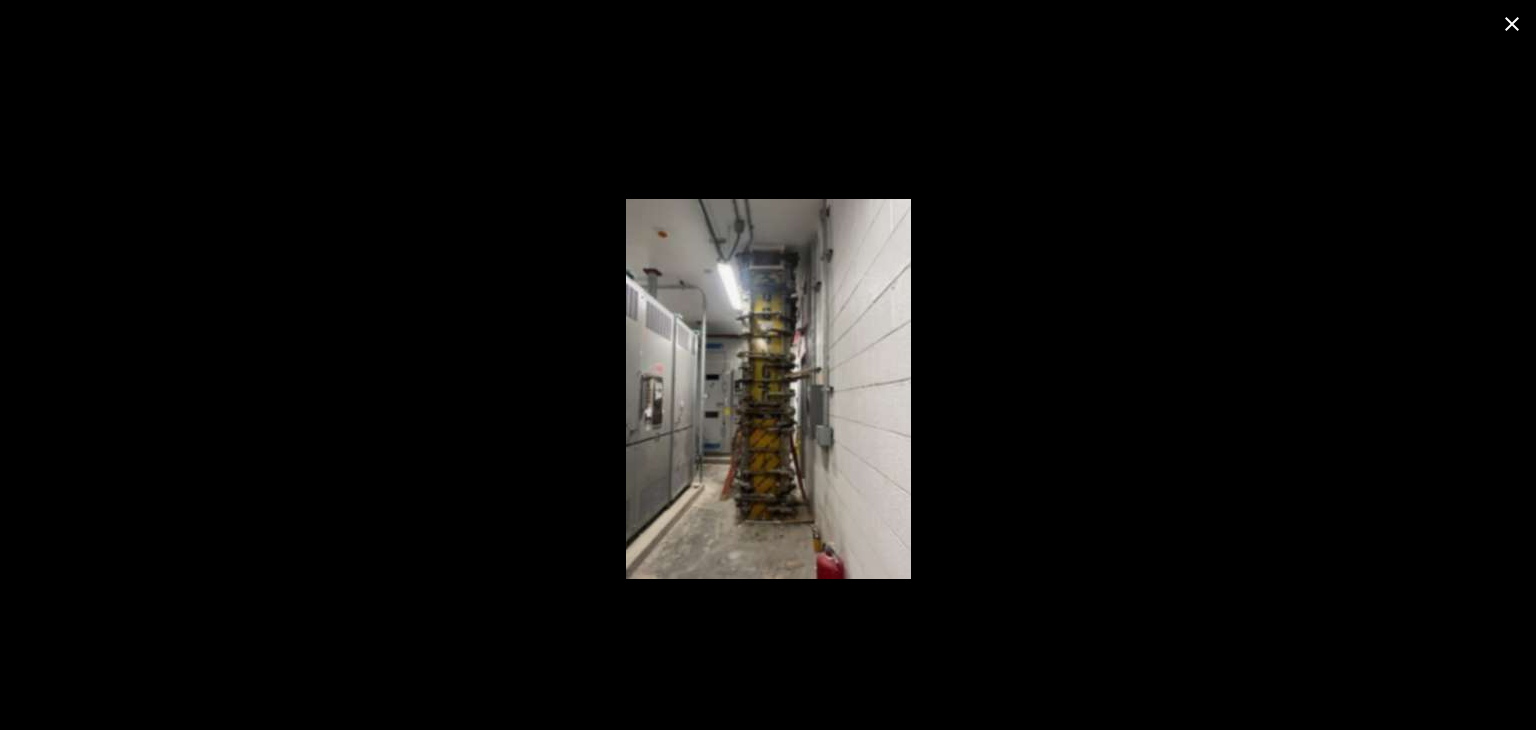 click 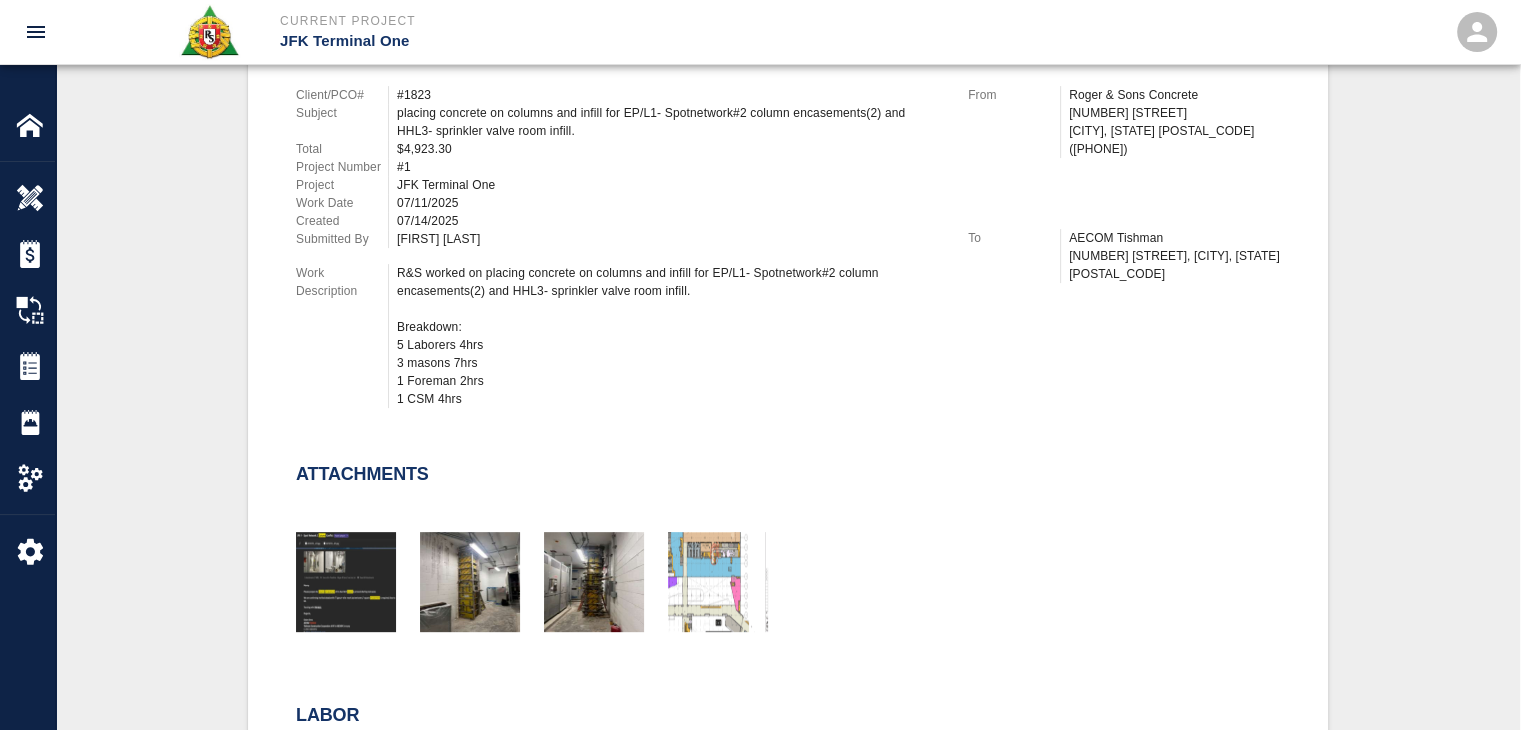 click on "Attachments" at bounding box center (776, 531) 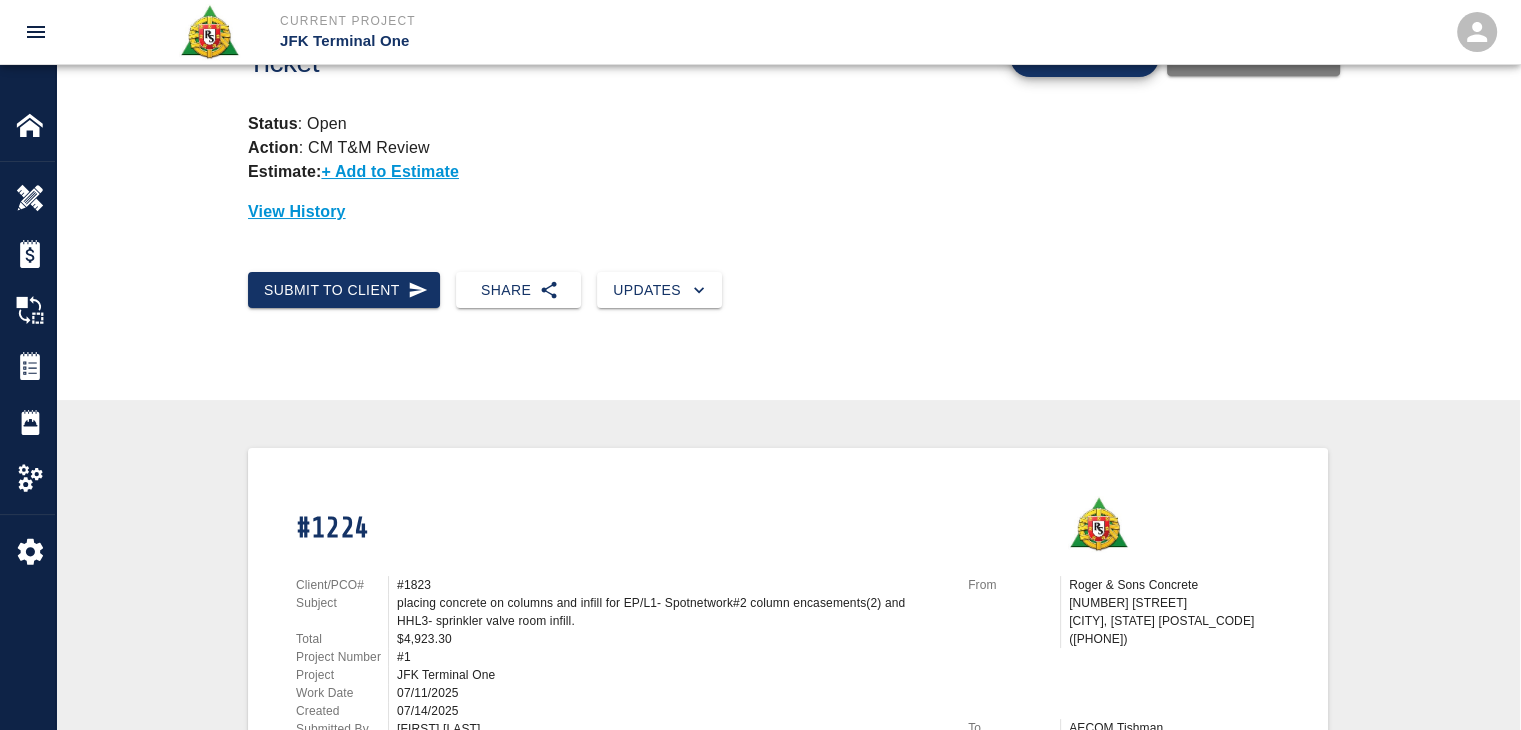 scroll, scrollTop: 0, scrollLeft: 0, axis: both 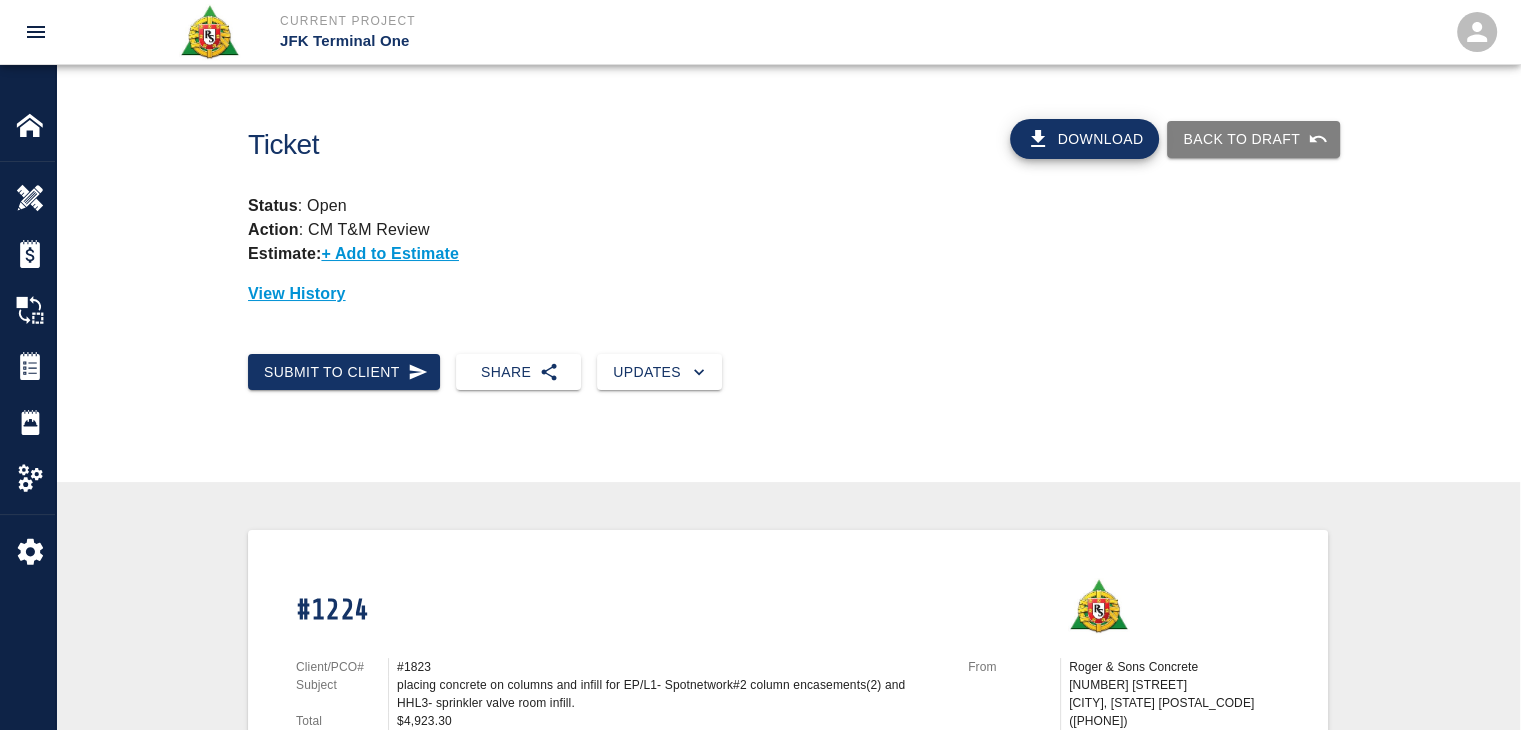 click on "Ticket Download Back to Draft Status :   Open Action :   CM T&M Review Estimate:  + Add to Estimate View History" at bounding box center [788, 209] 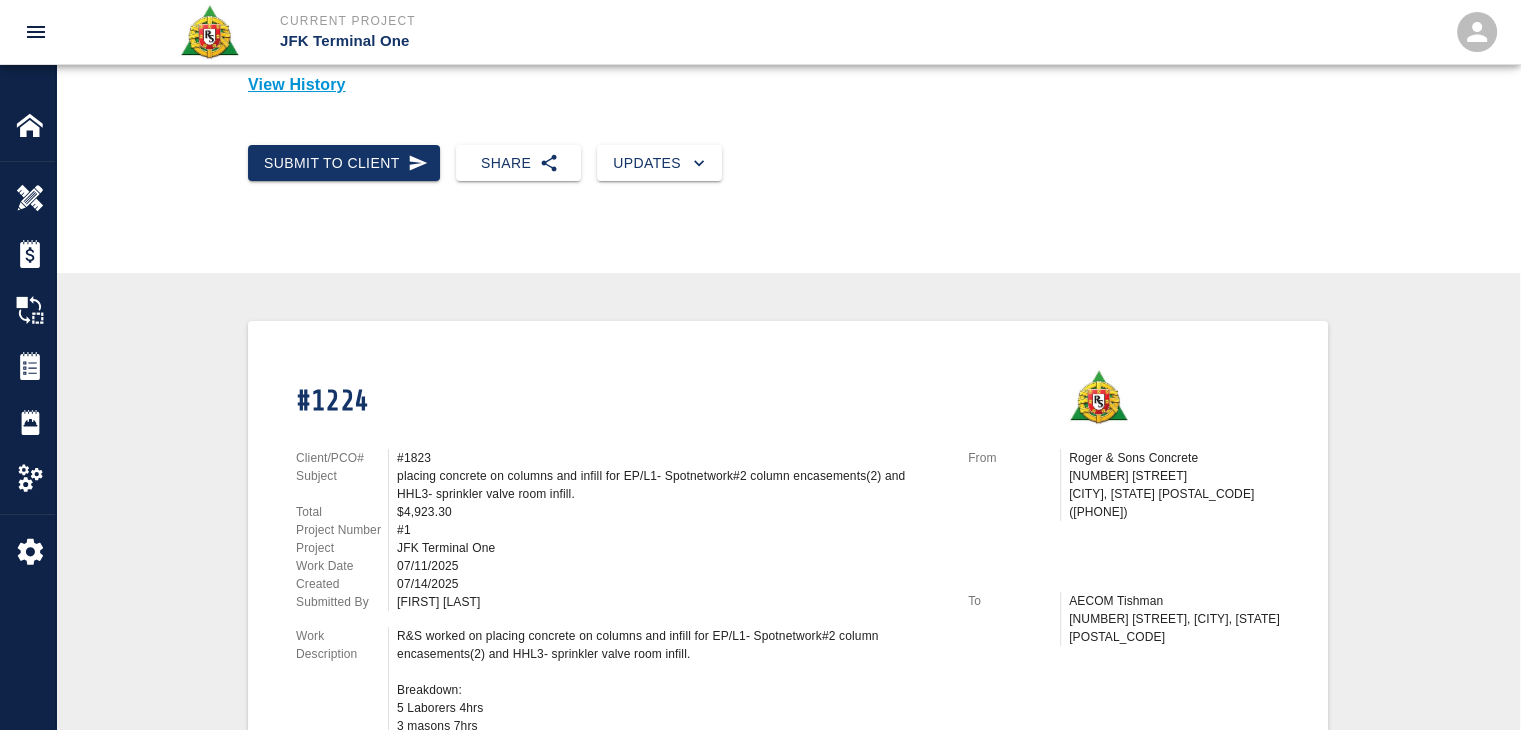 scroll, scrollTop: 0, scrollLeft: 0, axis: both 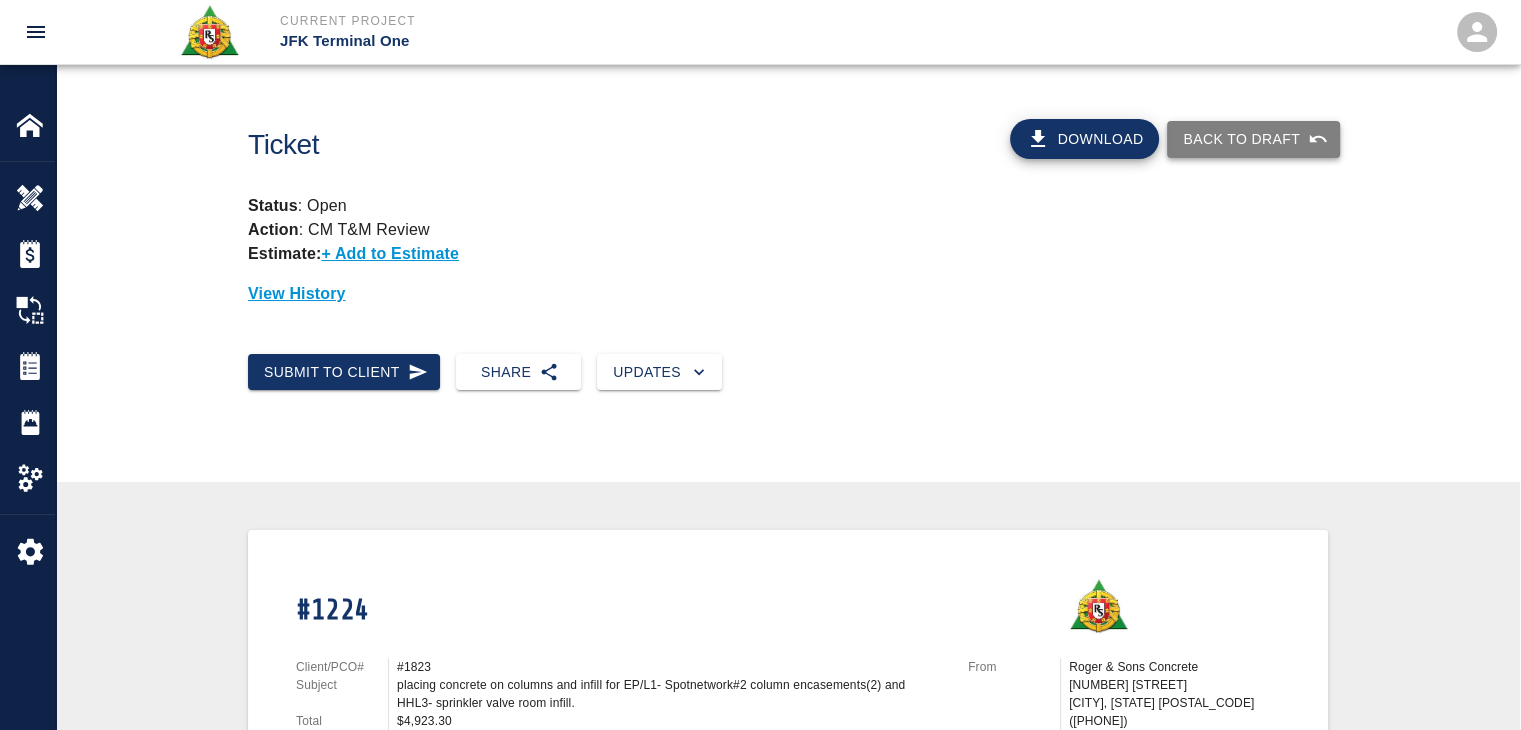 click on "Back to Draft" at bounding box center (1253, 139) 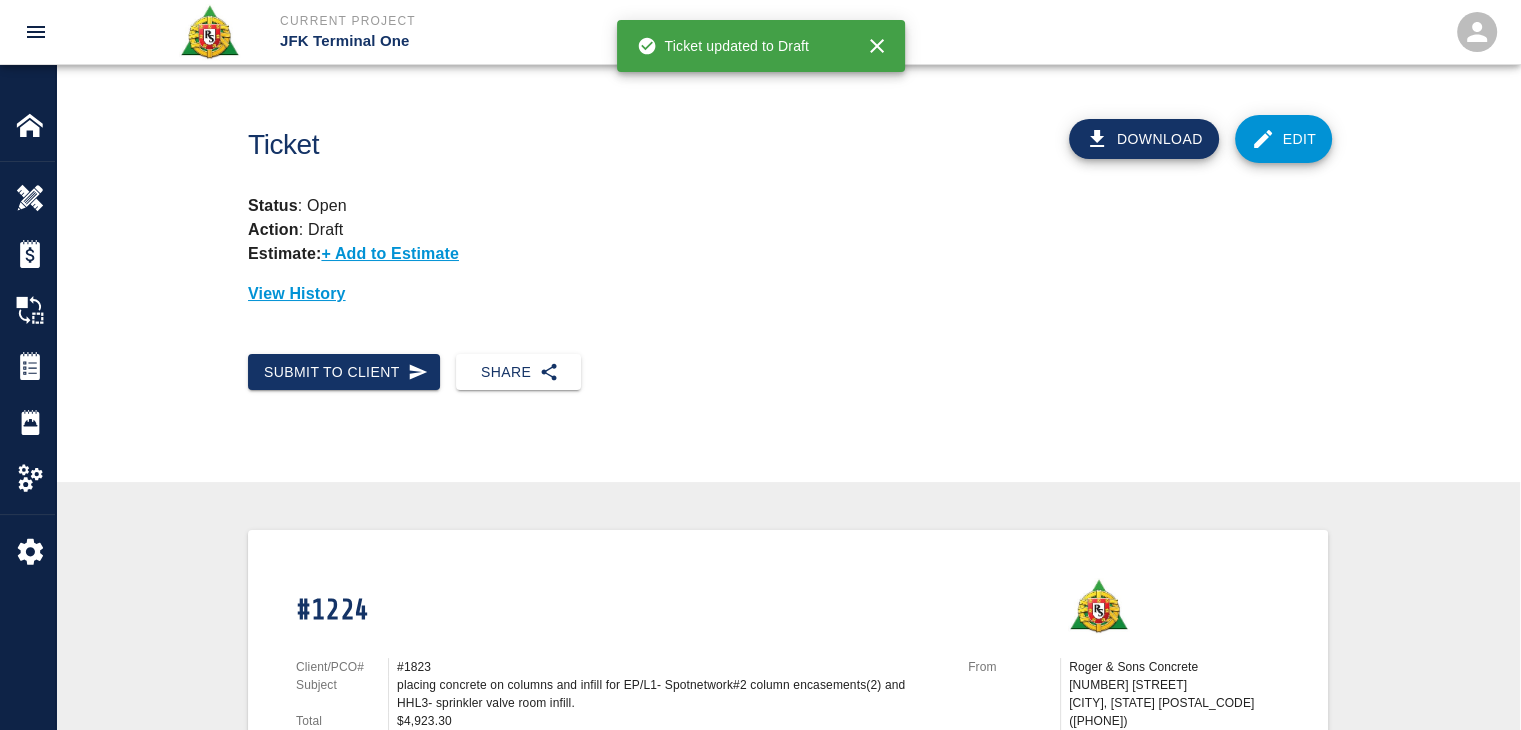 click on "Edit" at bounding box center [1284, 139] 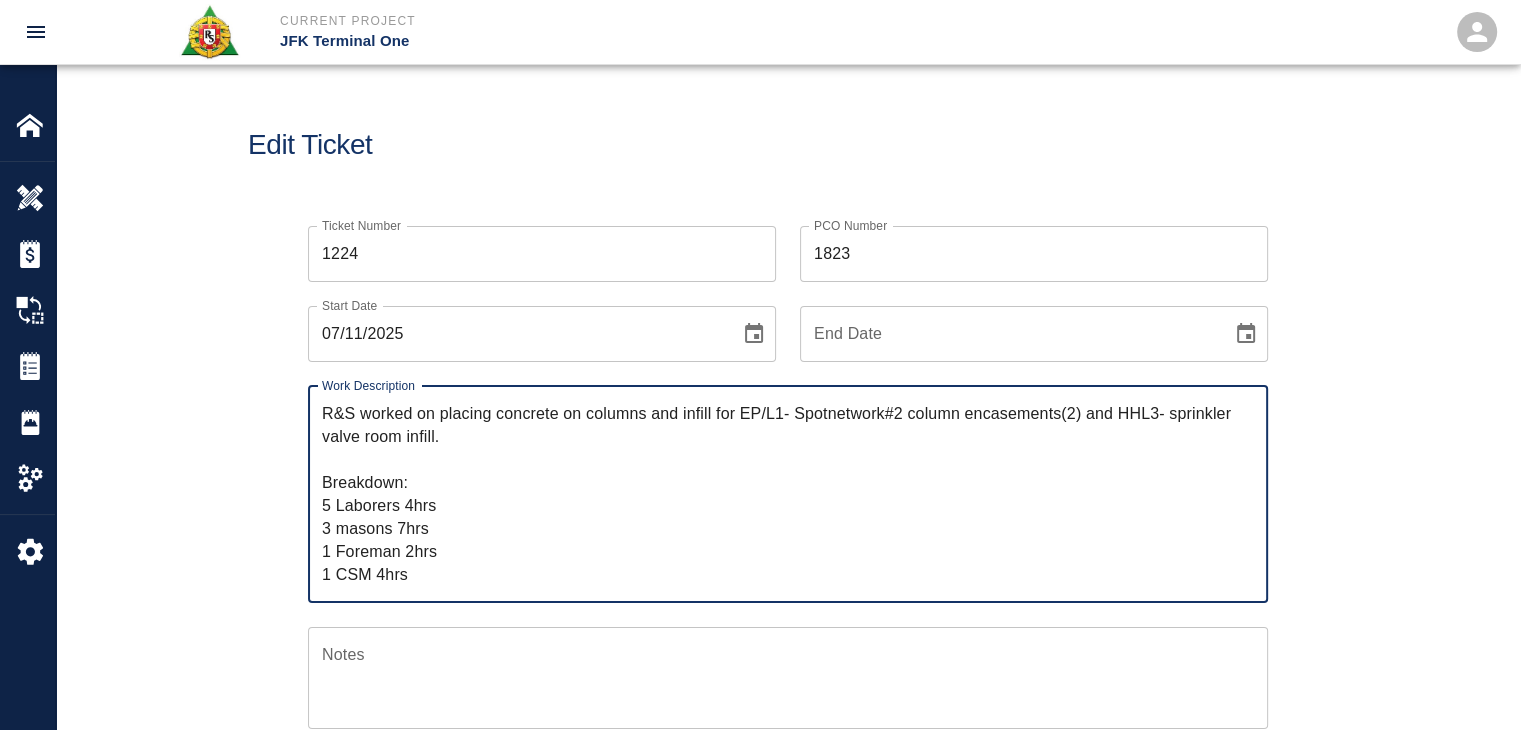 click on "R&S worked on placing concrete on columns and infill for EP/L1- Spotnetwork#2 column encasements(2) and HHL3- sprinkler valve room infill.
Breakdown:
5 Laborers 4hrs
3 masons 7hrs
1 Foreman 2hrs
1 CSM 4hrs" at bounding box center (788, 494) 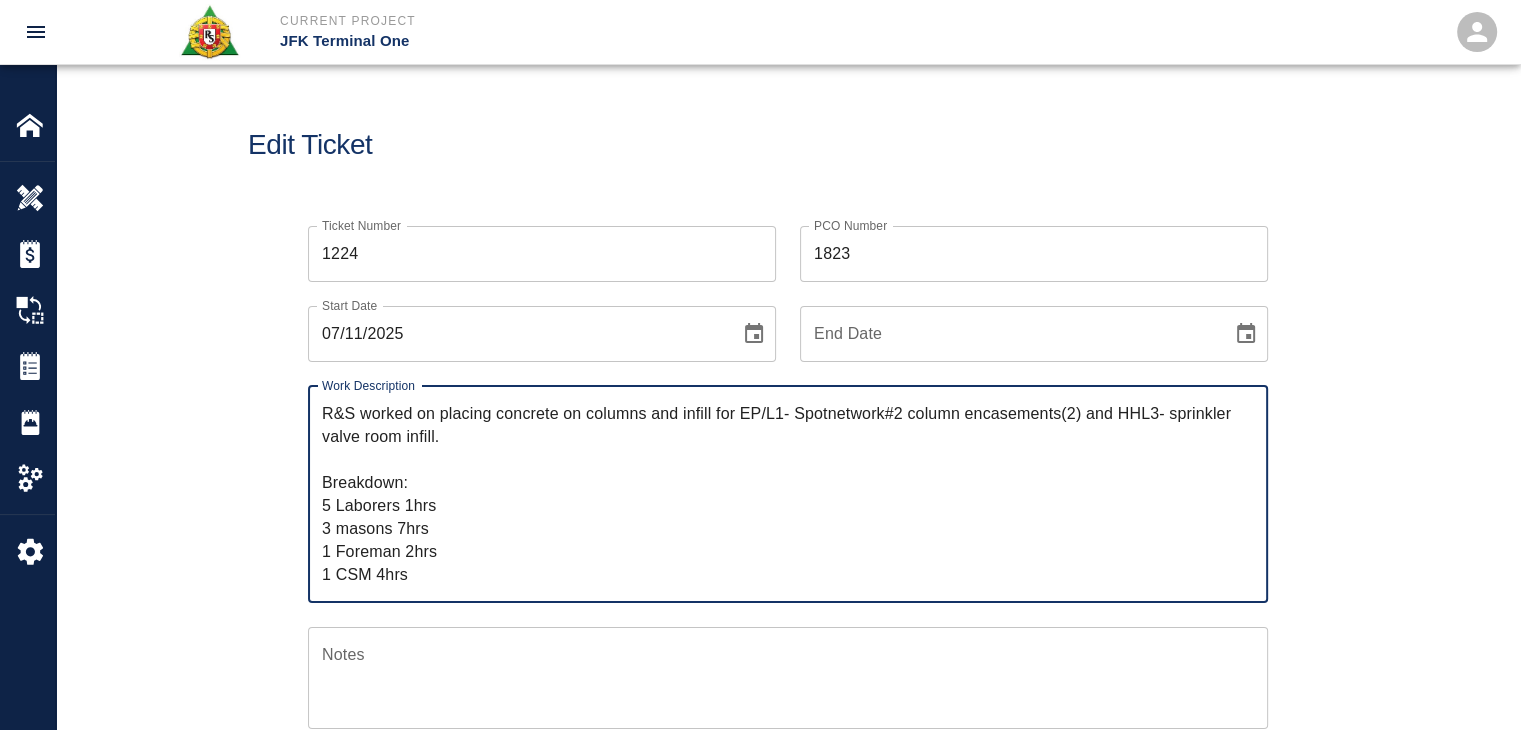 click on "R&S worked on placing concrete on columns and infill for EP/L1- Spotnetwork#2 column encasements(2) and HHL3- sprinkler valve room infill.
Breakdown:
5 Laborers 1hrs
3 masons 7hrs
1 Foreman 2hrs
1 CSM 4hrs" at bounding box center [788, 494] 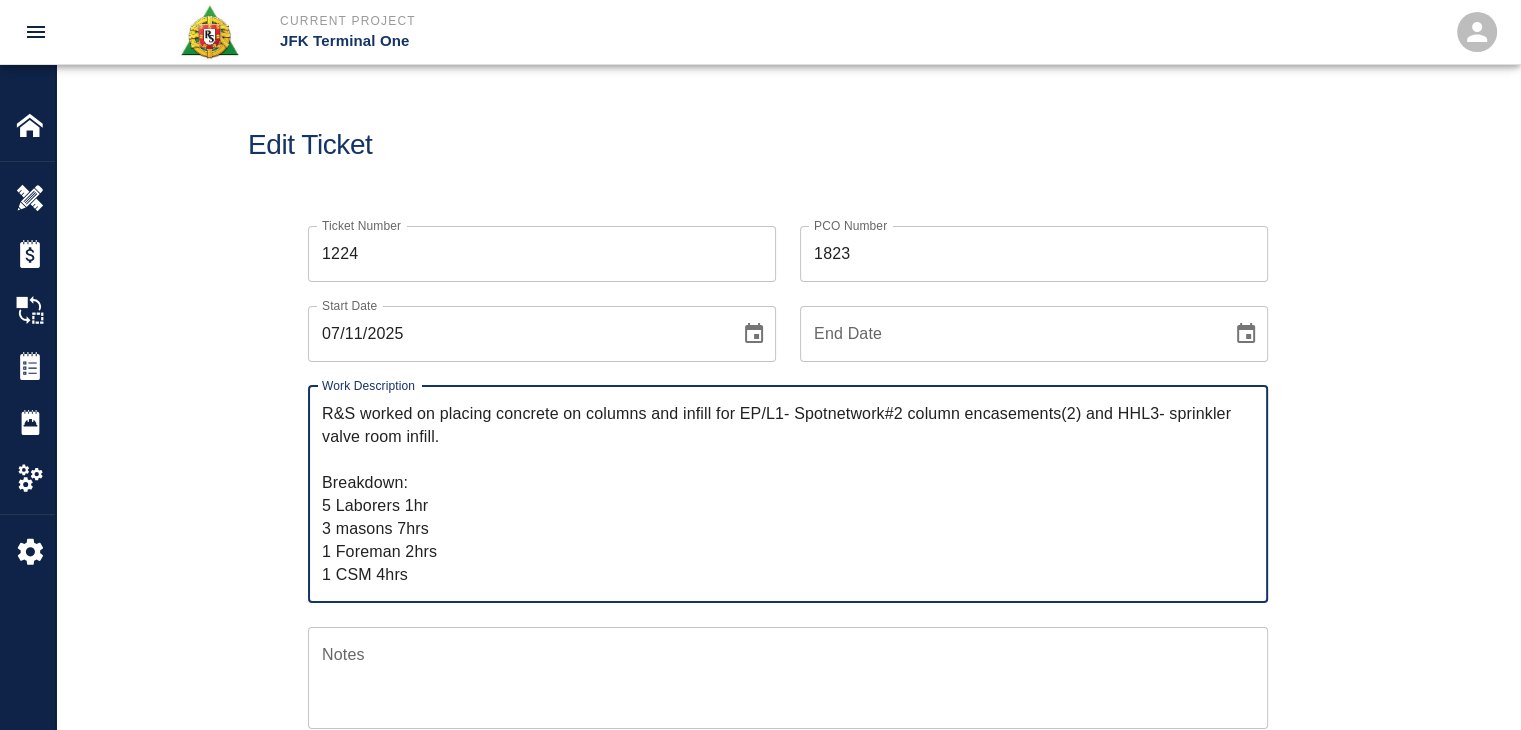 click on "R&S worked on placing concrete on columns and infill for EP/L1- Spotnetwork#2 column encasements(2) and HHL3- sprinkler valve room infill.
Breakdown:
5 Laborers 1hr
3 masons 7hrs
1 Foreman 2hrs
1 CSM 4hrs" at bounding box center [788, 494] 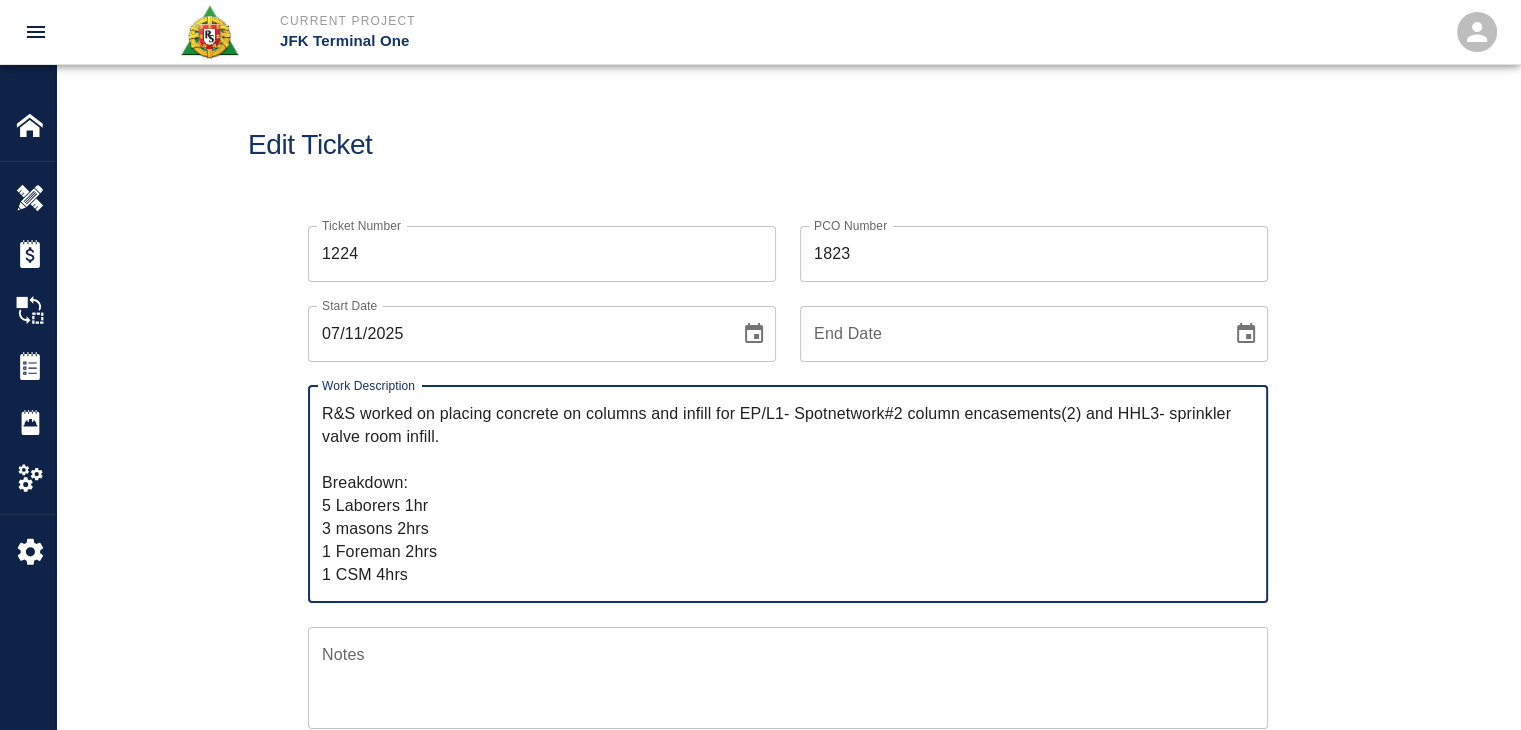 click on "R&S worked on placing concrete on columns and infill for EP/L1- Spotnetwork#2 column encasements(2) and HHL3- sprinkler valve room infill.
Breakdown:
5 Laborers 1hr
3 masons 2hrs
1 Foreman 2hrs
1 CSM 4hrs" at bounding box center [788, 494] 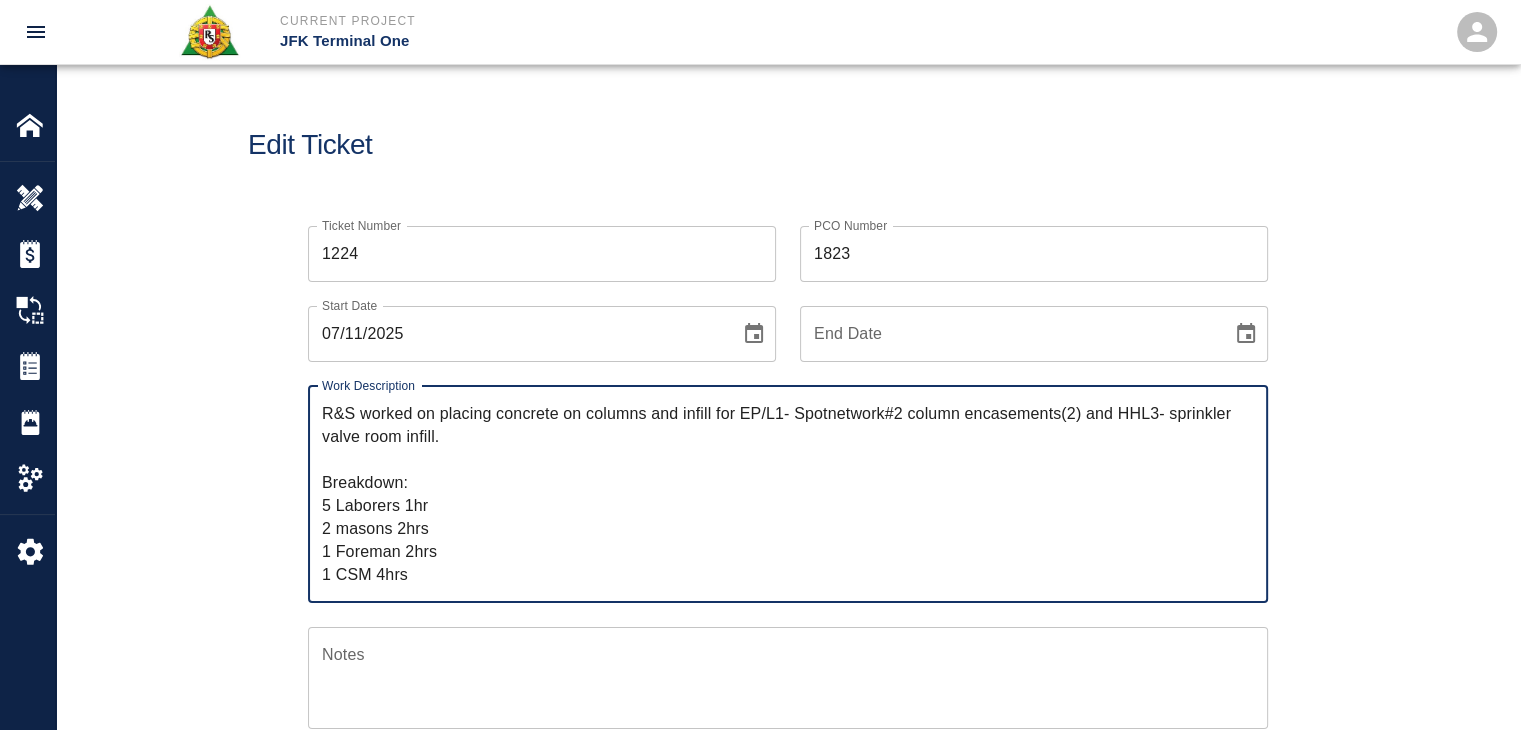 click on "R&S worked on placing concrete on columns and infill for EP/L1- Spotnetwork#2 column encasements(2) and HHL3- sprinkler valve room infill.
Breakdown:
5 Laborers 1hr
2 masons 2hrs
1 Foreman 2hrs
1 CSM 4hrs" at bounding box center [788, 494] 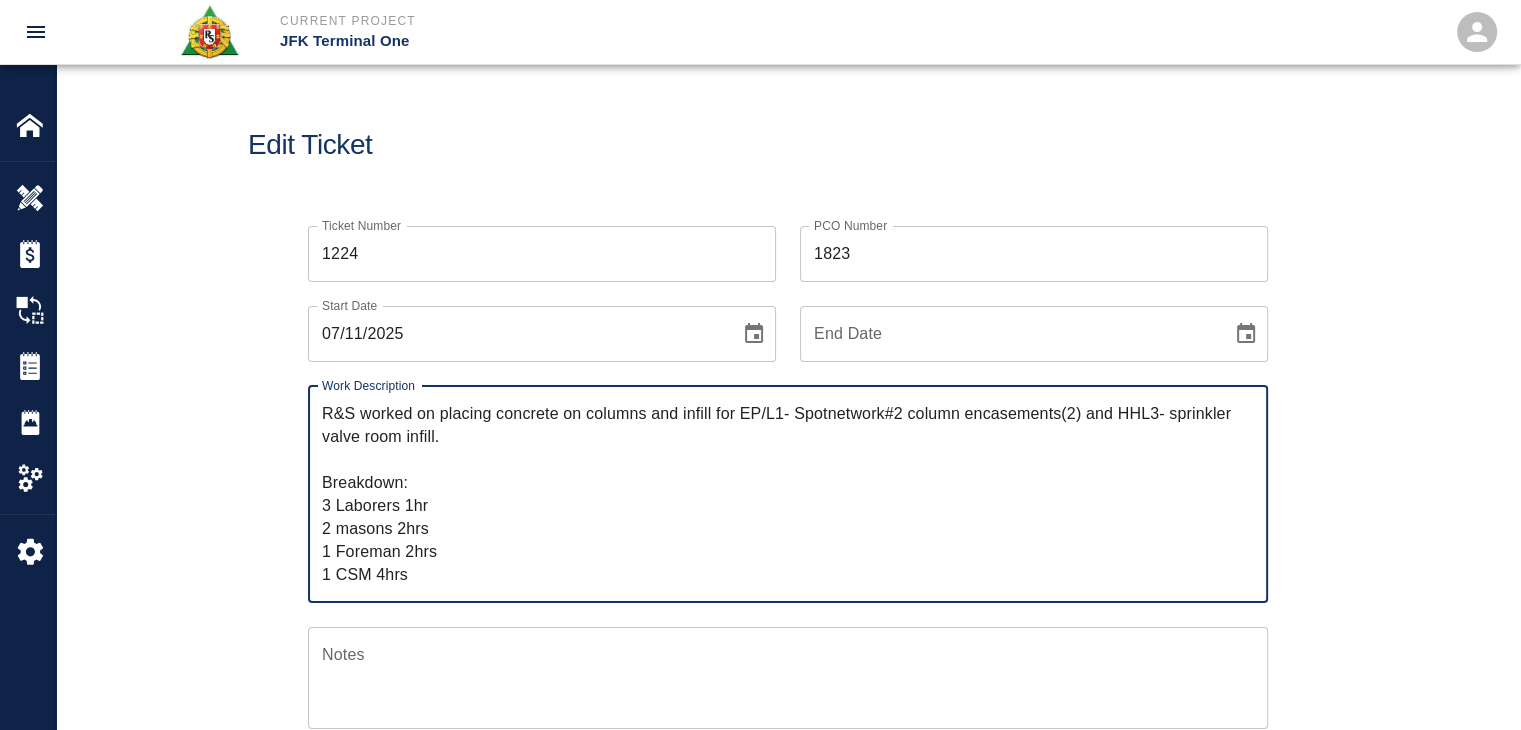 click on "R&S worked on placing concrete on columns and infill for EP/L1- Spotnetwork#2 column encasements(2) and HHL3- sprinkler valve room infill.
Breakdown:
3 Laborers 1hr
2 masons 2hrs
1 Foreman 2hrs
1 CSM 4hrs" at bounding box center (788, 494) 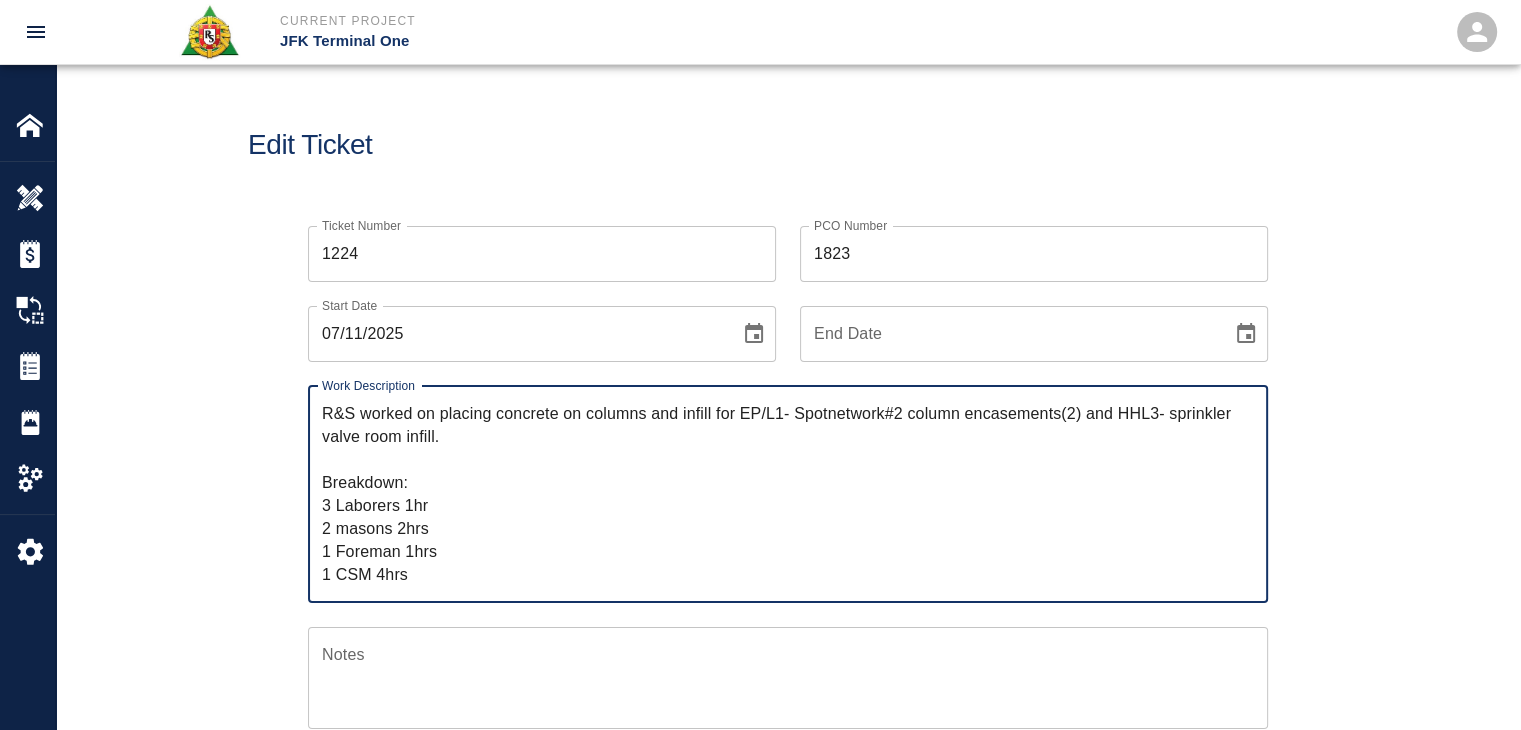 click on "R&S worked on placing concrete on columns and infill for EP/L1- Spotnetwork#2 column encasements(2) and HHL3- sprinkler valve room infill.
Breakdown:
3 Laborers 1hr
2 masons 2hrs
1 Foreman 1hrs
1 CSM 4hrs" at bounding box center (788, 494) 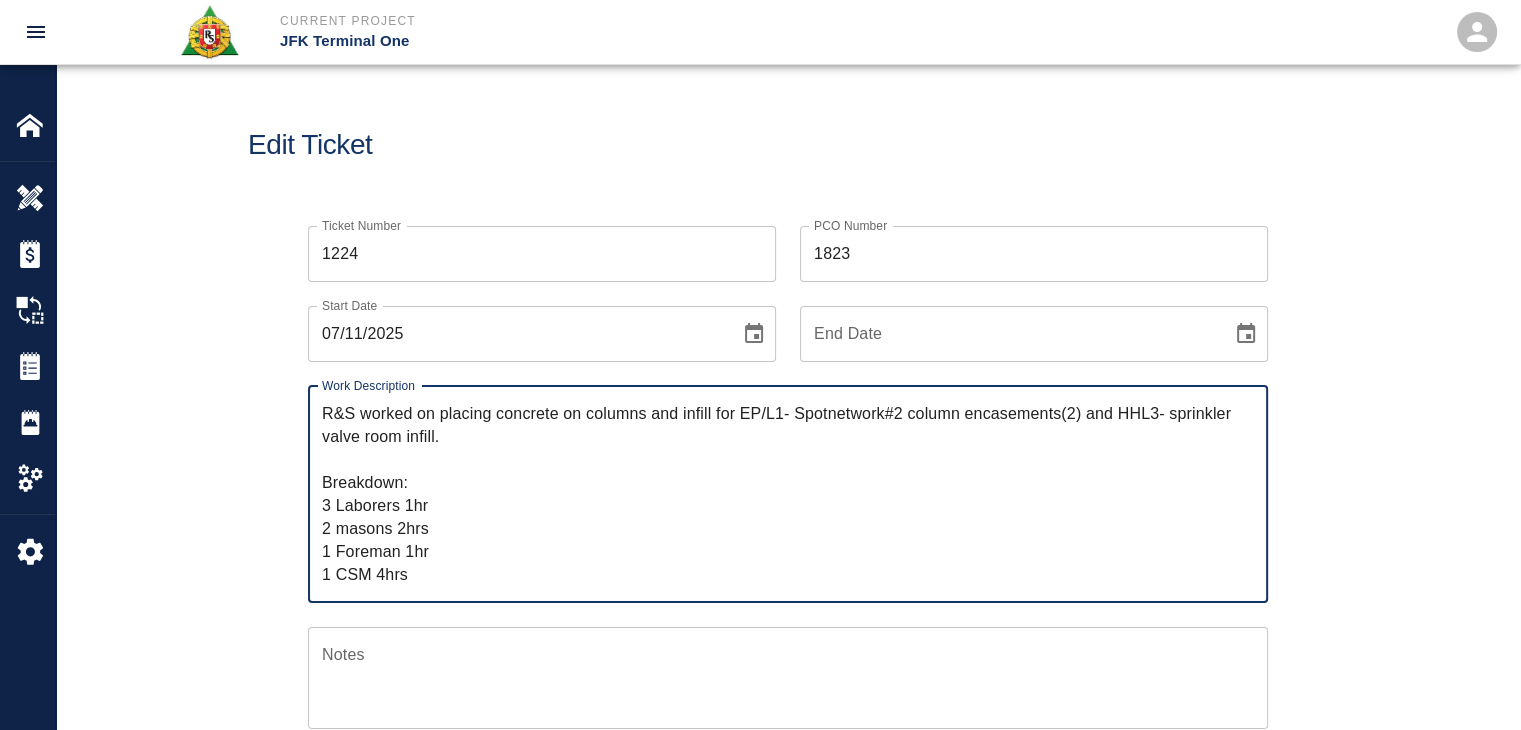 click on "R&S worked on placing concrete on columns and infill for EP/L1- Spotnetwork#2 column encasements(2) and HHL3- sprinkler valve room infill.
Breakdown:
3 Laborers 1hr
2 masons 2hrs
1 Foreman 1hr
1 CSM 4hrs" at bounding box center (788, 494) 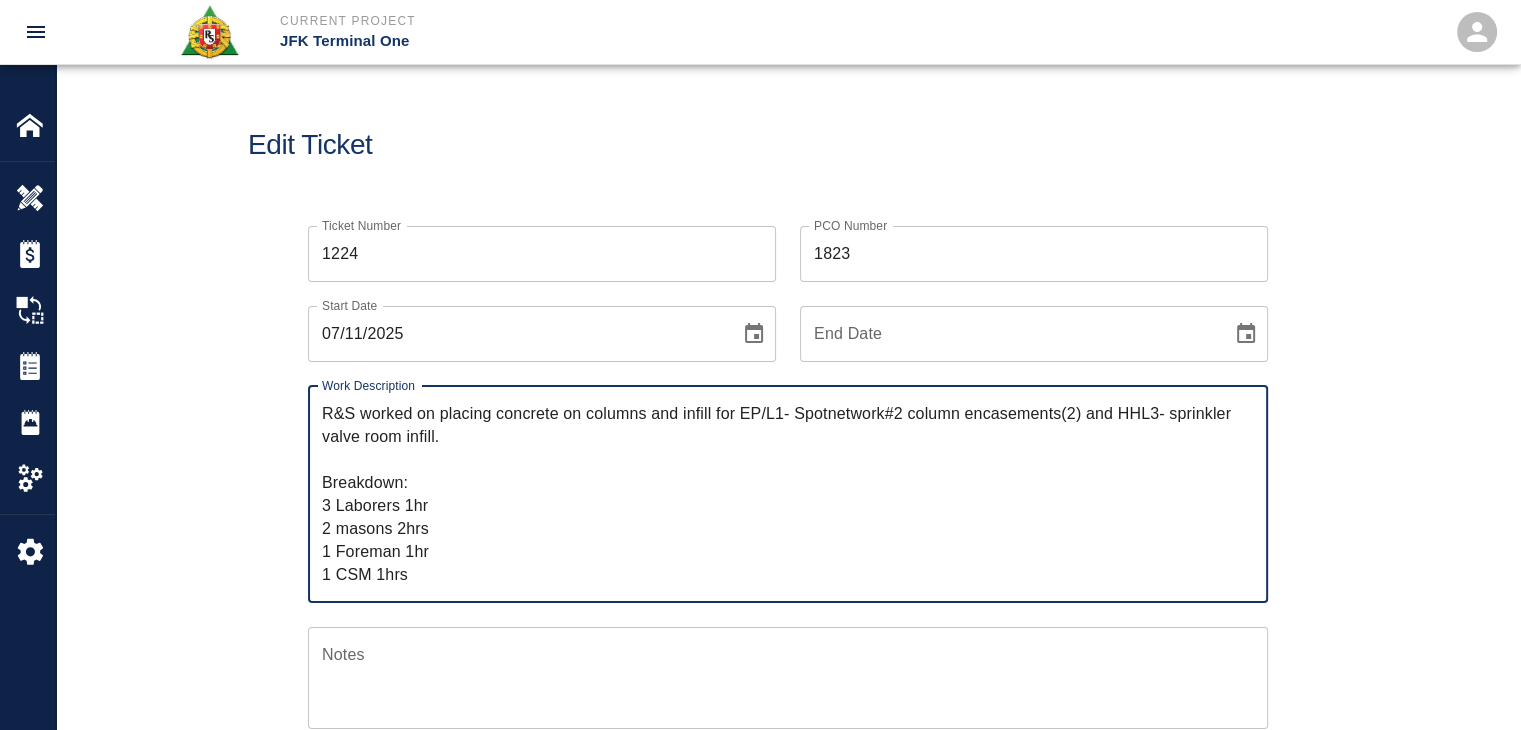 click on "R&S worked on placing concrete on columns and infill for EP/L1- Spotnetwork#2 column encasements(2) and HHL3- sprinkler valve room infill.
Breakdown:
3 Laborers 1hr
2 masons 2hrs
1 Foreman 1hr
1 CSM 1hrs" at bounding box center [788, 494] 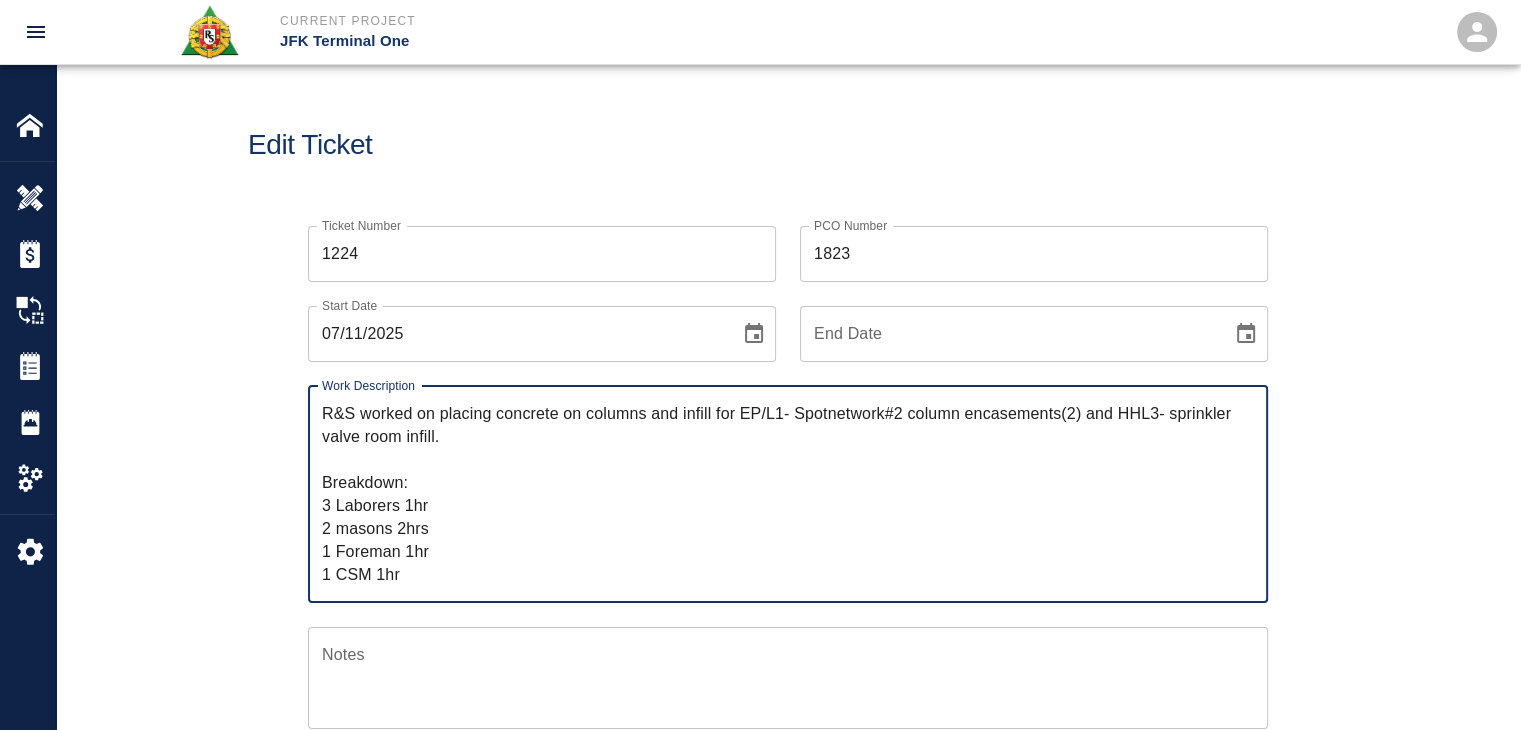 click on "Ticket Number 1224 Ticket Number PCO Number 1823 PCO Number Start Date  07/11/2025 Start Date  End Date End Date Work Description R&S worked on placing concrete on columns and infill for EP/L1- Spotnetwork#2 column encasements(2) and HHL3- sprinkler valve room infill.
Breakdown:
3 Laborers 1hr
2 masons 2hrs
1 Foreman 1hr
1 CSM 1hr x Work Description Notes x Notes Subject placing concrete on columns and infill for EP/L1- Spotnetwork#2 column encasements(2) and HHL3- sprinkler valve room infill. Subject Invoice Number Invoice Number Invoice Date Invoice Date Current Files: Upload Attachments (0.1MB of 50MB limit) Choose file No file chosen Upload Another File Add Costs Switch to Lump Sum" at bounding box center (788, 773) 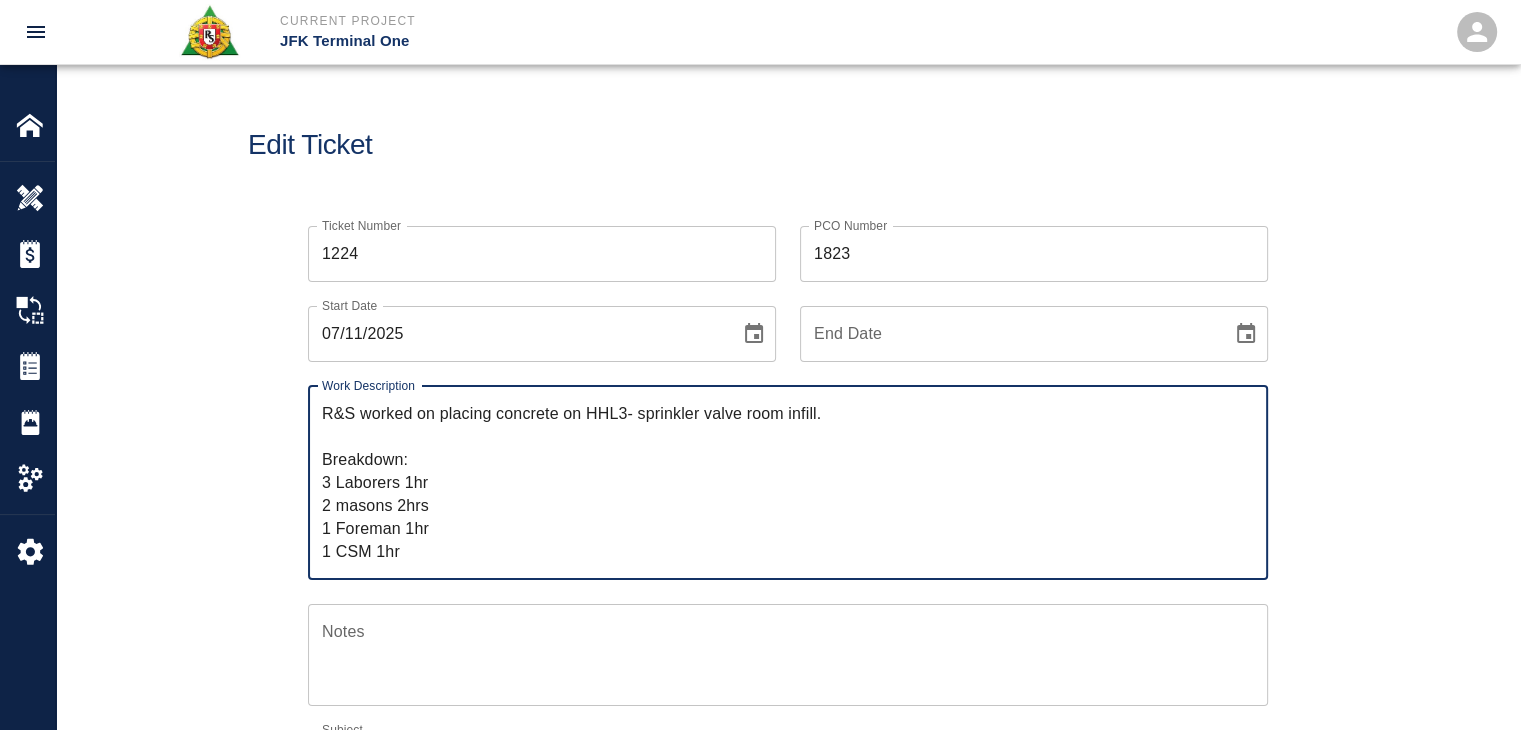 click on "R&S worked on placing concrete on HHL3- sprinkler valve room infill.
Breakdown:
3 Laborers 1hr
2 masons 2hrs
1 Foreman 1hr
1 CSM 1hr" at bounding box center [788, 482] 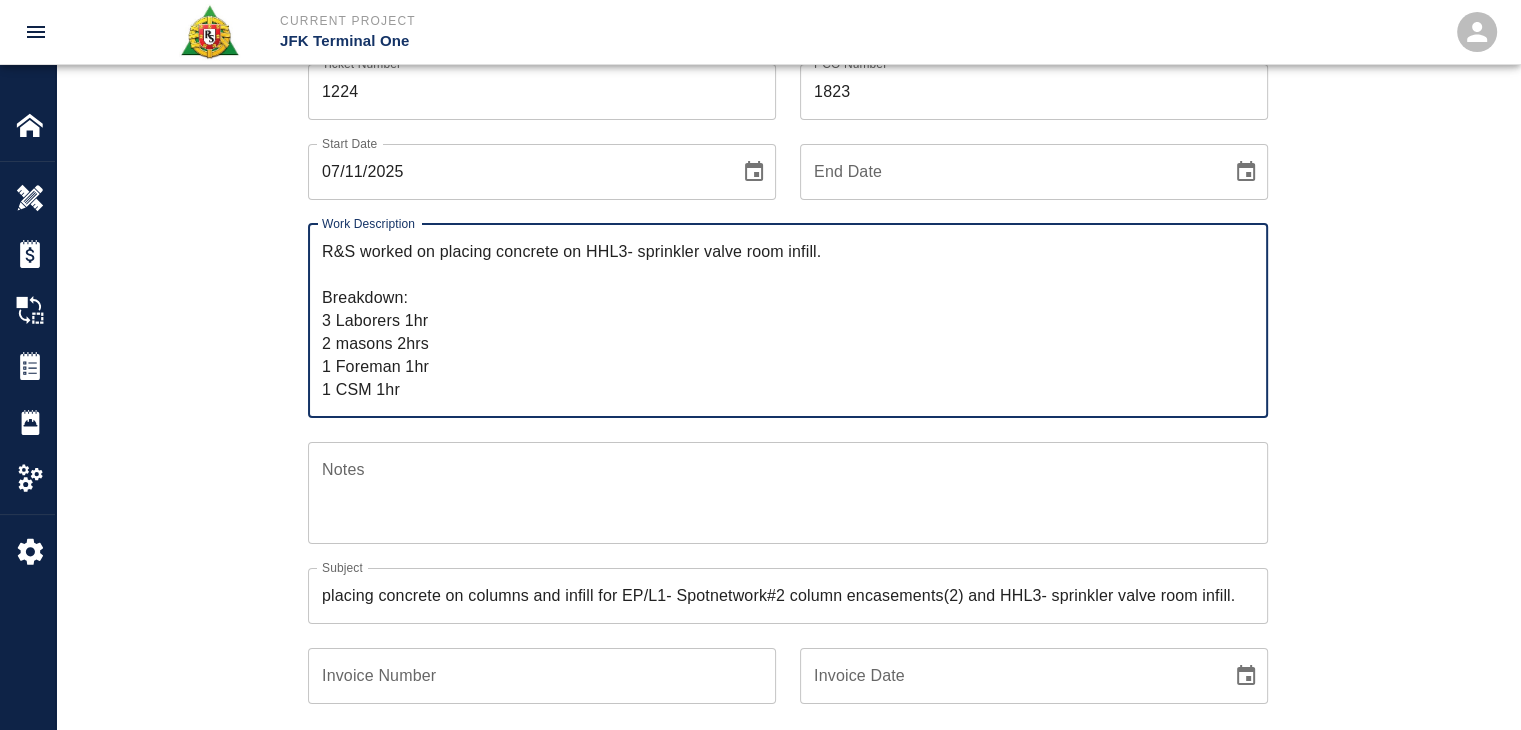 scroll, scrollTop: 164, scrollLeft: 0, axis: vertical 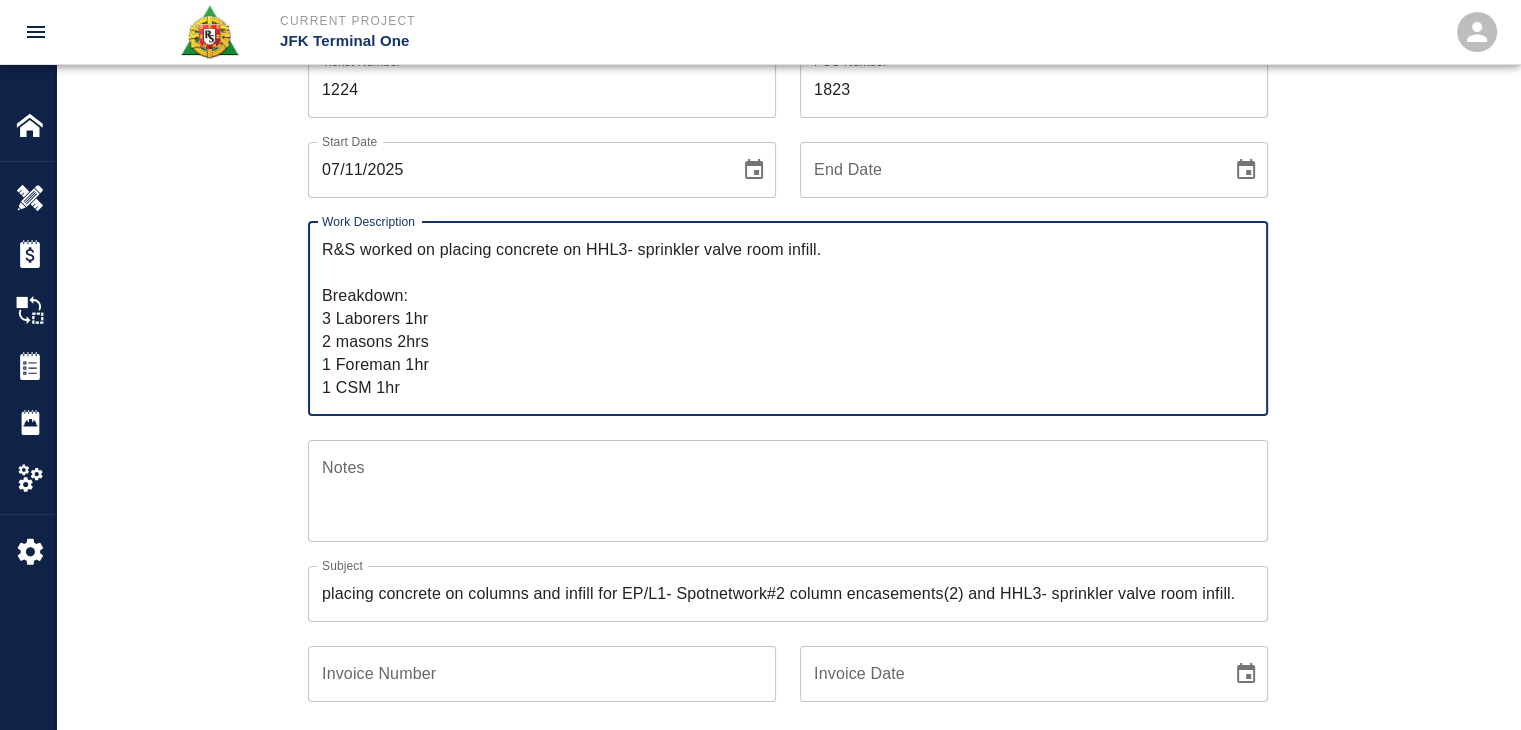 type on "R&S worked on placing concrete on HHL3- sprinkler valve room infill.
Breakdown:
3 Laborers 1hr
2 masons 2hrs
1 Foreman 1hr
1 CSM 1hr" 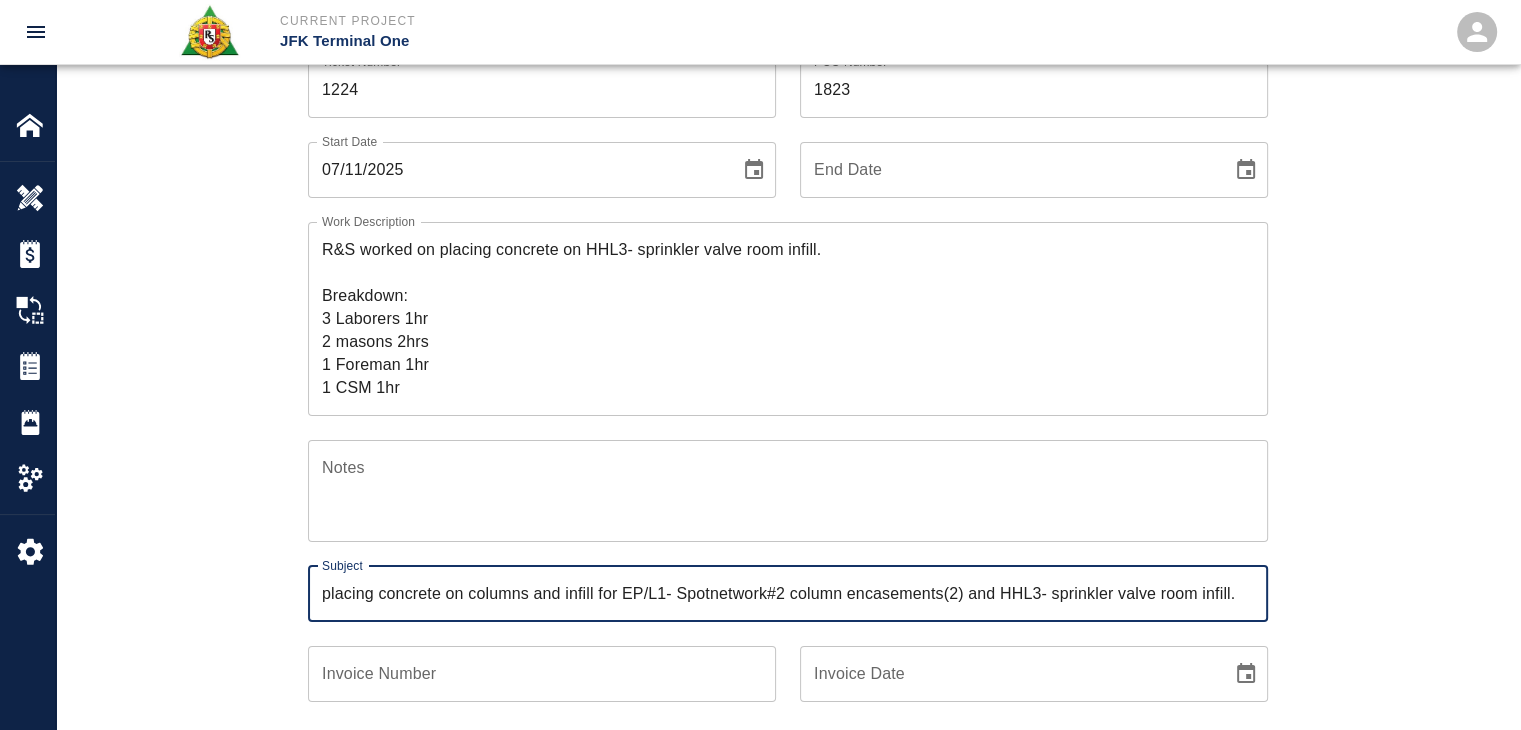 drag, startPoint x: 1236, startPoint y: 585, endPoint x: 203, endPoint y: 596, distance: 1033.0586 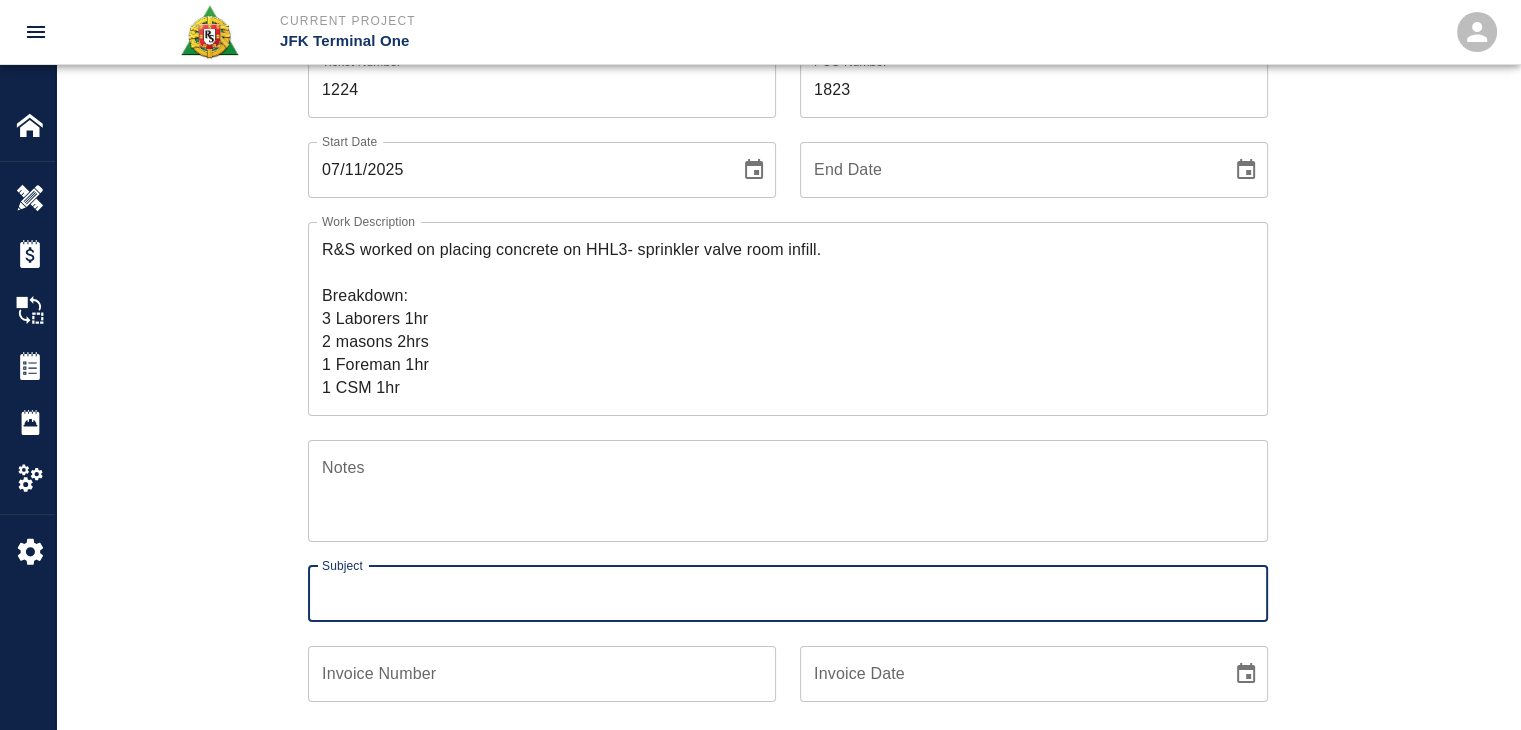 paste on "placing concrete on HHL3- sprinkler valve room infill." 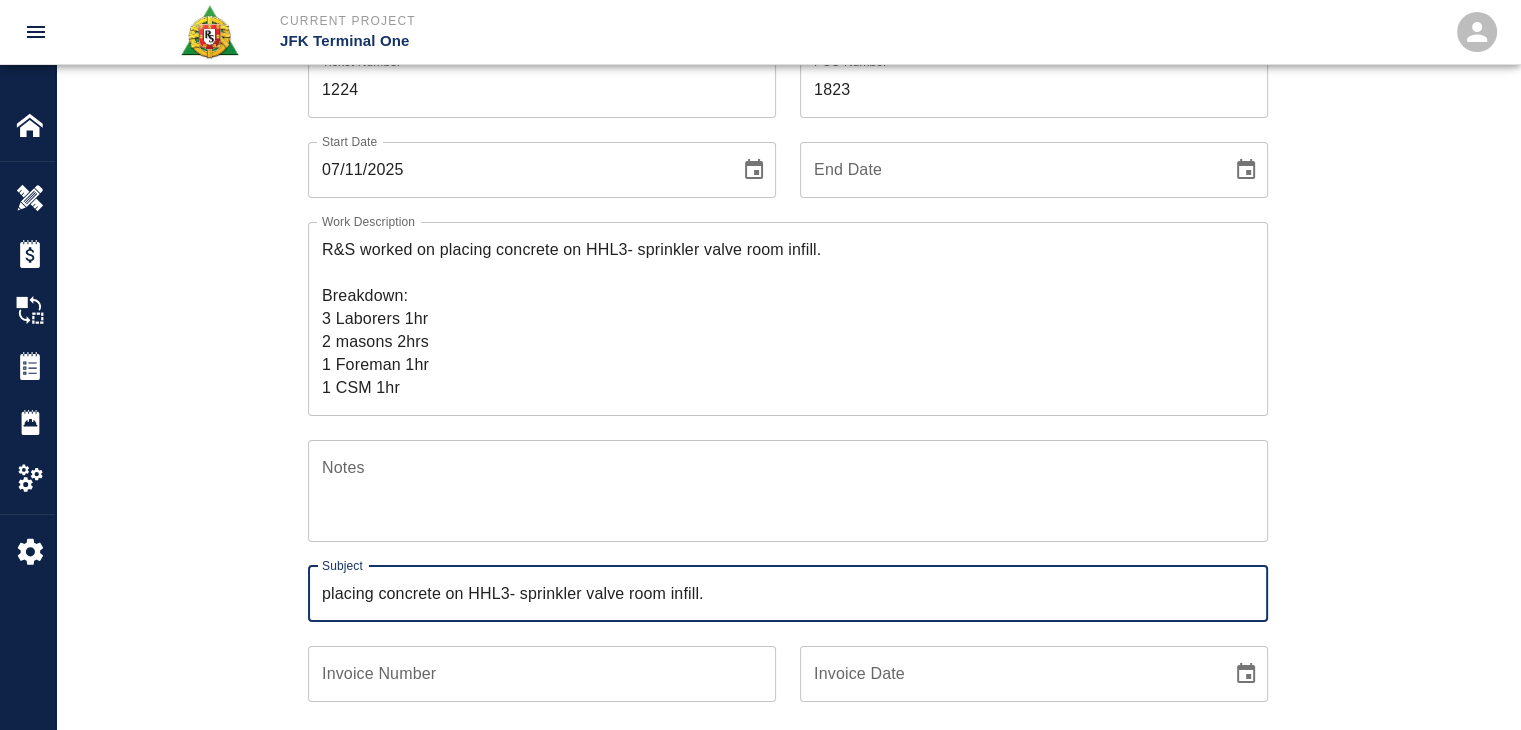 type on "placing concrete on HHL3- sprinkler valve room infill." 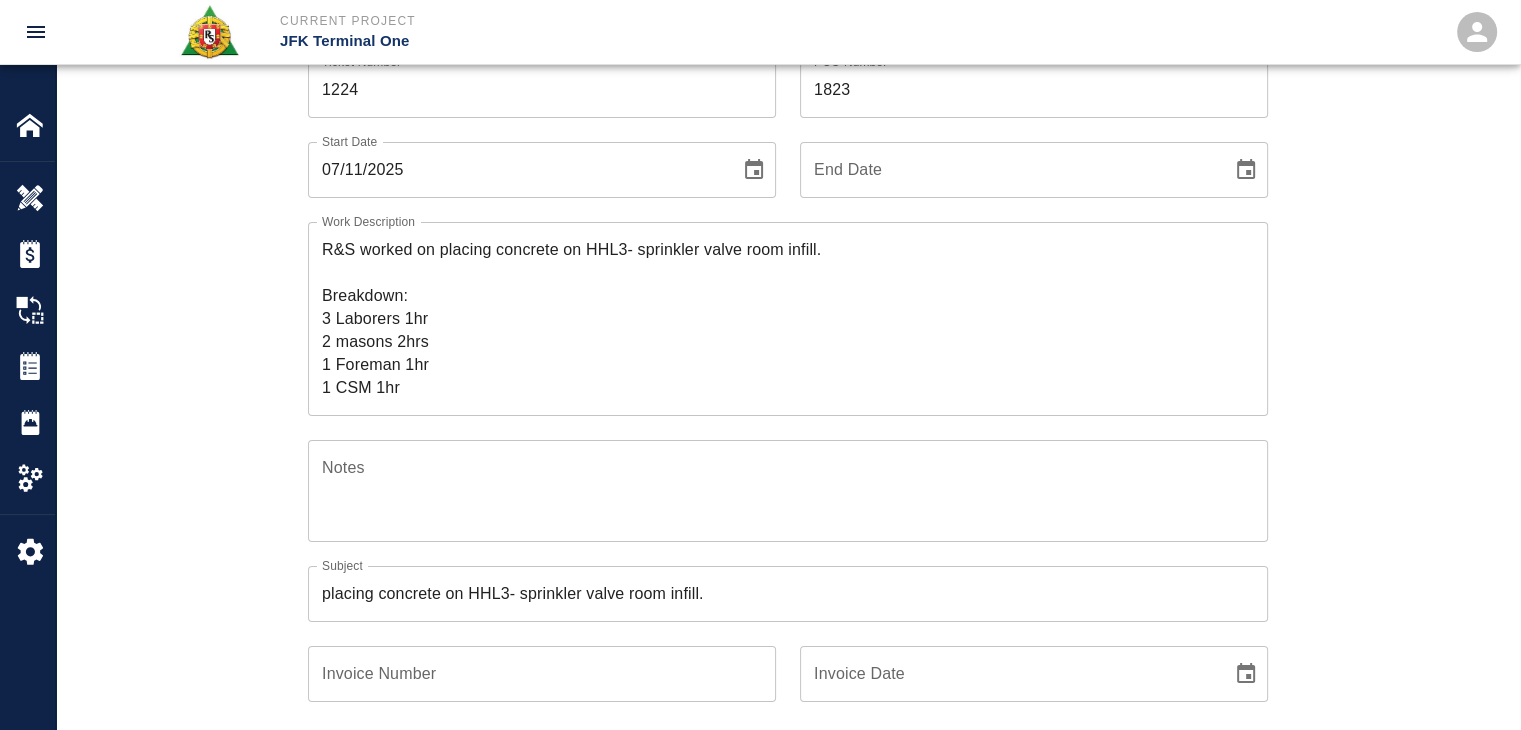 click on "Ticket Number 1224 Ticket Number PCO Number 1823 PCO Number Start Date  07/11/2025 Start Date  End Date End Date Work Description R&S worked on placing concrete on HHL3- sprinkler valve room infill.
Breakdown:
3 Laborers 1hr
2 masons 2hrs
1 Foreman 1hr
1 CSM 1hr x Work Description Notes x Notes Subject placing concrete on HHL3- sprinkler valve room infill. Subject Invoice Number Invoice Number Invoice Date Invoice Date Current Files: Upload Attachments (0.1MB of 50MB limit) Choose file No file chosen Upload Another File Add Costs Switch to Lump Sum" at bounding box center (788, 621) 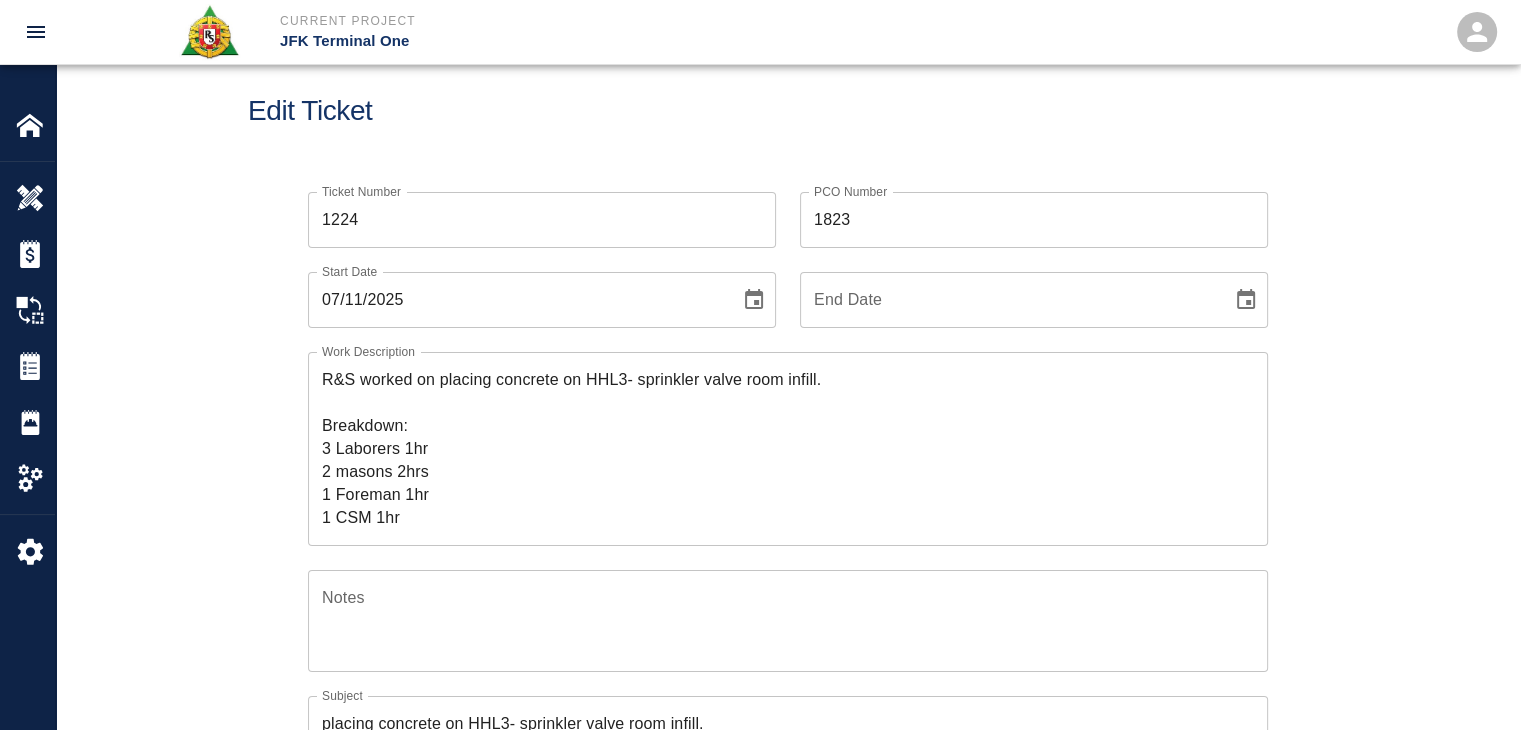 scroll, scrollTop: 32, scrollLeft: 0, axis: vertical 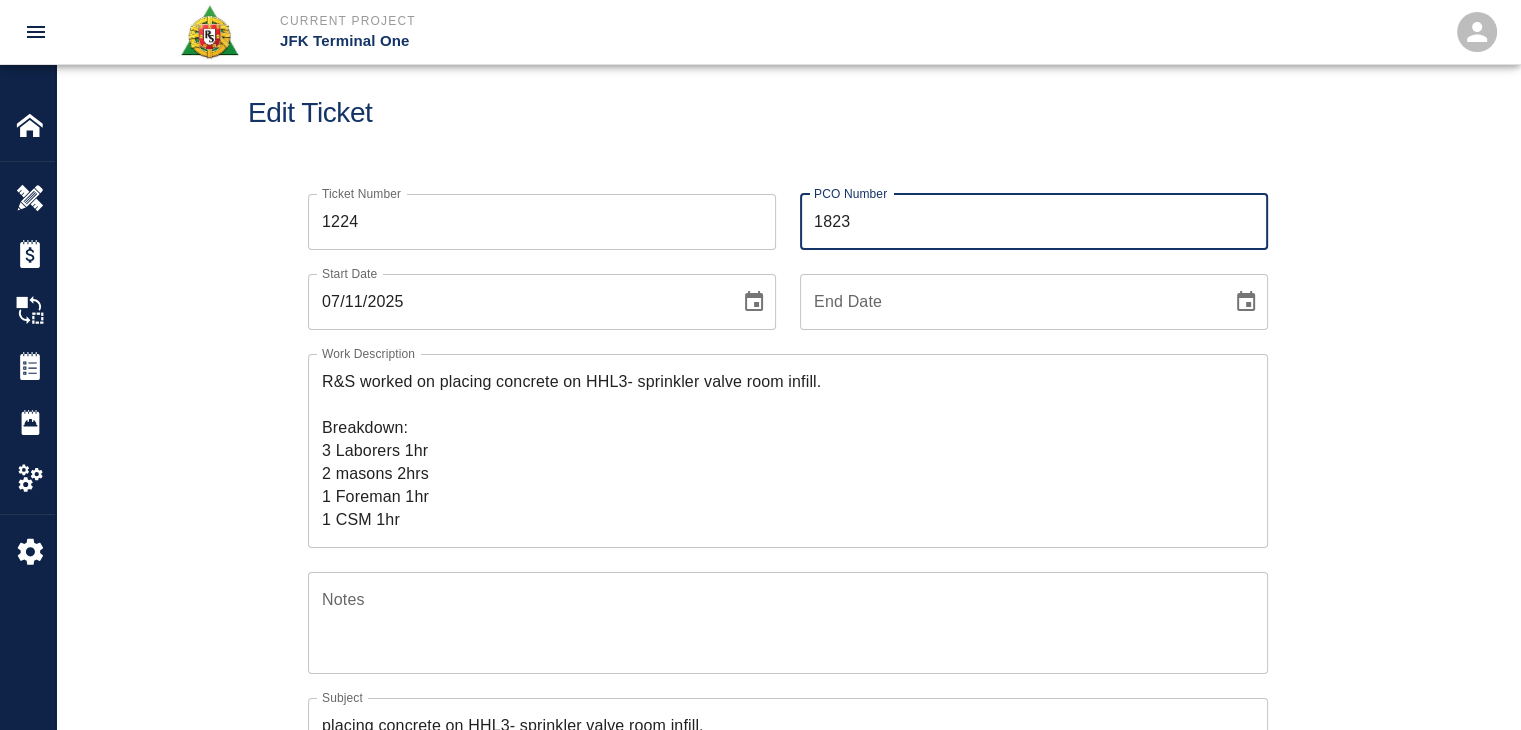 click on "1823" at bounding box center (1034, 222) 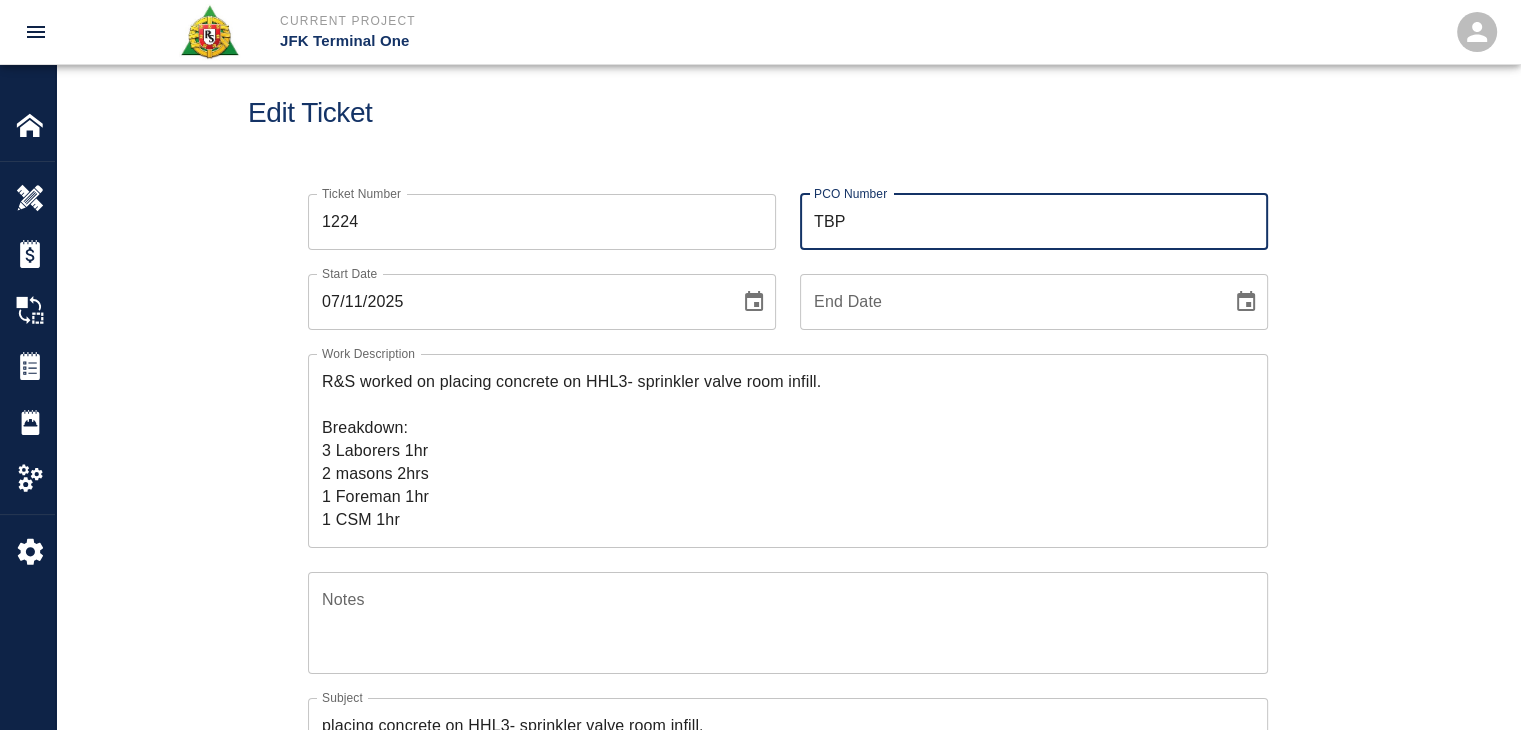 type on "TBP" 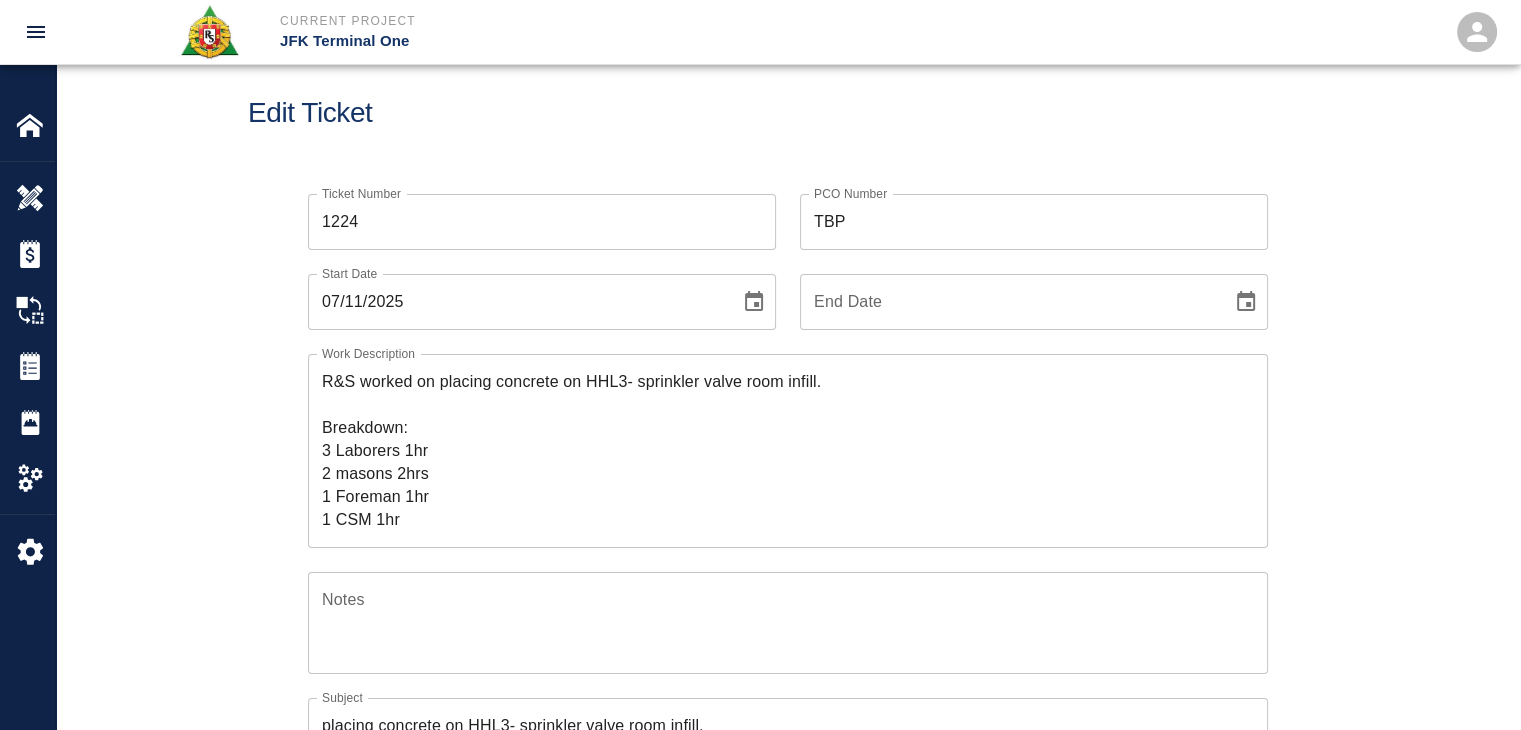 click on "TBP" at bounding box center (1034, 222) 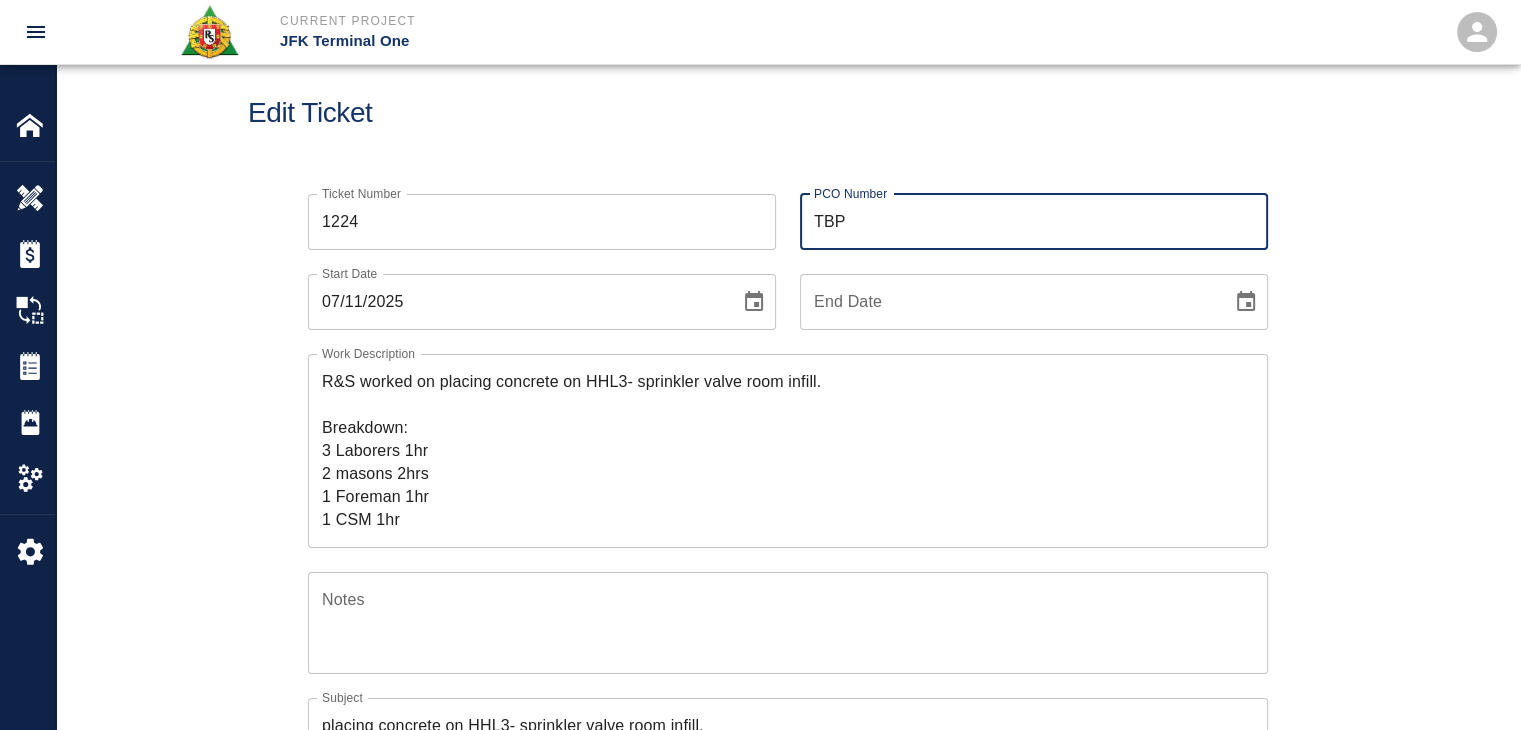 click on "Edit Ticket" at bounding box center (788, 113) 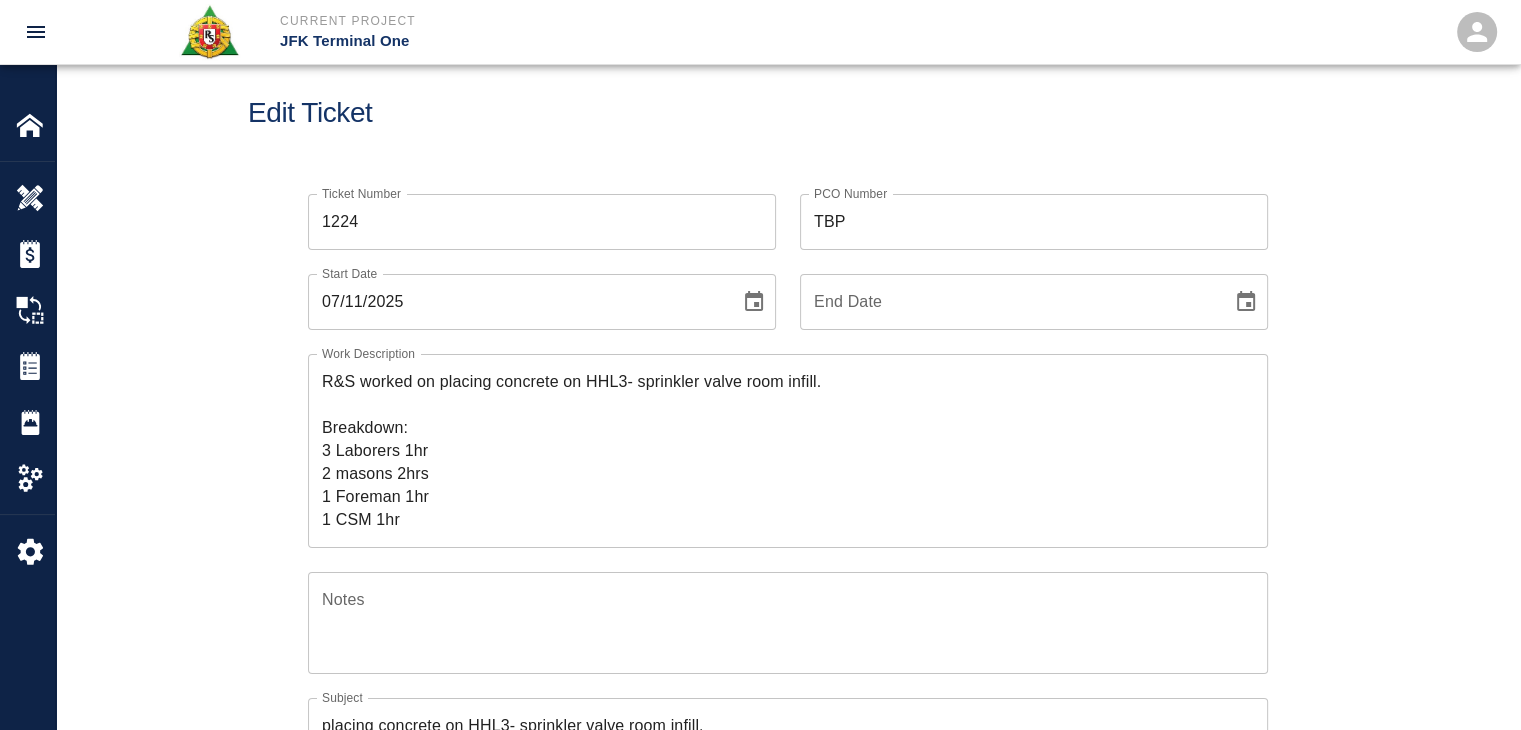 scroll, scrollTop: 106, scrollLeft: 0, axis: vertical 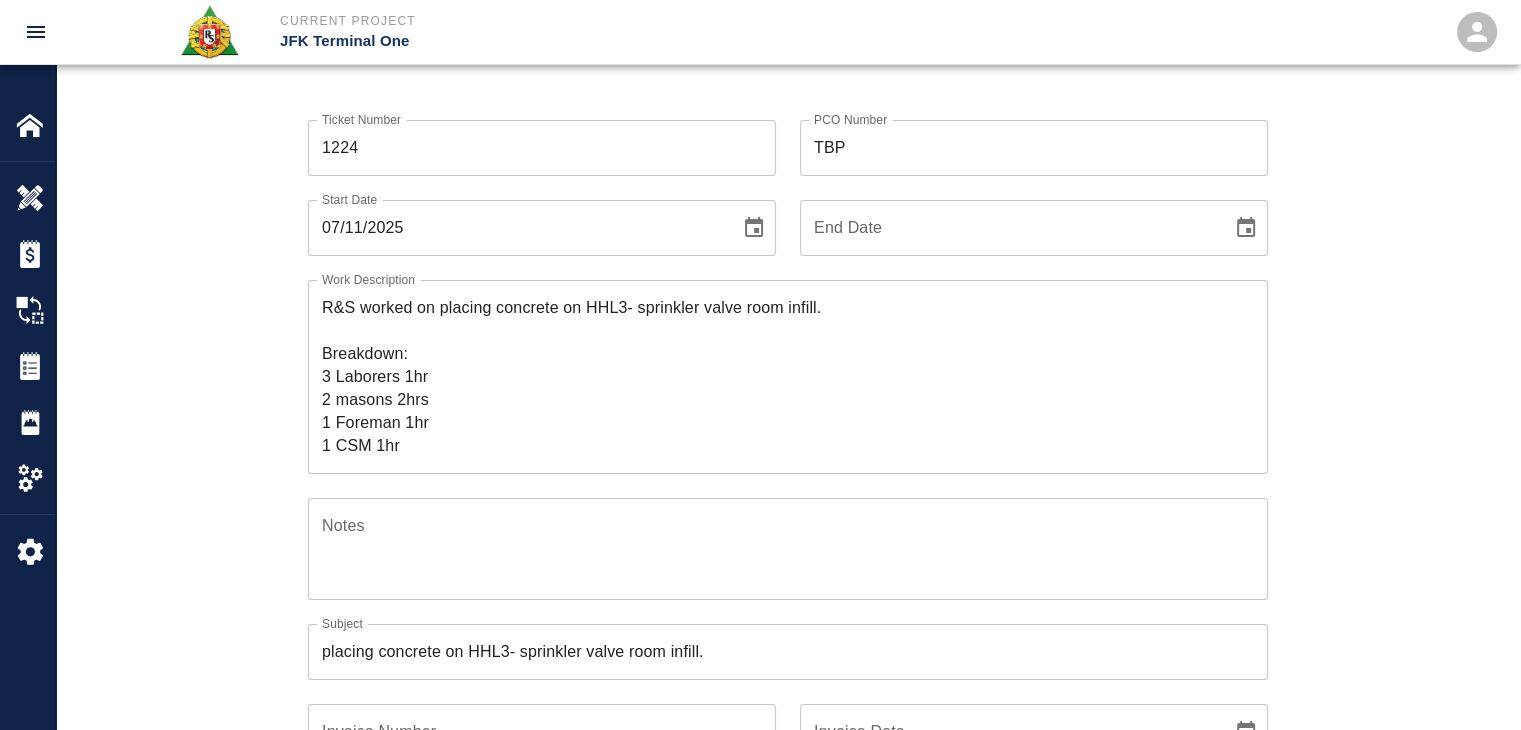 click on "1224" at bounding box center (542, 148) 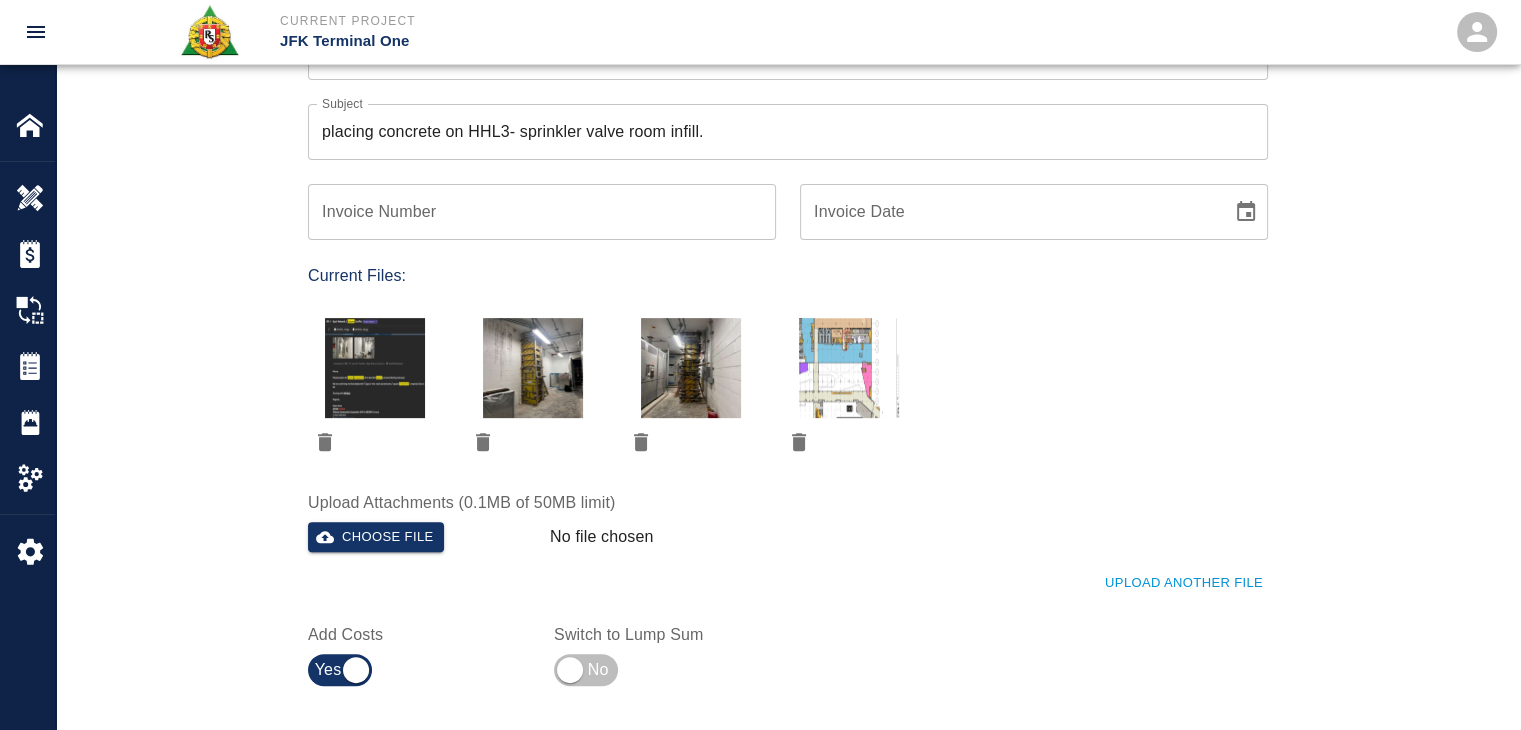 scroll, scrollTop: 627, scrollLeft: 0, axis: vertical 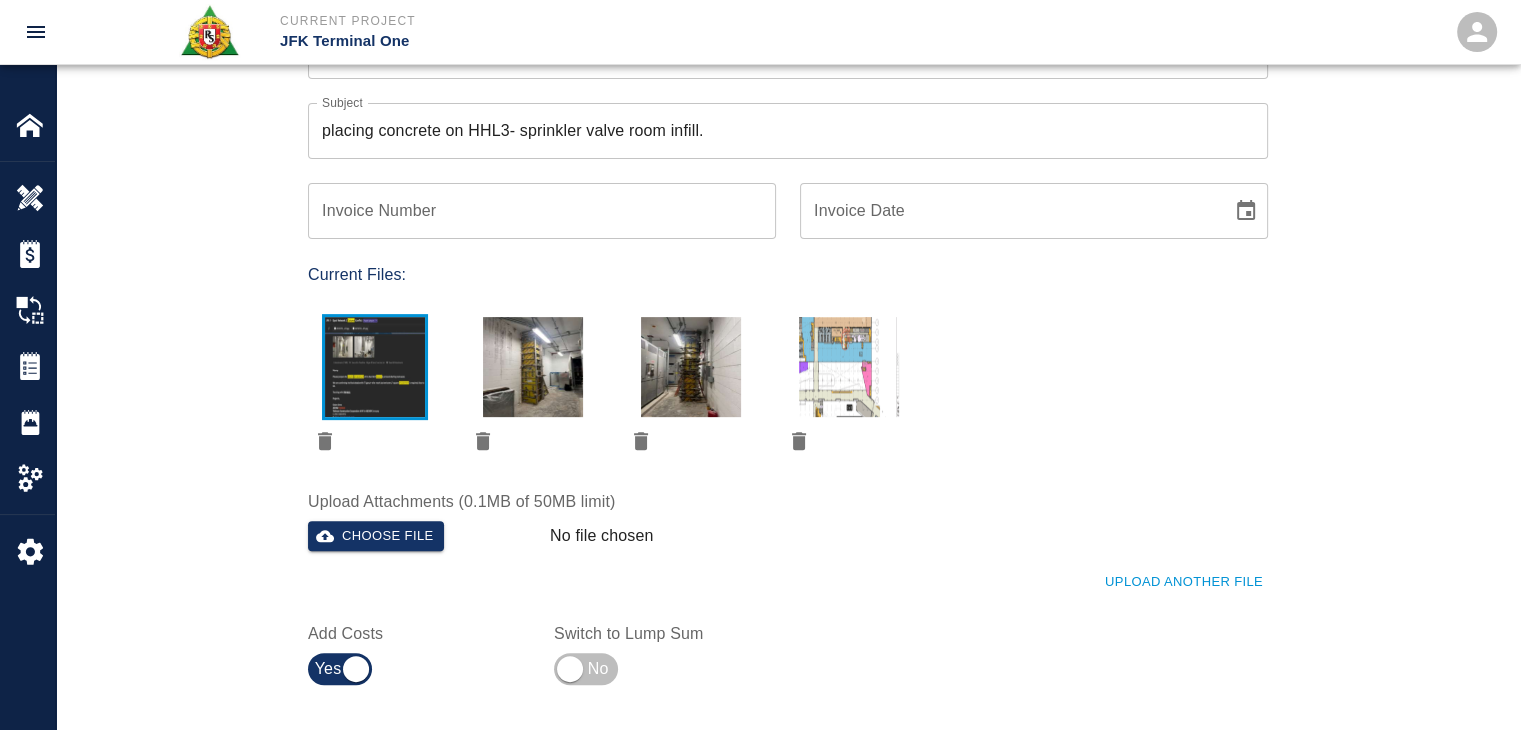click at bounding box center (375, 367) 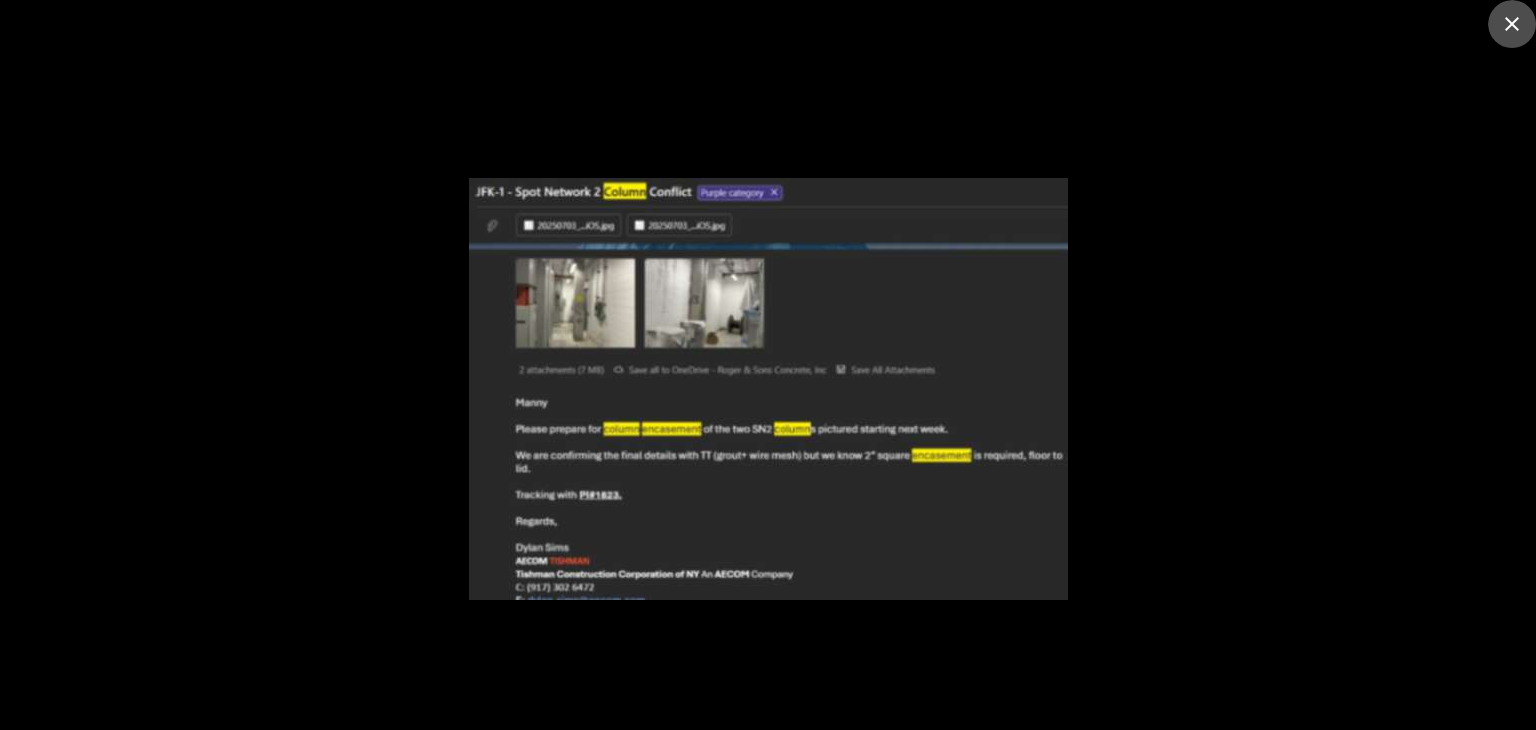 click 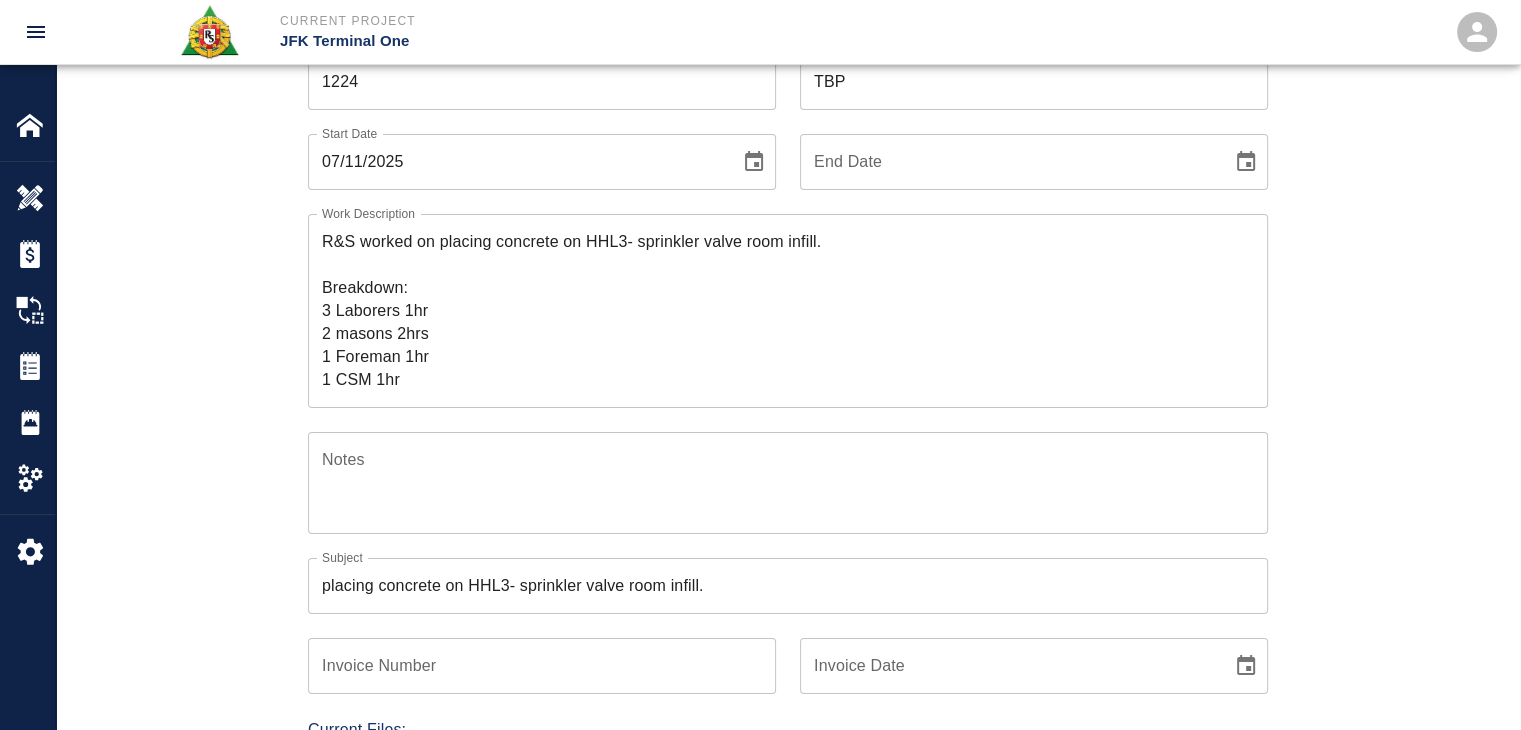 scroll, scrollTop: 0, scrollLeft: 0, axis: both 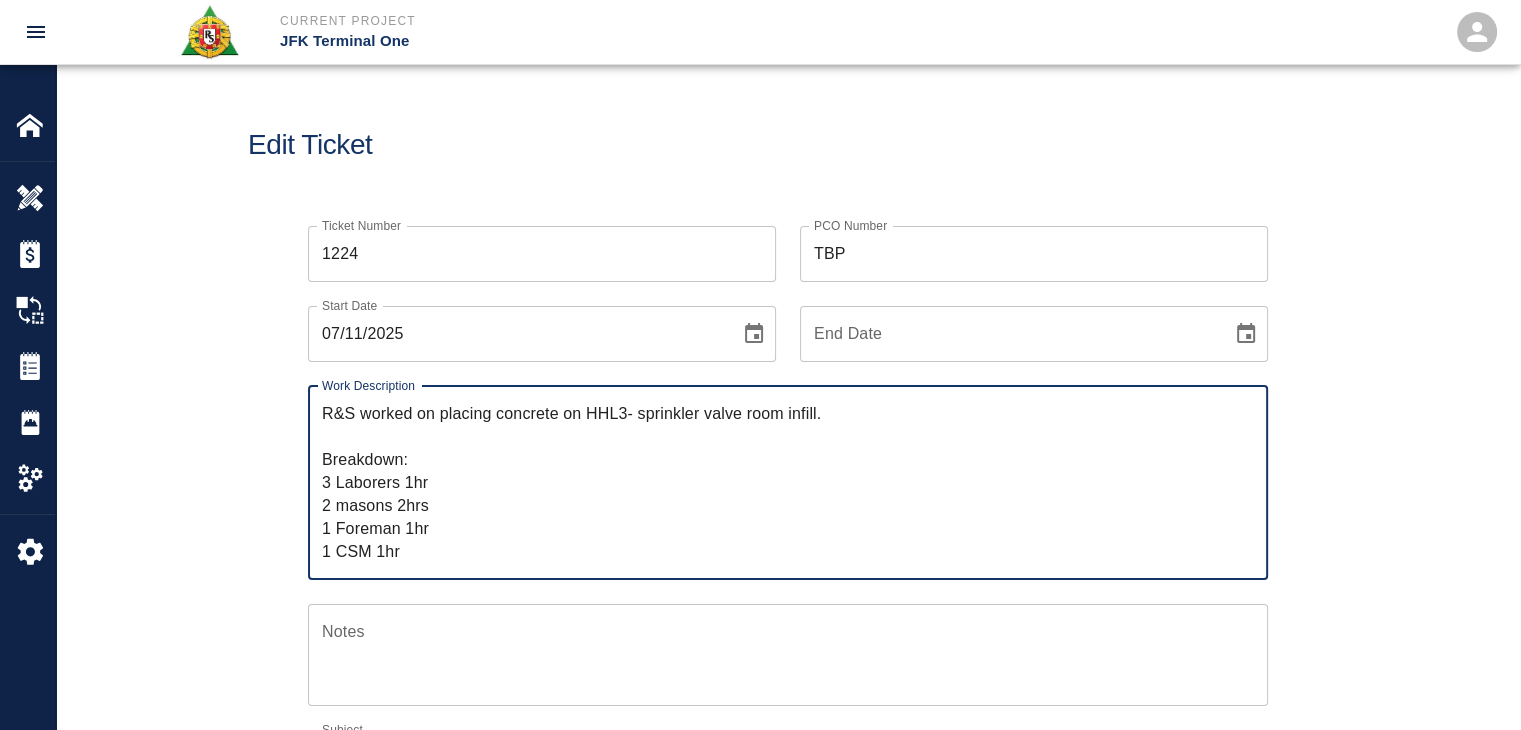 drag, startPoint x: 421, startPoint y: 544, endPoint x: 238, endPoint y: 302, distance: 303.40237 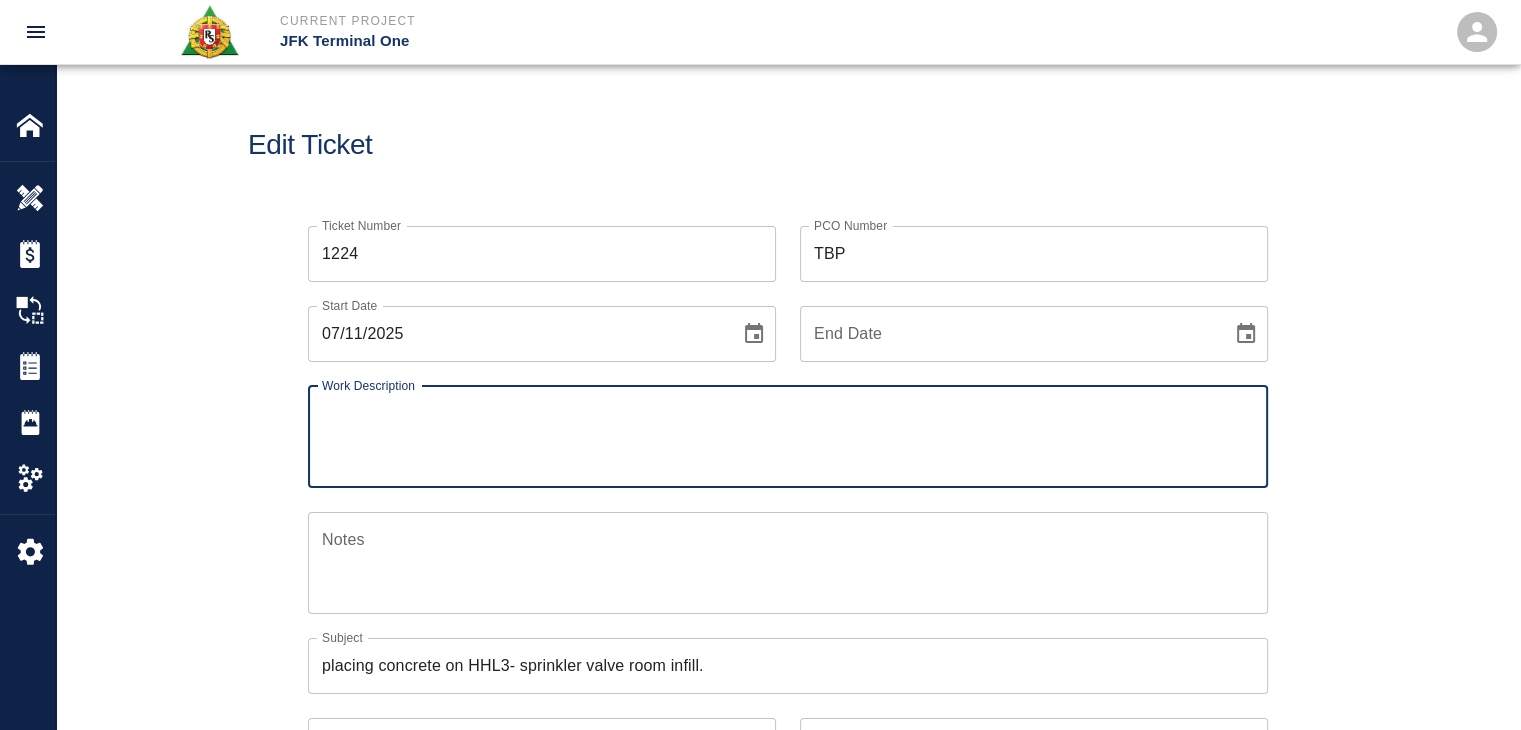 paste on "R&S worked on placing concrete on columns and infill for EP/L1- Spotnetwork#2 column encasements(2) and HHL3- sprinkler valve room infill.
Breakdown:
5 Laborers 4hrs
3 masons 7hrs
1 Foreman 2hrs
1 CSM 4hrs" 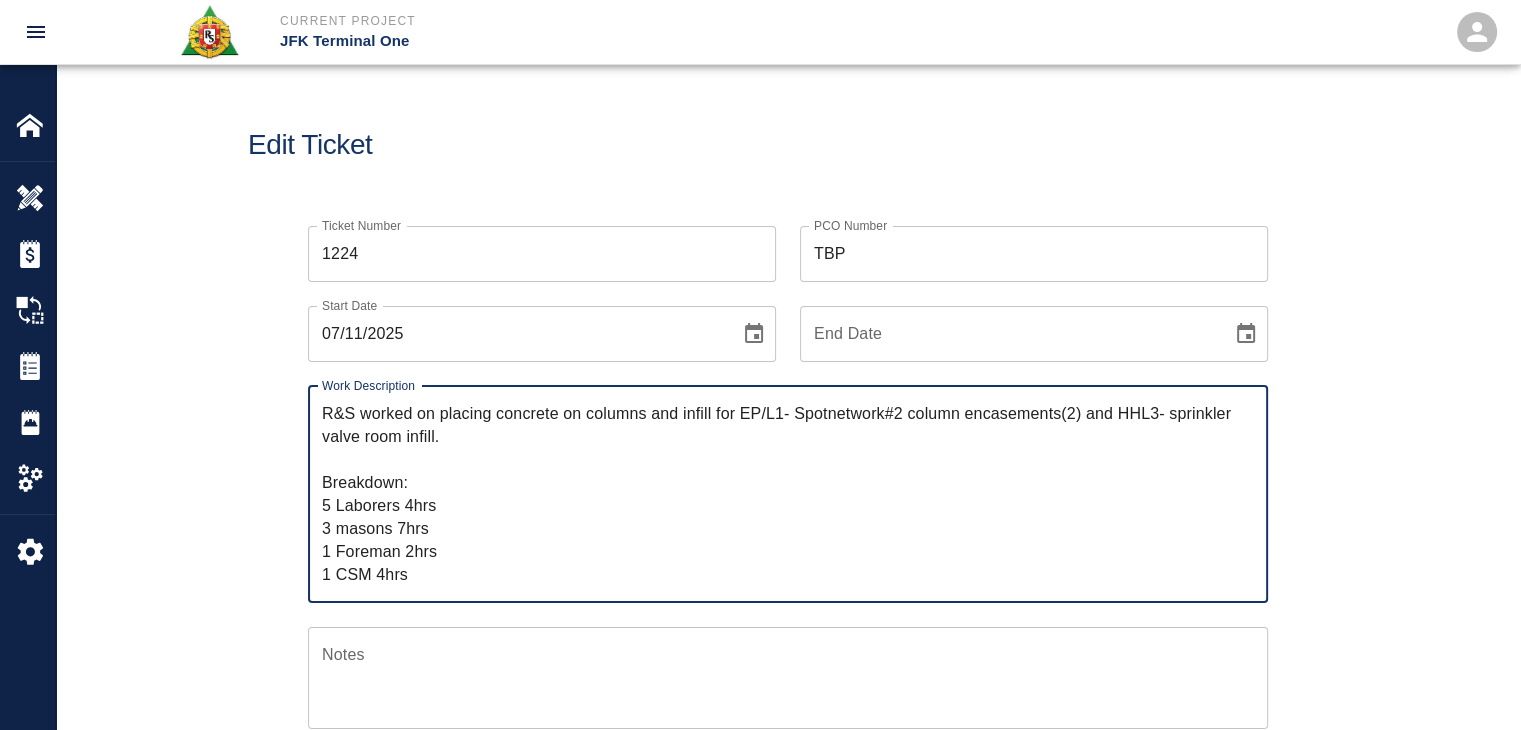 click on "Ticket Number 1224 Ticket Number PCO Number TBP PCO Number Start Date  07/11/2025 Start Date  End Date End Date Work Description R&S worked on placing concrete on columns and infill for EP/L1- Spotnetwork#2 column encasements(2) and HHL3- sprinkler valve room infill.
Breakdown:
5 Laborers 4hrs
3 masons 7hrs
1 Foreman 2hrs
1 CSM 4hrs x Work Description Notes x Notes Subject placing concrete on HHL3- sprinkler valve room infill. Subject Invoice Number Invoice Number Invoice Date Invoice Date Current Files: Upload Attachments (0.1MB of 50MB limit) Choose file No file chosen Upload Another File Add Costs Switch to Lump Sum" at bounding box center [788, 797] 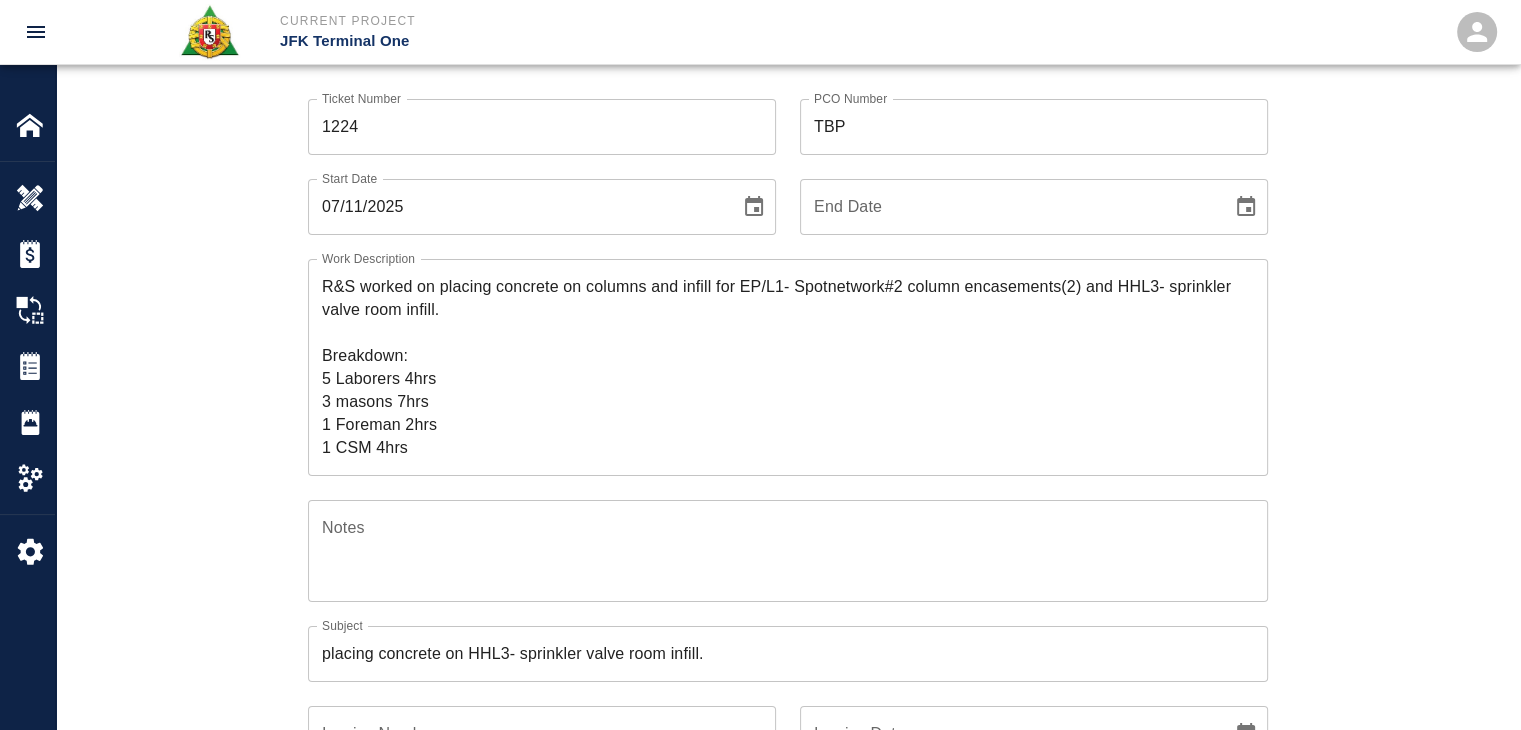 scroll, scrollTop: 0, scrollLeft: 0, axis: both 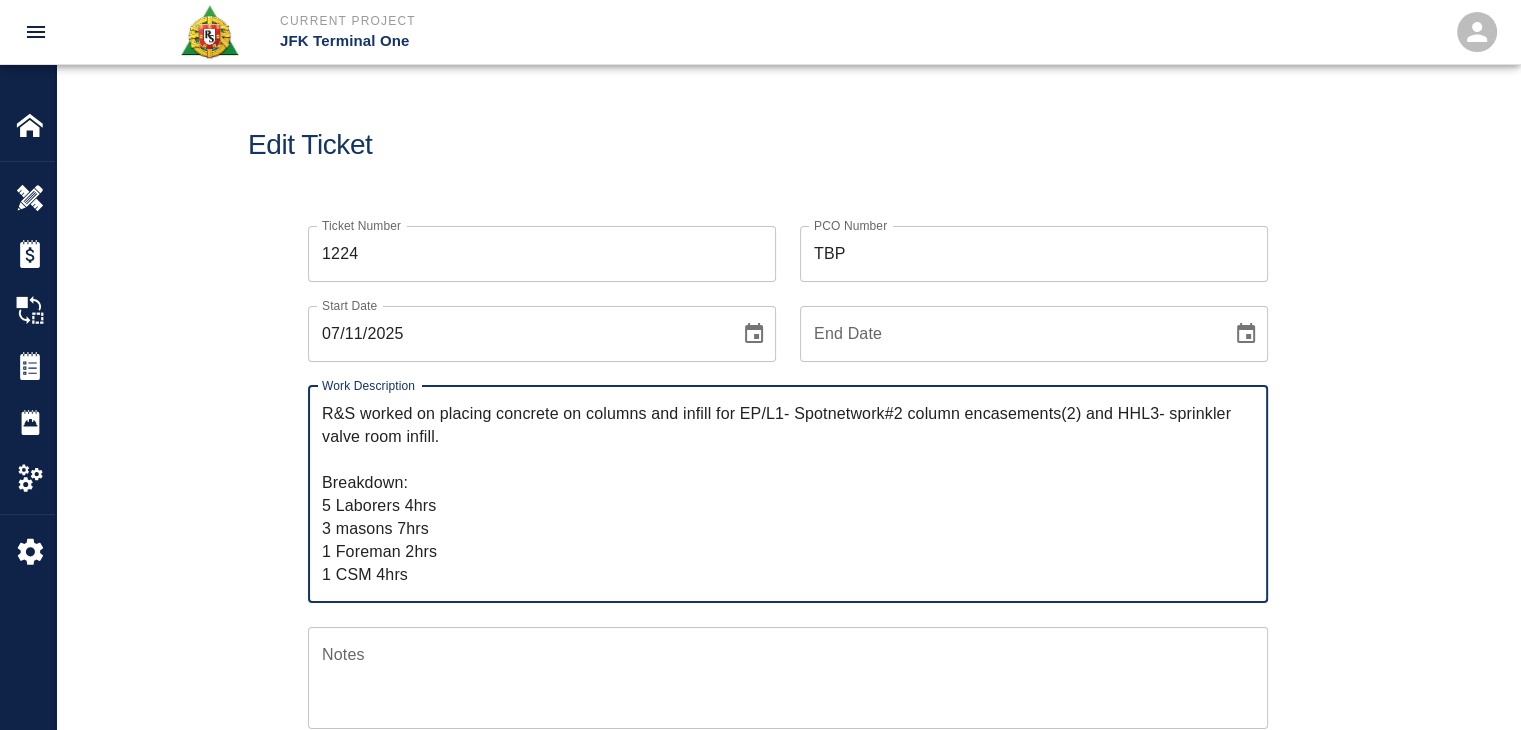 click on "R&S worked on placing concrete on columns and infill for EP/L1- Spotnetwork#2 column encasements(2) and HHL3- sprinkler valve room infill.
Breakdown:
5 Laborers 4hrs
3 masons 7hrs
1 Foreman 2hrs
1 CSM 4hrs" at bounding box center (788, 494) 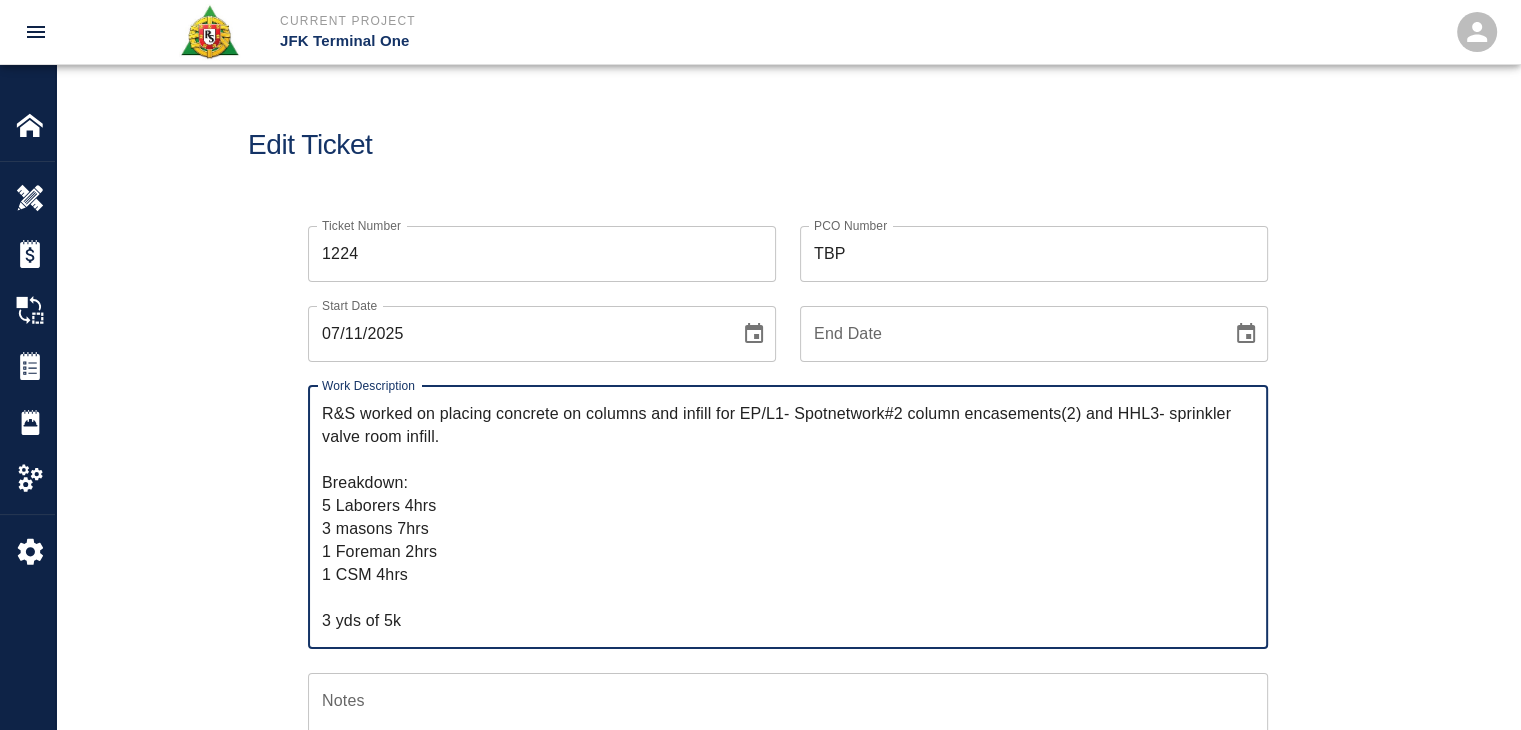 click on "R&S worked on placing concrete on columns and infill for EP/L1- Spotnetwork#2 column encasements(2) and HHL3- sprinkler valve room infill.
Breakdown:
5 Laborers 4hrs
3 masons 7hrs
1 Foreman 2hrs
1 CSM 4hrs
3 yds of 5k" at bounding box center [788, 517] 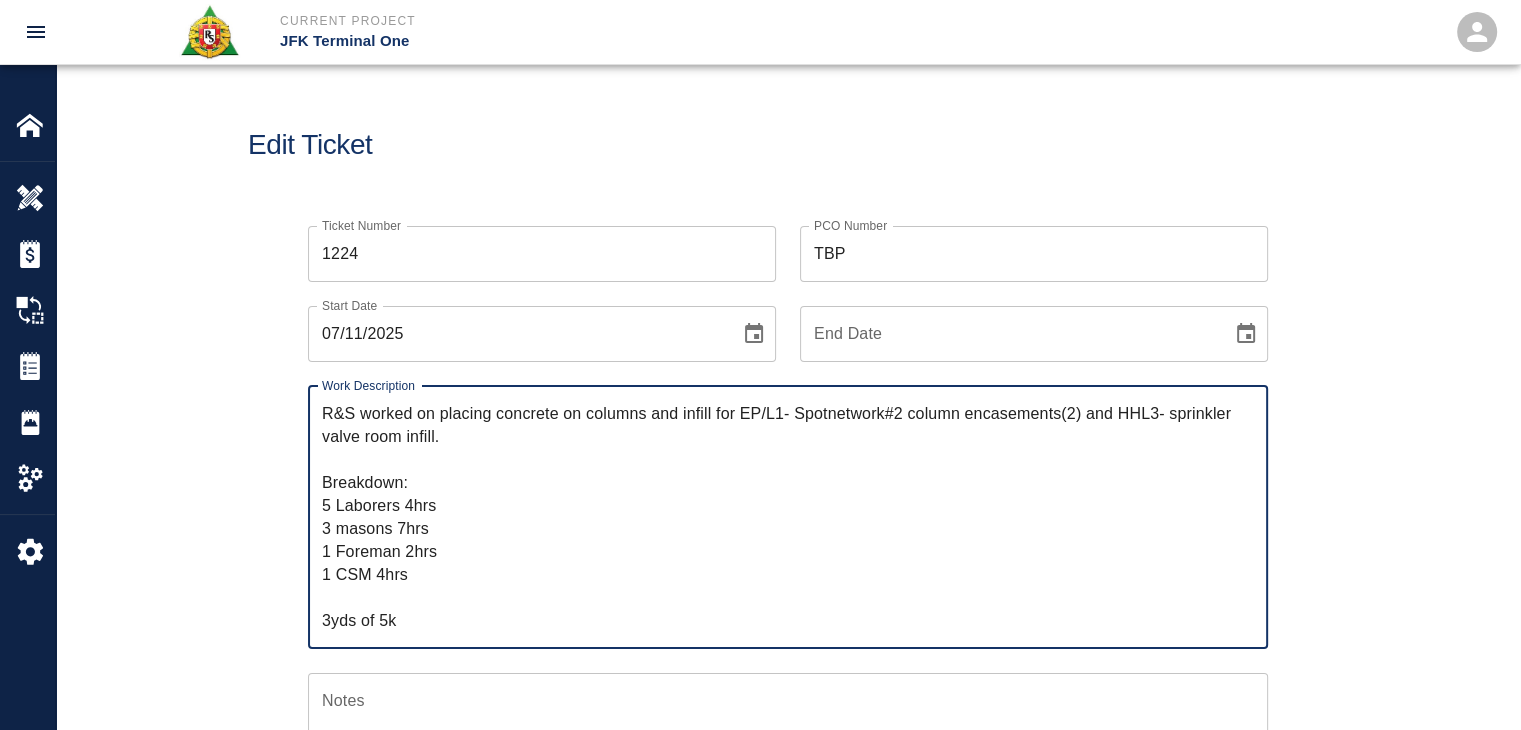 click on "R&S worked on placing concrete on columns and infill for EP/L1- Spotnetwork#2 column encasements(2) and HHL3- sprinkler valve room infill.
Breakdown:
5 Laborers 4hrs
3 masons 7hrs
1 Foreman 2hrs
1 CSM 4hrs
3yds of 5k" at bounding box center [788, 517] 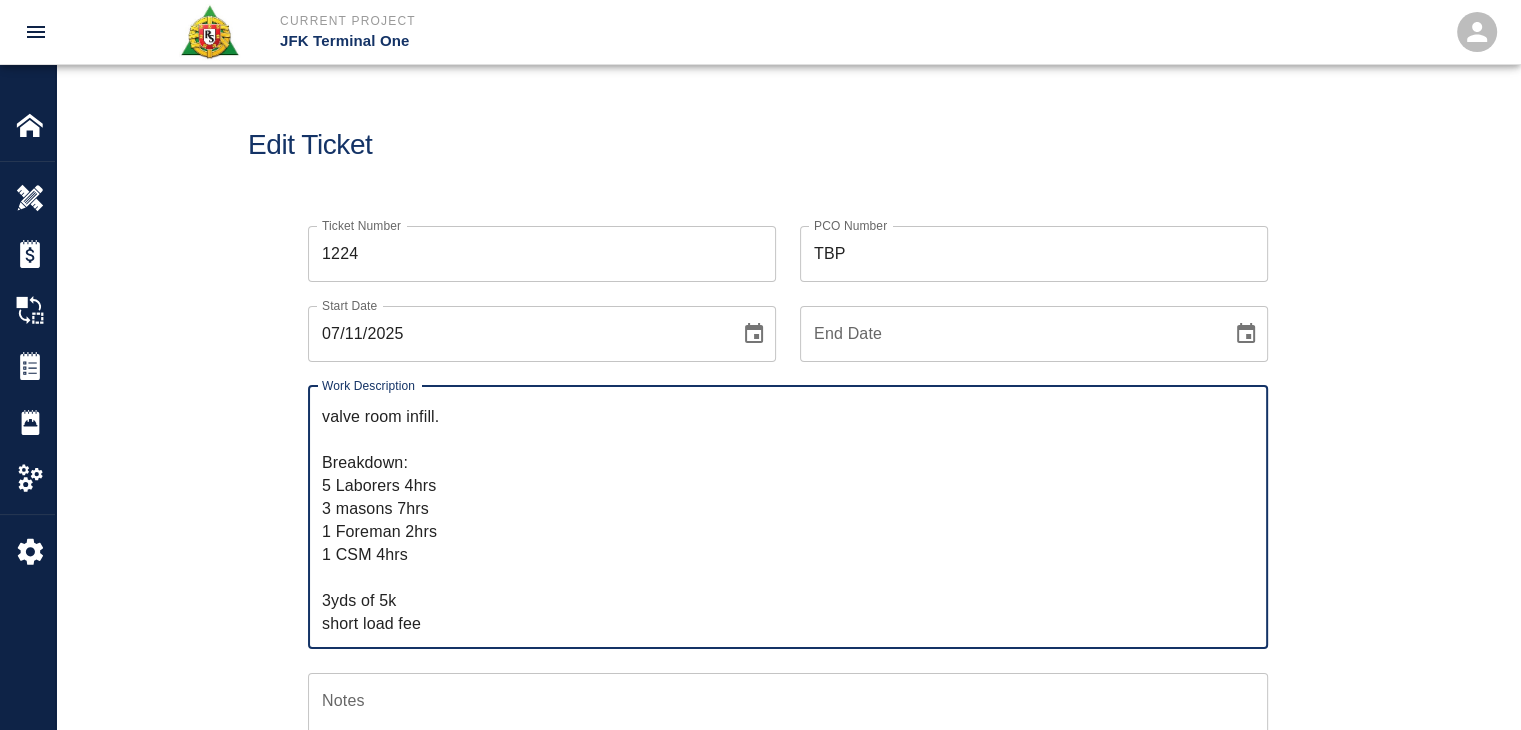 click on "R&S worked on placing concrete on columns and infill for EP/L1- Spotnetwork#2 column encasements(2) and HHL3- sprinkler valve room infill.
Breakdown:
5 Laborers 4hrs
3 masons 7hrs
1 Foreman 2hrs
1 CSM 4hrs
3yds of 5k
short load fee" at bounding box center [788, 517] 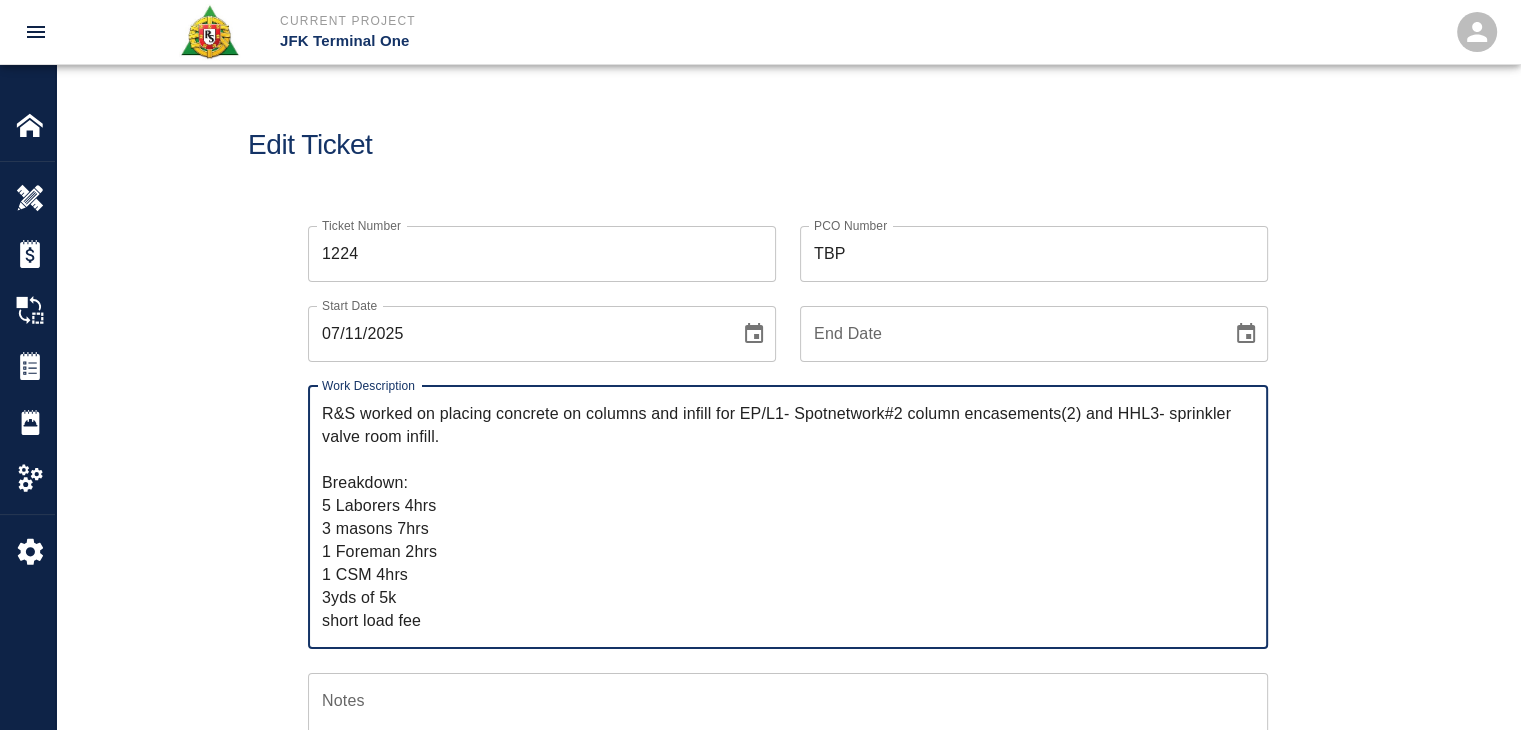 scroll, scrollTop: 0, scrollLeft: 0, axis: both 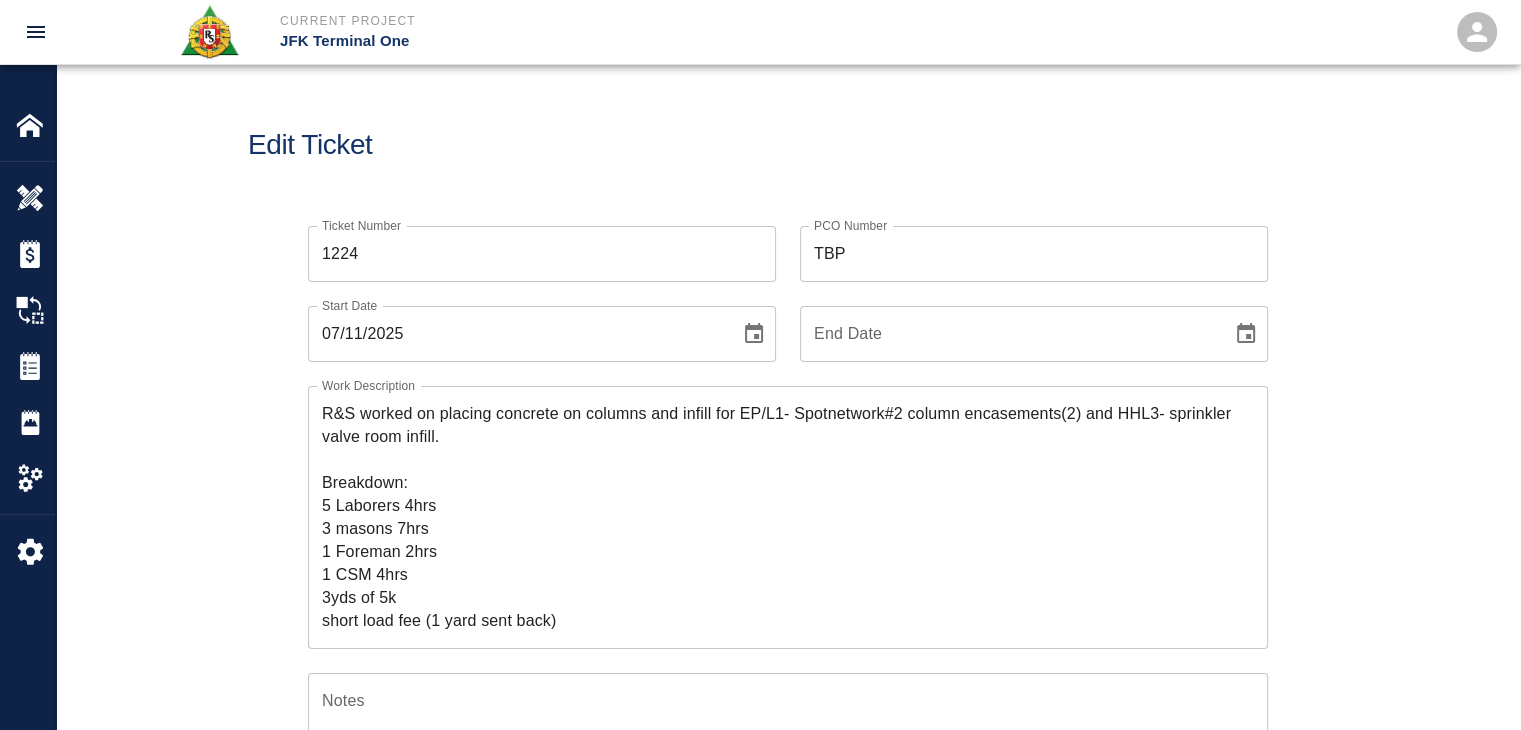 click on "Ticket Number 1224 Ticket Number PCO Number TBP PCO Number Start Date  07/11/2025 Start Date  End Date End Date Work Description R&S worked on placing concrete on columns and infill for EP/L1- Spotnetwork#2 column encasements(2) and HHL3- sprinkler valve room infill.
Breakdown:
5 Laborers 4hrs
3 masons 7hrs
1 Foreman 2hrs
1 CSM 4hrs
3yds of 5k
short load fee (1 yard sent back) x Work Description Notes x Notes Subject placing concrete on HHL3- sprinkler valve room infill. Subject Invoice Number Invoice Number Invoice Date Invoice Date Current Files: Upload Attachments (0.1MB of 50MB limit) Choose file No file chosen Upload Another File Add Costs Switch to Lump Sum" at bounding box center (788, 820) 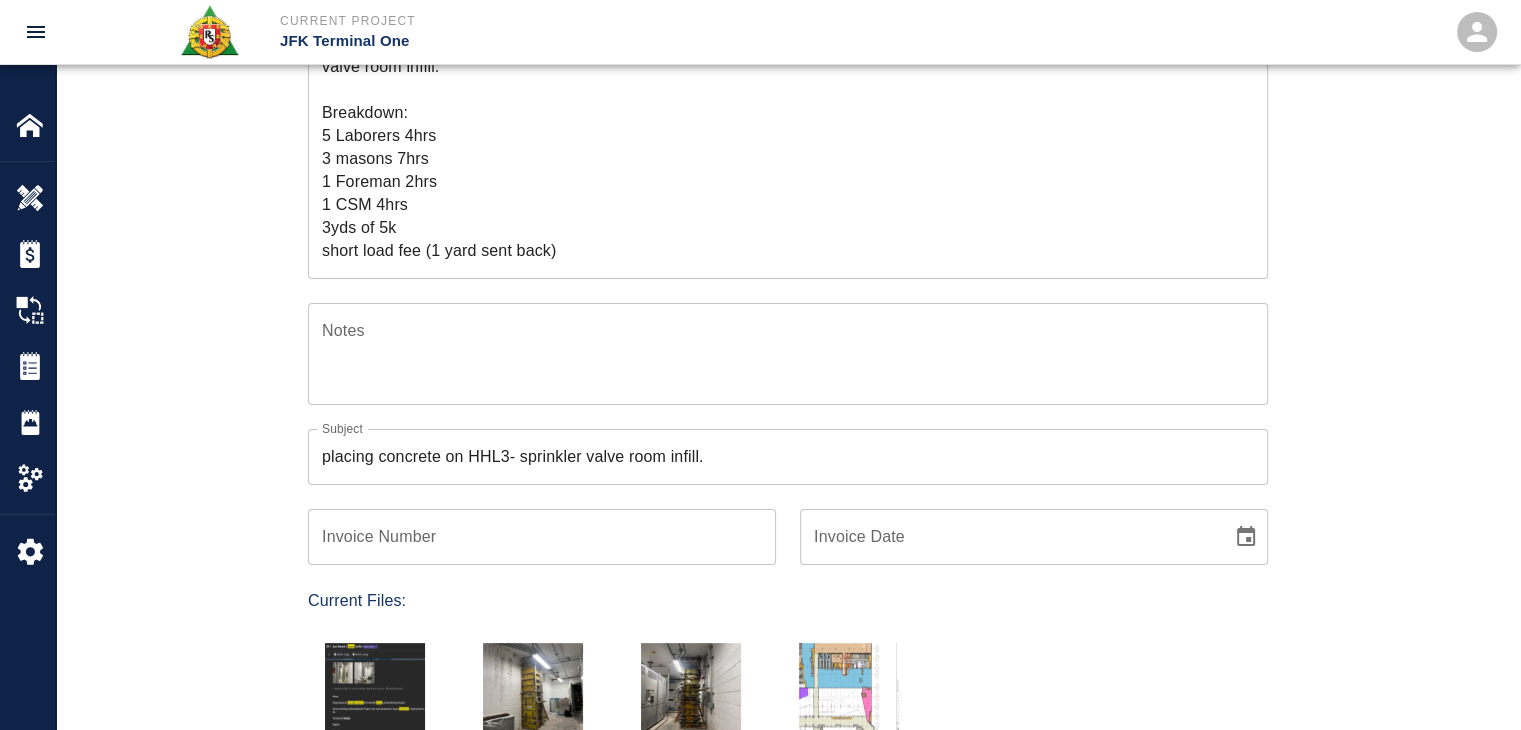 scroll, scrollTop: 270, scrollLeft: 0, axis: vertical 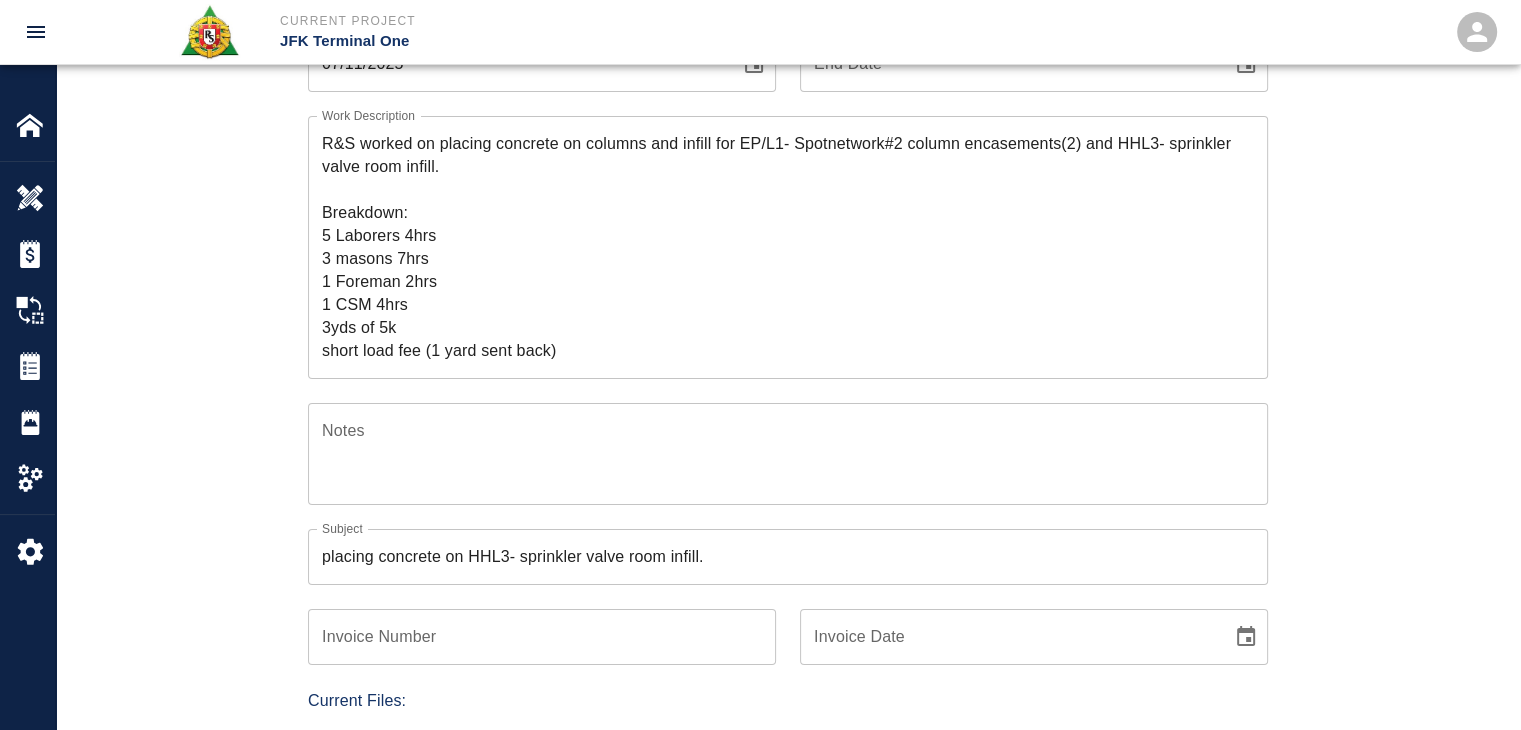 click on "R&S worked on placing concrete on columns and infill for EP/L1- Spotnetwork#2 column encasements(2) and HHL3- sprinkler valve room infill.
Breakdown:
5 Laborers 4hrs
3 masons 7hrs
1 Foreman 2hrs
1 CSM 4hrs
3yds of 5k
short load fee (1 yard sent back)" at bounding box center [788, 247] 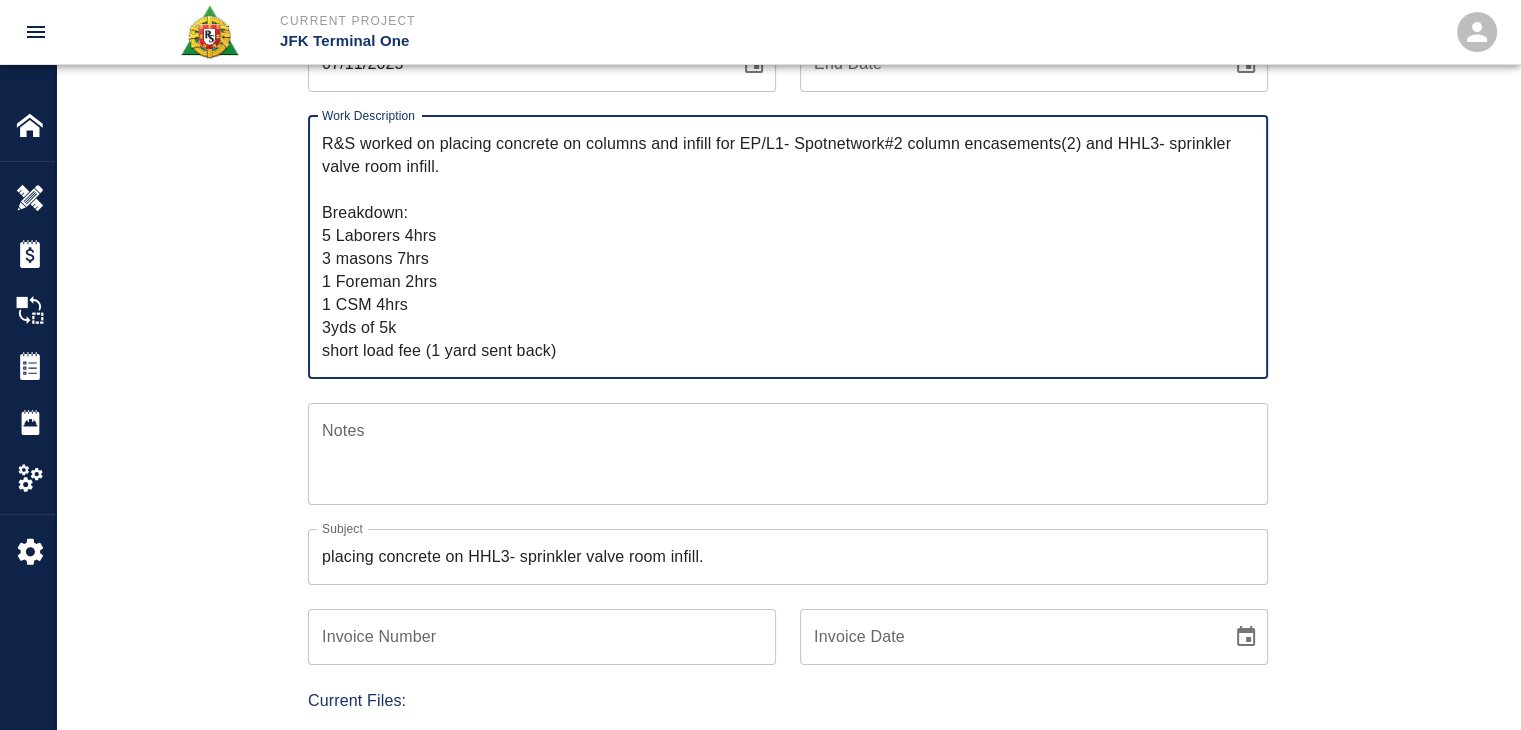 click on "R&S worked on placing concrete on columns and infill for EP/L1- Spotnetwork#2 column encasements(2) and HHL3- sprinkler valve room infill.
Breakdown:
5 Laborers 4hrs
3 masons 7hrs
1 Foreman 2hrs
1 CSM 4hrs
3yds of 5k
short load fee (1 yard sent back)" at bounding box center (788, 247) 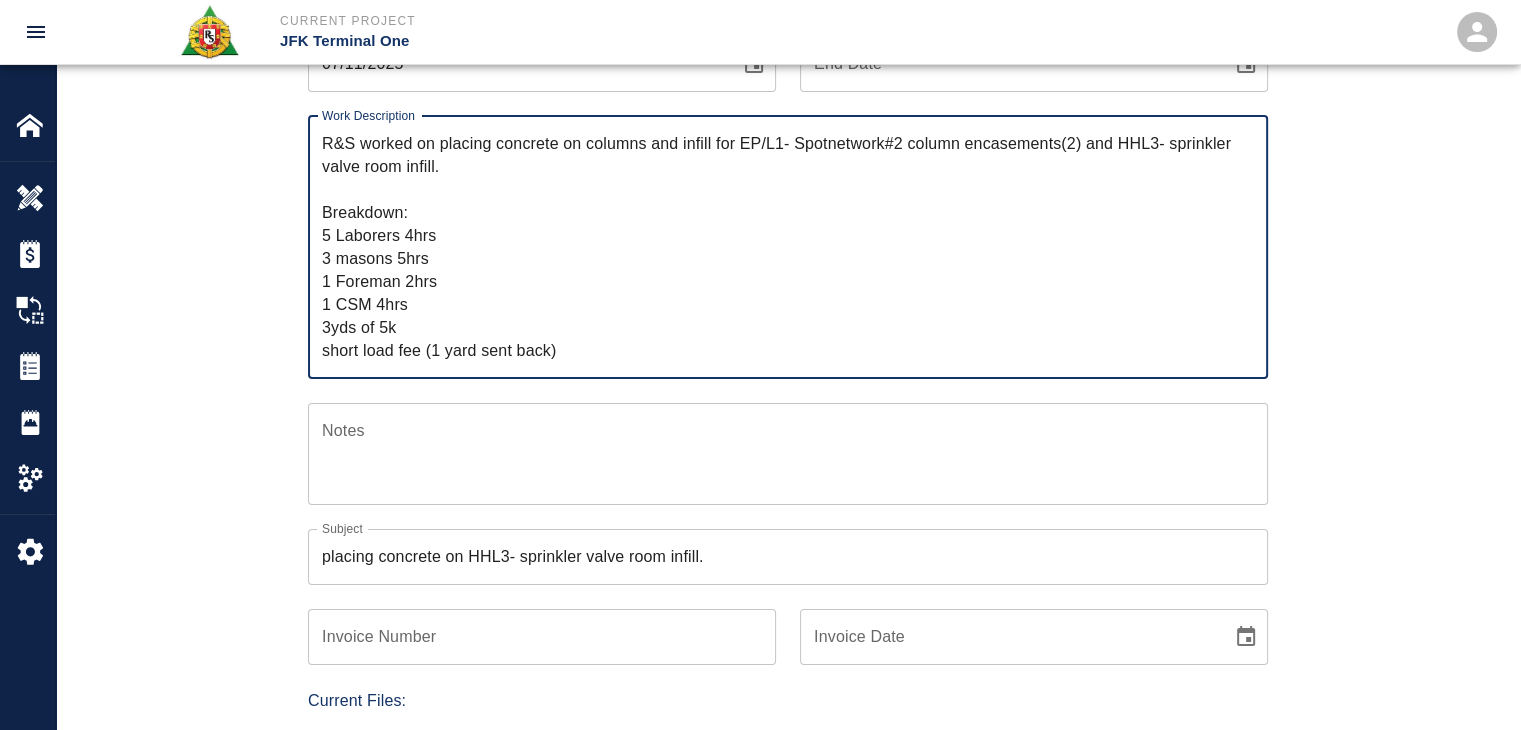 click on "R&S worked on placing concrete on columns and infill for EP/L1- Spotnetwork#2 column encasements(2) and HHL3- sprinkler valve room infill.
Breakdown:
5 Laborers 4hrs
3 masons 5hrs
1 Foreman 2hrs
1 CSM 4hrs
3yds of 5k
short load fee (1 yard sent back)" at bounding box center (788, 247) 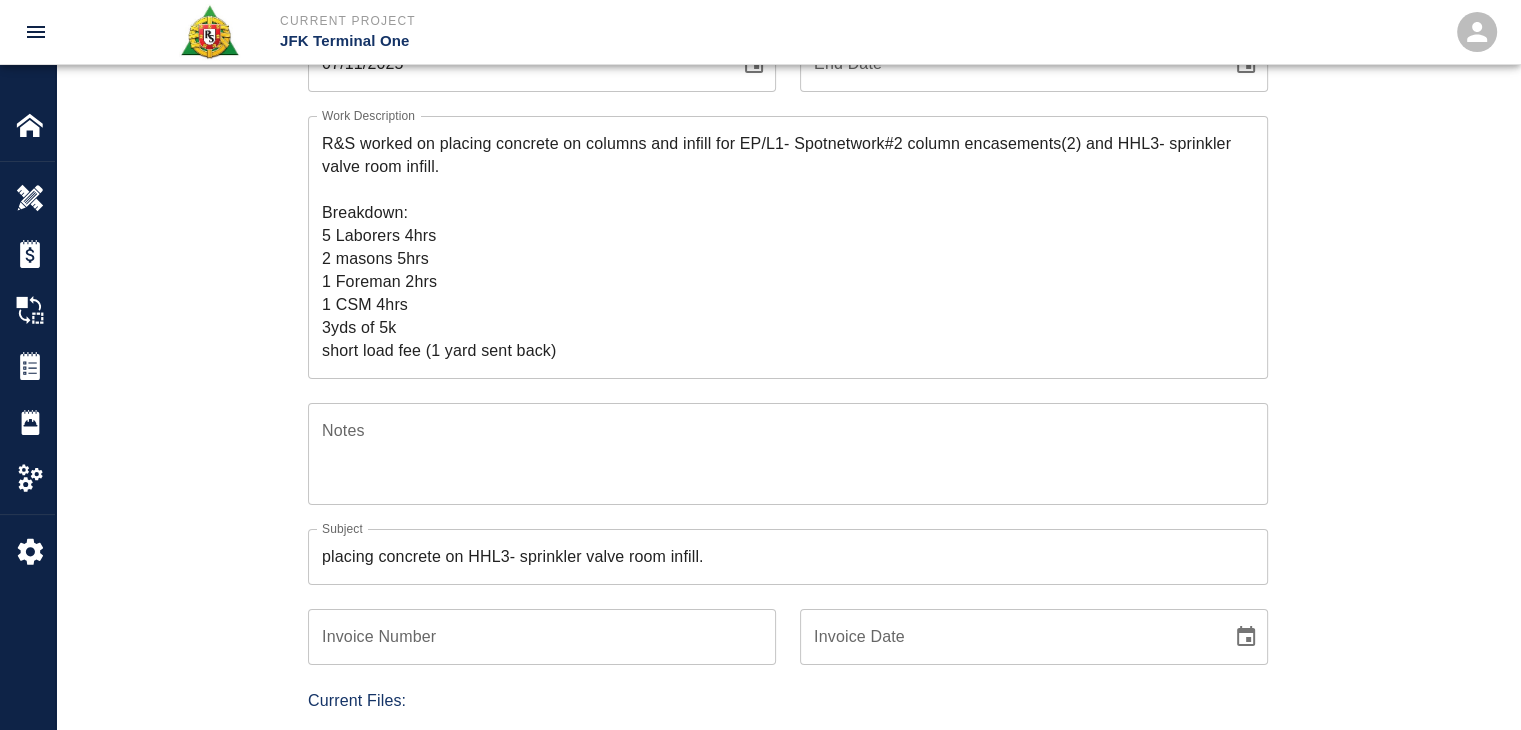 click on "Work Description R&S worked on placing concrete on columns and infill for EP/L1- Spotnetwork#2 column encasements(2) and HHL3- sprinkler valve room infill.
Breakdown:
5 Laborers 4hrs
2 masons 5hrs
1 Foreman 2hrs
1 CSM 4hrs
3yds of 5k
short load fee (1 yard sent back) x Work Description" at bounding box center (776, 235) 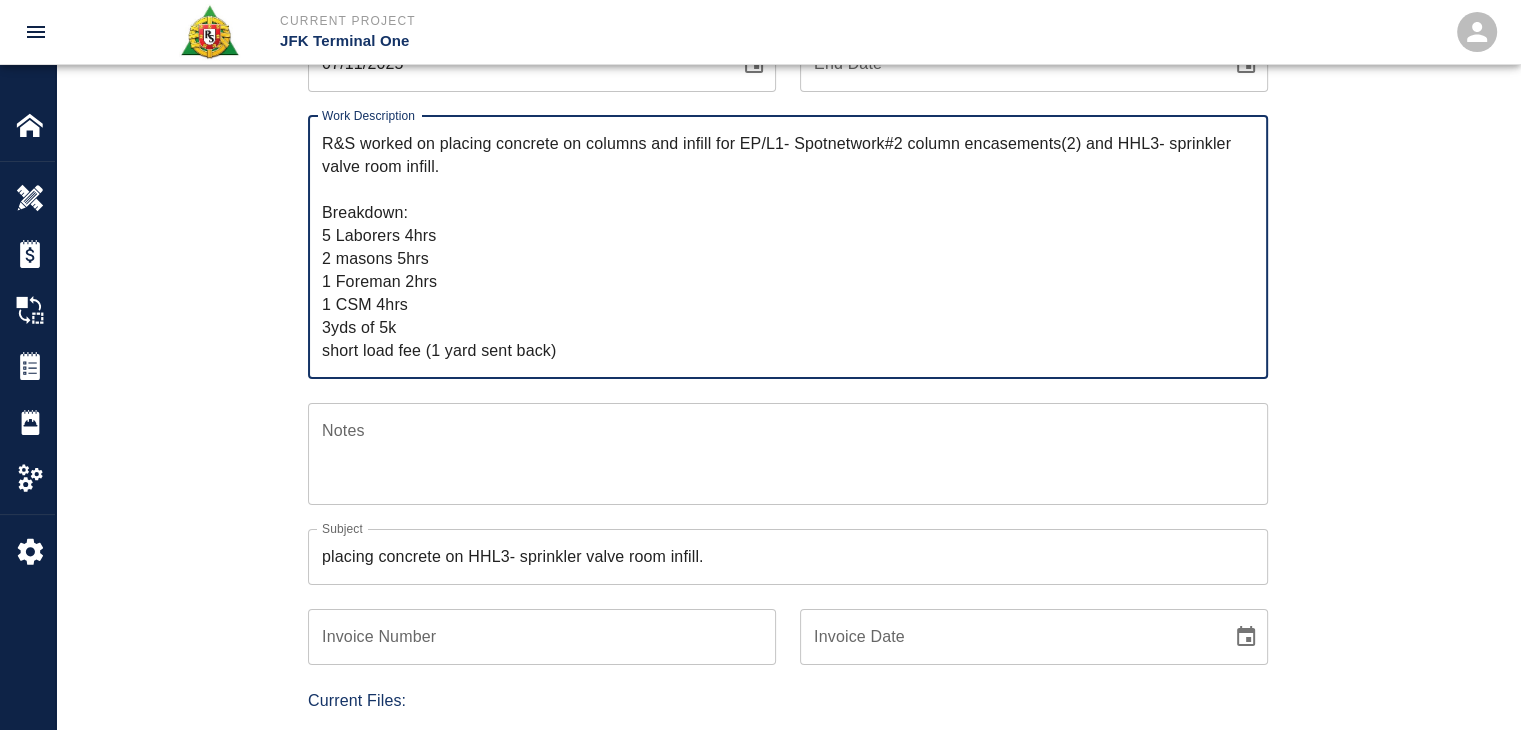 click on "R&S worked on placing concrete on columns and infill for EP/L1- Spotnetwork#2 column encasements(2) and HHL3- sprinkler valve room infill.
Breakdown:
5 Laborers 4hrs
2 masons 5hrs
1 Foreman 2hrs
1 CSM 4hrs
3yds of 5k
short load fee (1 yard sent back)" at bounding box center [788, 247] 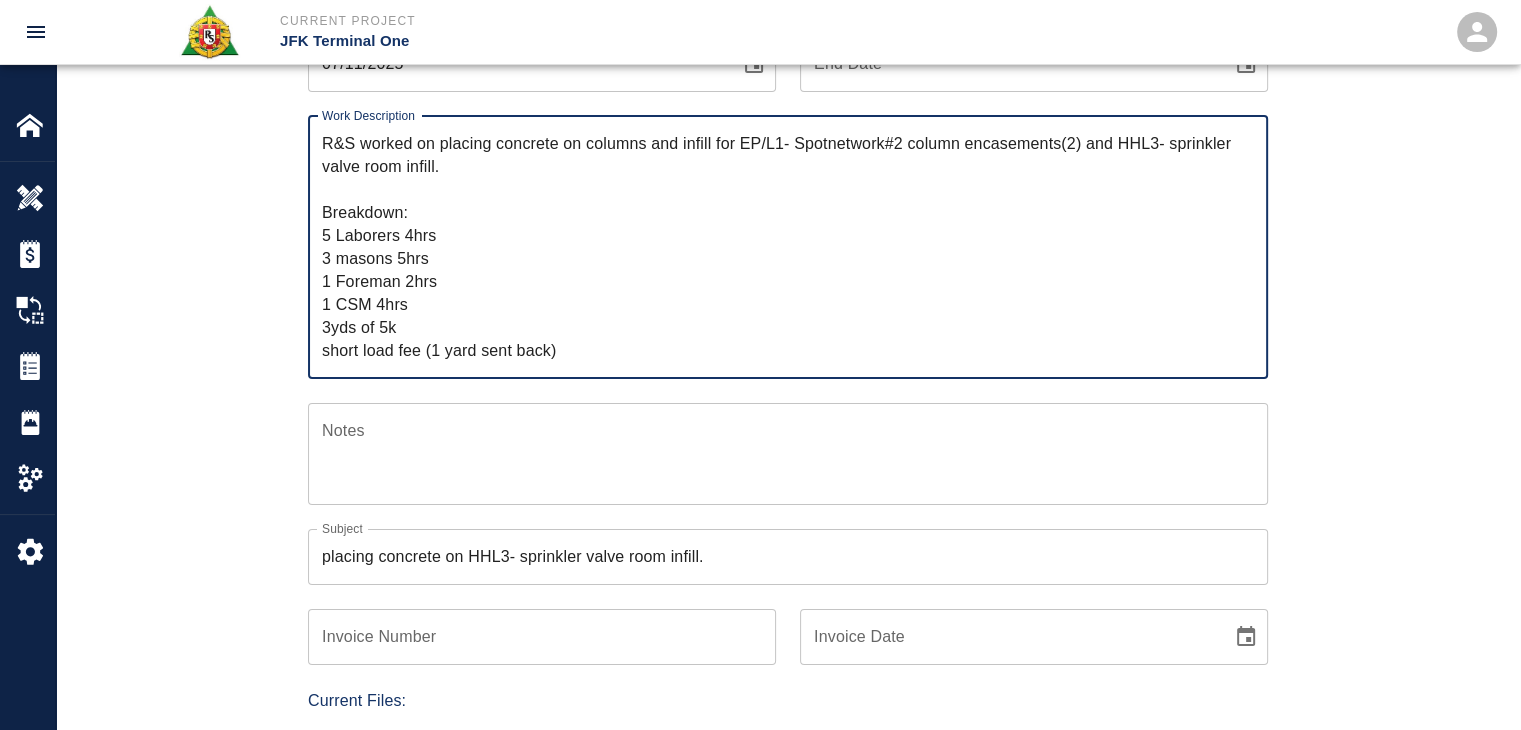 type on "R&S worked on placing concrete on columns and infill for EP/L1- Spotnetwork#2 column encasements(2) and HHL3- sprinkler valve room infill.
Breakdown:
5 Laborers 4hrs
3 masons 5hrs
1 Foreman 2hrs
1 CSM 4hrs
3yds of 5k
short load fee (1 yard sent back)" 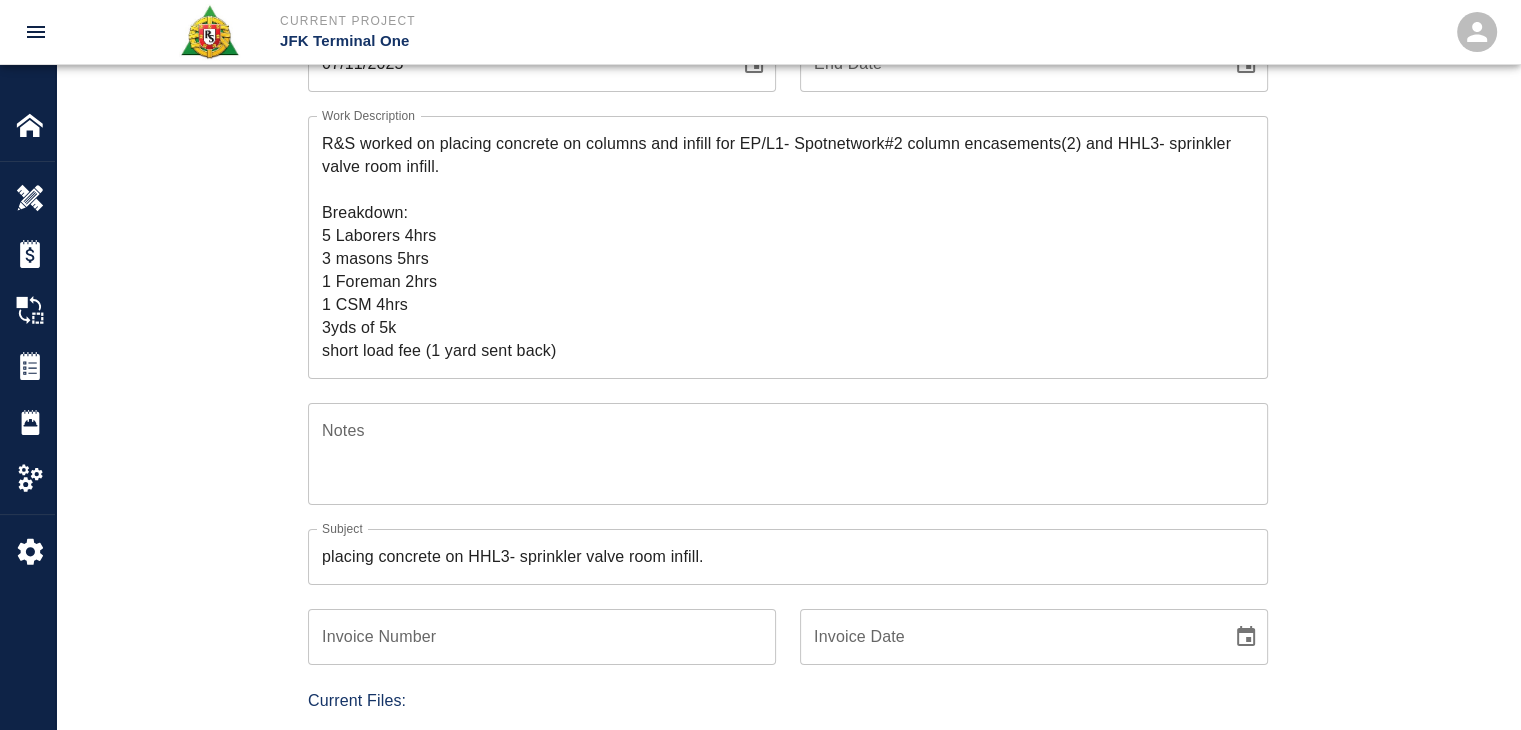 scroll, scrollTop: 298, scrollLeft: 0, axis: vertical 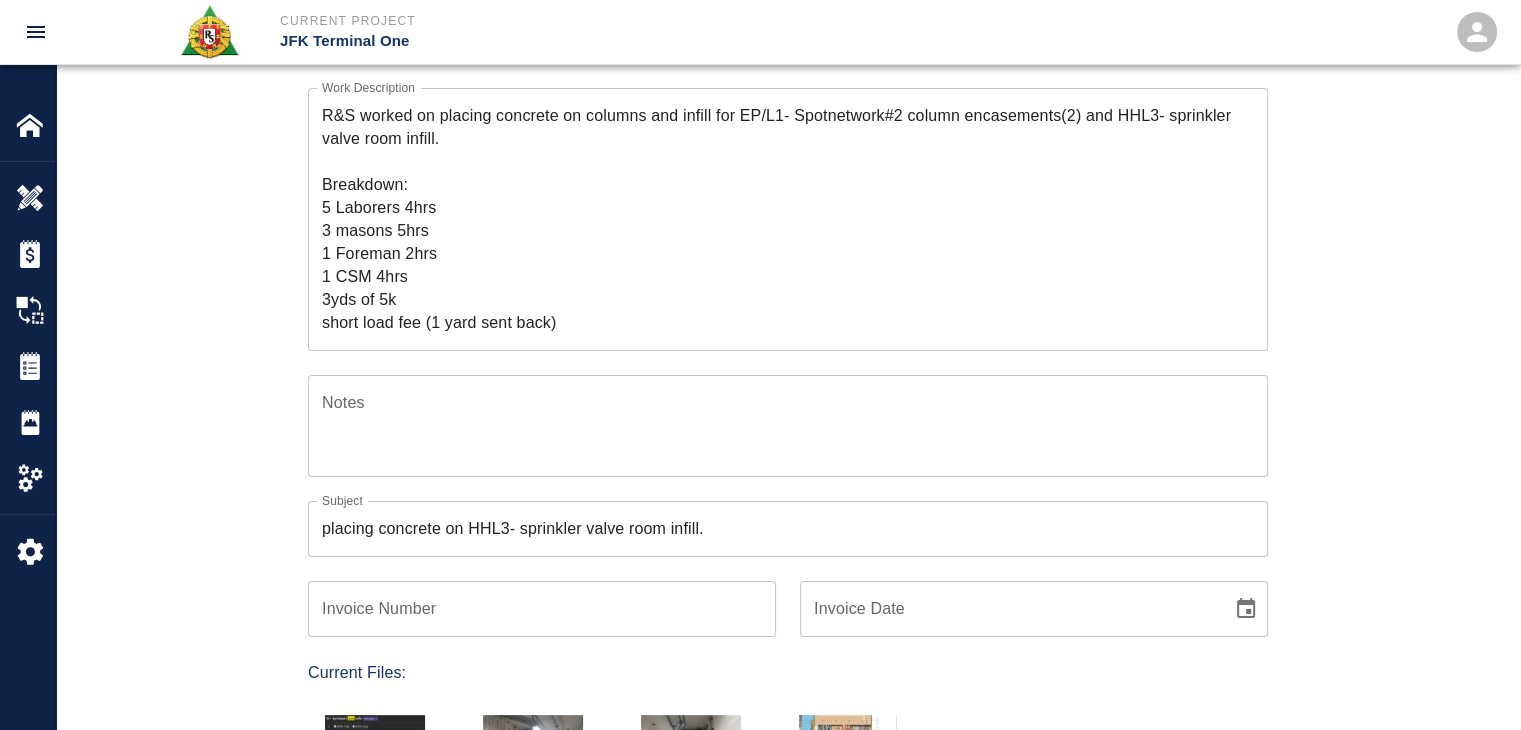 click on "R&S worked on placing concrete on columns and infill for EP/L1- Spotnetwork#2 column encasements(2) and HHL3- sprinkler valve room infill.
Breakdown:
5 Laborers 4hrs
3 masons 5hrs
1 Foreman 2hrs
1 CSM 4hrs
3yds of 5k
short load fee (1 yard sent back)" at bounding box center (788, 219) 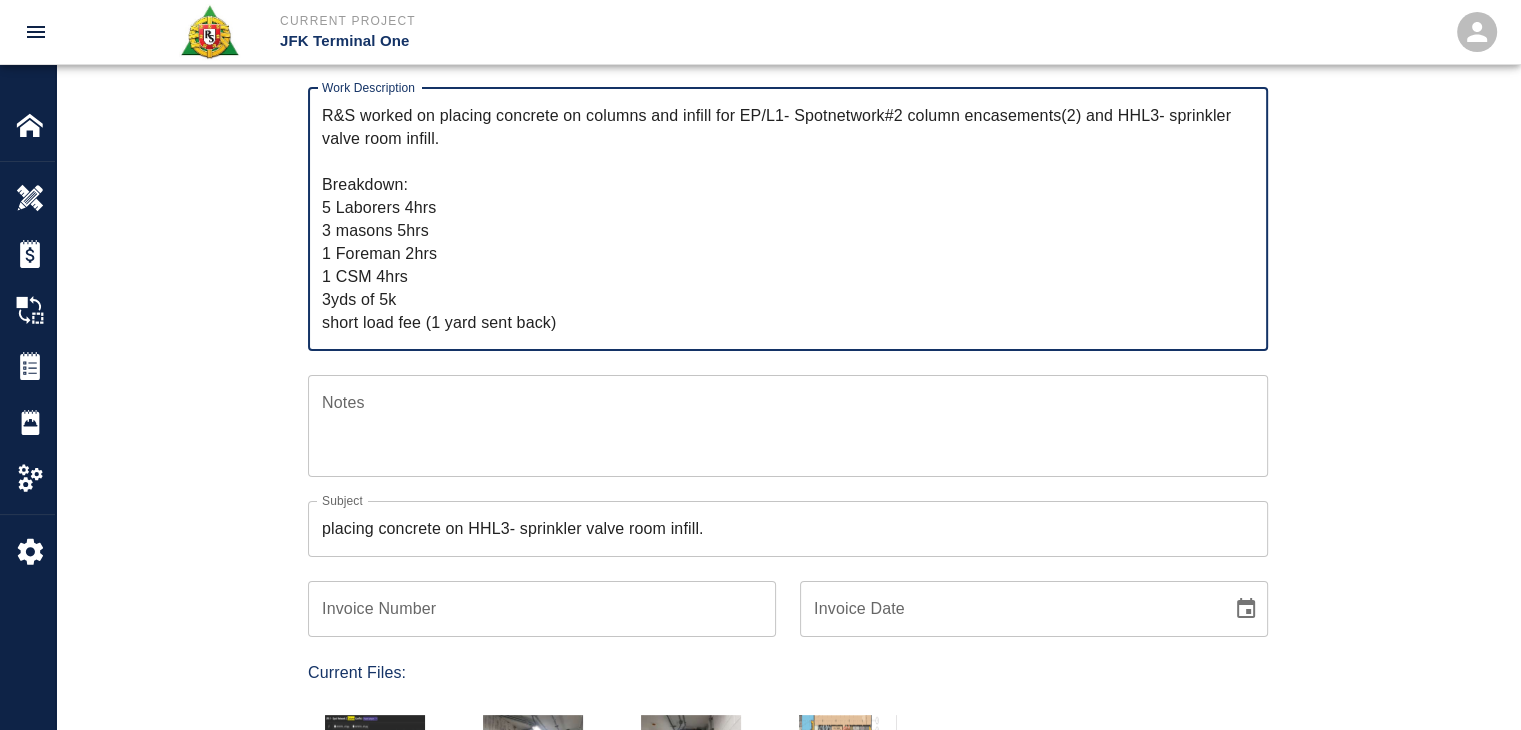 click on "R&S worked on placing concrete on columns and infill for EP/L1- Spotnetwork#2 column encasements(2) and HHL3- sprinkler valve room infill.
Breakdown:
5 Laborers 4hrs
3 masons 5hrs
1 Foreman 2hrs
1 CSM 4hrs
3yds of 5k
short load fee (1 yard sent back)" at bounding box center [788, 219] 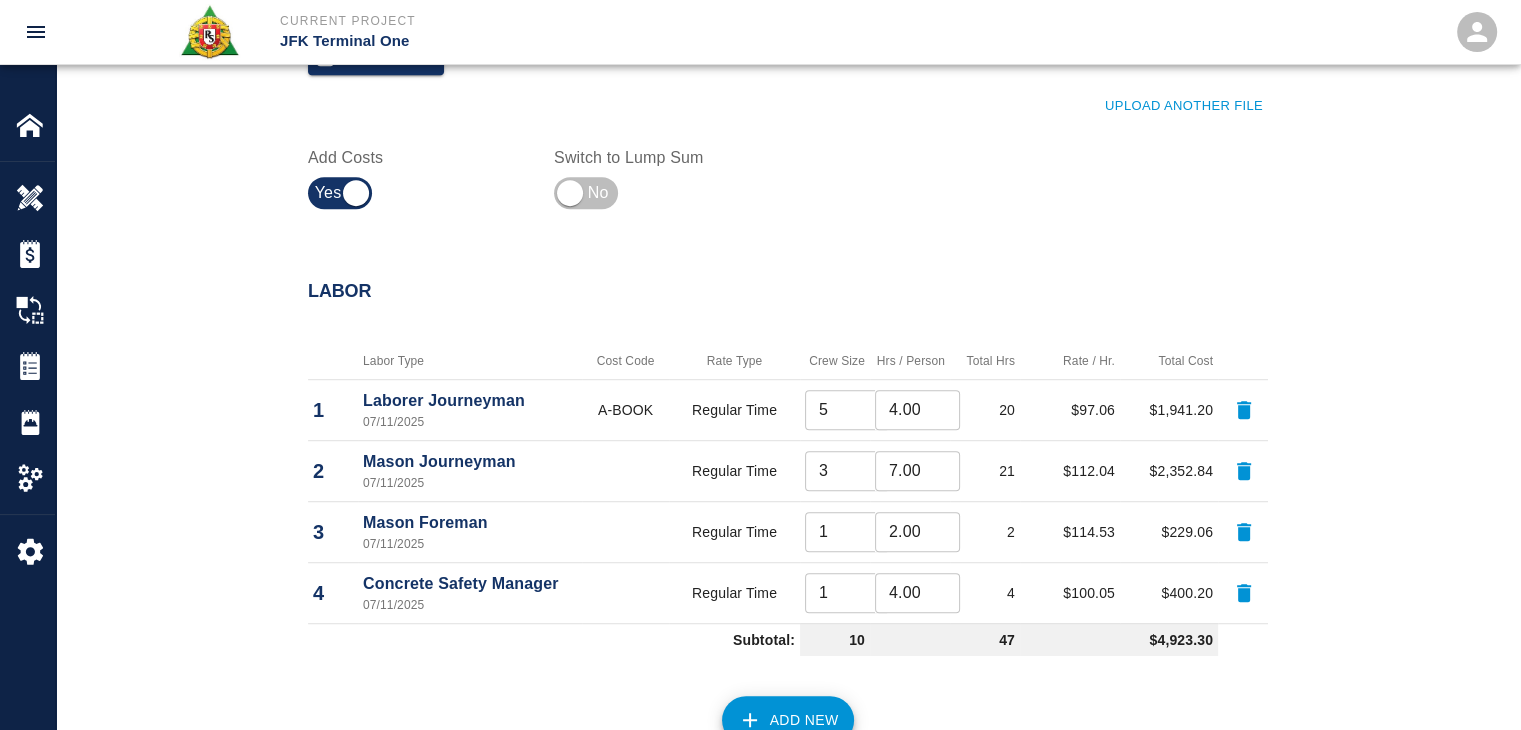 scroll, scrollTop: 1328, scrollLeft: 0, axis: vertical 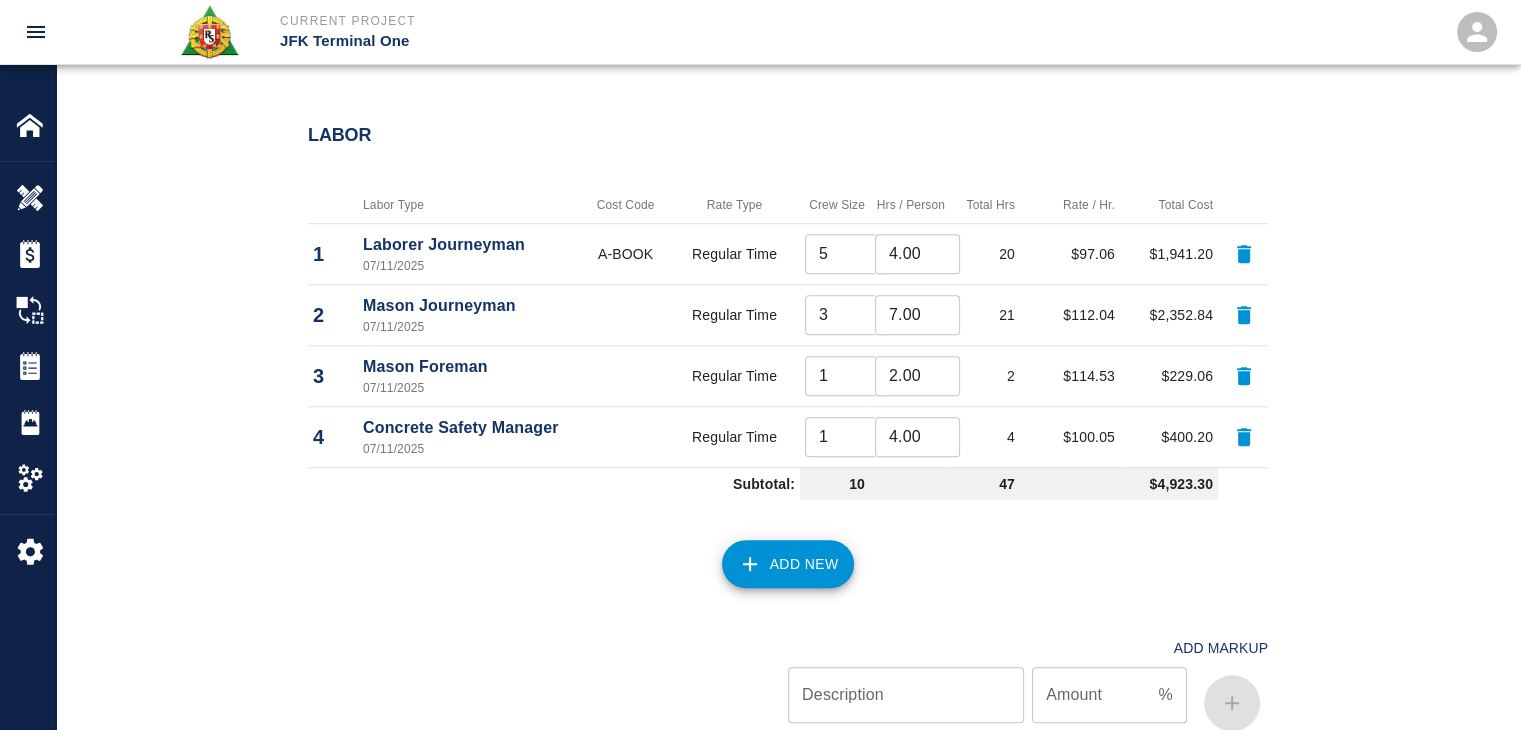 click on "7.00" at bounding box center [917, 315] 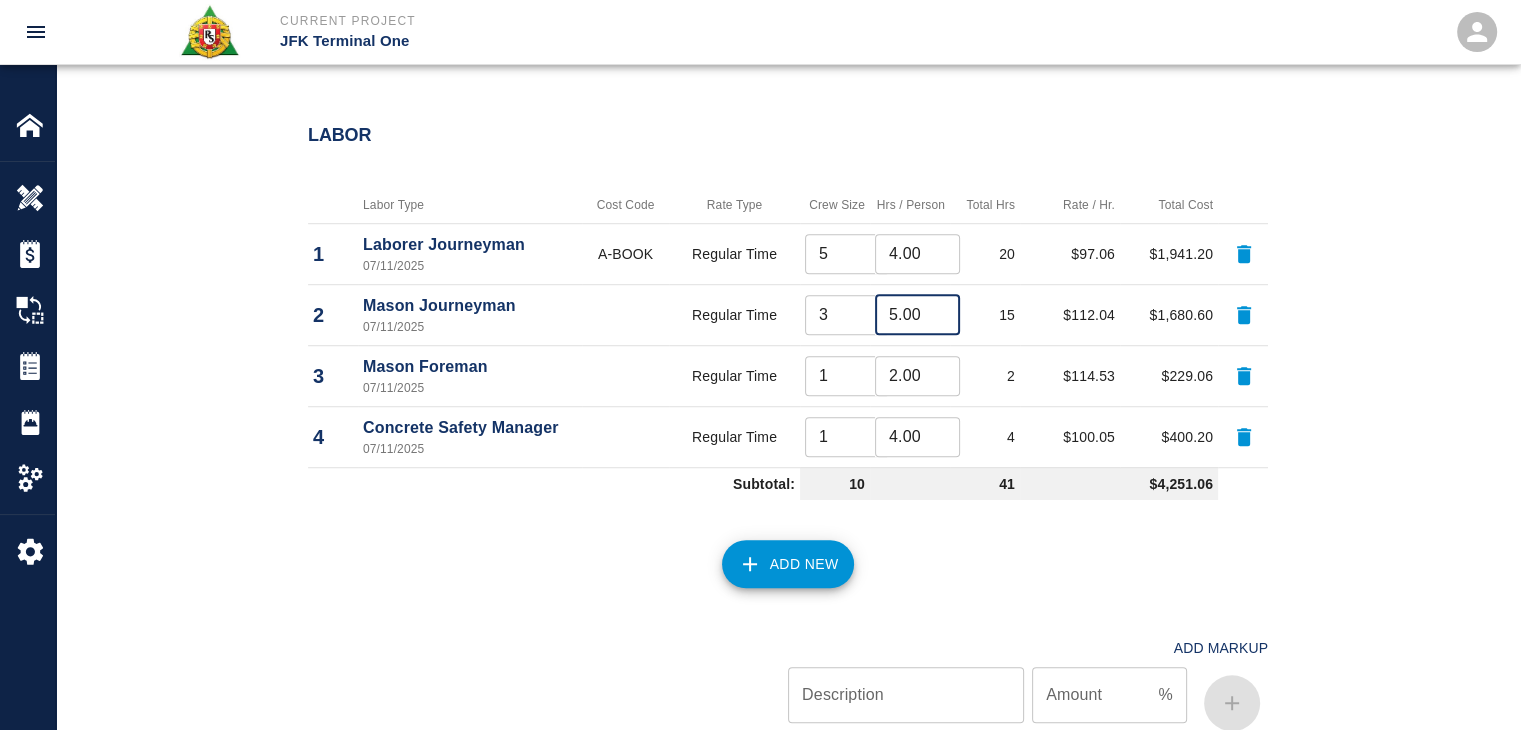 type on "5.00" 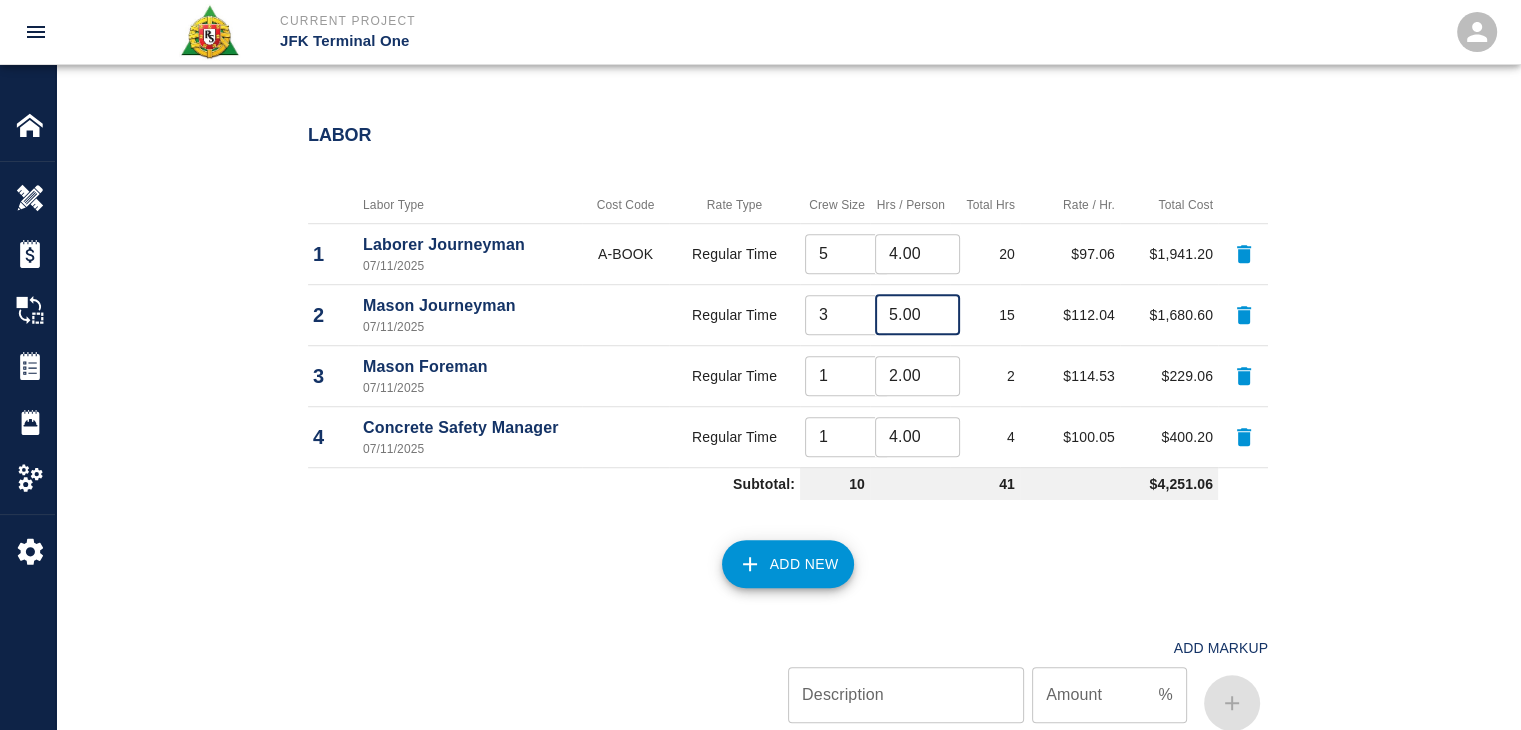click on "Add New" at bounding box center [776, 552] 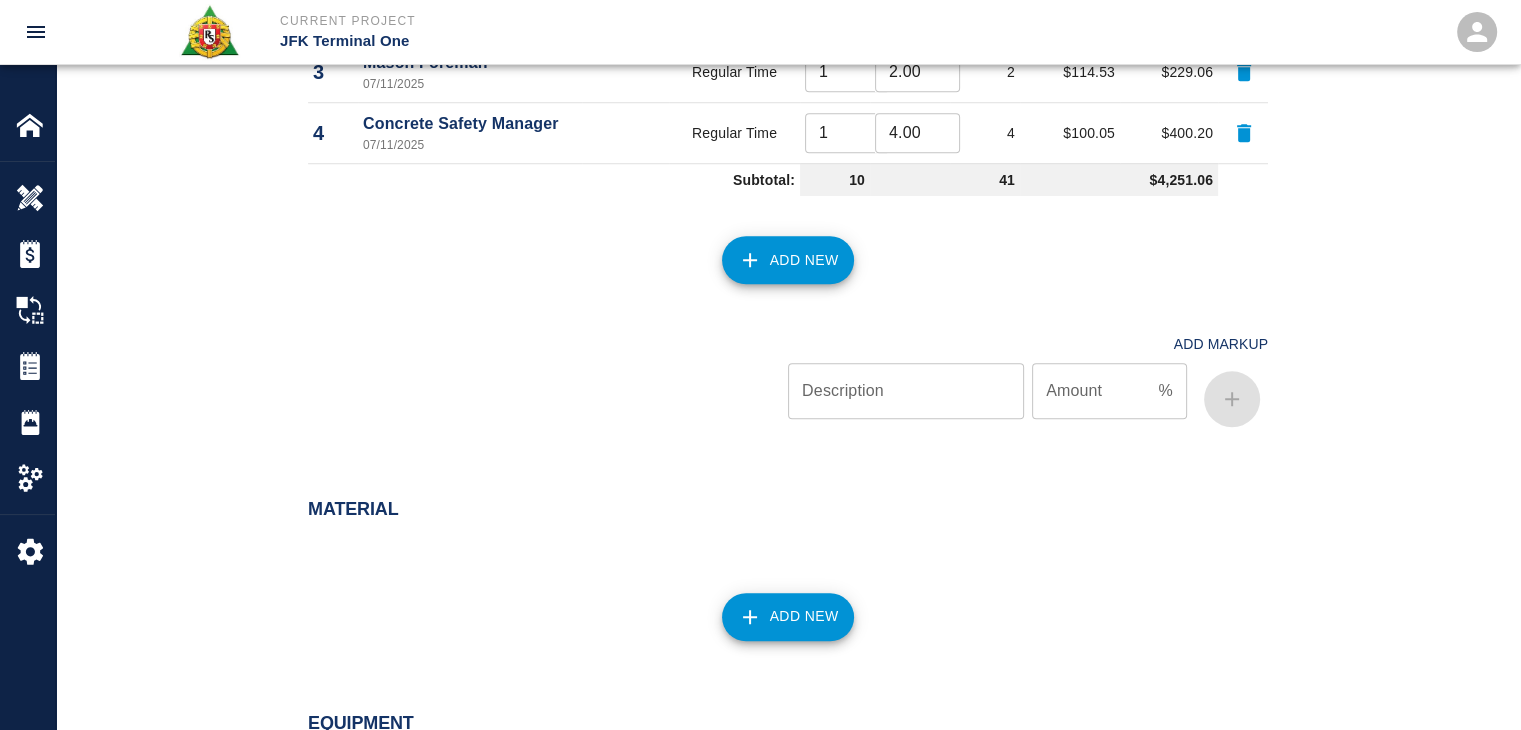 scroll, scrollTop: 1983, scrollLeft: 0, axis: vertical 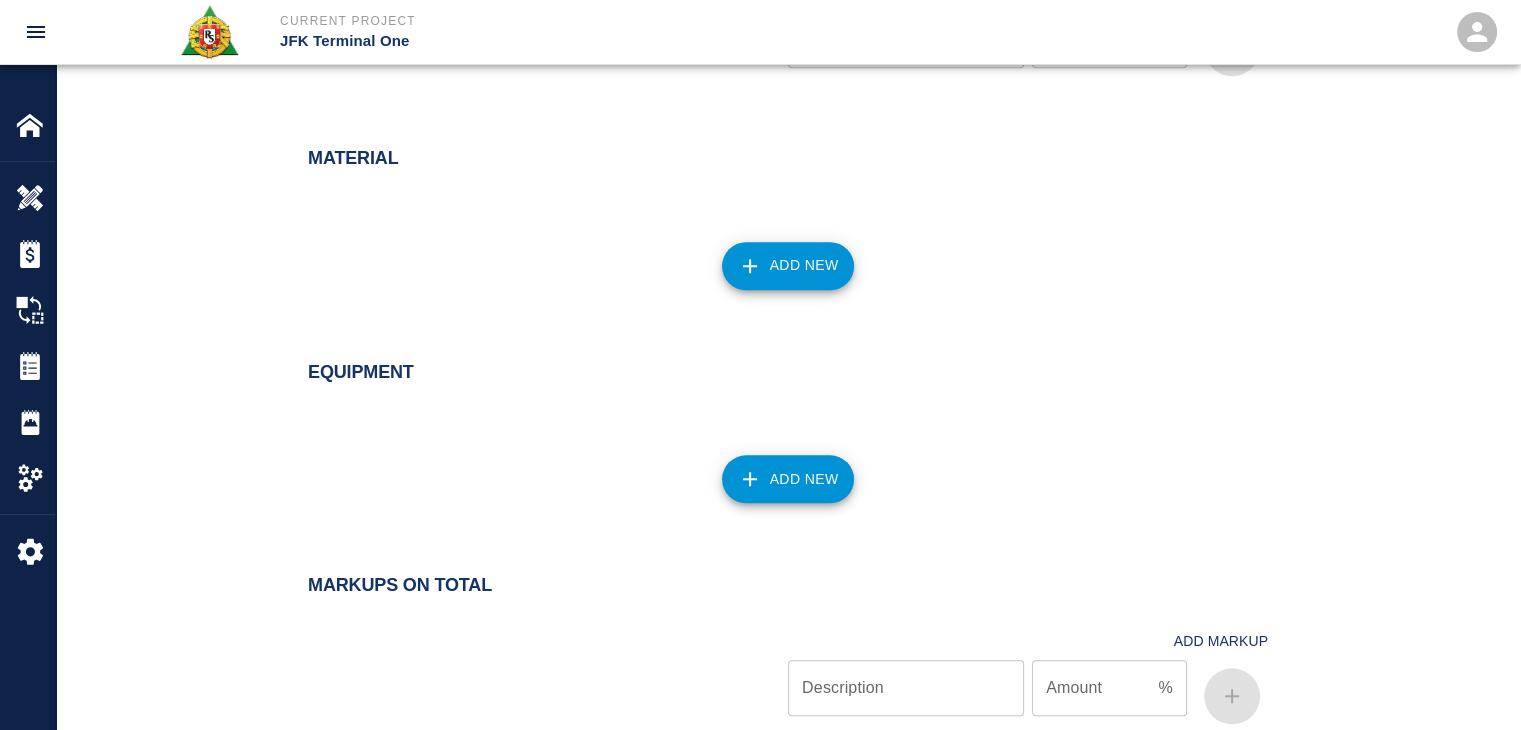 click on "Add New" at bounding box center (776, 254) 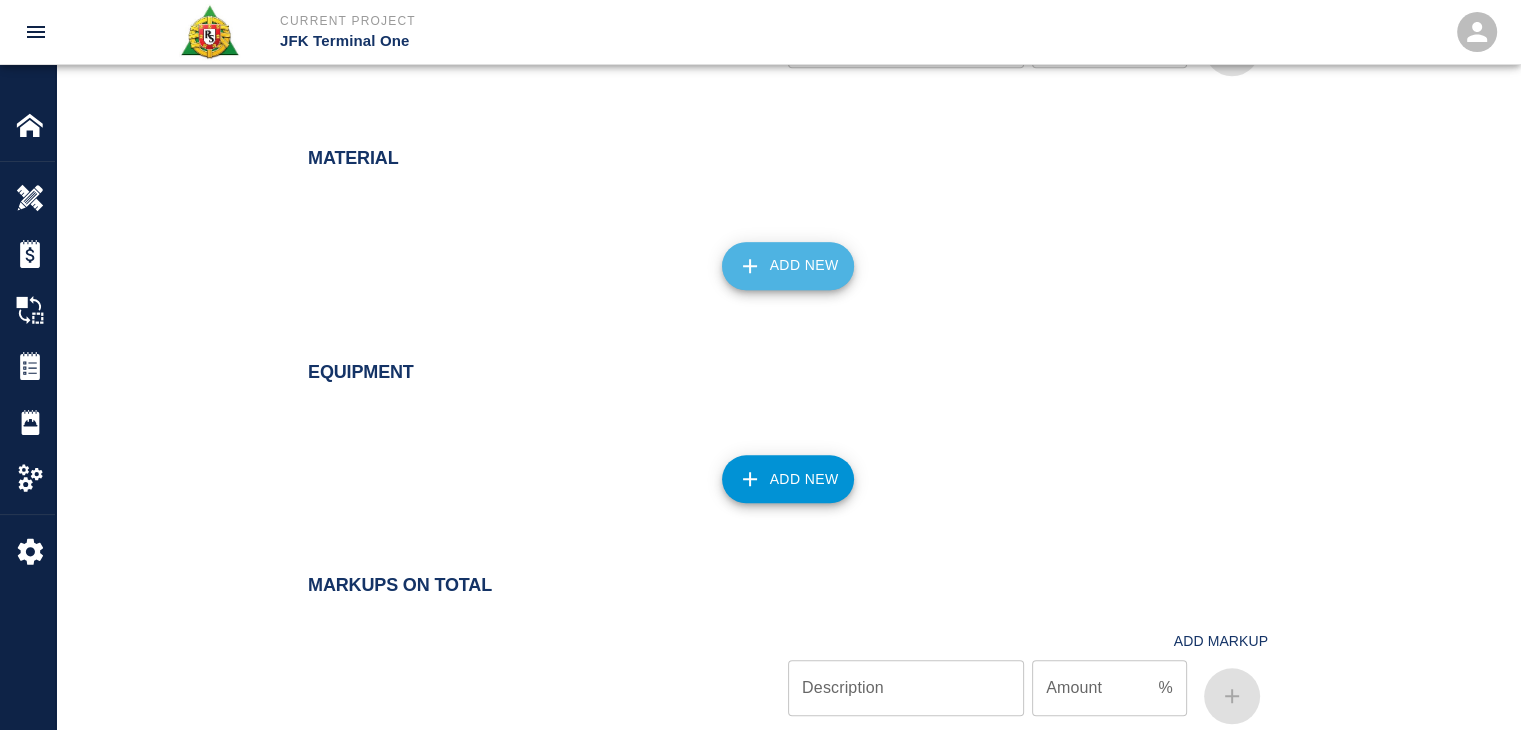 click on "Add New" at bounding box center [788, 266] 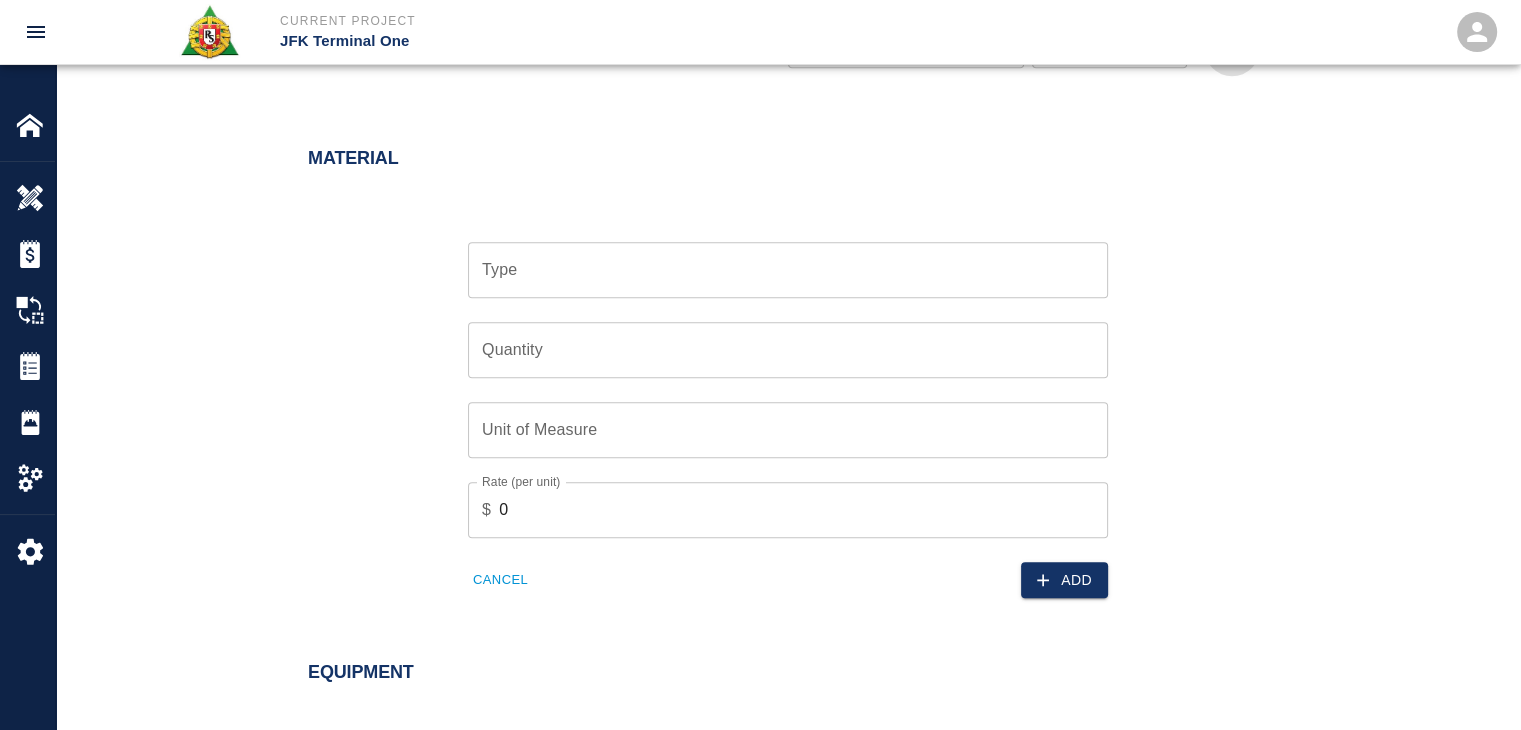 click on "Type" at bounding box center (788, 270) 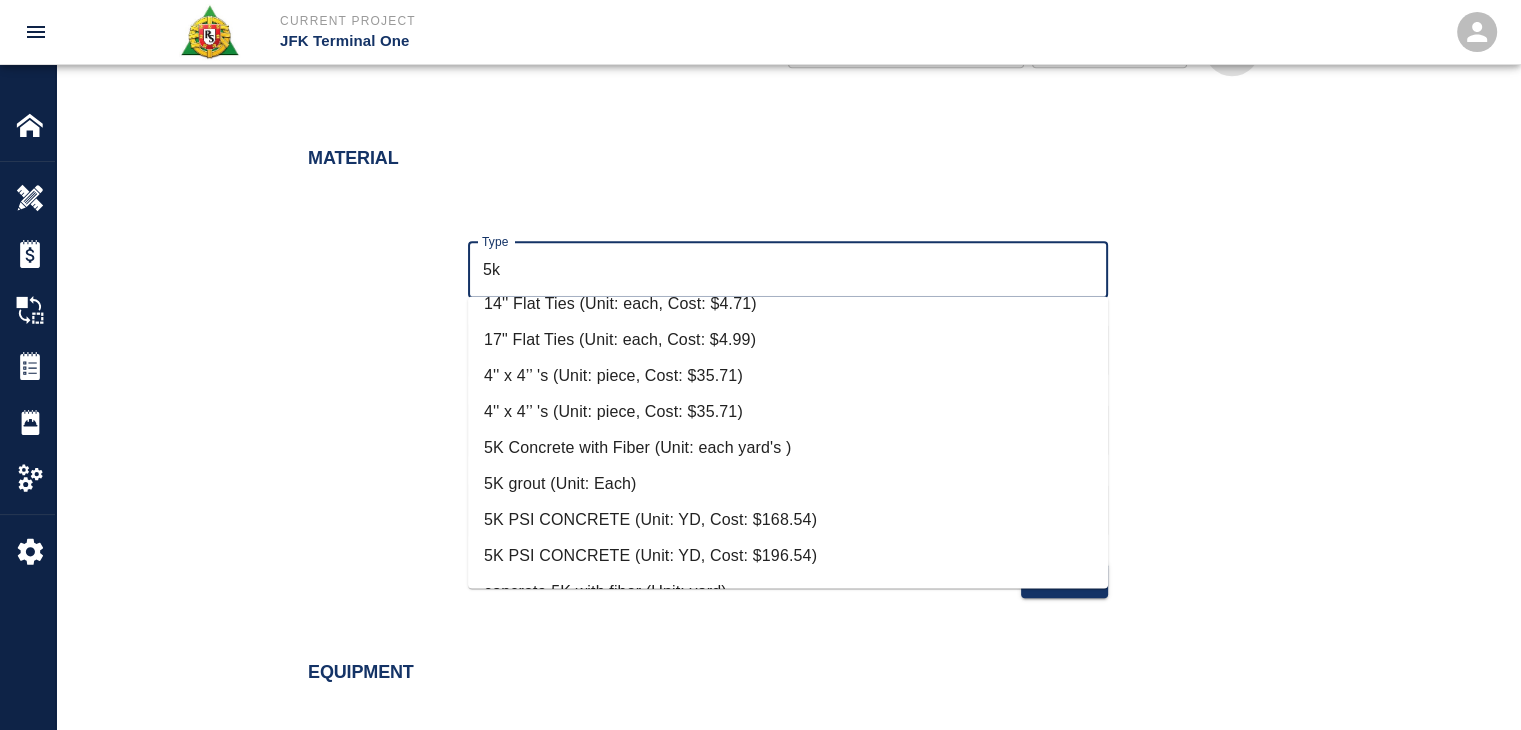 scroll, scrollTop: 84, scrollLeft: 0, axis: vertical 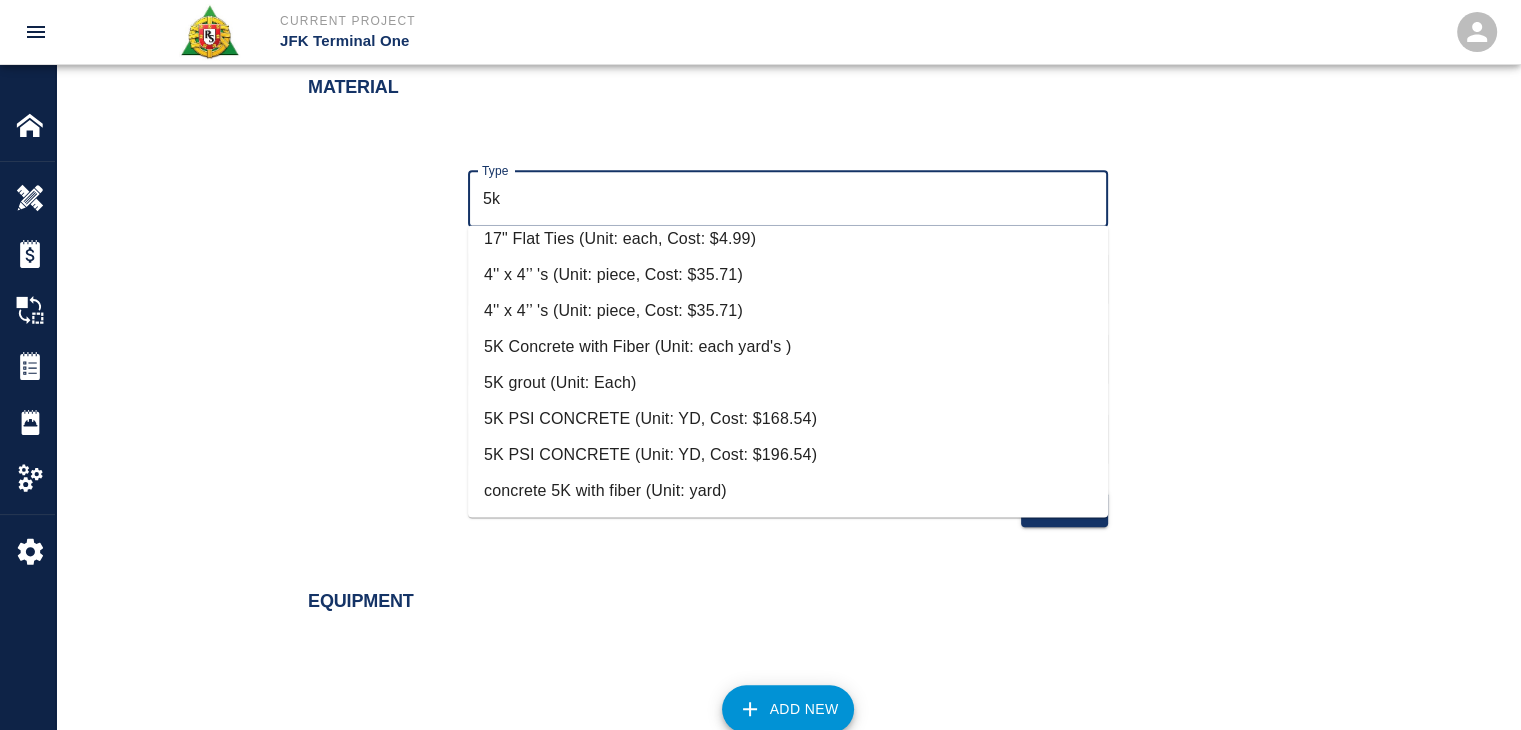click on "5K grout (Unit: Each)" at bounding box center (788, 383) 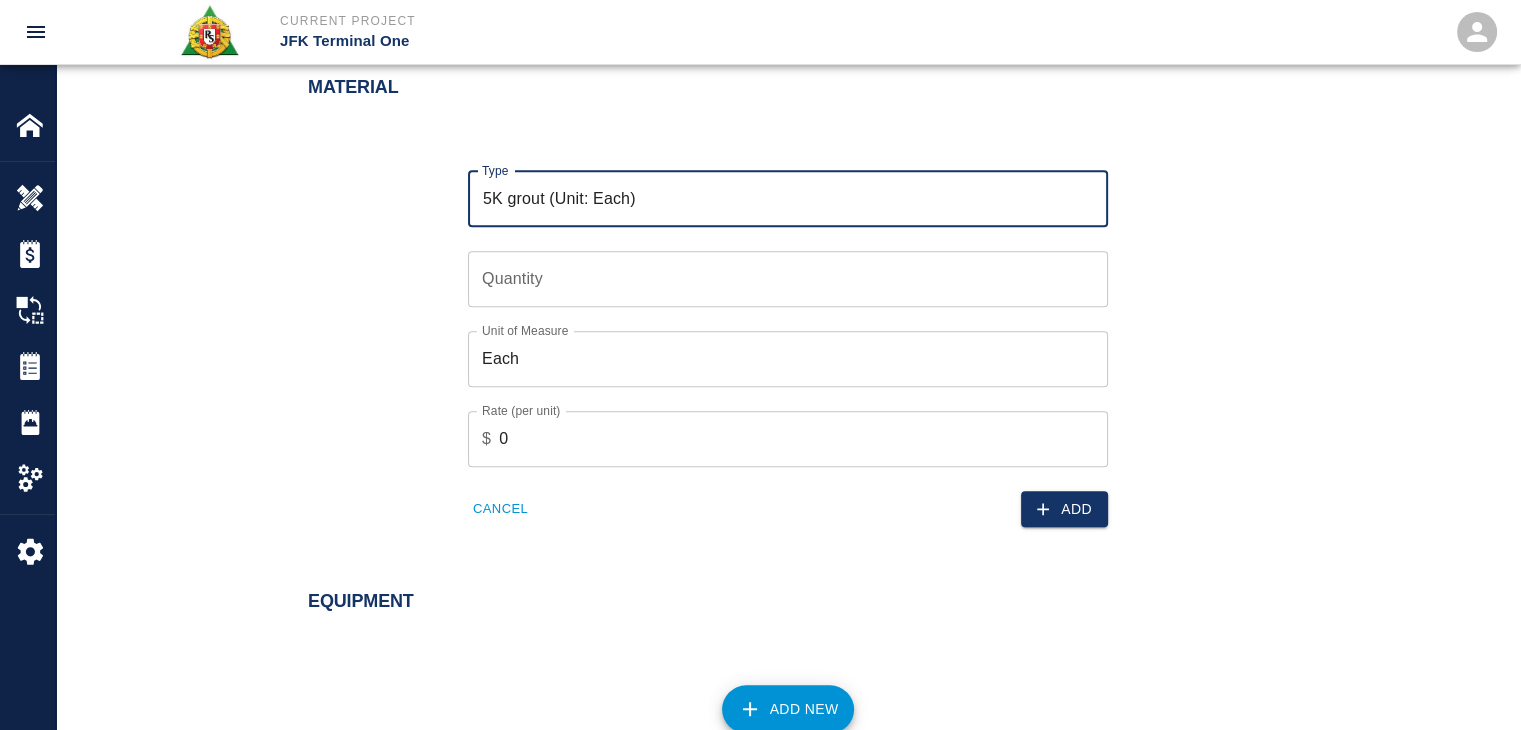 type on "5K grout (Unit: Each)" 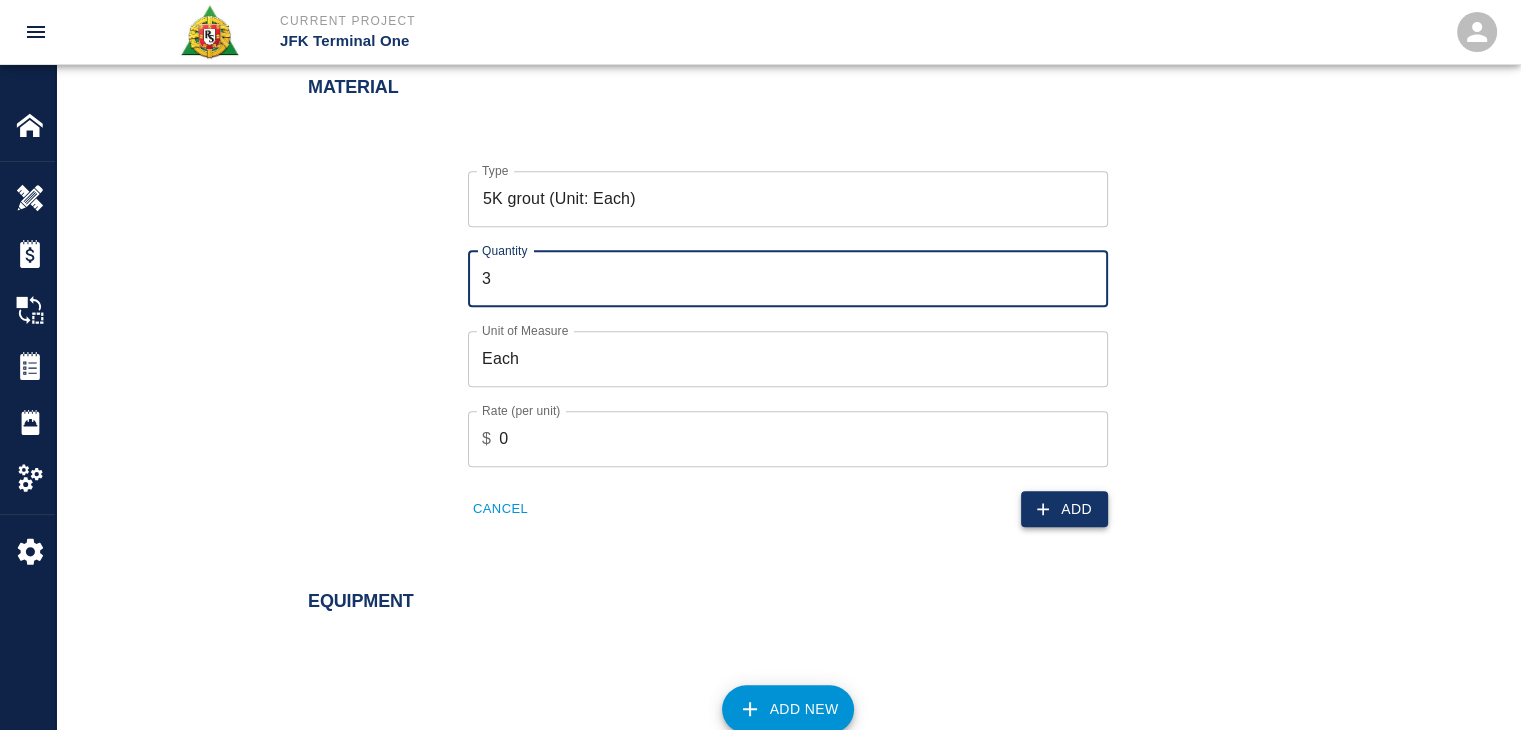 type on "3" 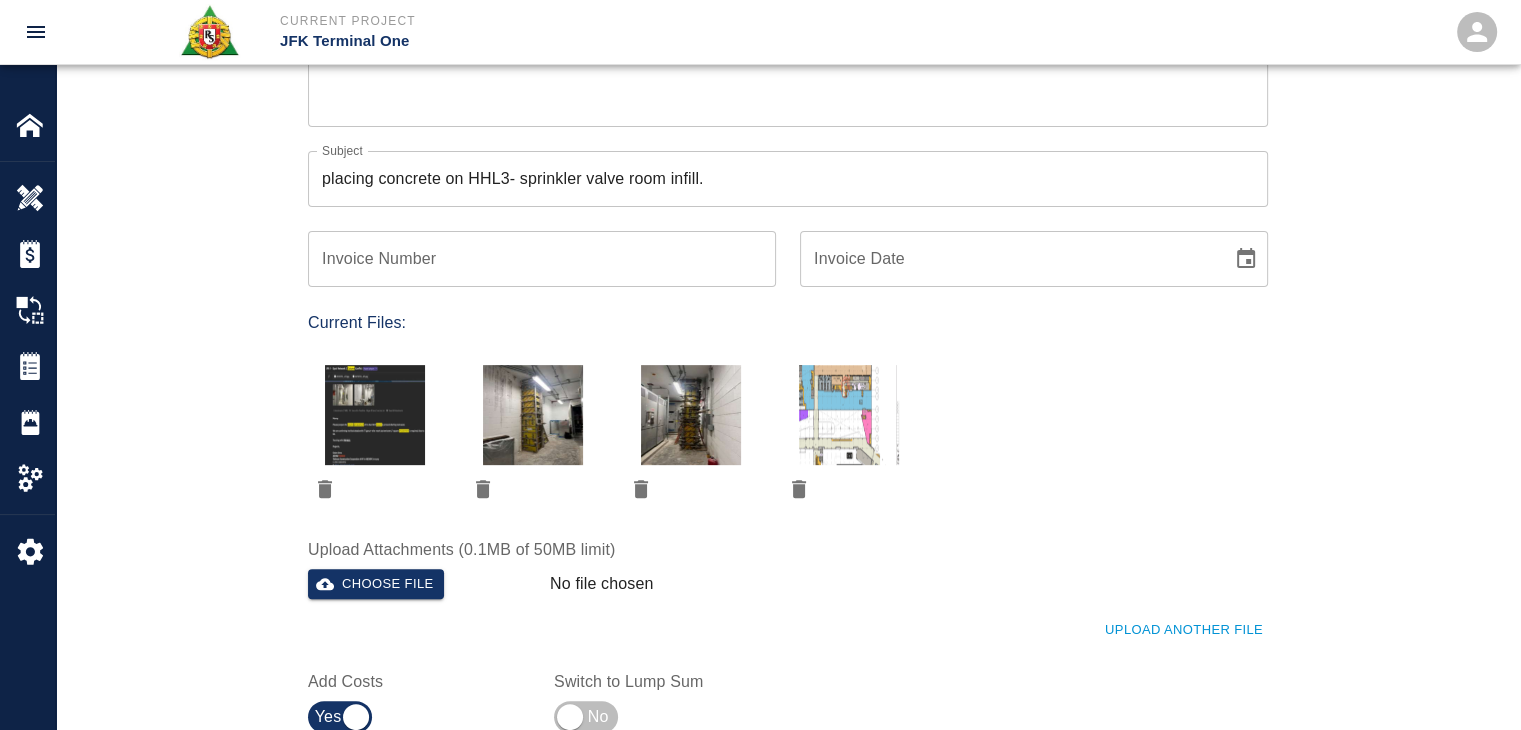 scroll, scrollTop: 0, scrollLeft: 0, axis: both 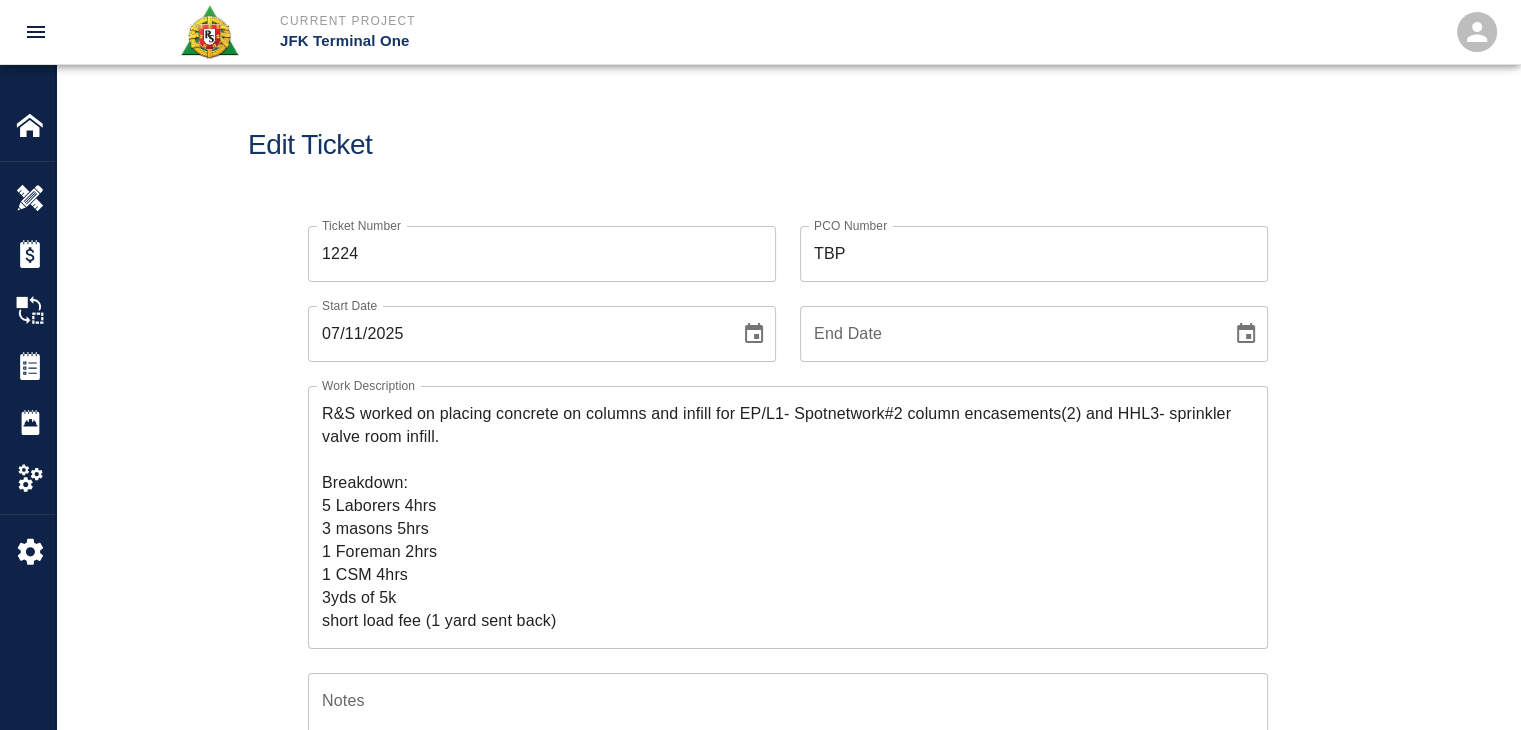 click on "Edit Ticket" at bounding box center [788, 145] 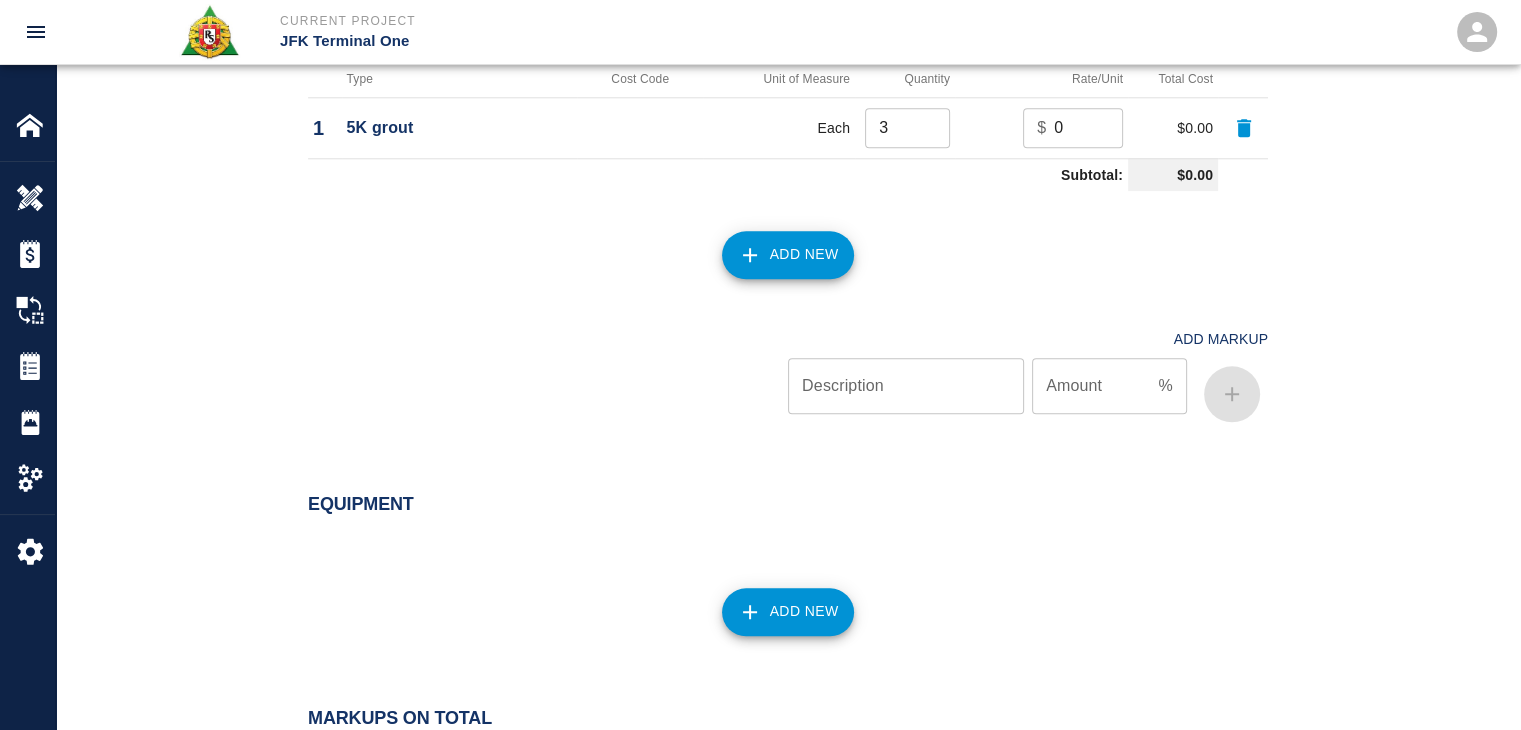 scroll, scrollTop: 2517, scrollLeft: 0, axis: vertical 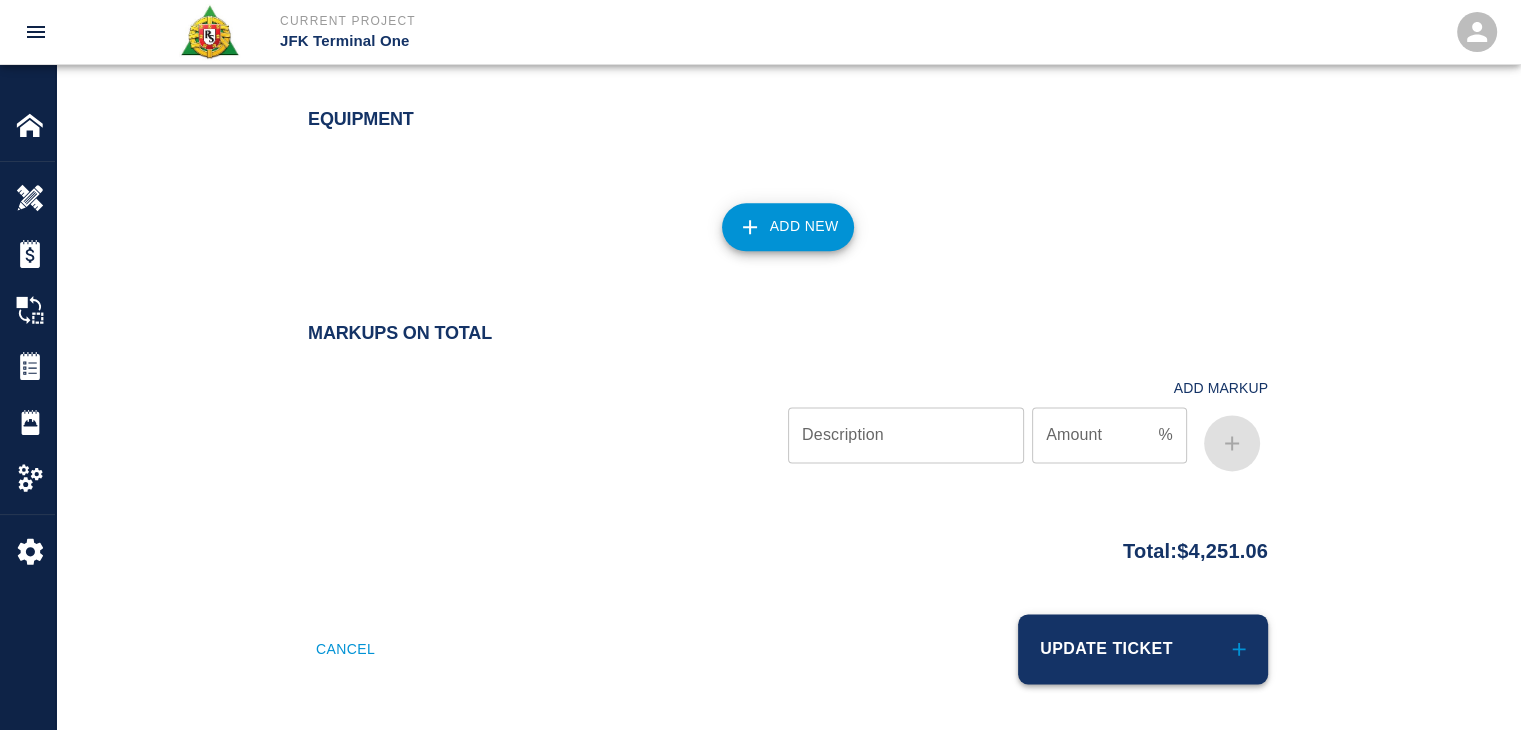 click on "Update Ticket" at bounding box center (1143, 649) 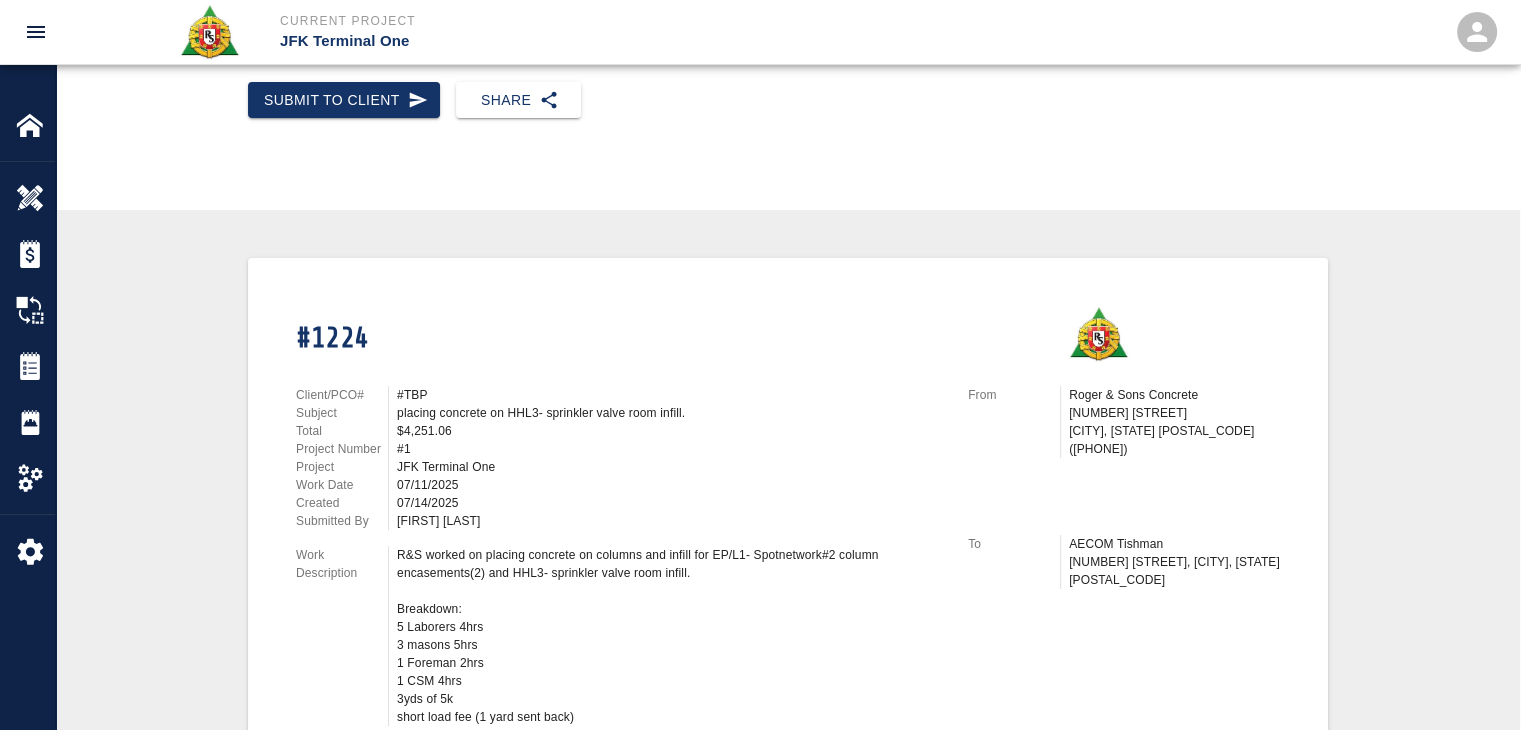 scroll, scrollTop: 0, scrollLeft: 0, axis: both 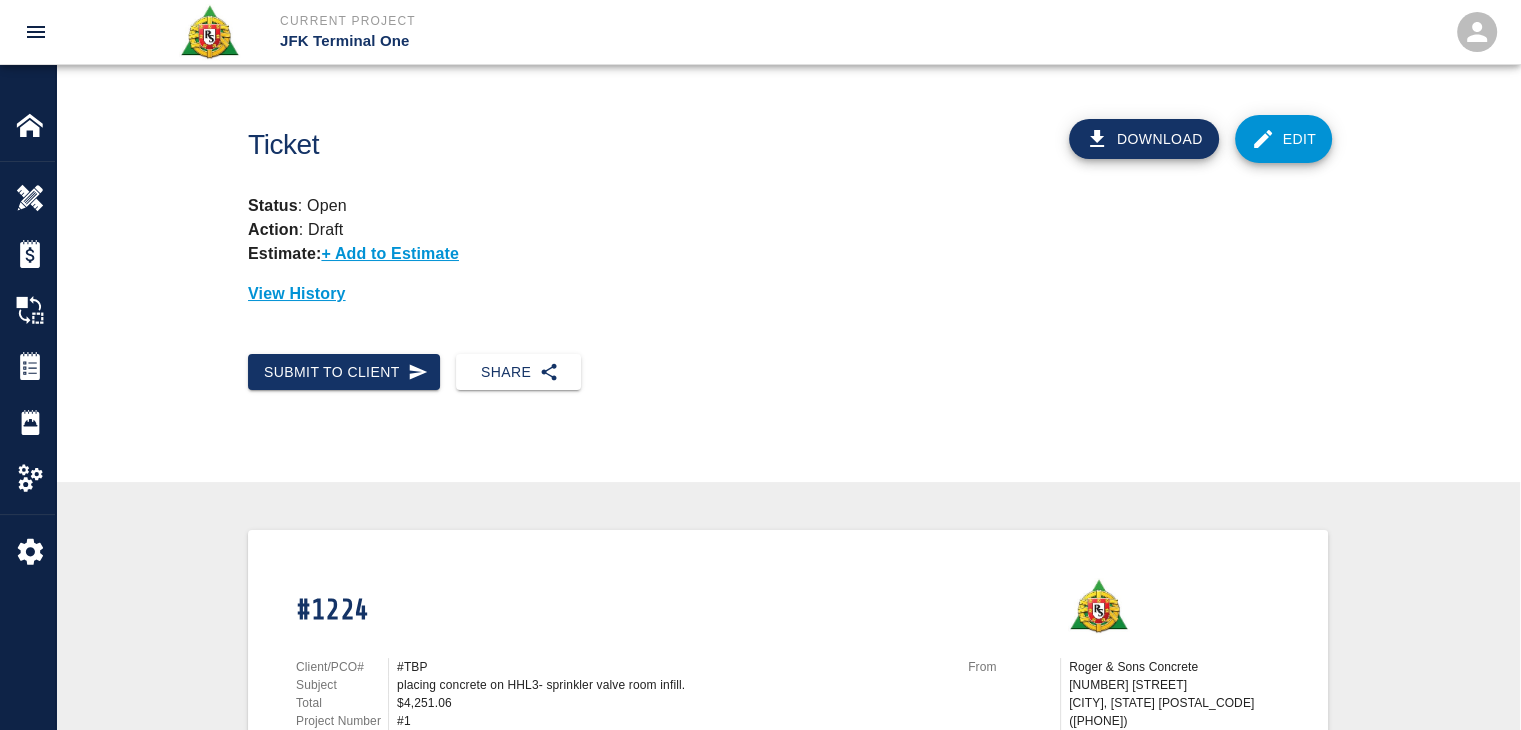 click on "Edit" at bounding box center (1284, 139) 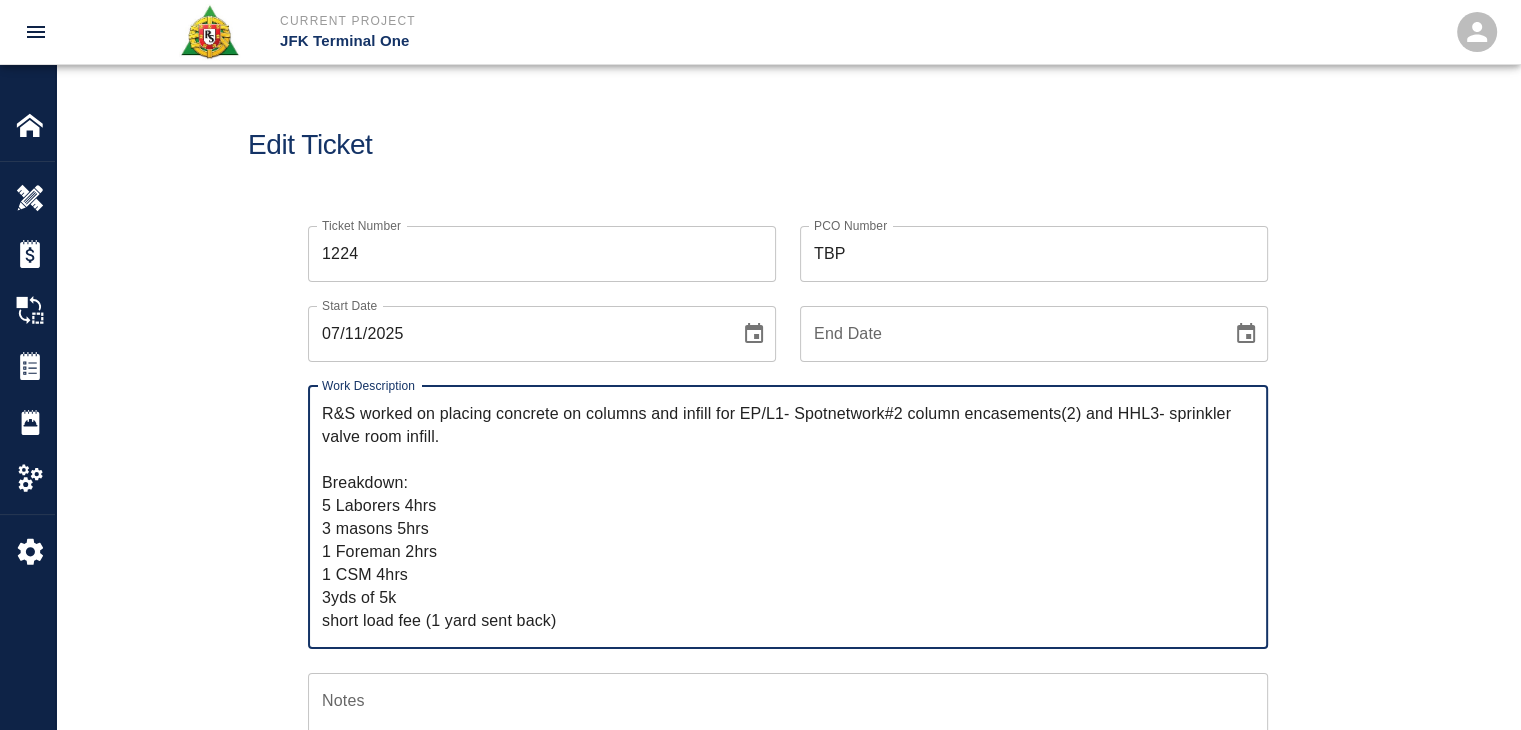 click on "R&S worked on placing concrete on columns and infill for EP/L1- Spotnetwork#2 column encasements(2) and HHL3- sprinkler valve room infill.
Breakdown:
5 Laborers 4hrs
3 masons 5hrs
1 Foreman 2hrs
1 CSM 4hrs
3yds of 5k
short load fee (1 yard sent back)" at bounding box center [788, 517] 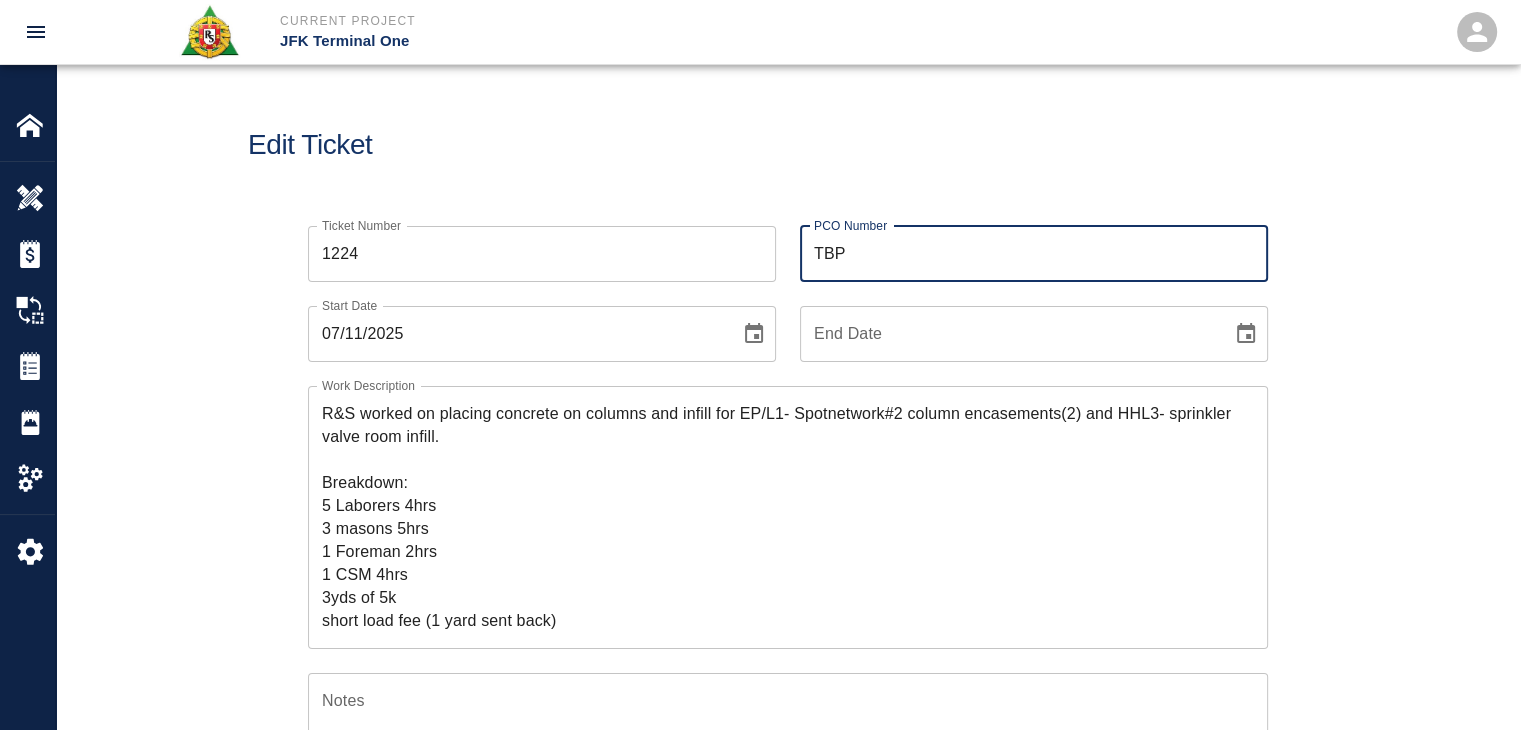 click on "TBP" at bounding box center (1034, 254) 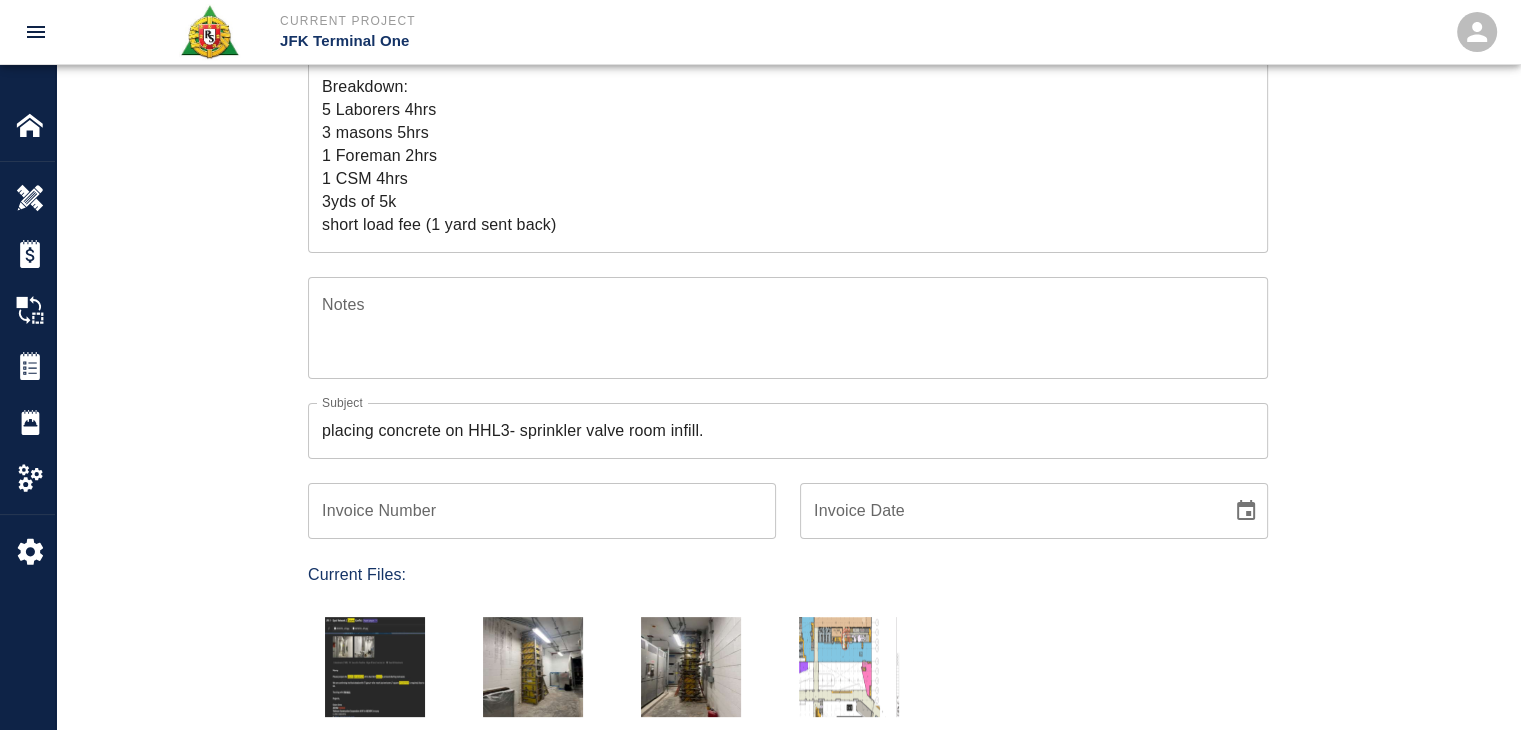 scroll, scrollTop: 440, scrollLeft: 0, axis: vertical 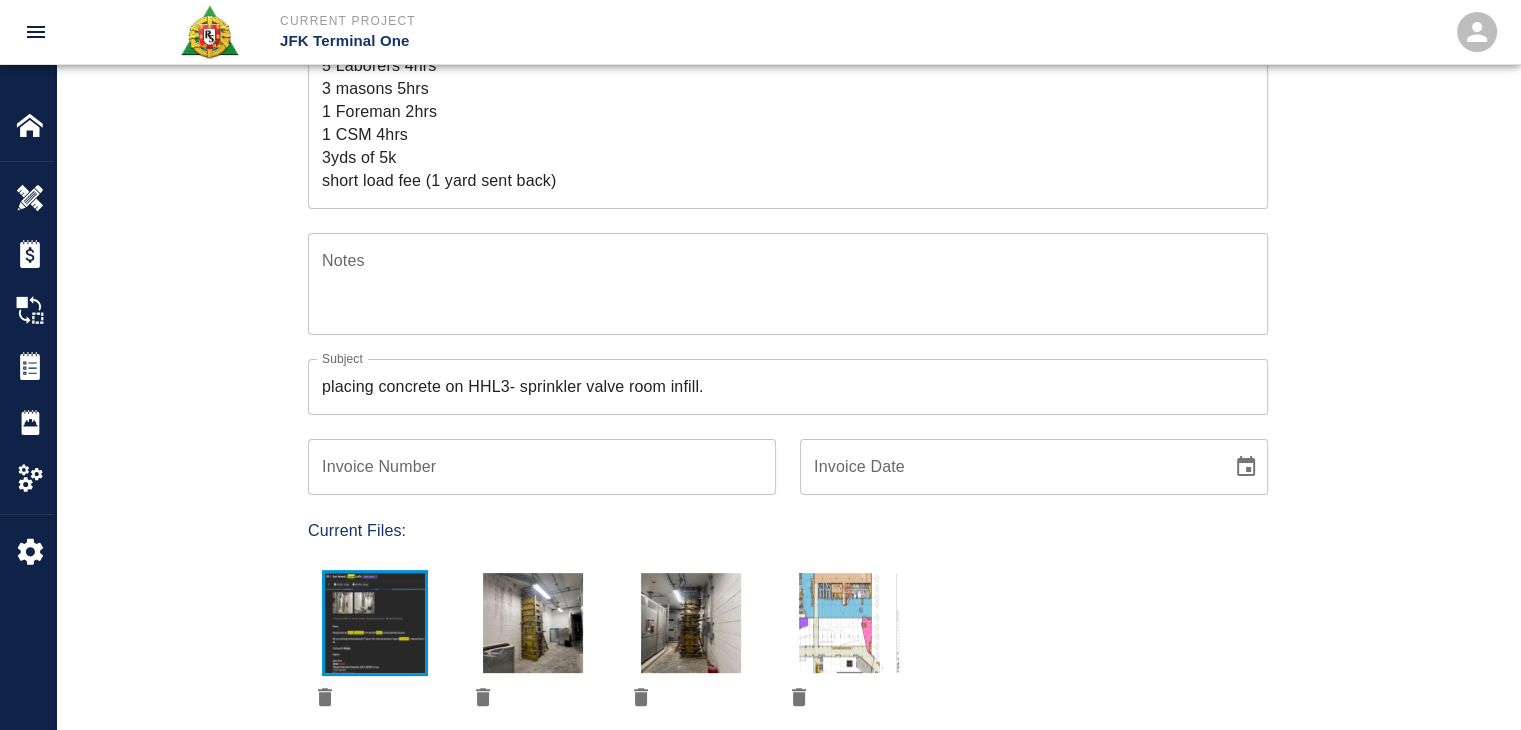 click at bounding box center [375, 623] 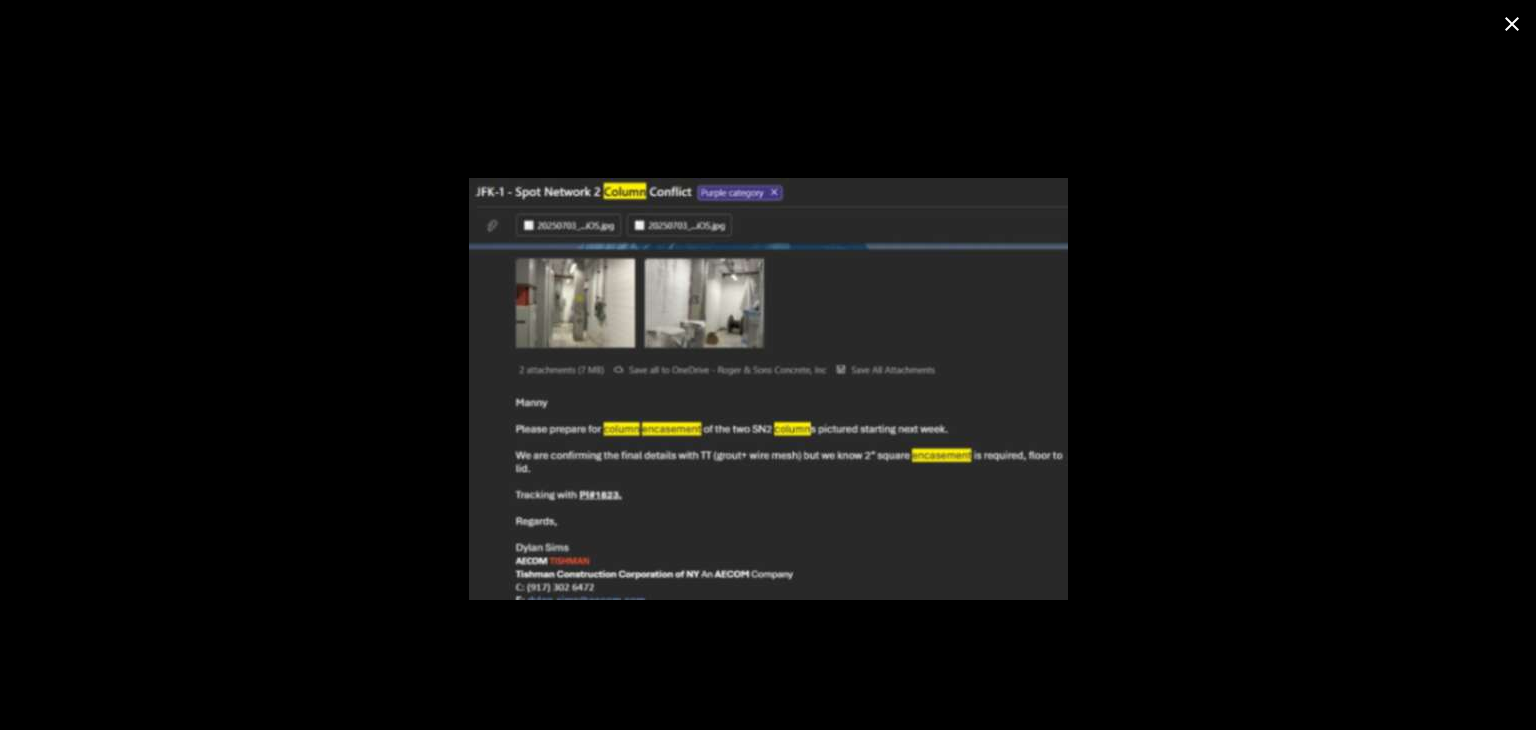 click 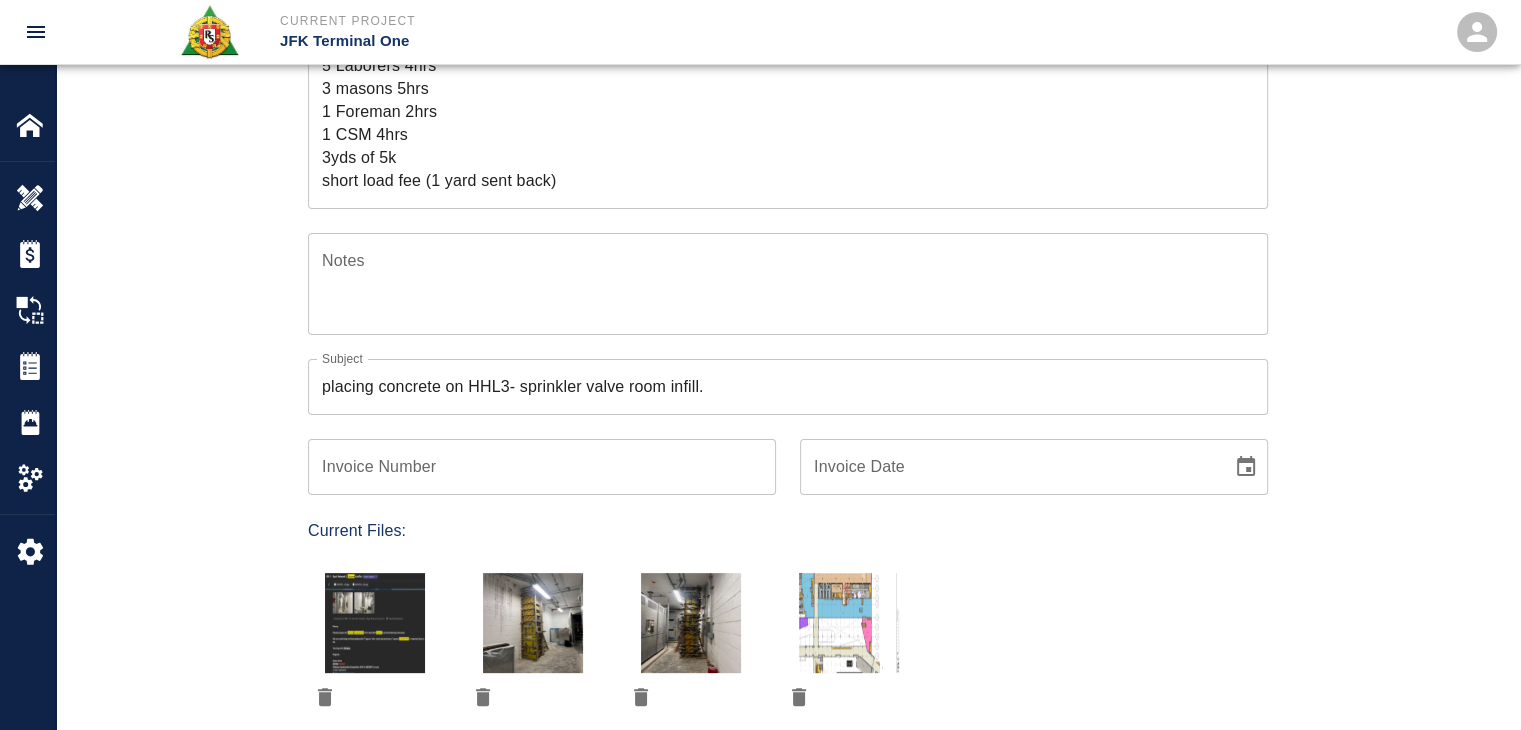 click on "Notes x Notes" at bounding box center [776, 272] 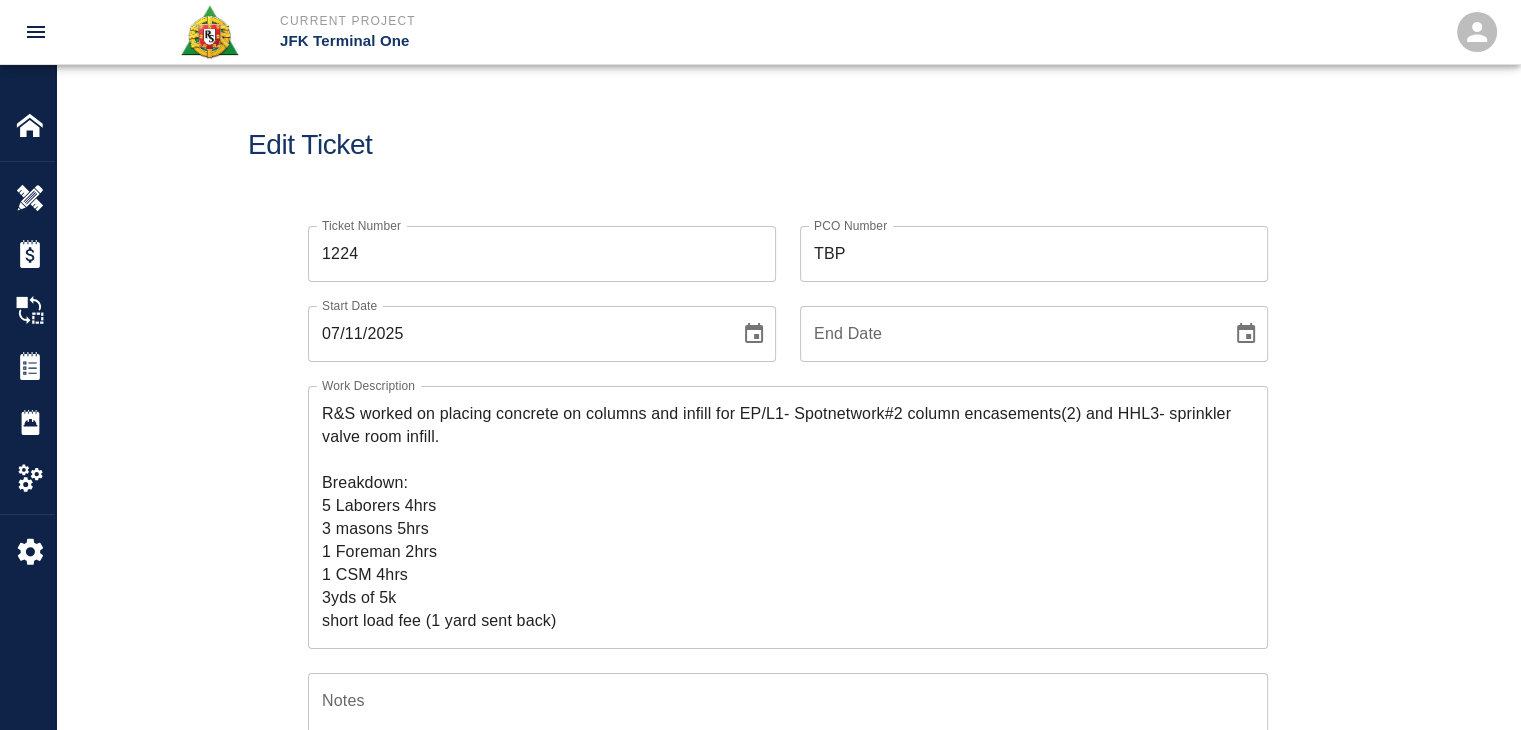 click on "TBP" at bounding box center (1034, 254) 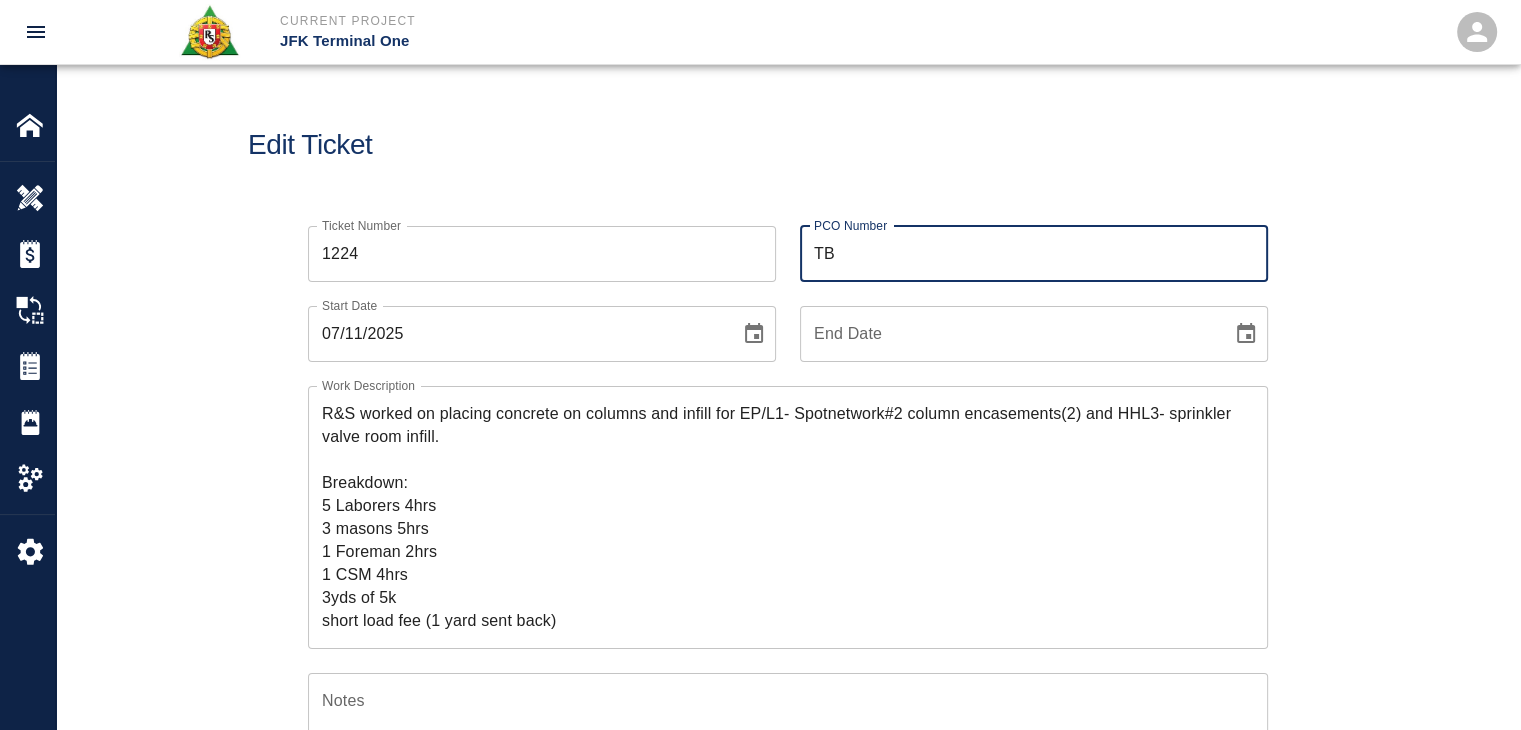 type on "T" 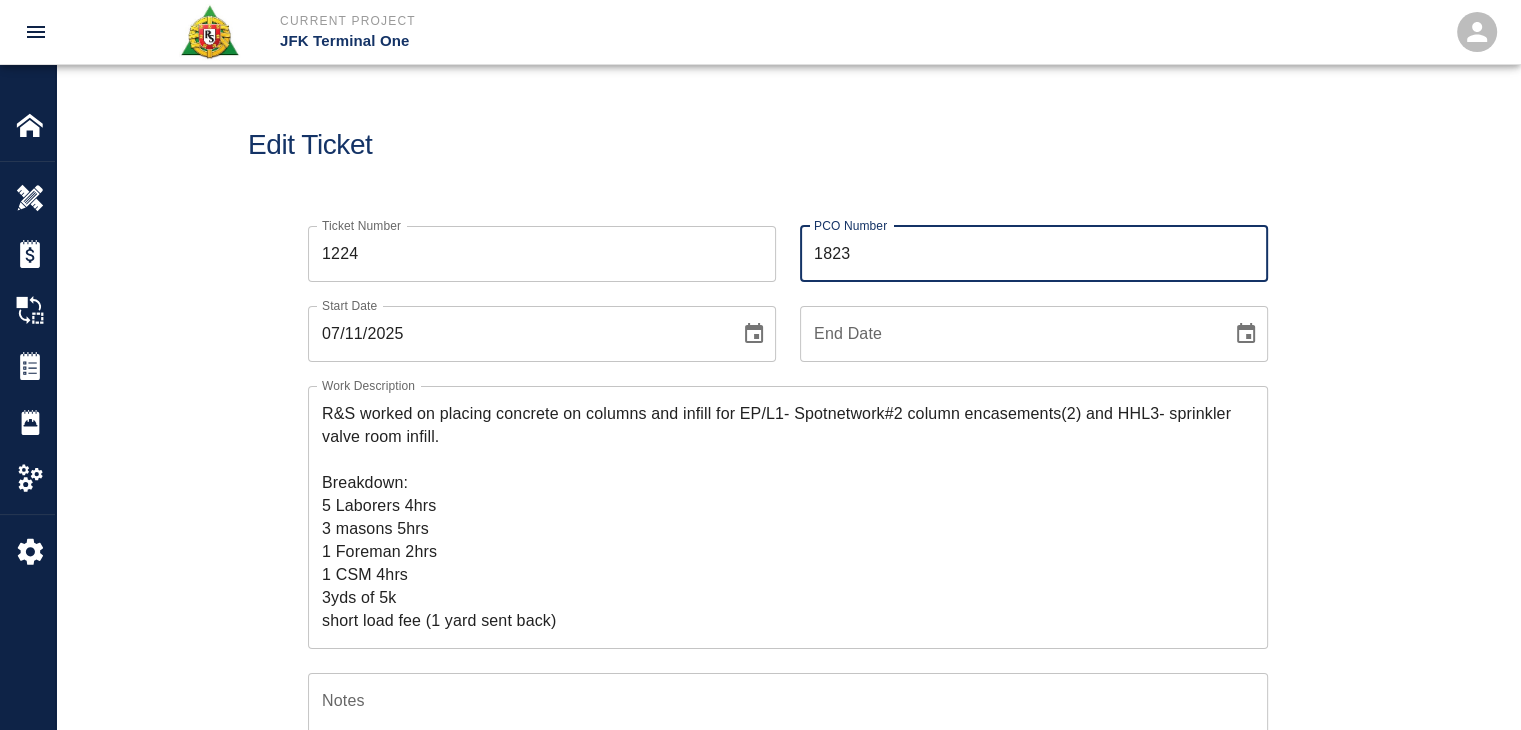 type on "1823" 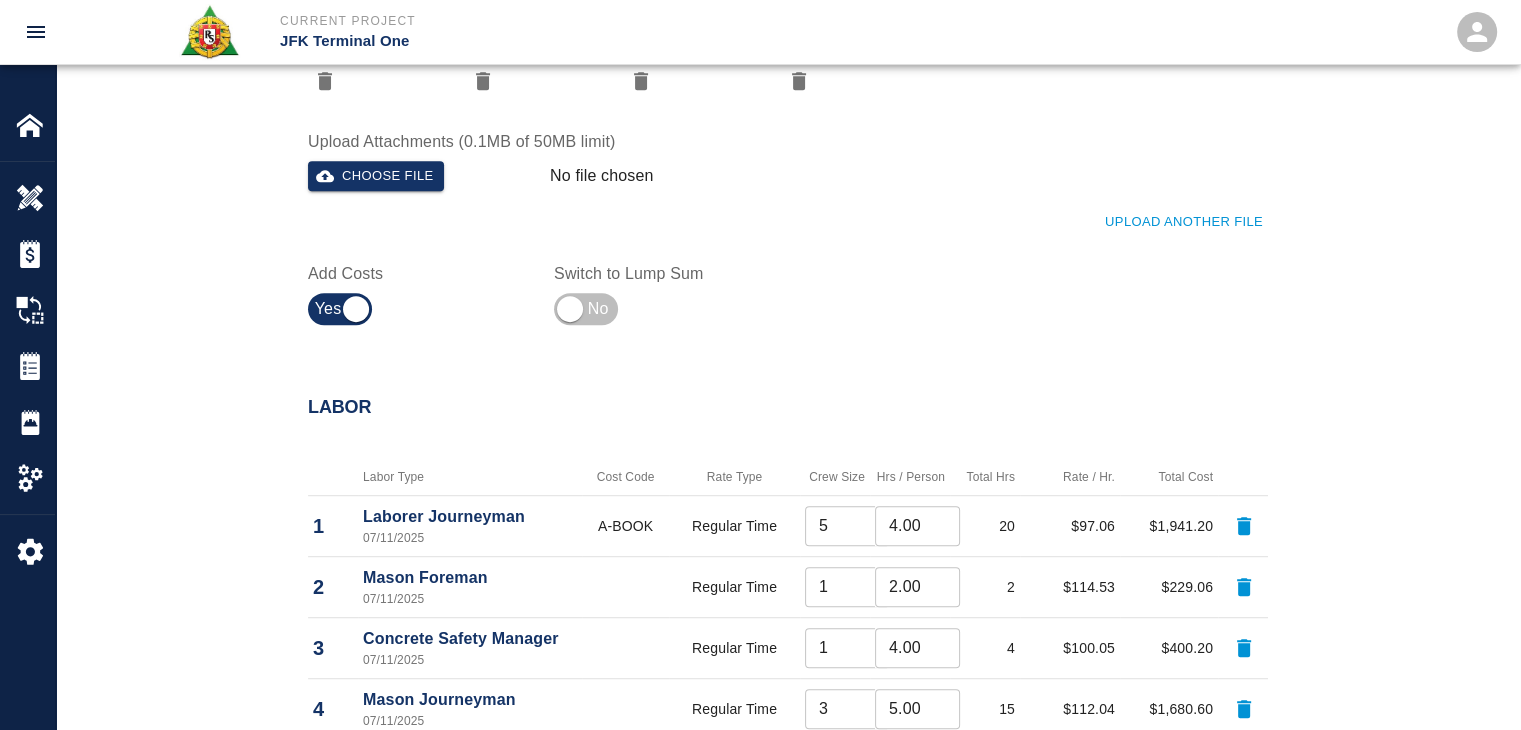 scroll, scrollTop: 1236, scrollLeft: 0, axis: vertical 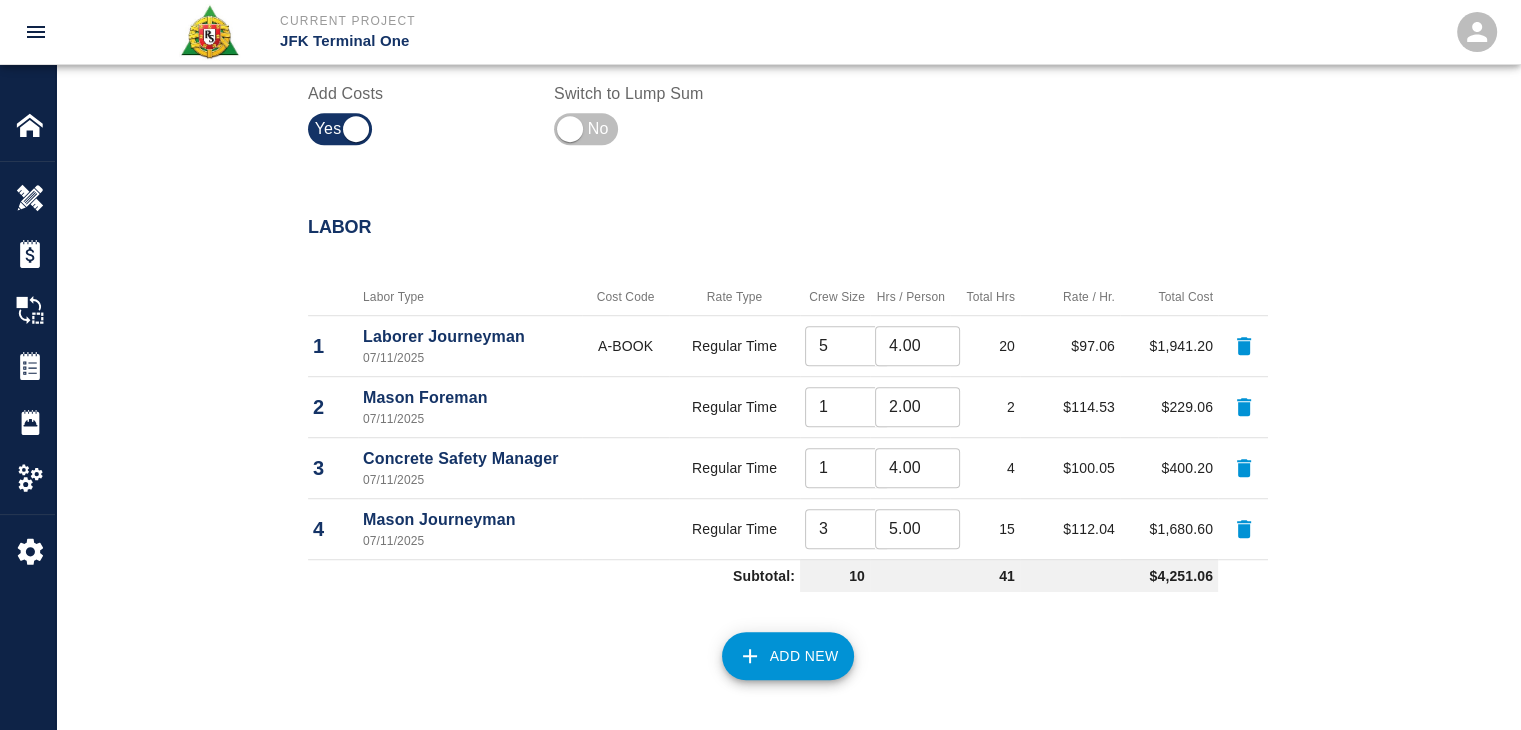 click on "Labor" at bounding box center [788, 228] 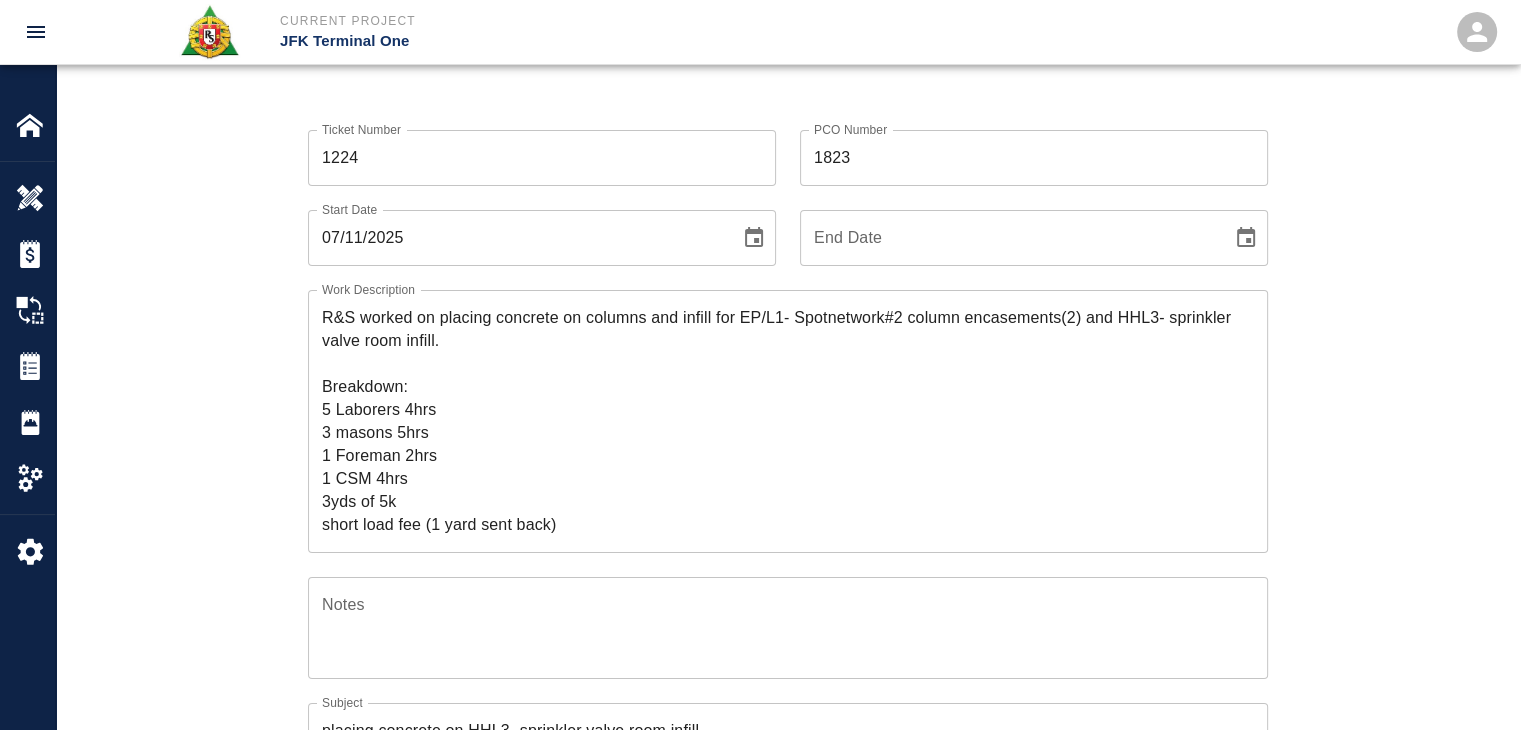scroll, scrollTop: 0, scrollLeft: 0, axis: both 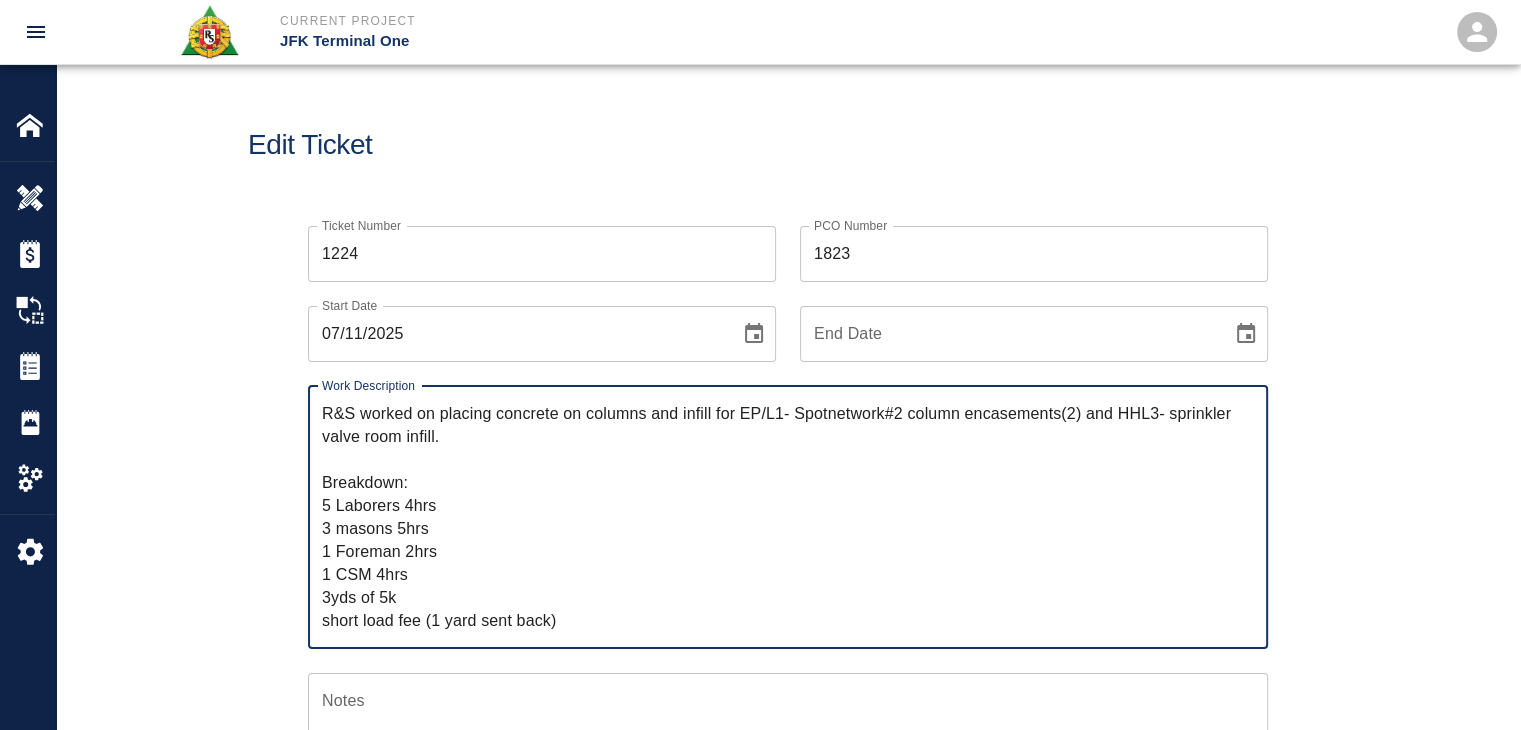click on "R&S worked on placing concrete on columns and infill for EP/L1- Spotnetwork#2 column encasements(2) and HHL3- sprinkler valve room infill.
Breakdown:
5 Laborers 4hrs
3 masons 5hrs
1 Foreman 2hrs
1 CSM 4hrs
3yds of 5k
short load fee (1 yard sent back)" at bounding box center [788, 517] 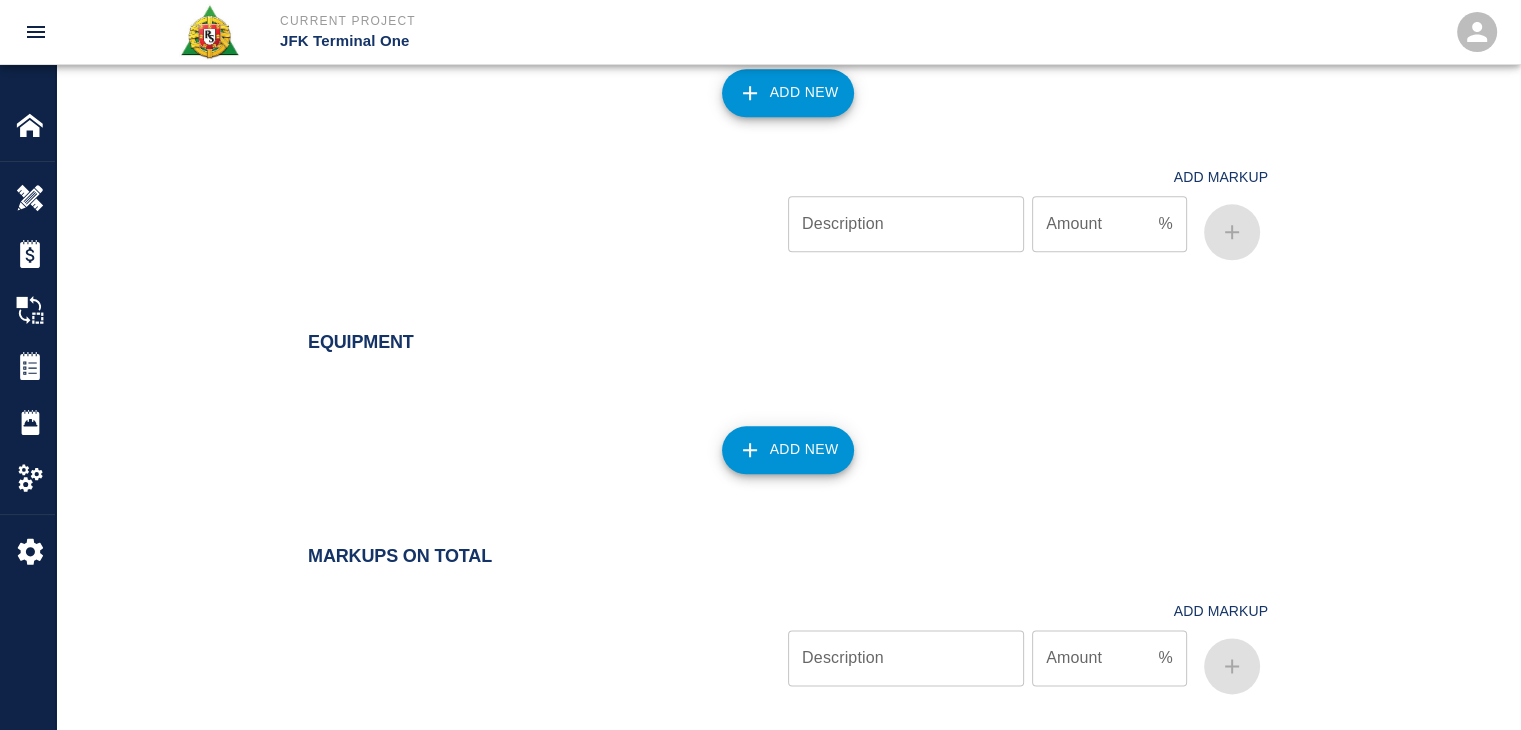 scroll, scrollTop: 2517, scrollLeft: 0, axis: vertical 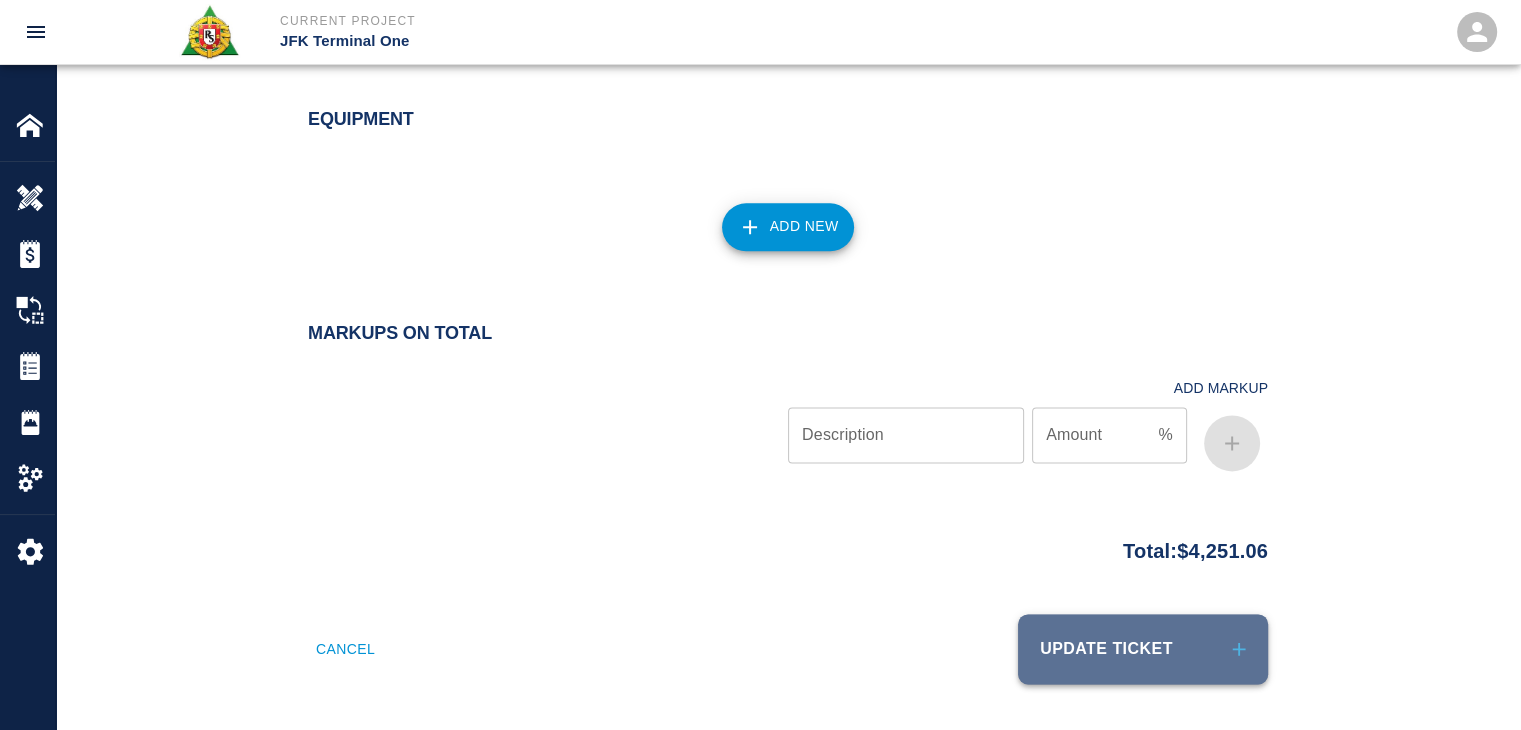 click on "Update Ticket" at bounding box center [1143, 649] 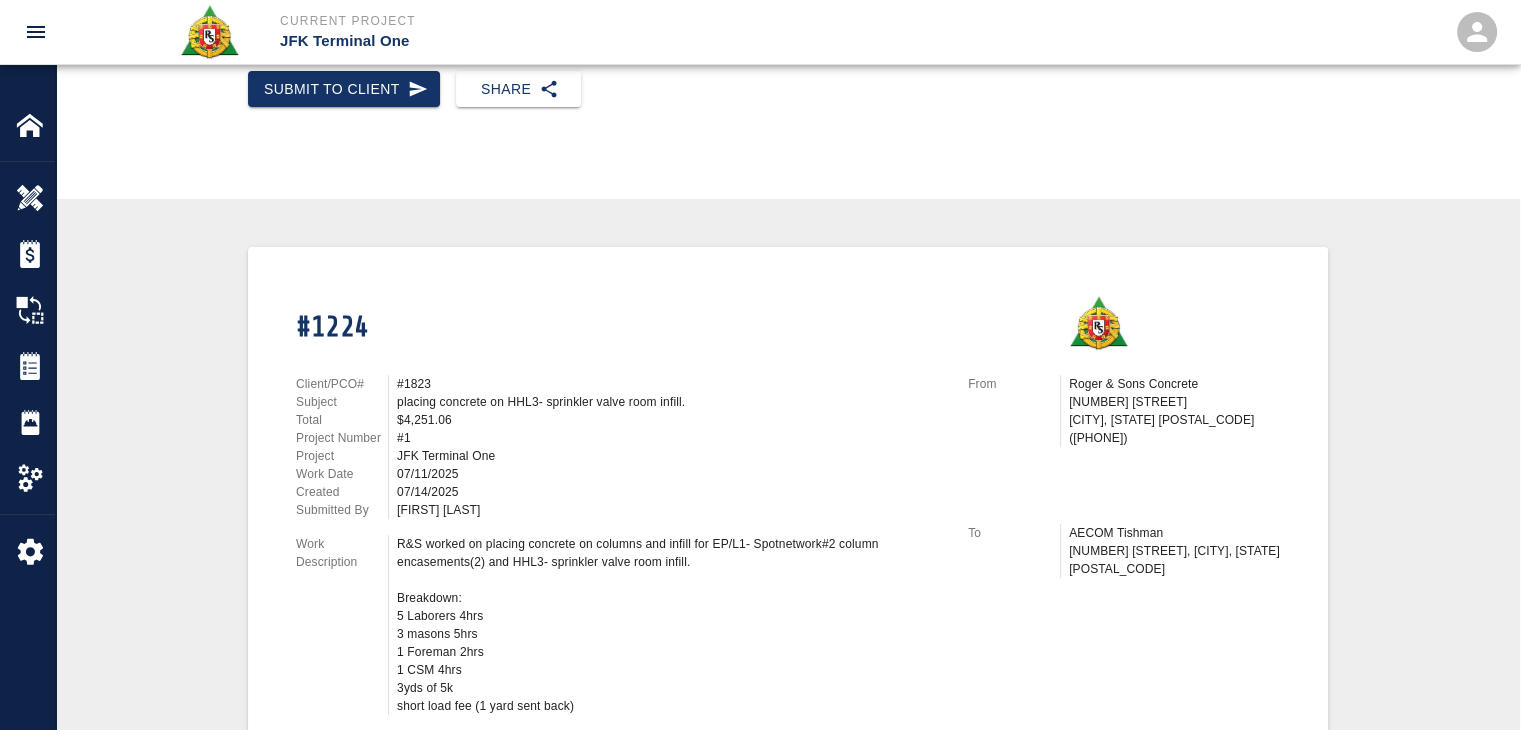 scroll, scrollTop: 0, scrollLeft: 0, axis: both 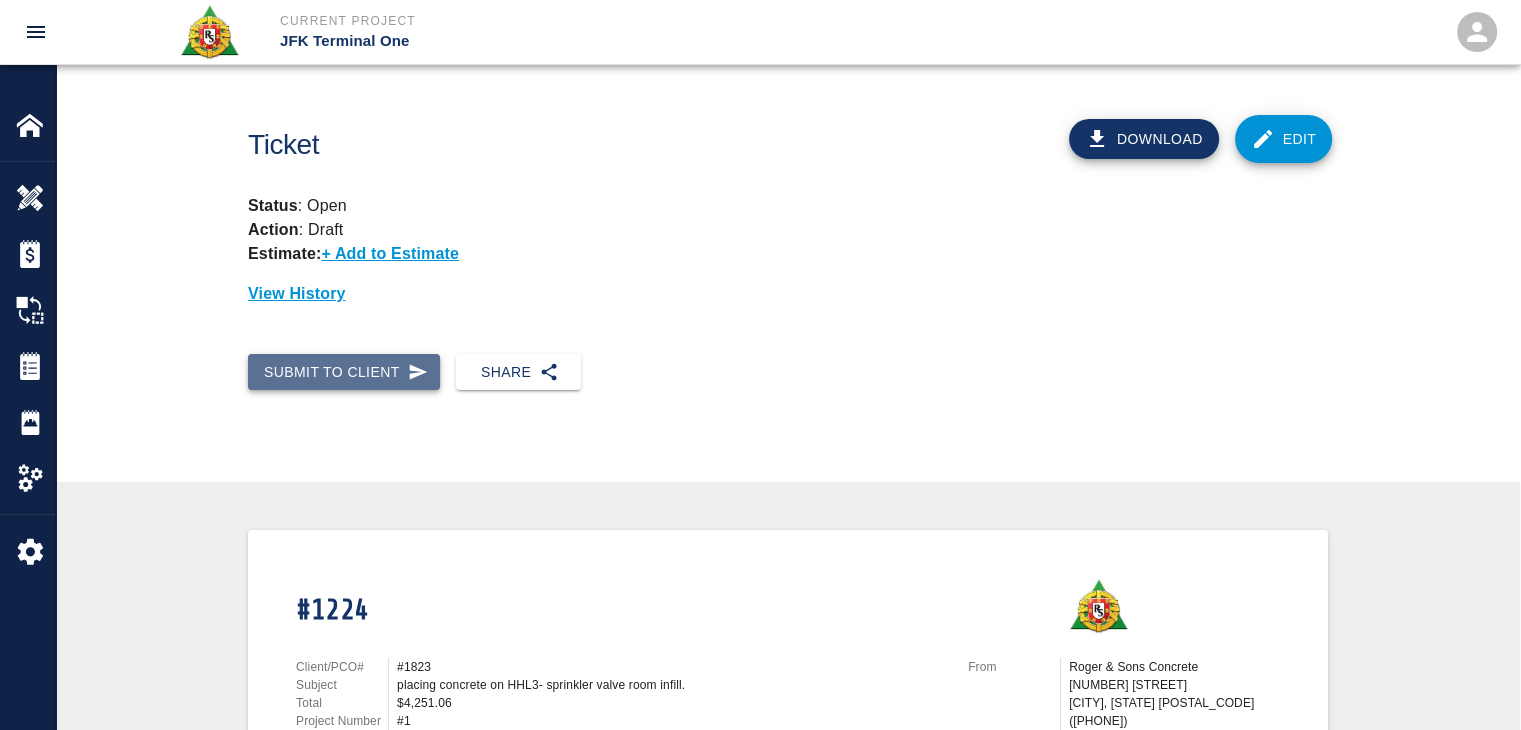 click on "Submit to Client" at bounding box center (344, 372) 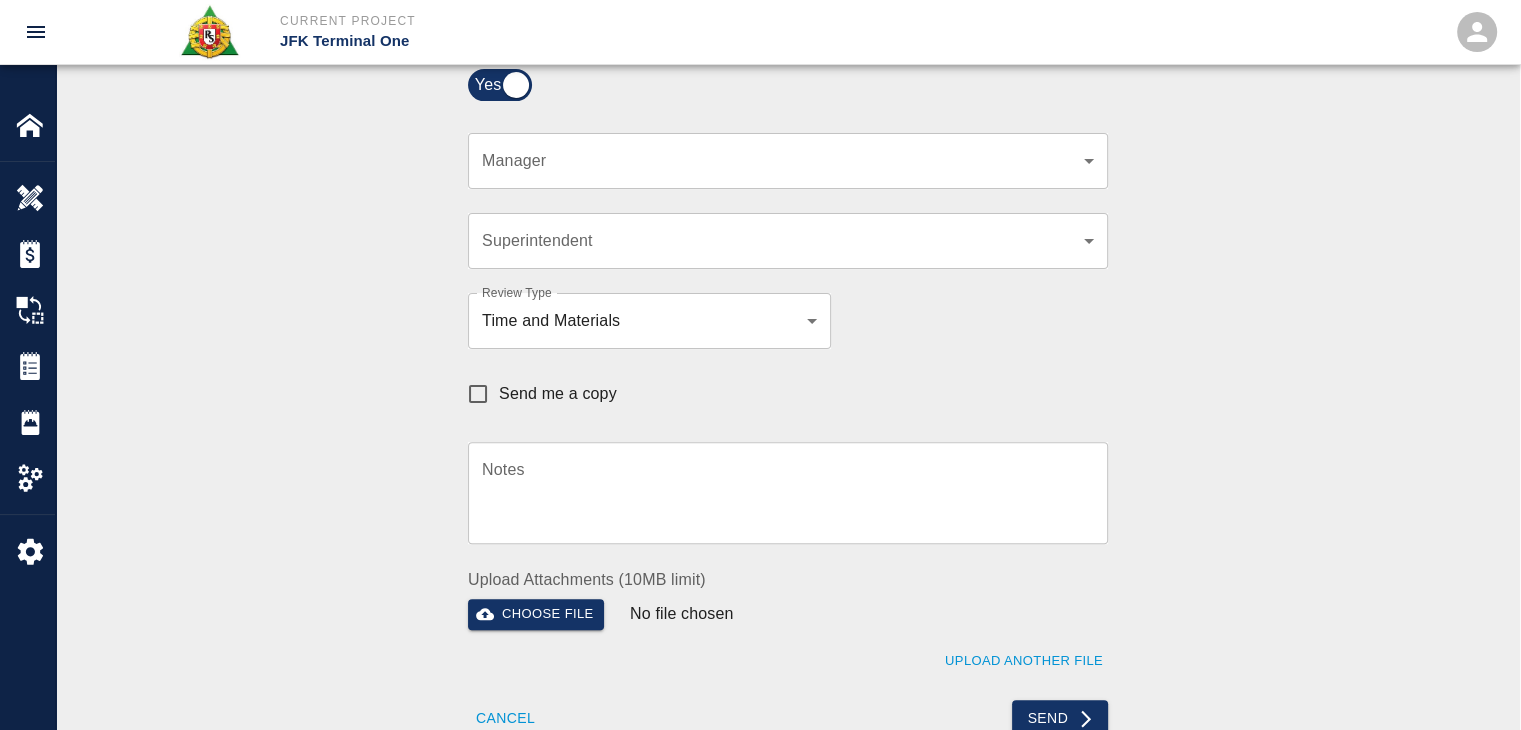 scroll, scrollTop: 536, scrollLeft: 0, axis: vertical 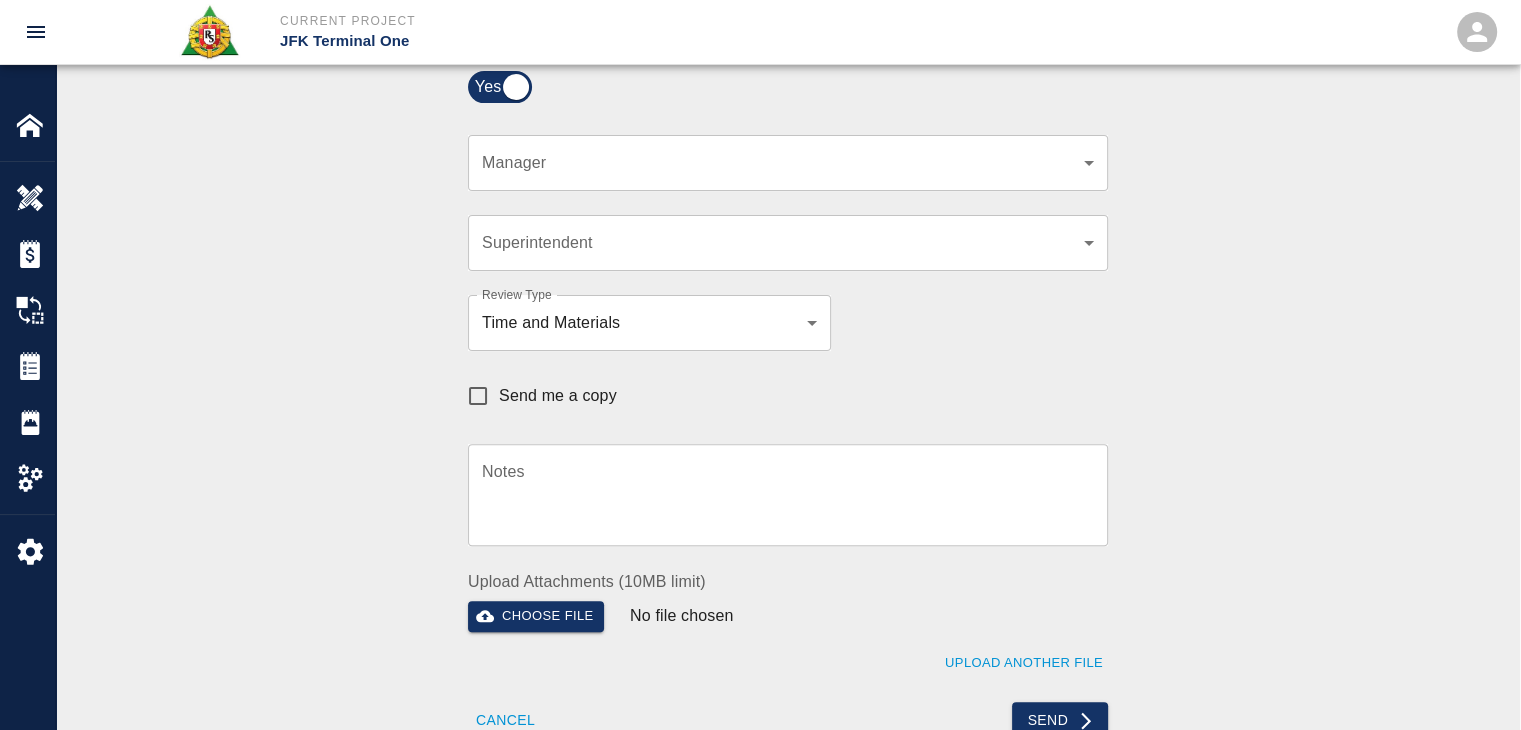 click on "Current Project JFK Terminal One Home JFK Terminal One Overview Estimates Change Orders Tickets Daily Reports Project Settings Settings Powered By Terms of Service  |  Privacy Policy Ticket Download Edit Status :   Open Action :   Draft Estimate:  + Add to Estimate View History Submit to Client Share Recipients Internal Team ​ Internal Team Notes x Notes Cancel Send Recipients Send to TracFlo User Manager ​ Manager Superintendent ​ Superintendent Review Type Time and Materials tm Review Type Send me a copy Notes x Notes Upload Attachments (10MB limit) Choose file No file chosen Upload Another File Cancel Send Request Time and Material Revision Notes   * x Notes   * Upload Attachments (10MB limit) Choose file No file chosen Upload Another File Cancel Send Time and Materials Reject Notes   * x Notes   * Upload Attachments (10MB limit) Choose file No file chosen Upload Another File Cancel Send Signature acknowledges time and material used, but does not change contractual obligations of either party x" at bounding box center [760, -171] 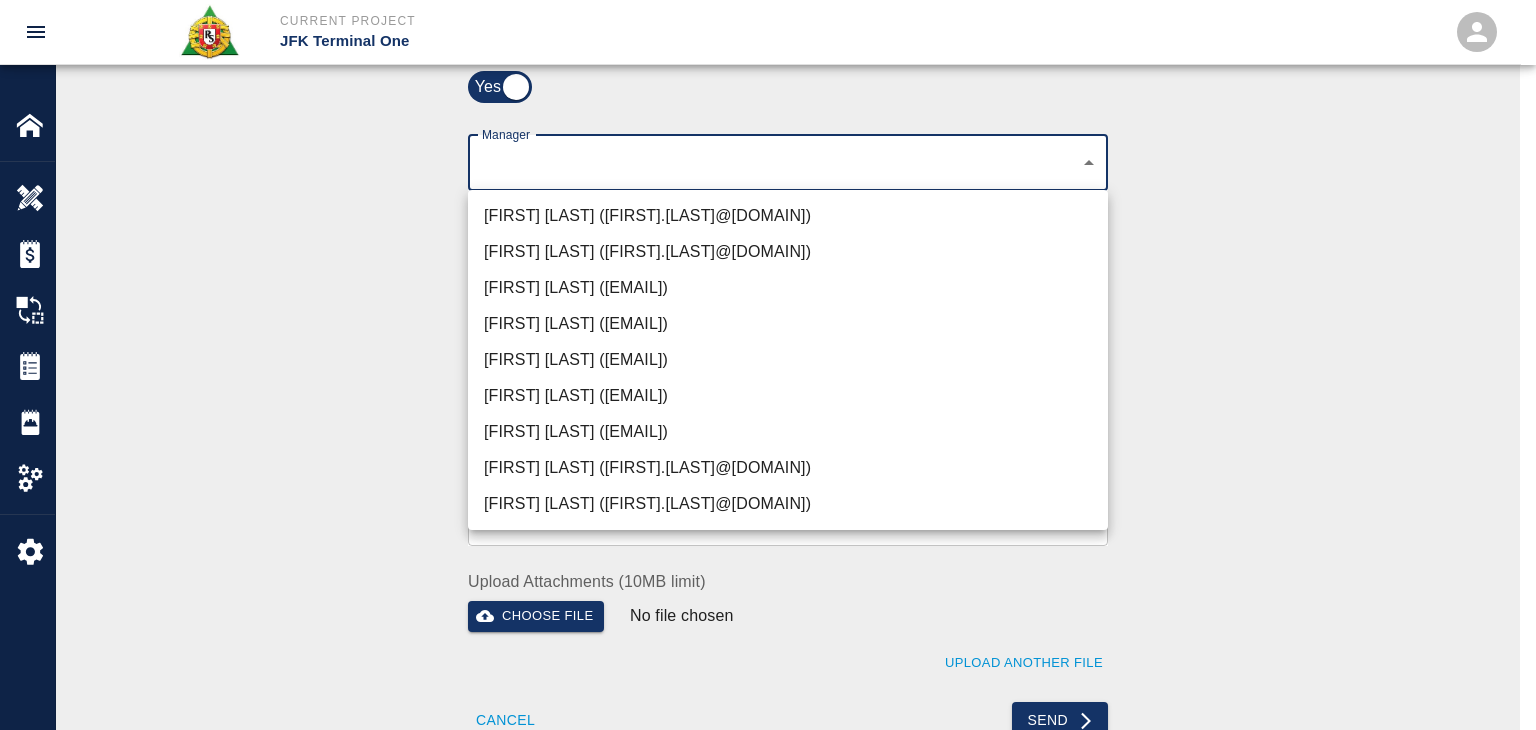 click on "Peter Hardecker (peter.hardecker@aecom.com)" at bounding box center [788, 216] 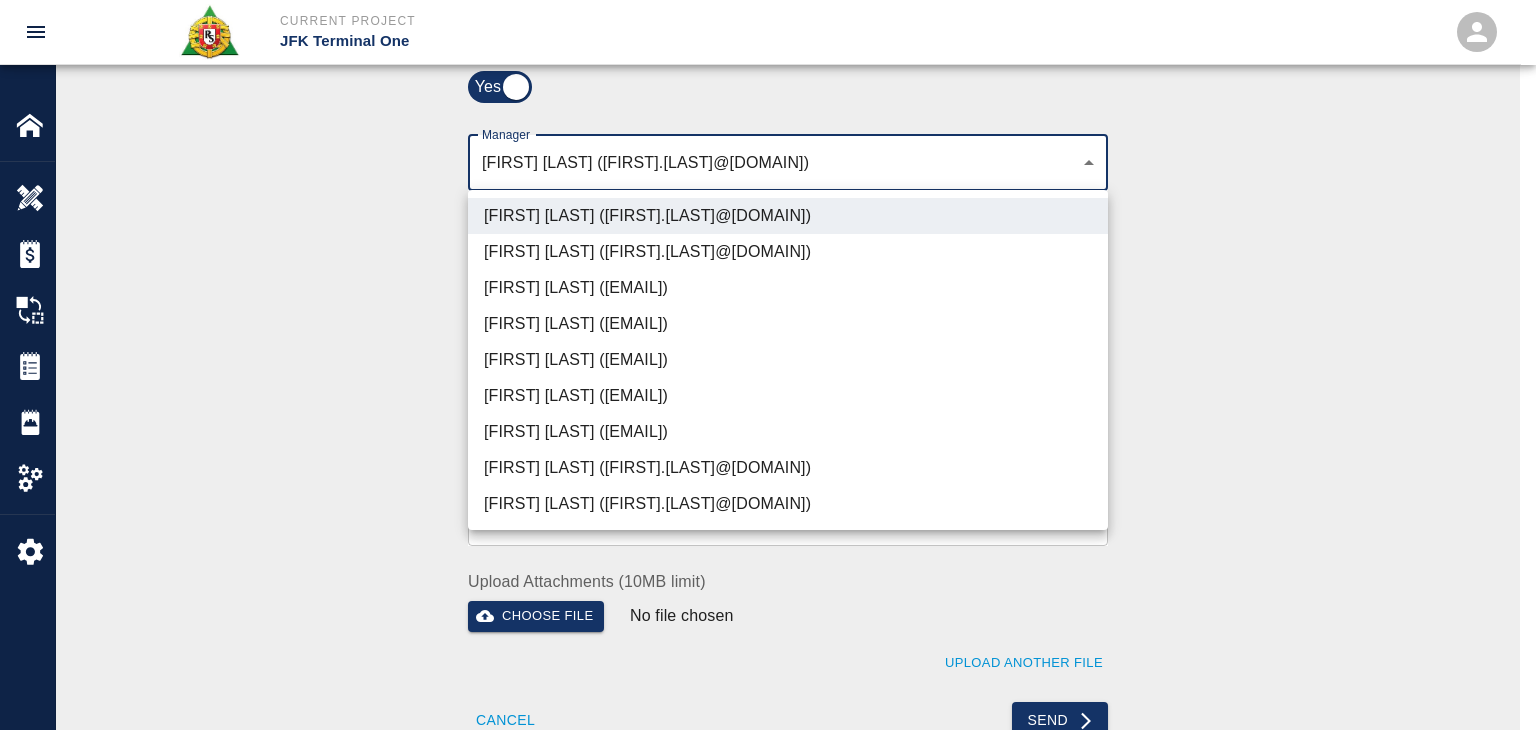 click on "Parin Kanani (parin.kanani@aecom.com)" at bounding box center [788, 288] 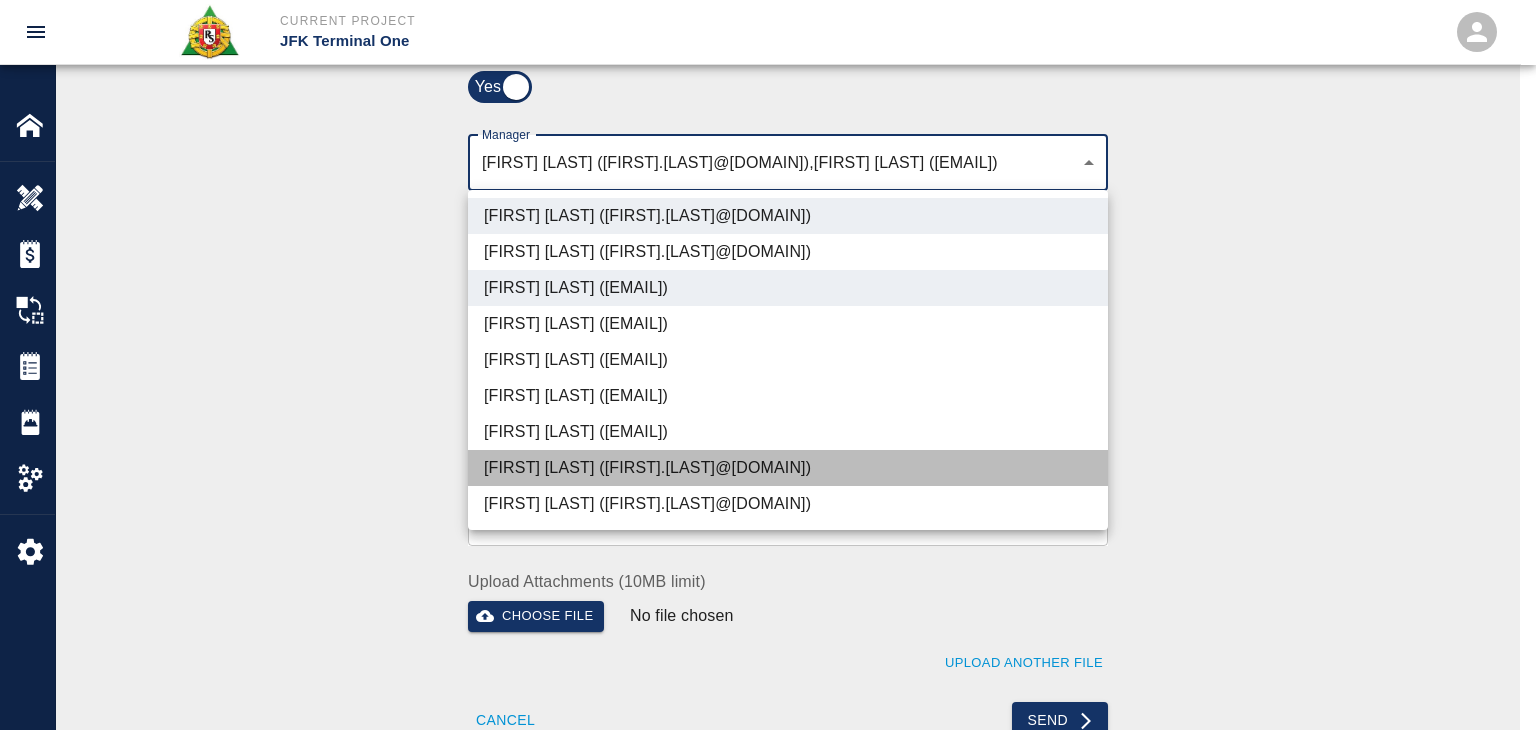 click on "Dylan  Sims (dylan.sims@aecom.com)" at bounding box center (788, 468) 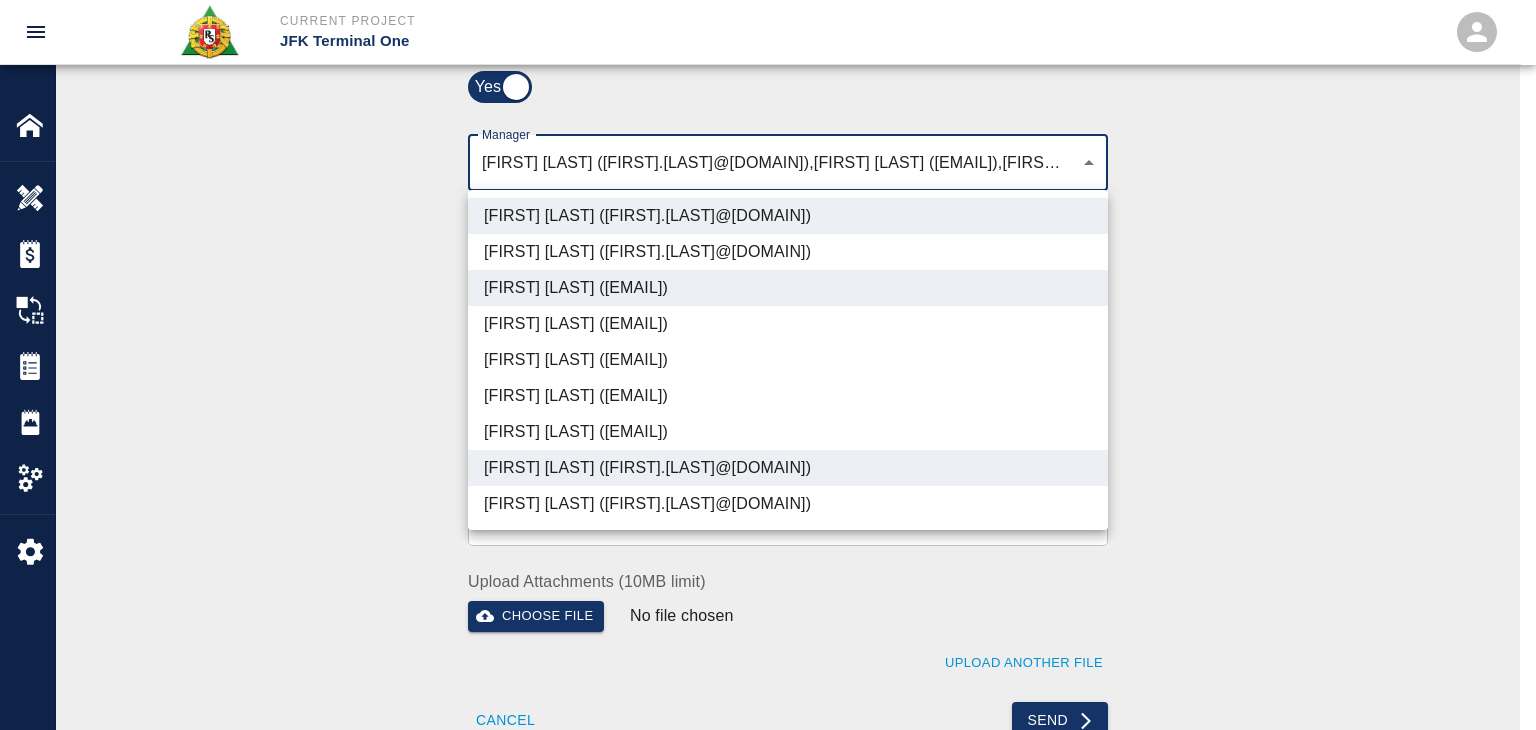 click on "Patrick Testino (patrick.testino@aecom.com)" at bounding box center [788, 432] 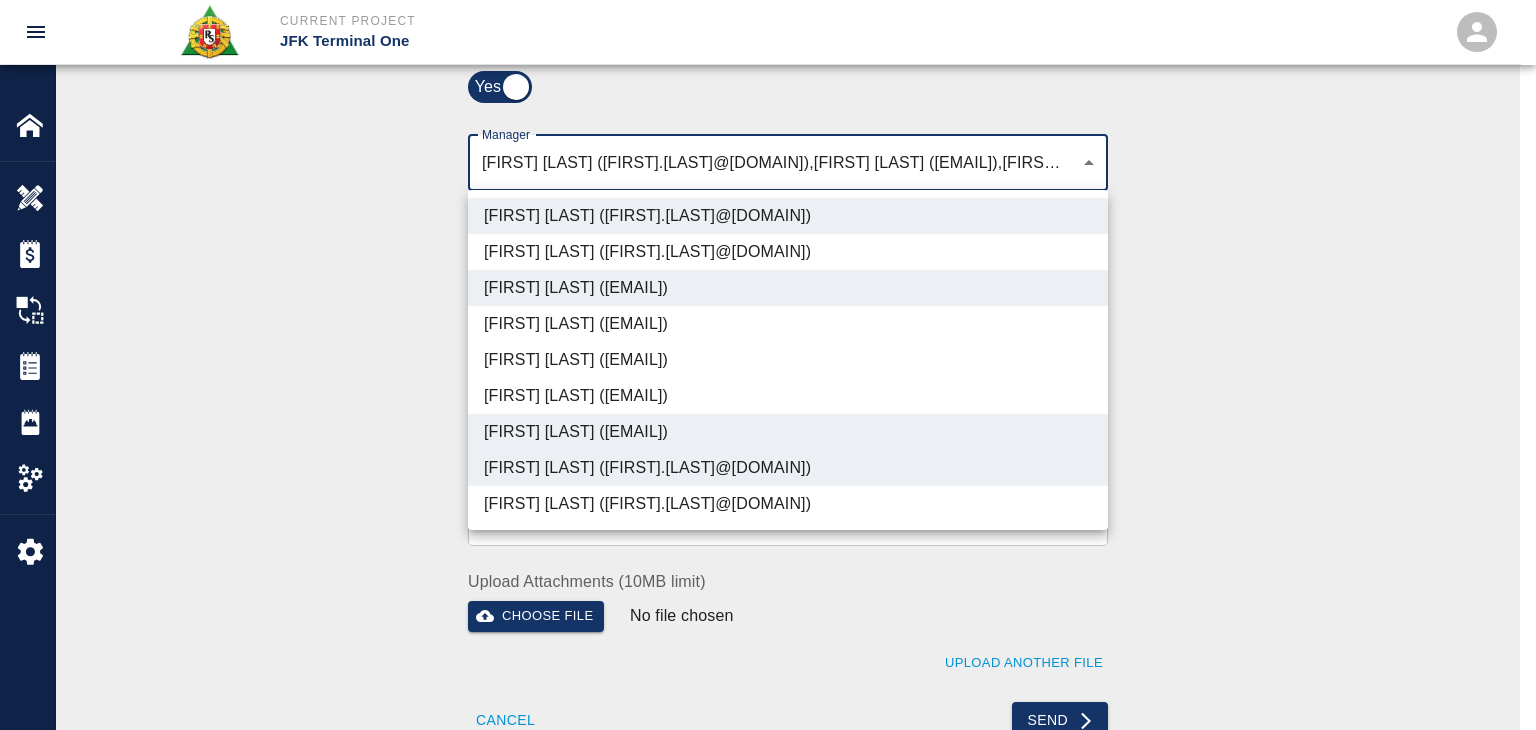 click on "Shane  Lamay (shane.lamay@aecom.com)" at bounding box center (788, 504) 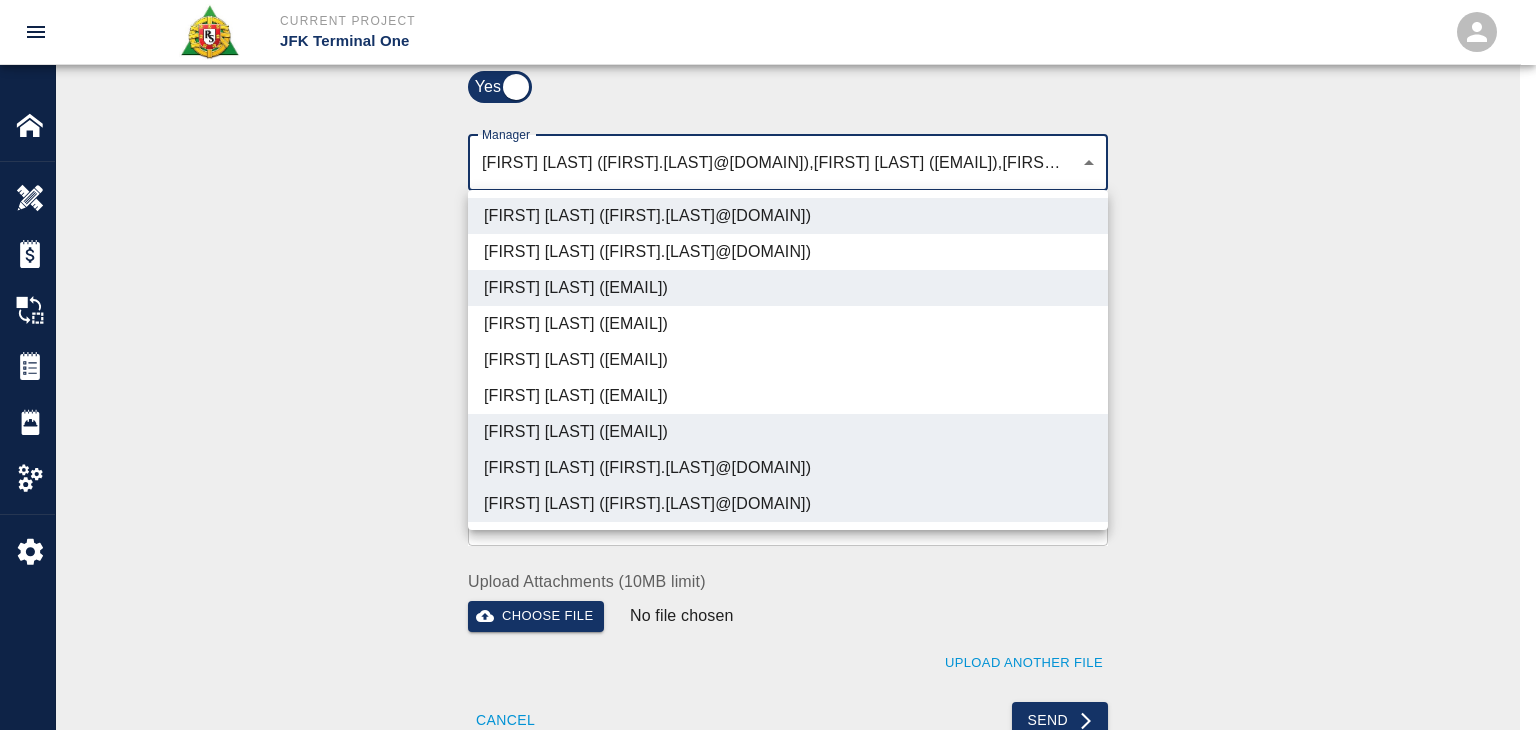 click on "Peter Hardecker (peter.hardecker@aecom.com)" at bounding box center [788, 216] 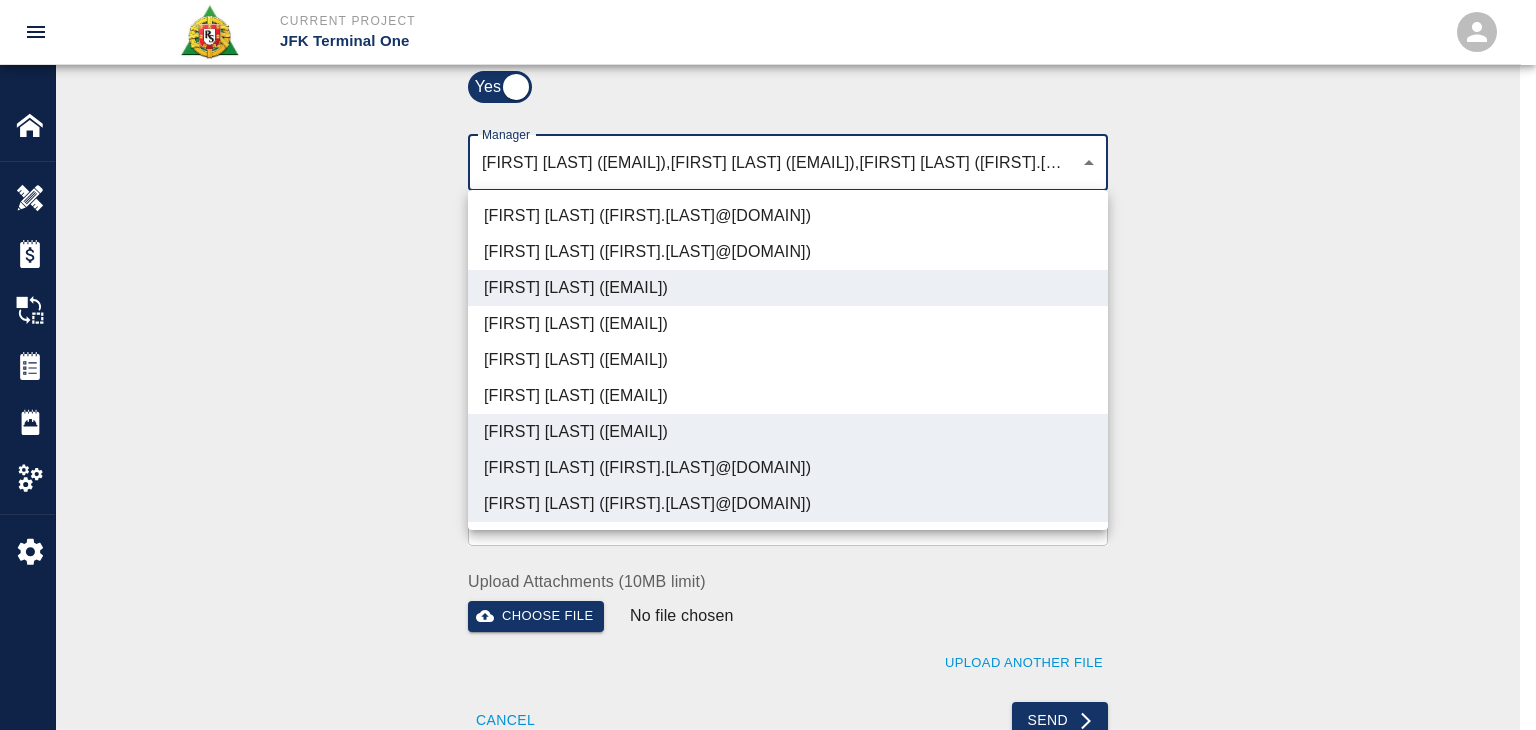 click on "Parin Kanani (parin.kanani@aecom.com)" at bounding box center (788, 288) 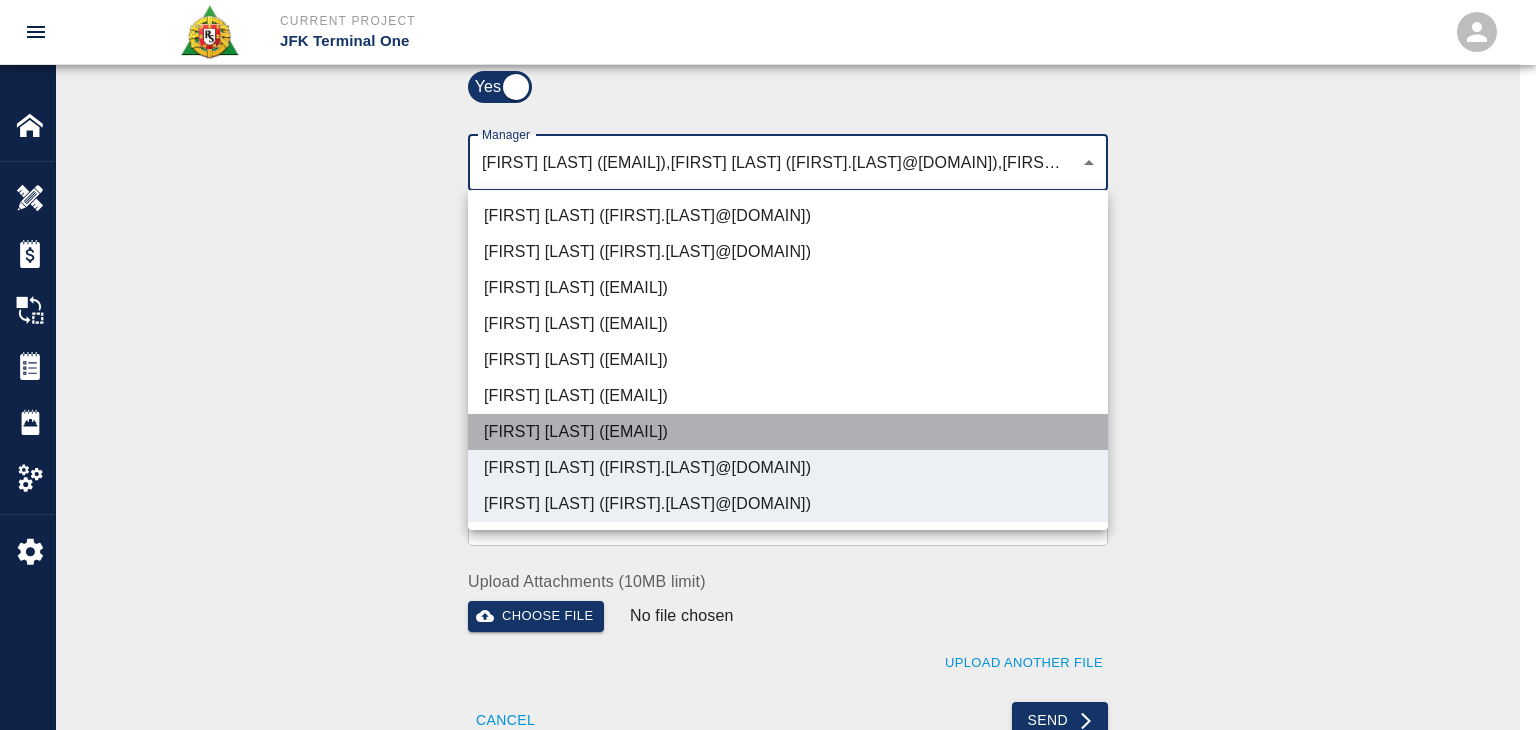 click on "Patrick Testino (patrick.testino@aecom.com)" at bounding box center [788, 432] 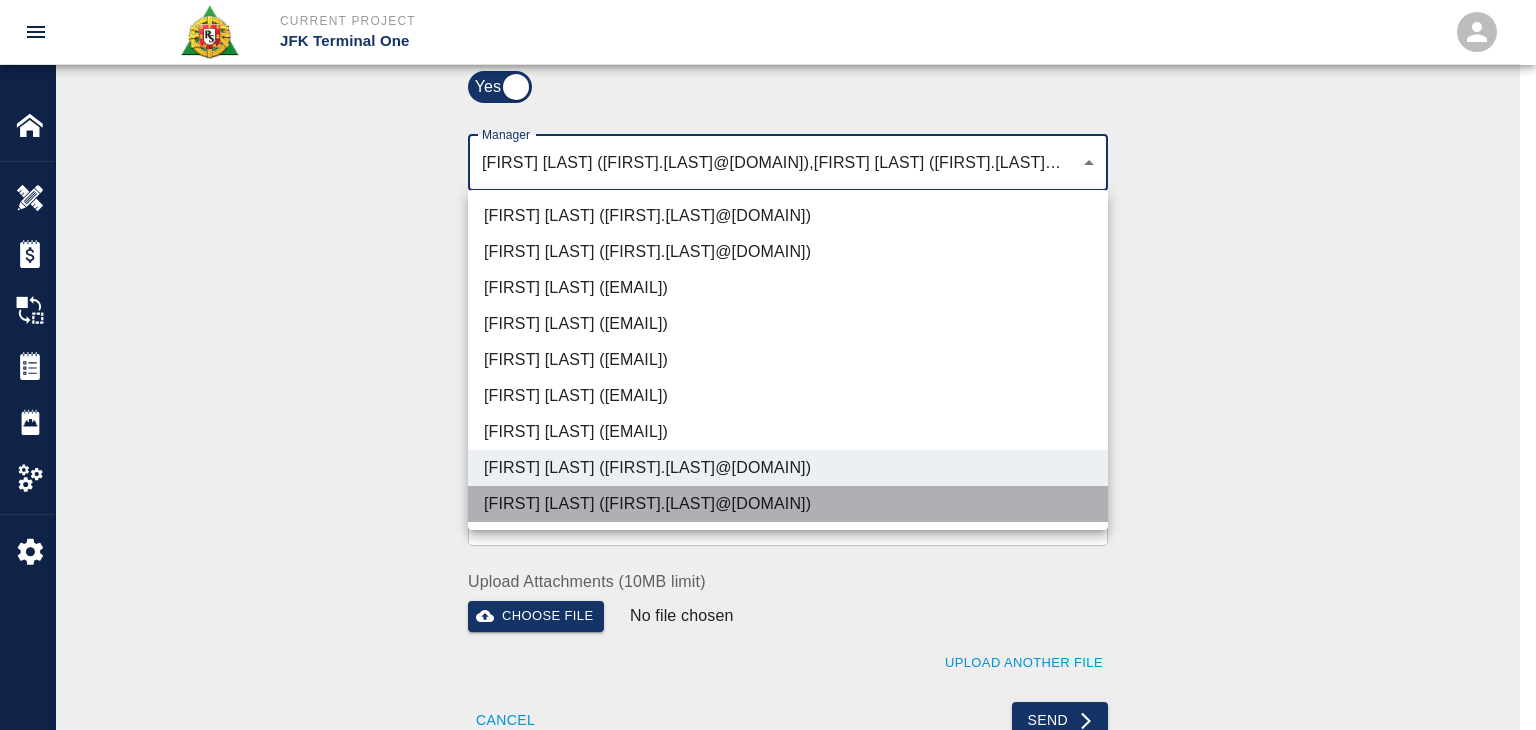 click on "Shane  Lamay (shane.lamay@aecom.com)" at bounding box center (788, 504) 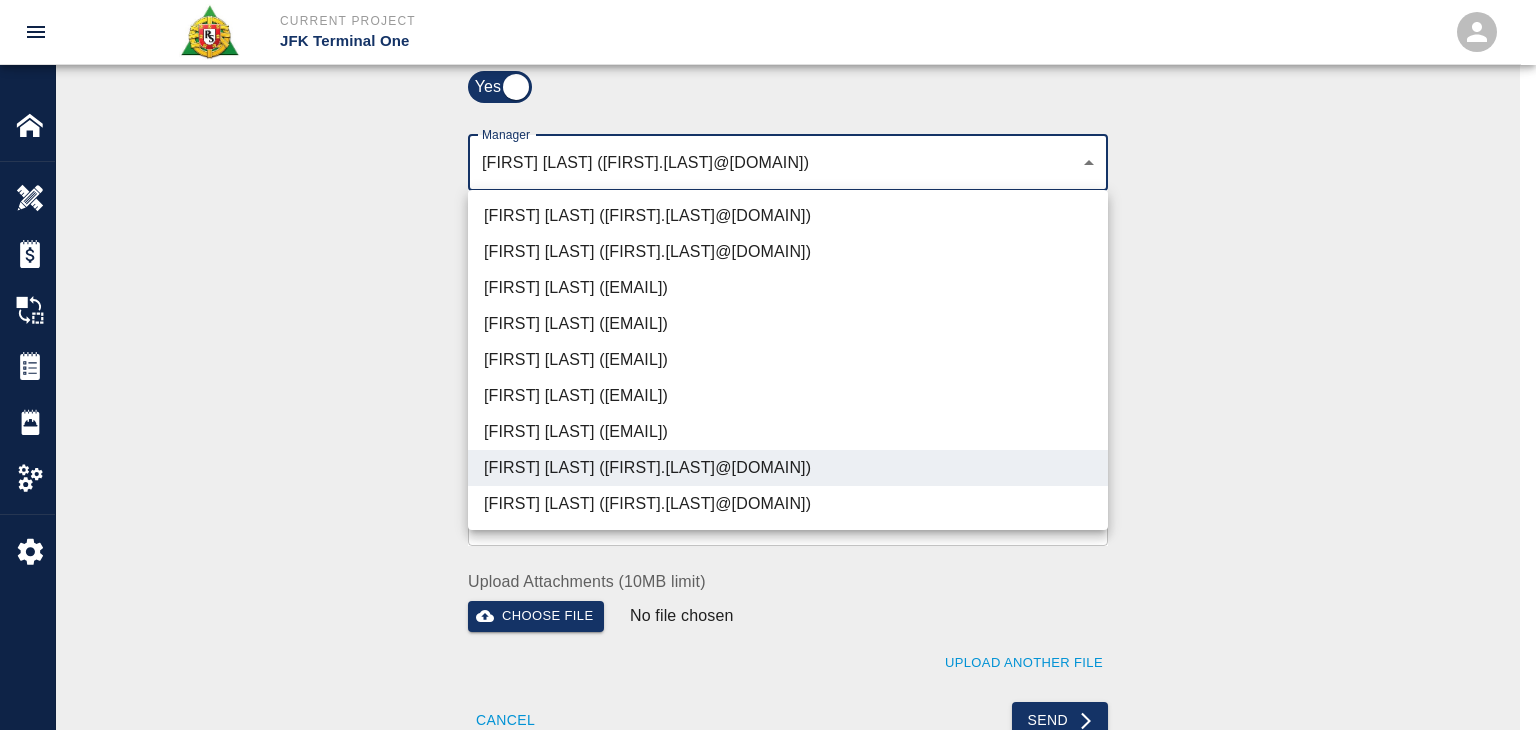 click at bounding box center [768, 365] 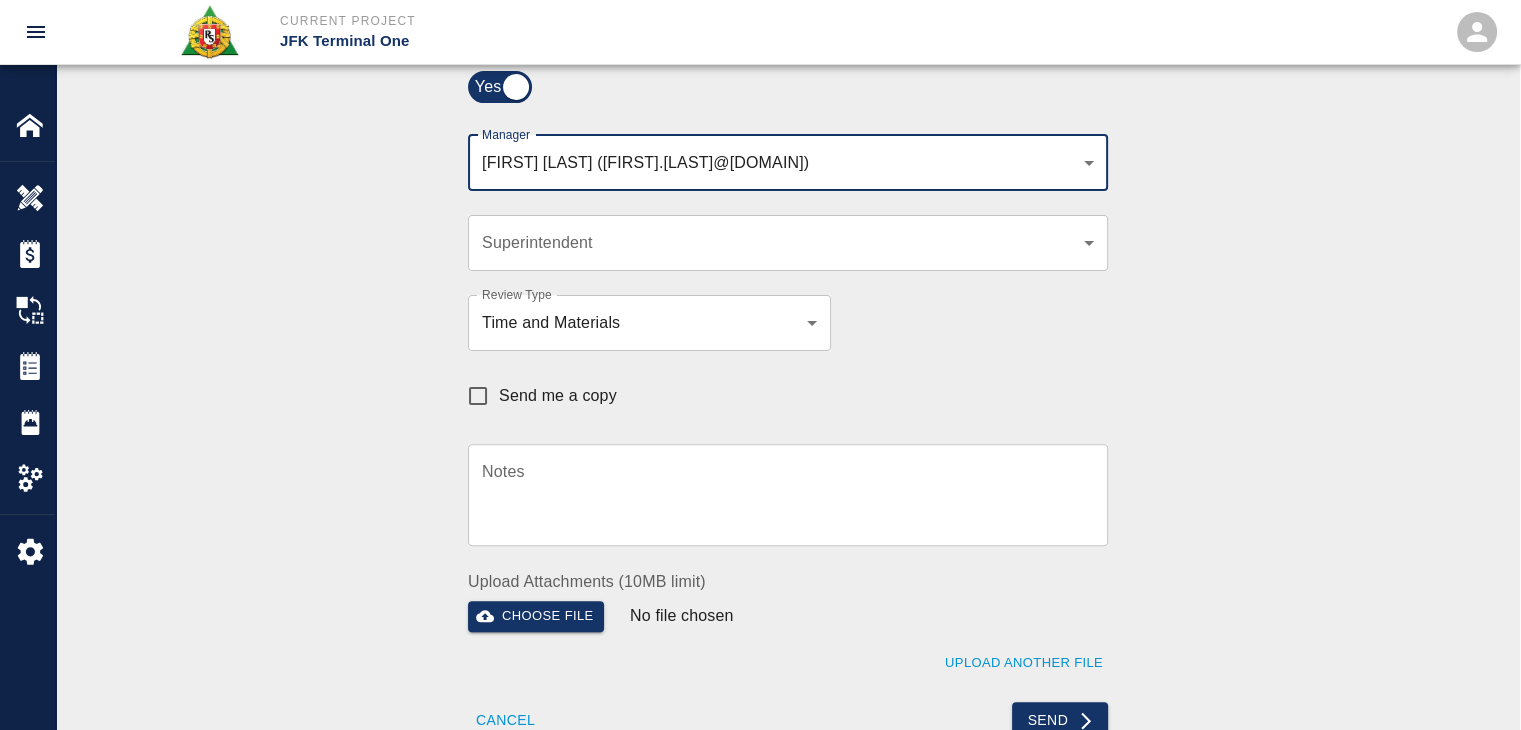 click on "Send me a copy" at bounding box center [537, 396] 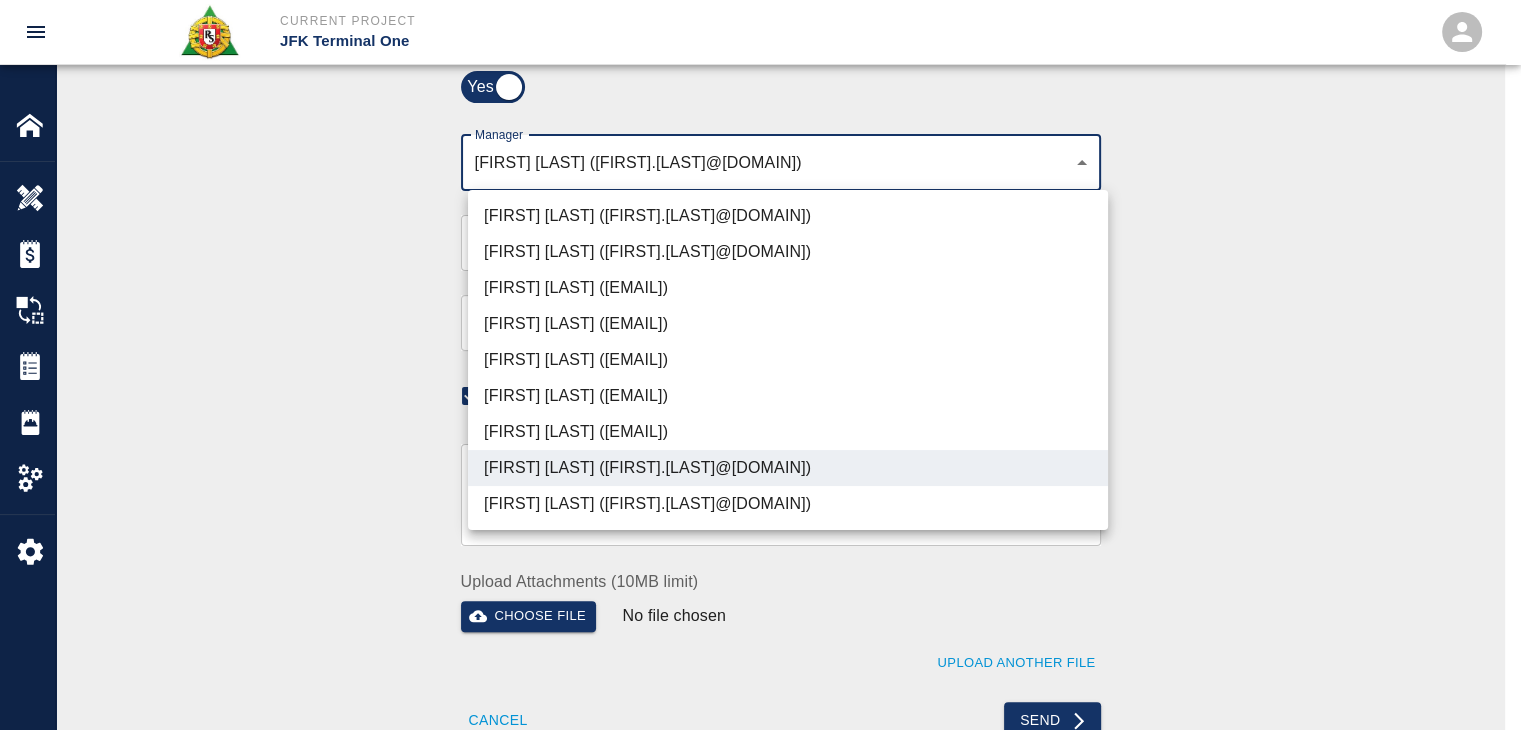 click on "Current Project JFK Terminal One Home JFK Terminal One Overview Estimates Change Orders Tickets Daily Reports Project Settings Settings Powered By Terms of Service  |  Privacy Policy Ticket Download Edit Status :   Open Action :   Draft Estimate:  + Add to Estimate View History Submit to Client Share Recipients Internal Team ​ Internal Team Notes x Notes Cancel Send Recipients Send to TracFlo User Manager Dylan  Sims (dylan.sims@aecom.com) b38a77e7-14a9-4fe5-854d-de5ae580779f Manager Superintendent ​ Superintendent Review Type Time and Materials tm Review Type Send me a copy Notes x Notes Upload Attachments (10MB limit) Choose file No file chosen Upload Another File Cancel Send Request Time and Material Revision Notes   * x Notes   * Upload Attachments (10MB limit) Choose file No file chosen Upload Another File Cancel Send Time and Materials Reject Notes   * x Notes   * Upload Attachments (10MB limit) Choose file No file chosen Upload Another File Cancel Send Approve Ticket Time and Materials Clear" at bounding box center [760, -171] 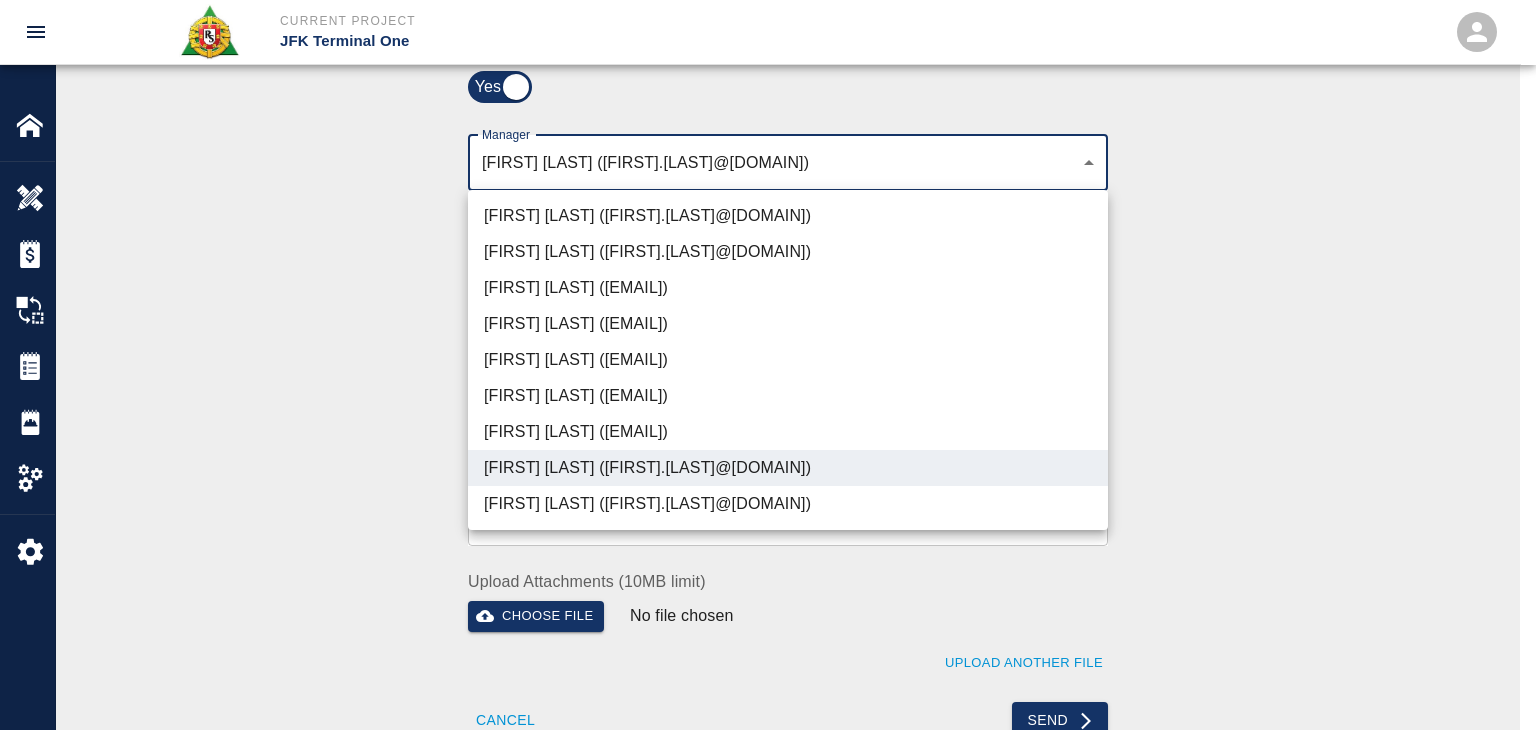 click on "Dylan  Sims (dylan.sims@aecom.com)" at bounding box center [788, 468] 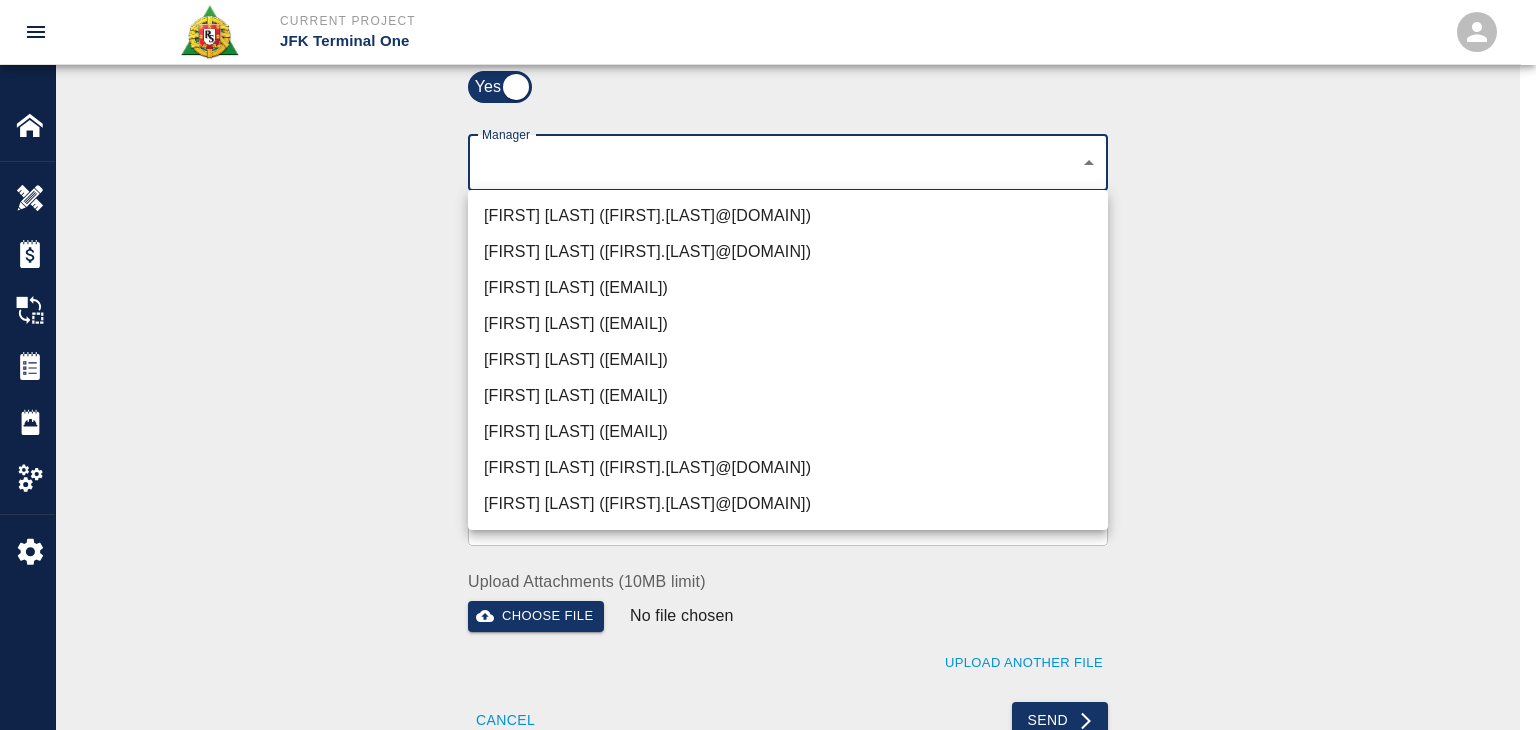 click at bounding box center (768, 365) 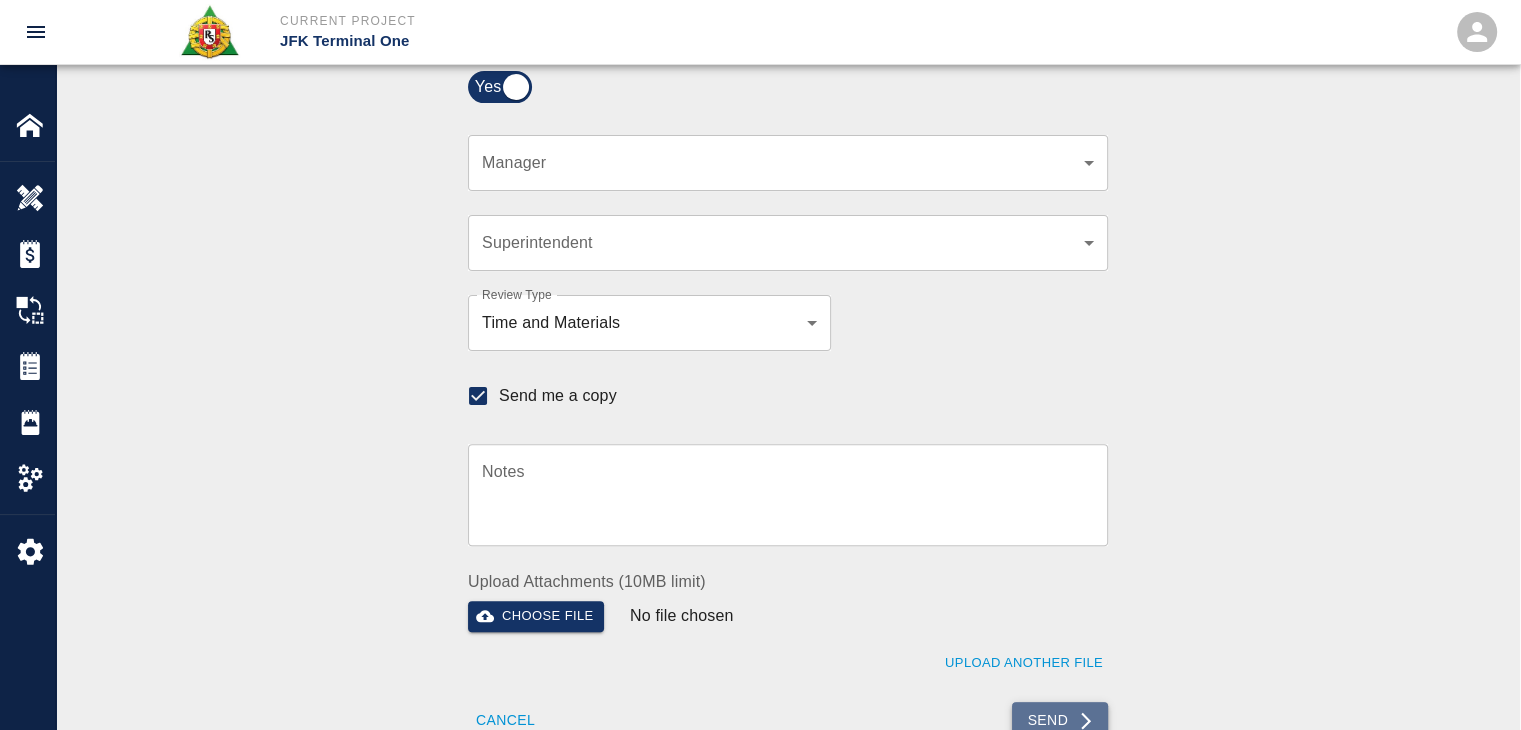 click on "Send" at bounding box center (1060, 720) 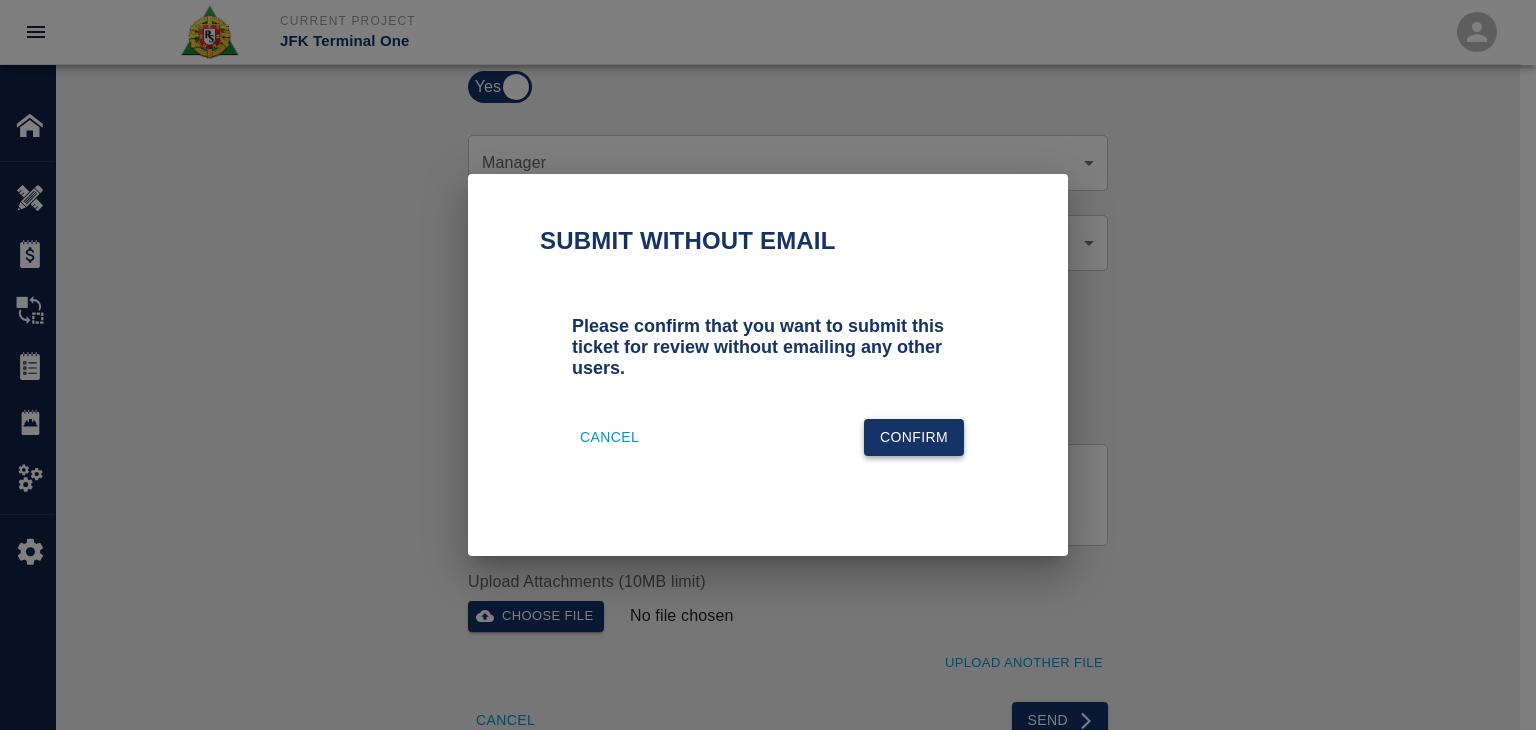 click on "Confirm" at bounding box center (914, 437) 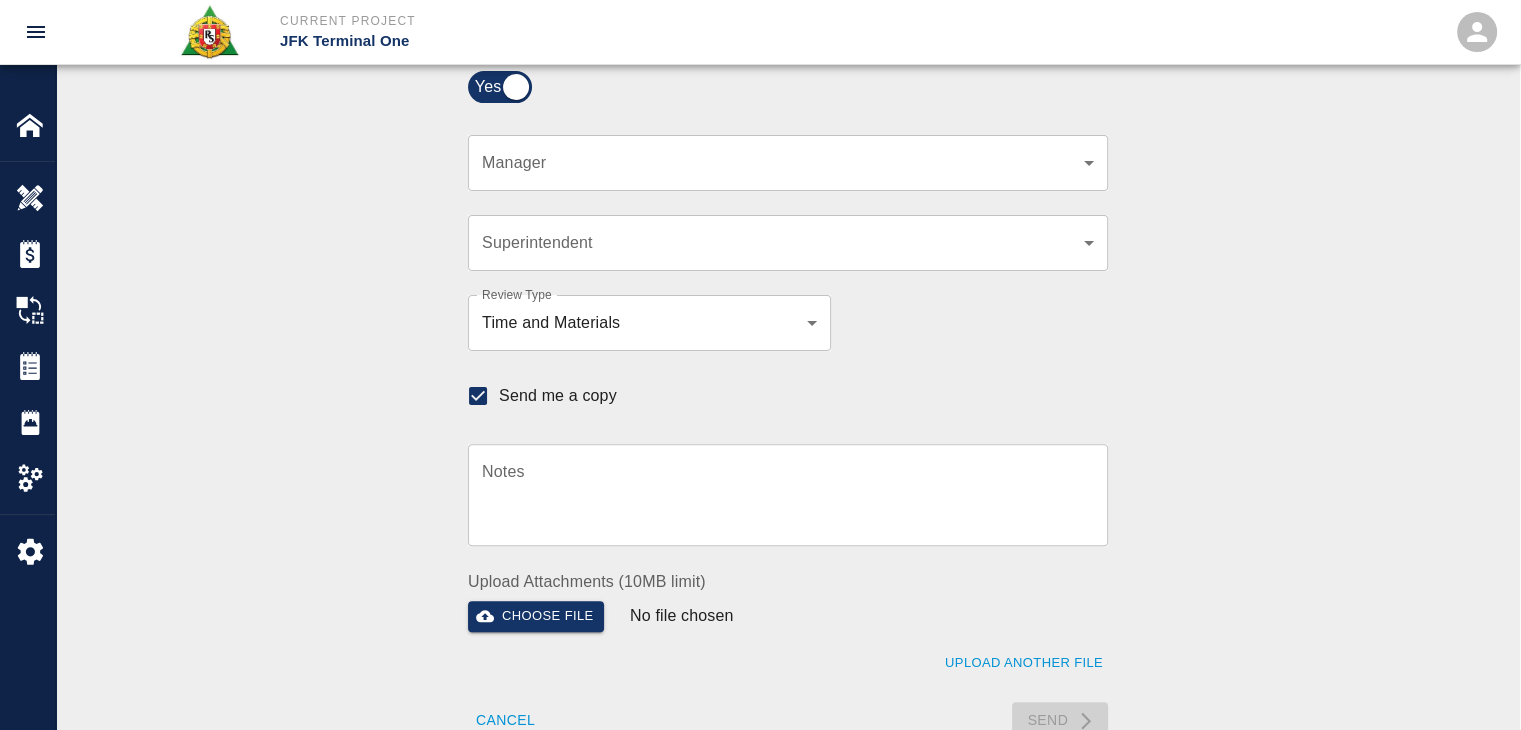 checkbox on "false" 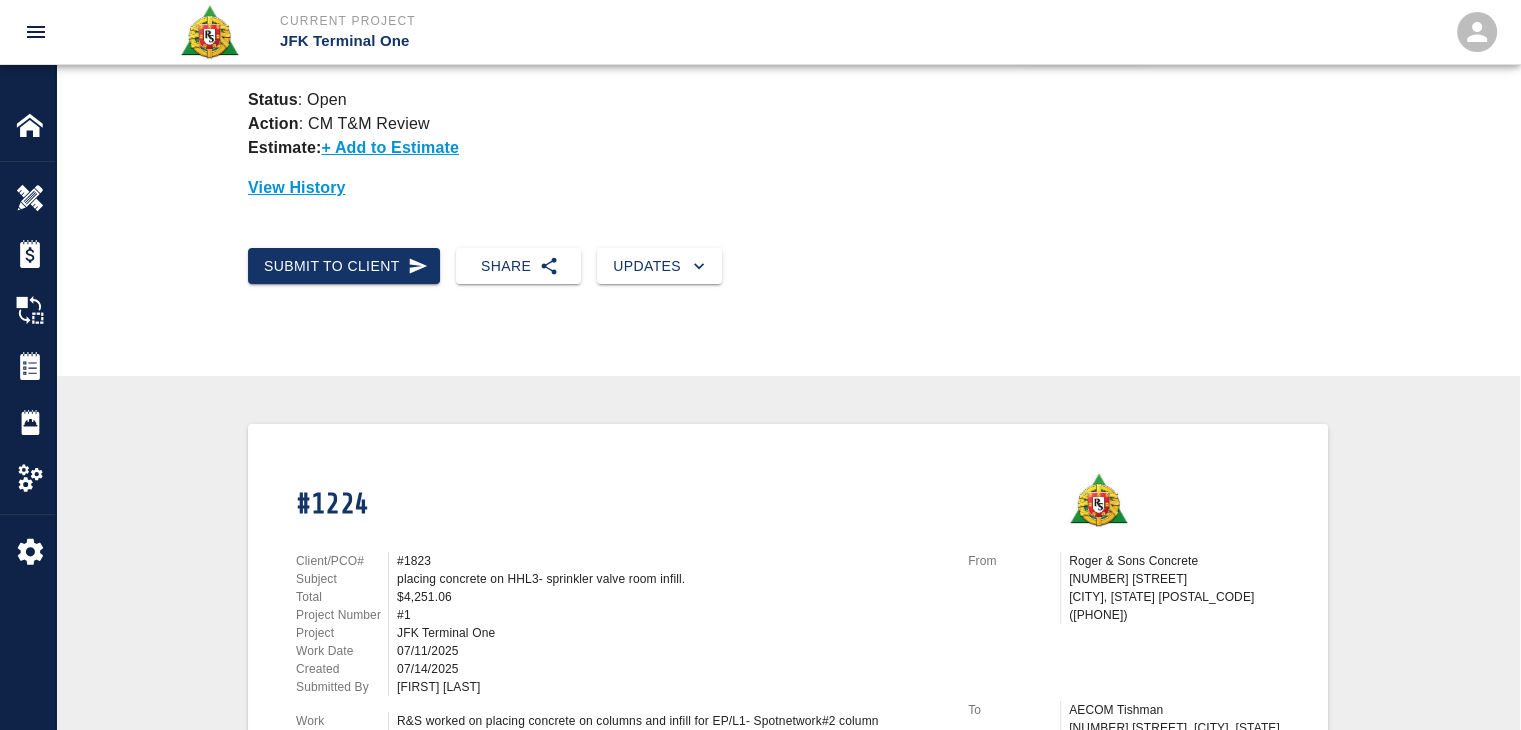 scroll, scrollTop: 0, scrollLeft: 0, axis: both 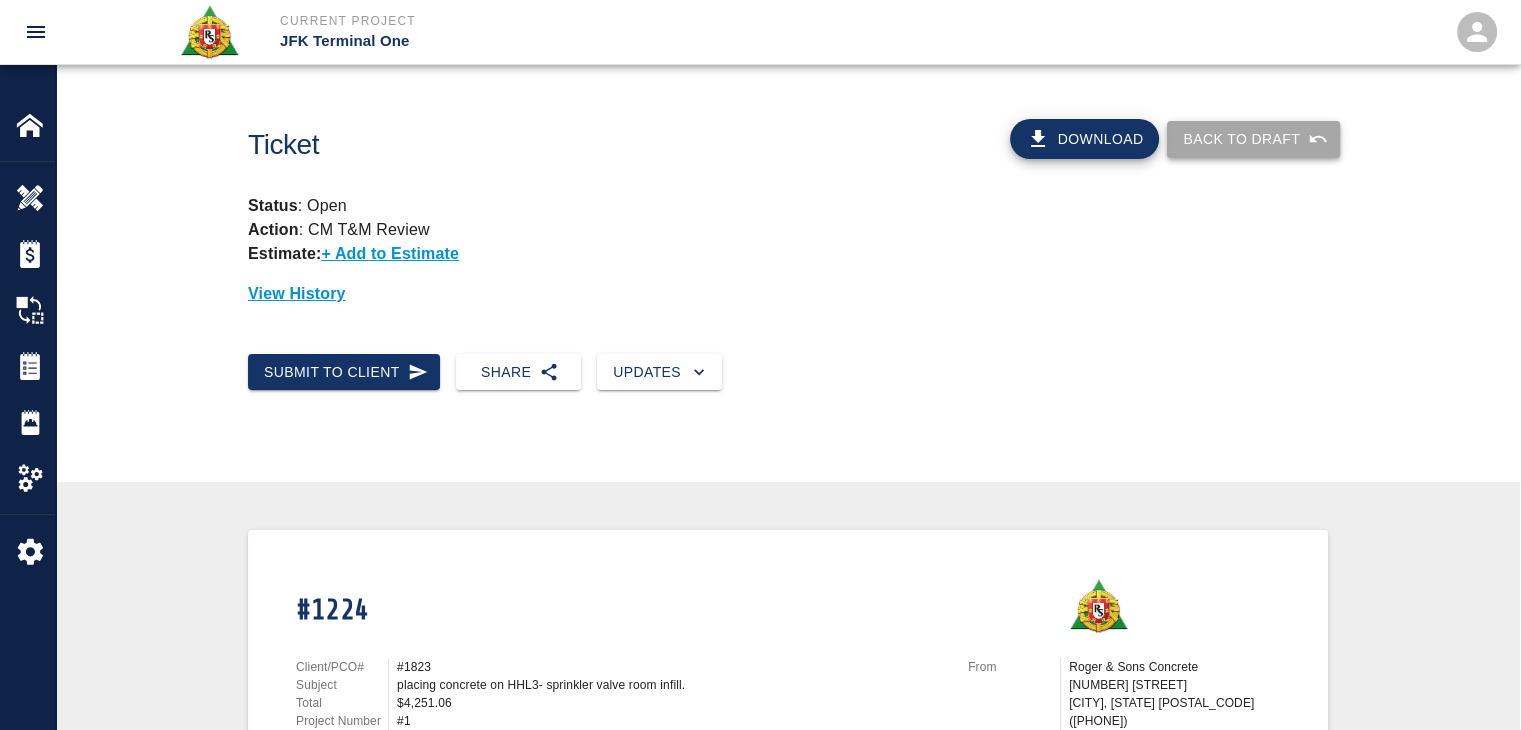 click on "Back to Draft" at bounding box center (1253, 139) 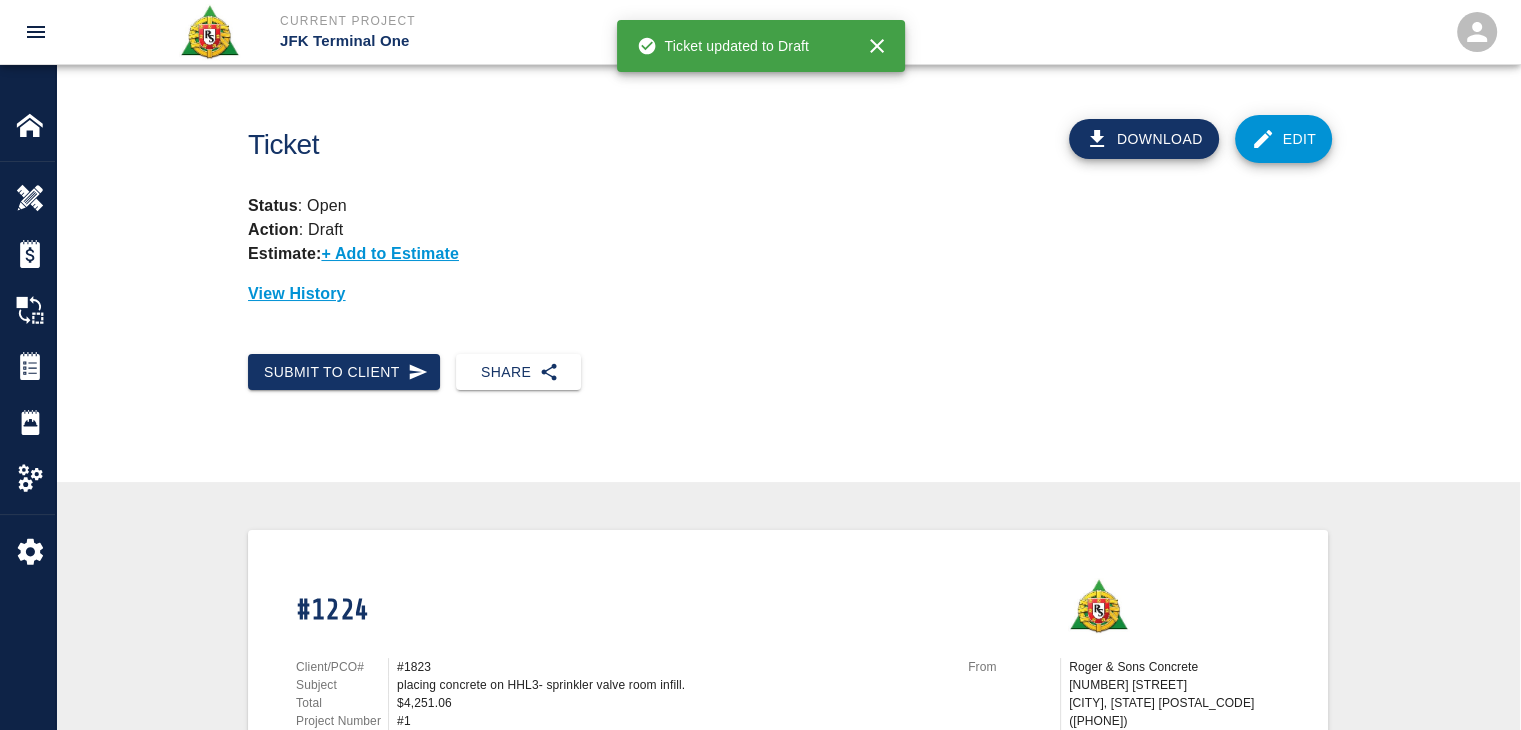 click on "Edit" at bounding box center [1284, 139] 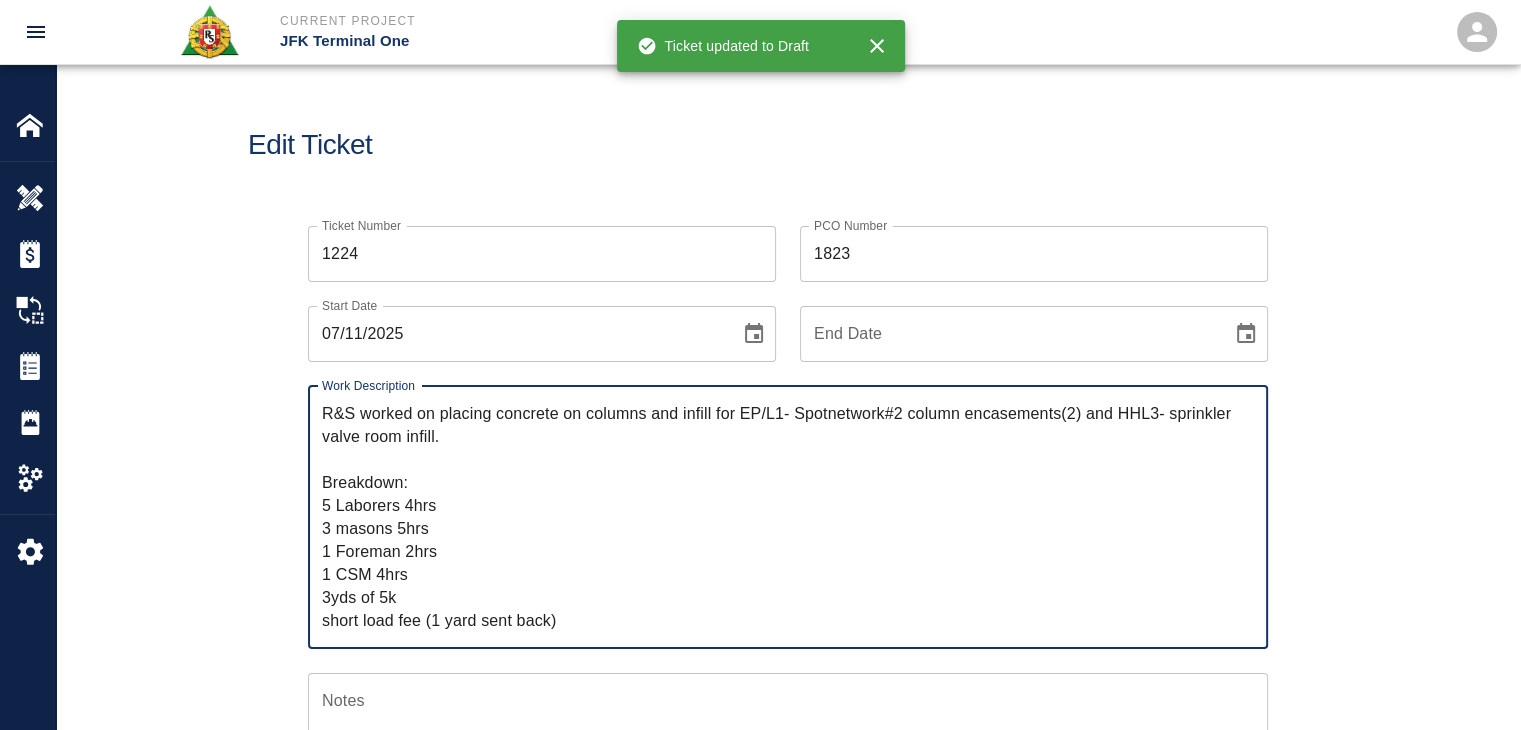 drag, startPoint x: 448, startPoint y: 445, endPoint x: 1115, endPoint y: 422, distance: 667.3964 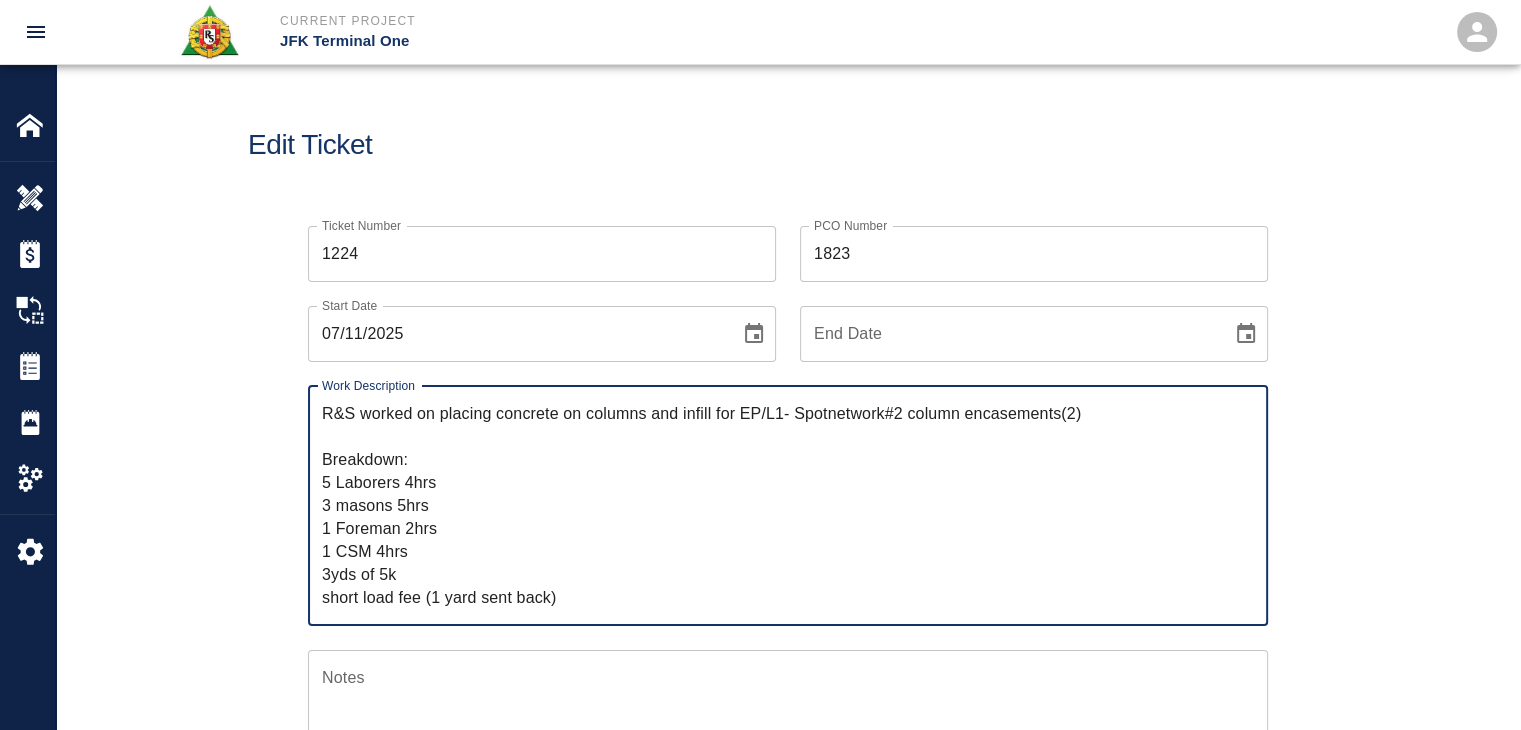 drag, startPoint x: 1096, startPoint y: 417, endPoint x: 440, endPoint y: 414, distance: 656.00684 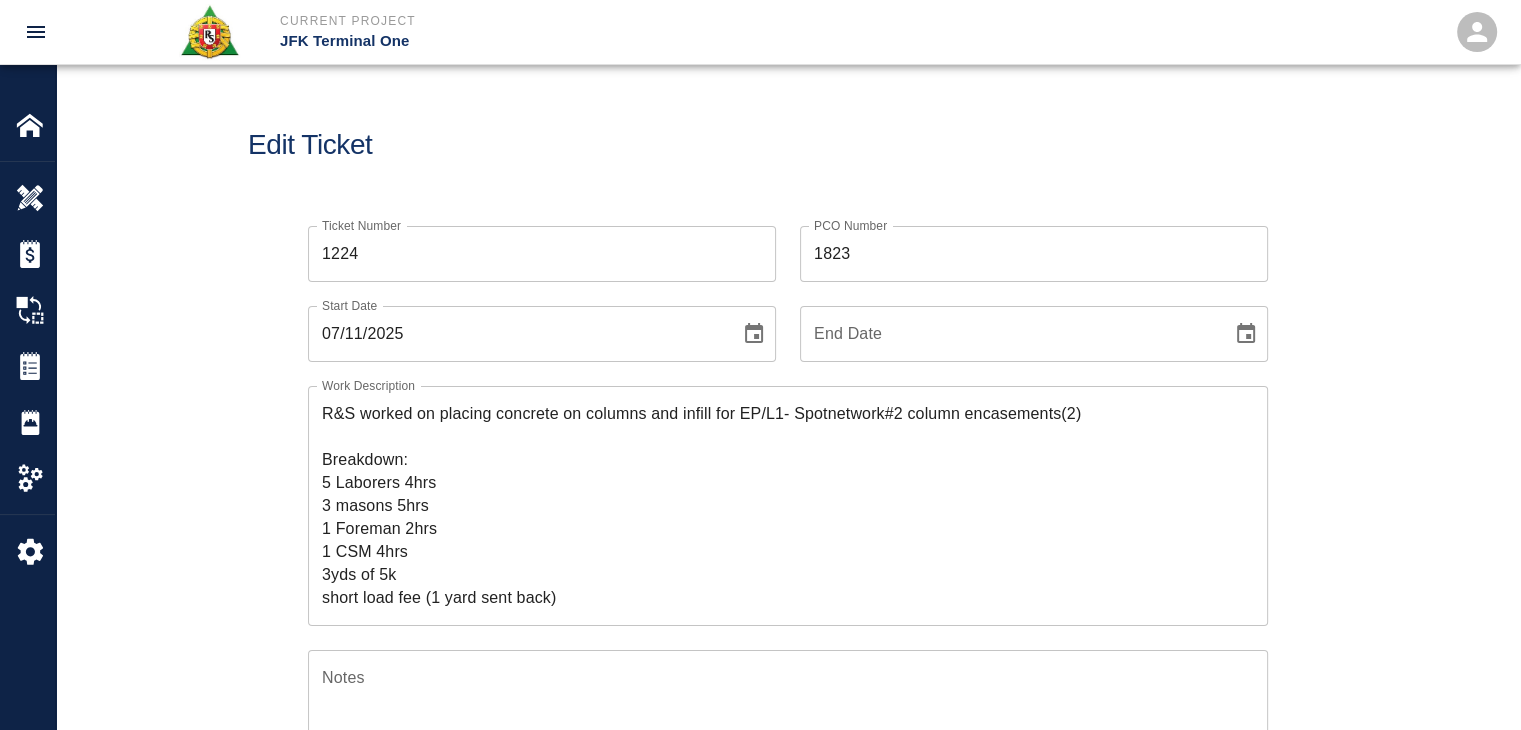 click on "Ticket Number 1224 Ticket Number PCO Number 1823 PCO Number Start Date  07/11/2025 Start Date  End Date End Date Work Description R&S worked on placing concrete on columns and infill for EP/L1- Spotnetwork#2 column encasements(2)
Breakdown:
5 Laborers 4hrs
3 masons 5hrs
1 Foreman 2hrs
1 CSM 4hrs
3yds of 5k
short load fee (1 yard sent back) x Work Description Notes x Notes Subject placing concrete on HHL3- sprinkler valve room infill. Subject Invoice Number Invoice Number Invoice Date Invoice Date Current Files: Upload Attachments (0.1MB of 50MB limit) Choose file No file chosen Upload Another File Add Costs Switch to Lump Sum" at bounding box center [788, 808] 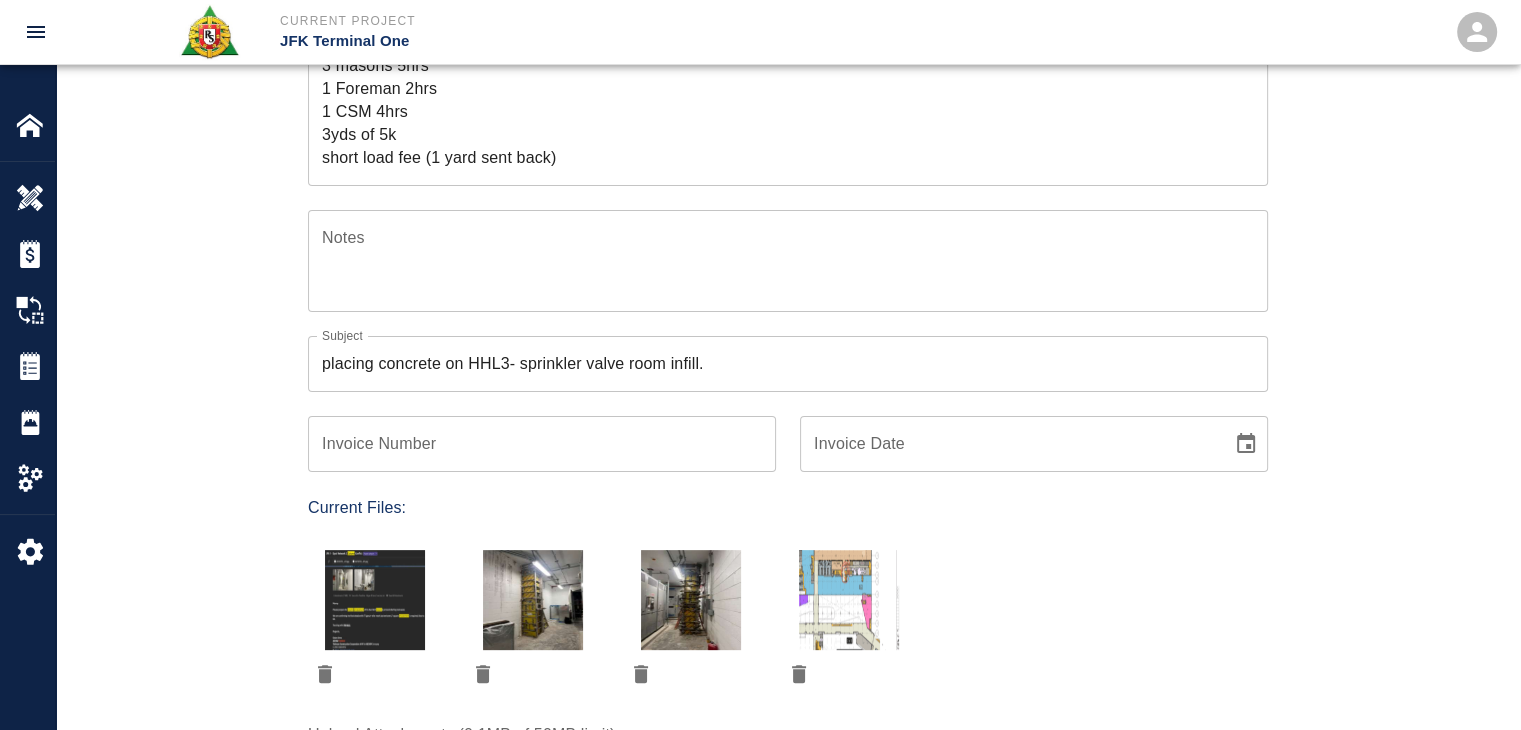 scroll, scrollTop: 442, scrollLeft: 0, axis: vertical 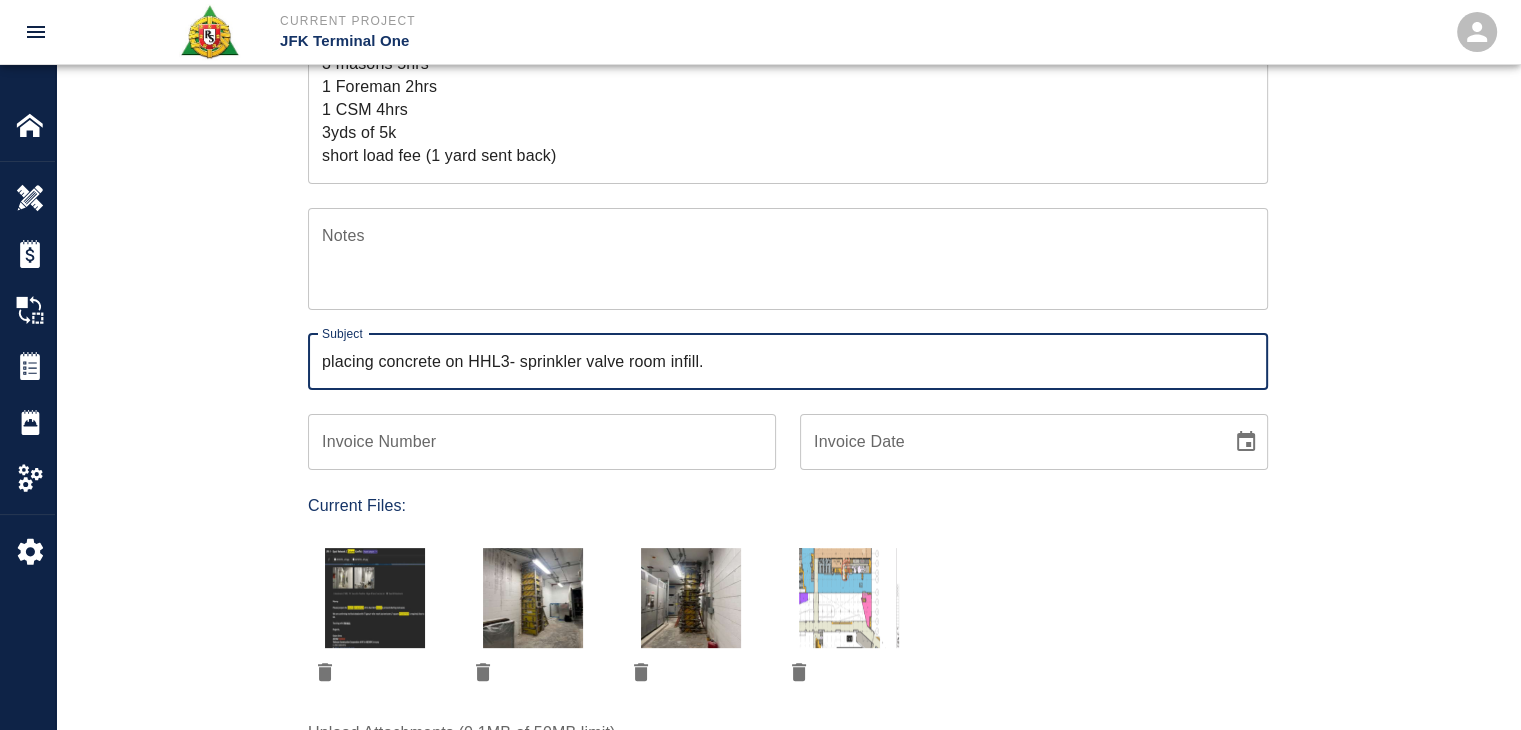 drag, startPoint x: 716, startPoint y: 364, endPoint x: 61, endPoint y: 345, distance: 655.2755 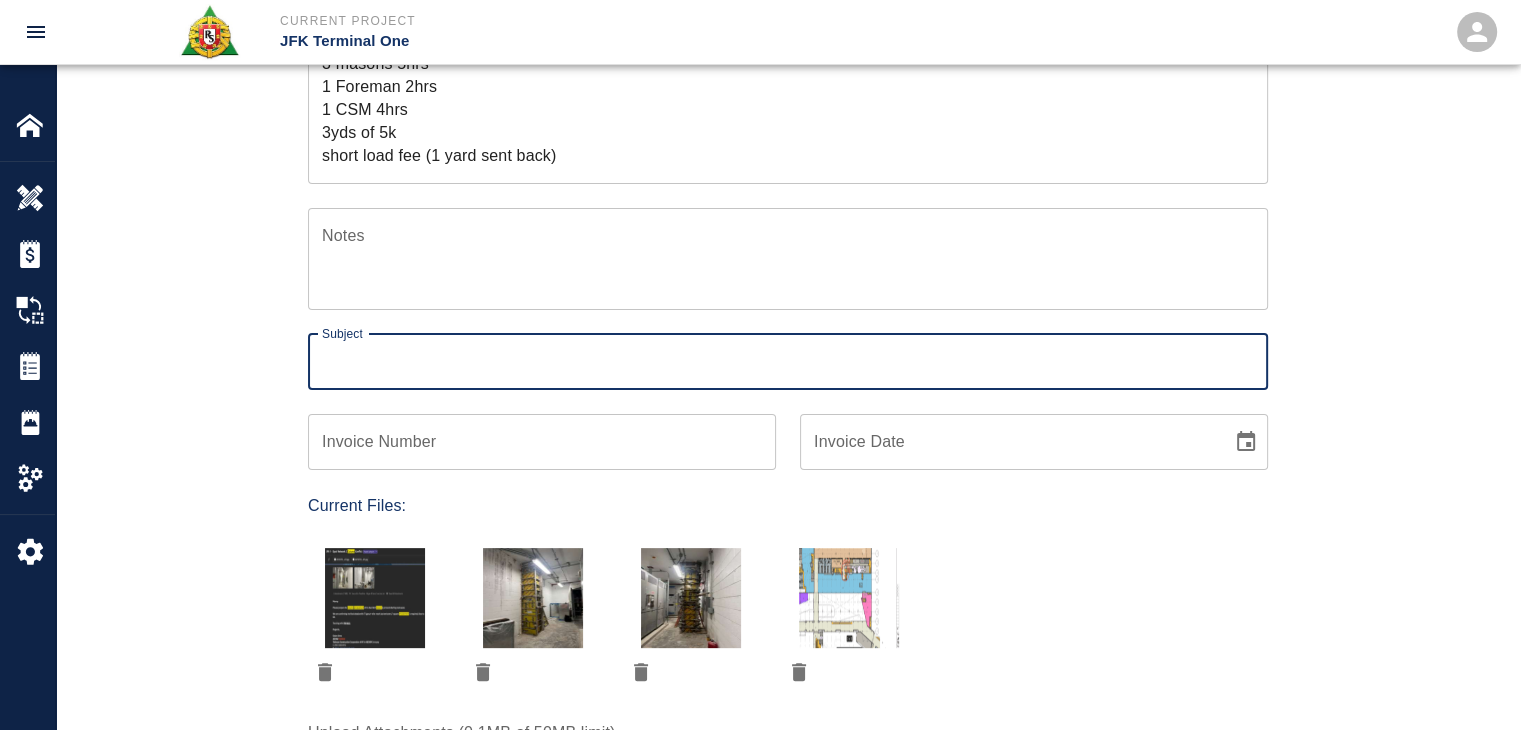 paste on "placing concrete on columns and infill for EP/L1- Spotnetwork#2 column encasements(2)" 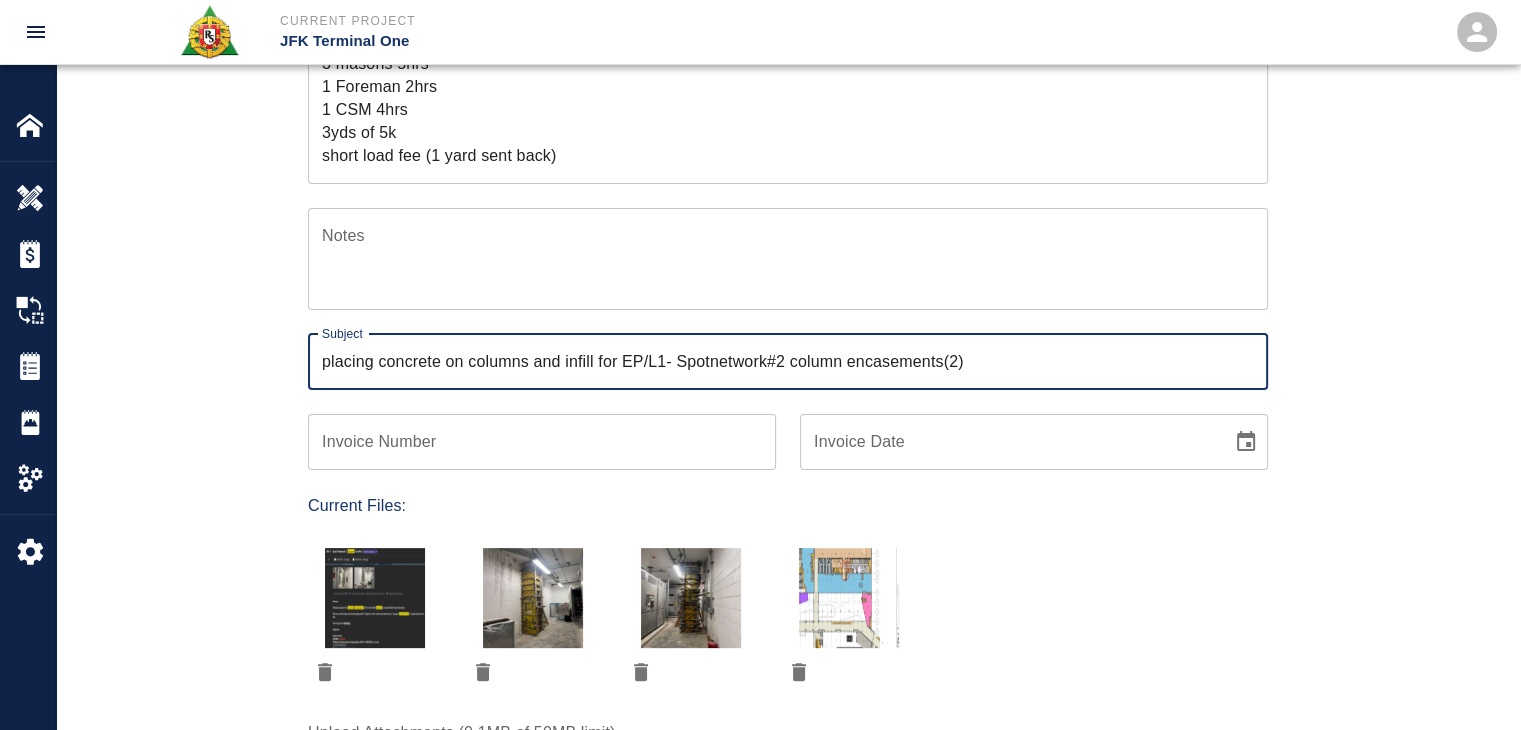 type on "placing concrete on columns and infill for EP/L1- Spotnetwork#2 column encasements(2)" 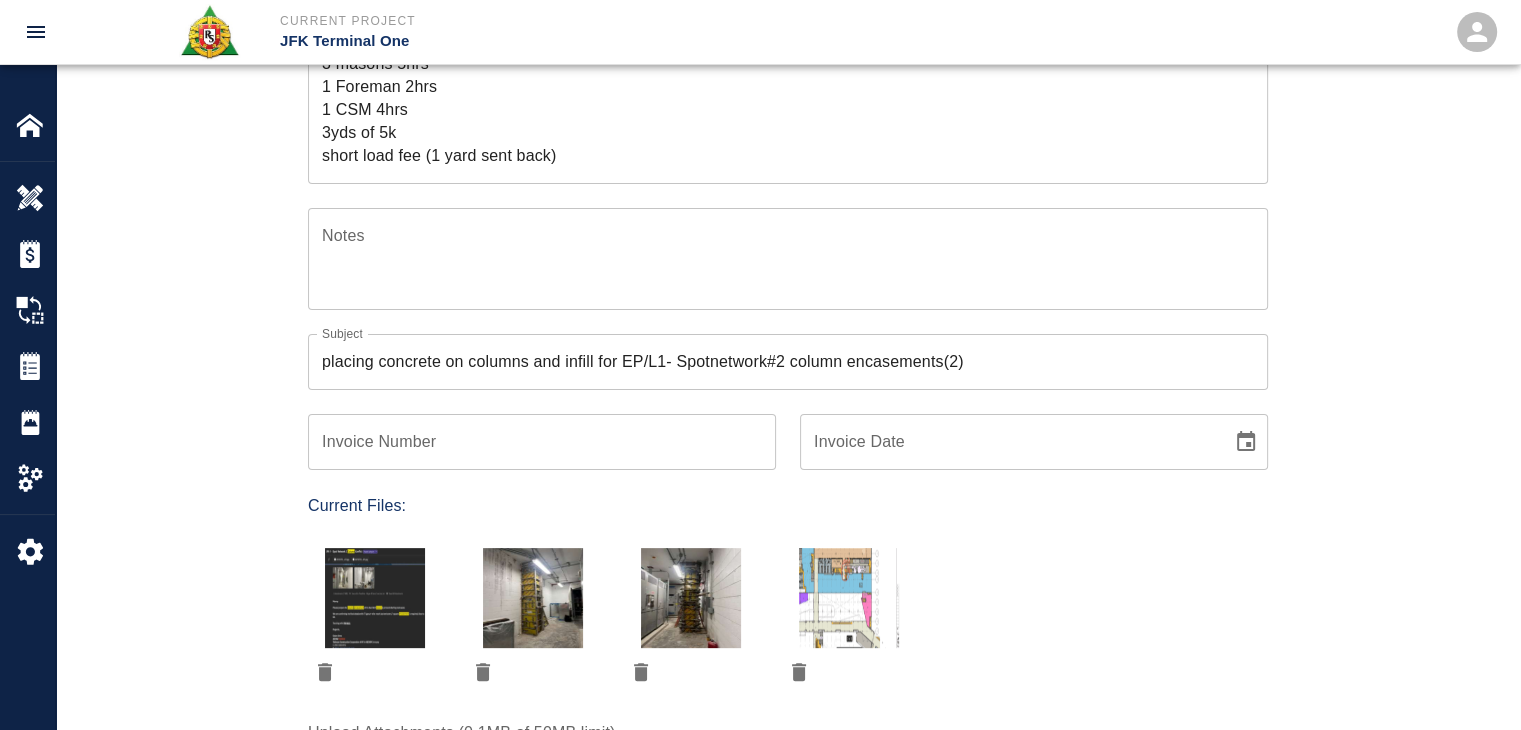 click on "Ticket Number 1224 Ticket Number PCO Number 1823 PCO Number Start Date  07/11/2025 Start Date  End Date End Date Work Description R&S worked on placing concrete on columns and infill for EP/L1- Spotnetwork#2 column encasements(2)
Breakdown:
5 Laborers 4hrs
3 masons 5hrs
1 Foreman 2hrs
1 CSM 4hrs
3yds of 5k
short load fee (1 yard sent back) x Work Description Notes x Notes Subject placing concrete on columns and infill for EP/L1- Spotnetwork#2 column encasements(2) Subject Invoice Number Invoice Number Invoice Date Invoice Date Current Files: Upload Attachments (0.1MB of 50MB limit) Choose file No file chosen Upload Another File Add Costs Switch to Lump Sum" at bounding box center (788, 366) 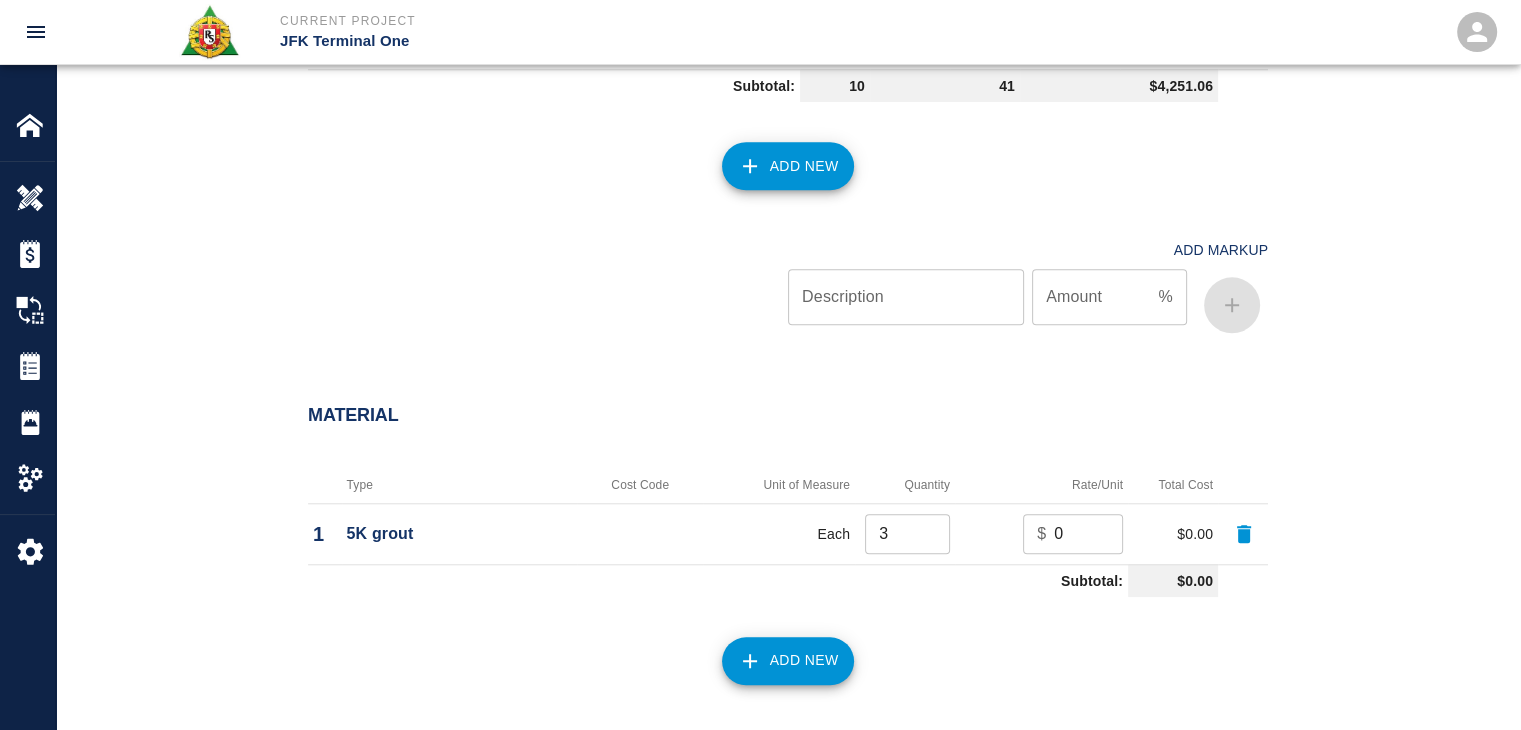 scroll, scrollTop: 2494, scrollLeft: 0, axis: vertical 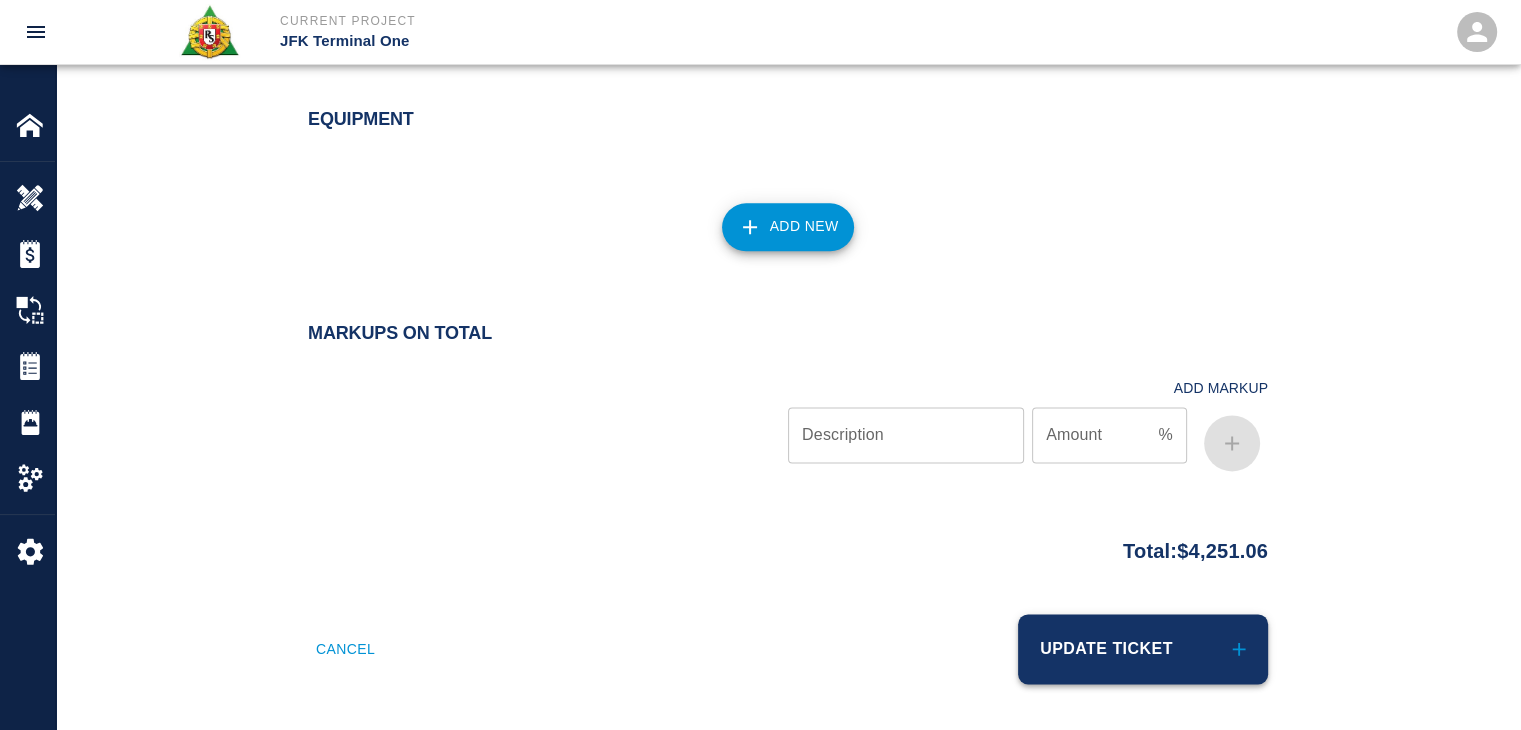click on "Update Ticket" at bounding box center [1143, 649] 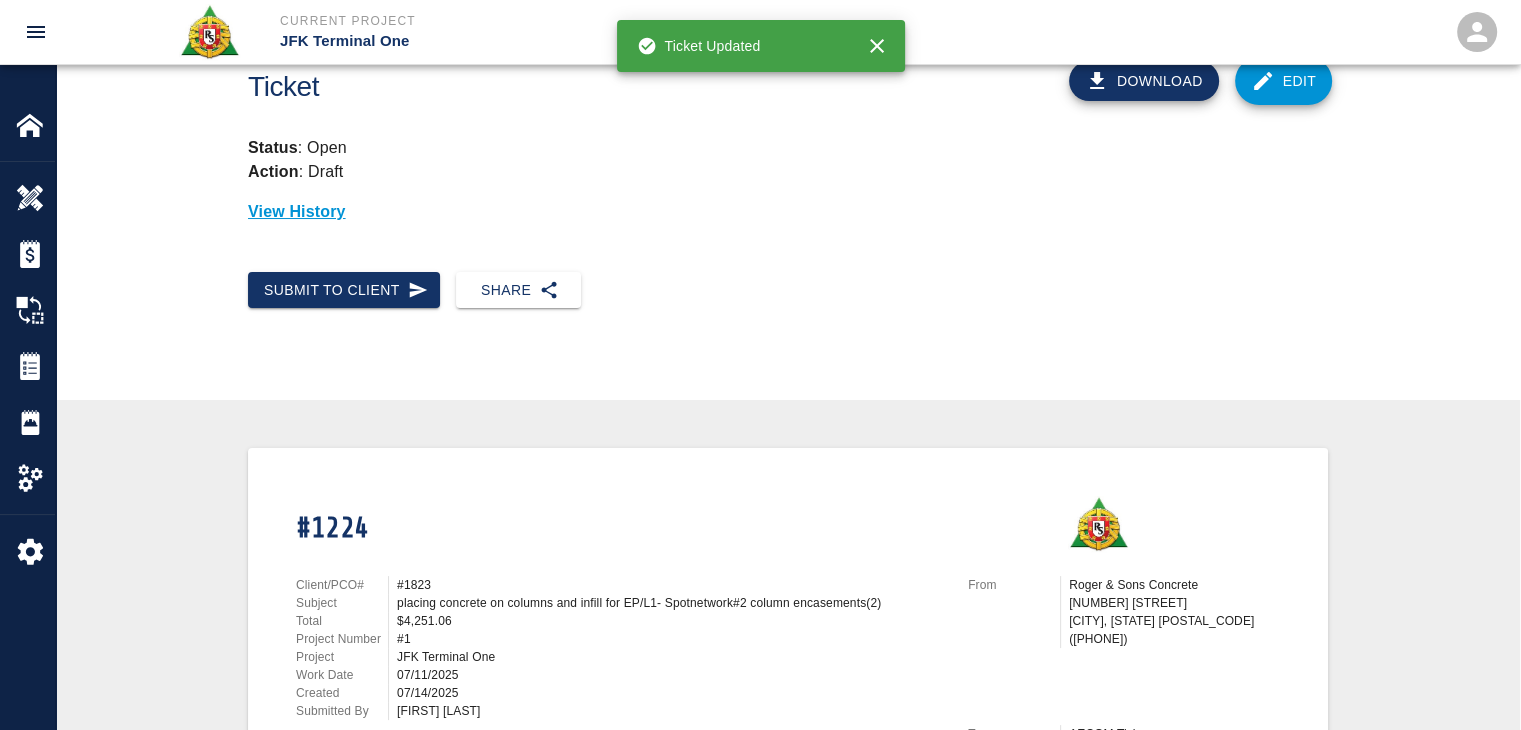 scroll, scrollTop: 0, scrollLeft: 0, axis: both 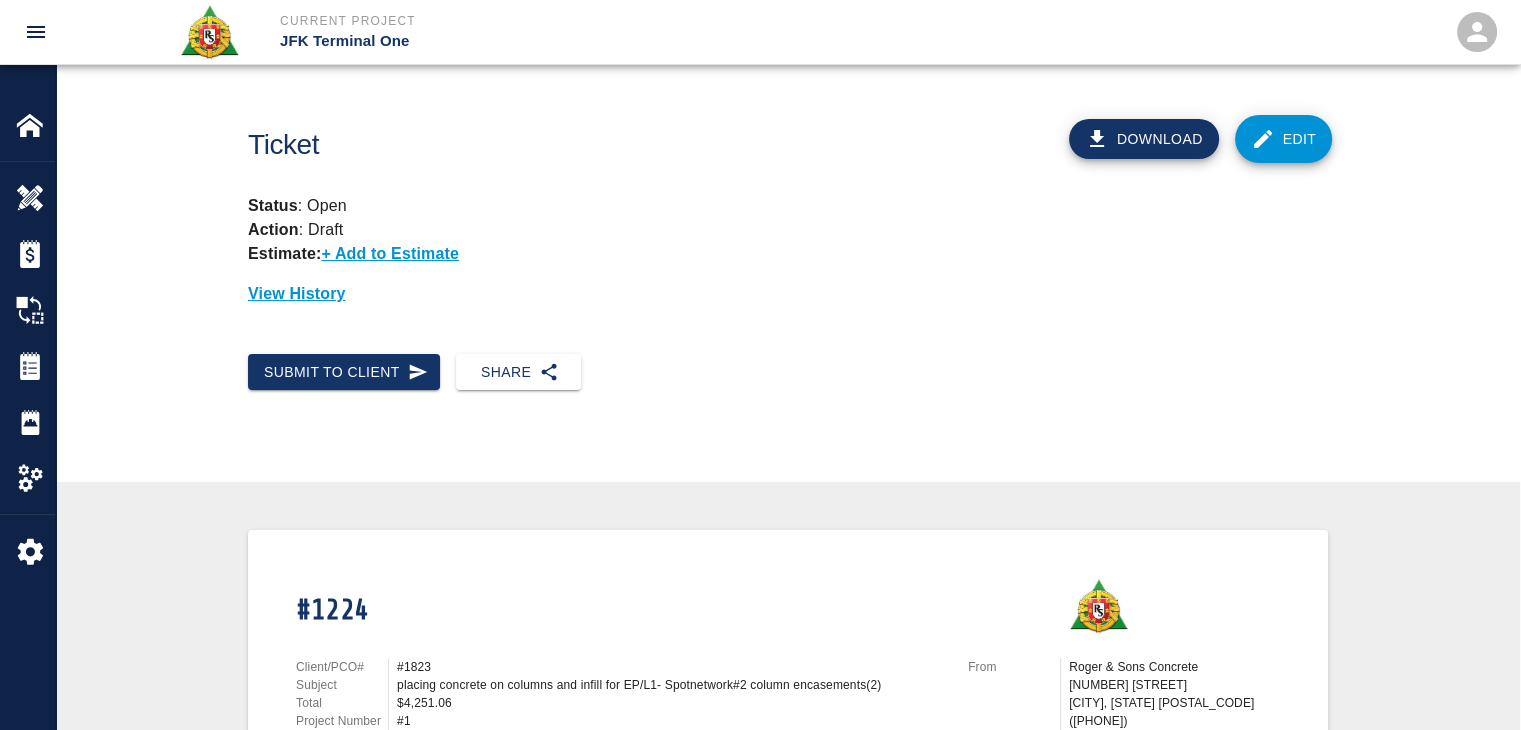 click on "Submit to Client" at bounding box center [336, 364] 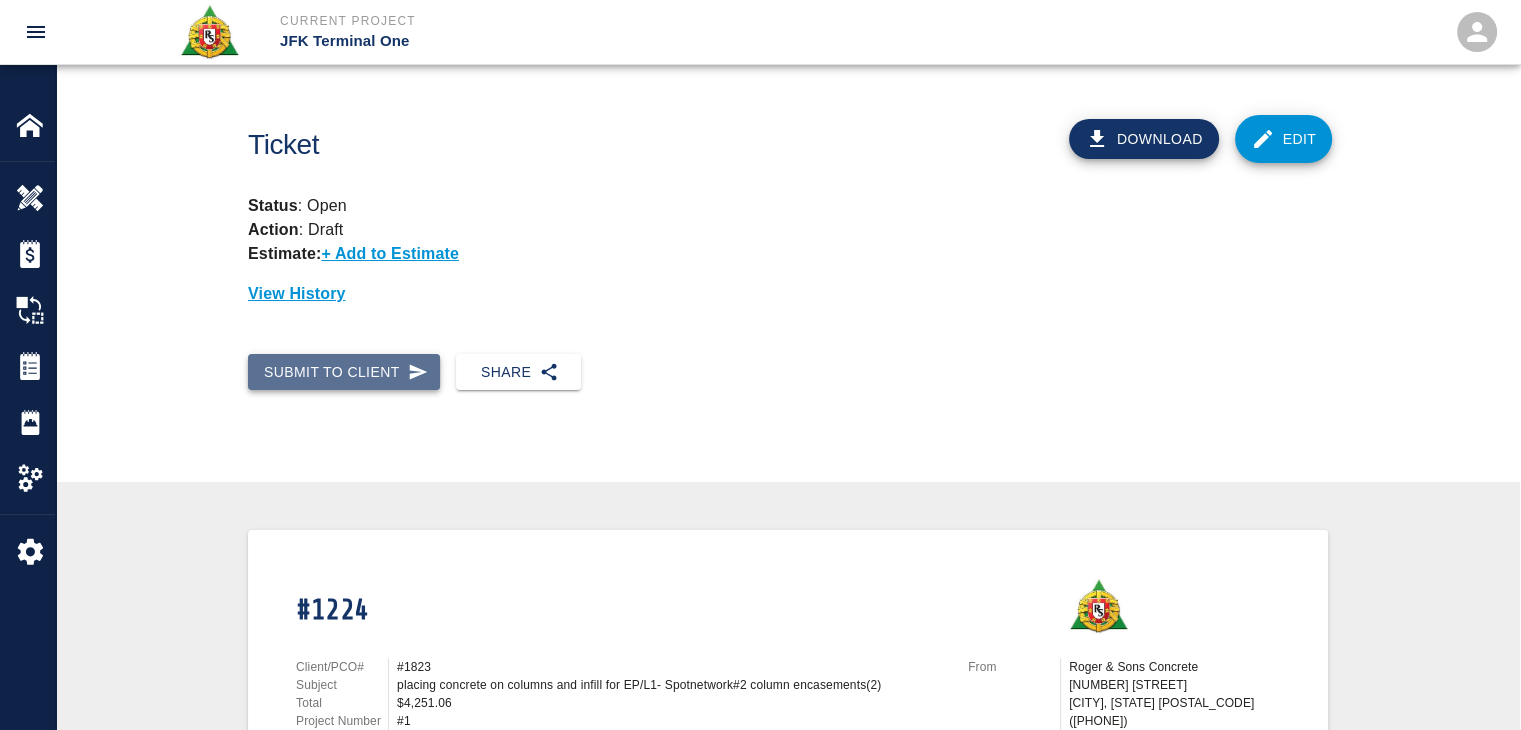 click on "Submit to Client" at bounding box center [344, 372] 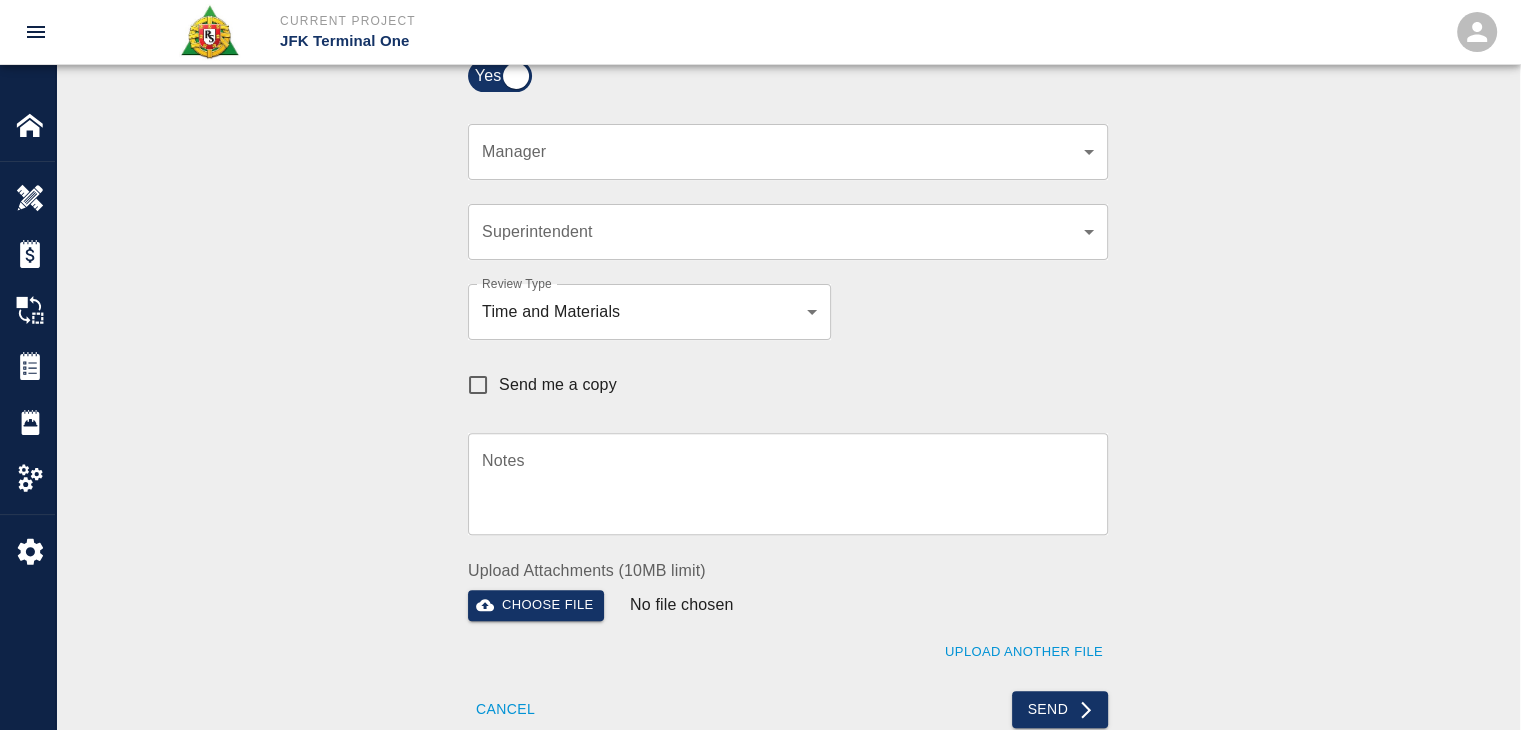 scroll, scrollTop: 538, scrollLeft: 0, axis: vertical 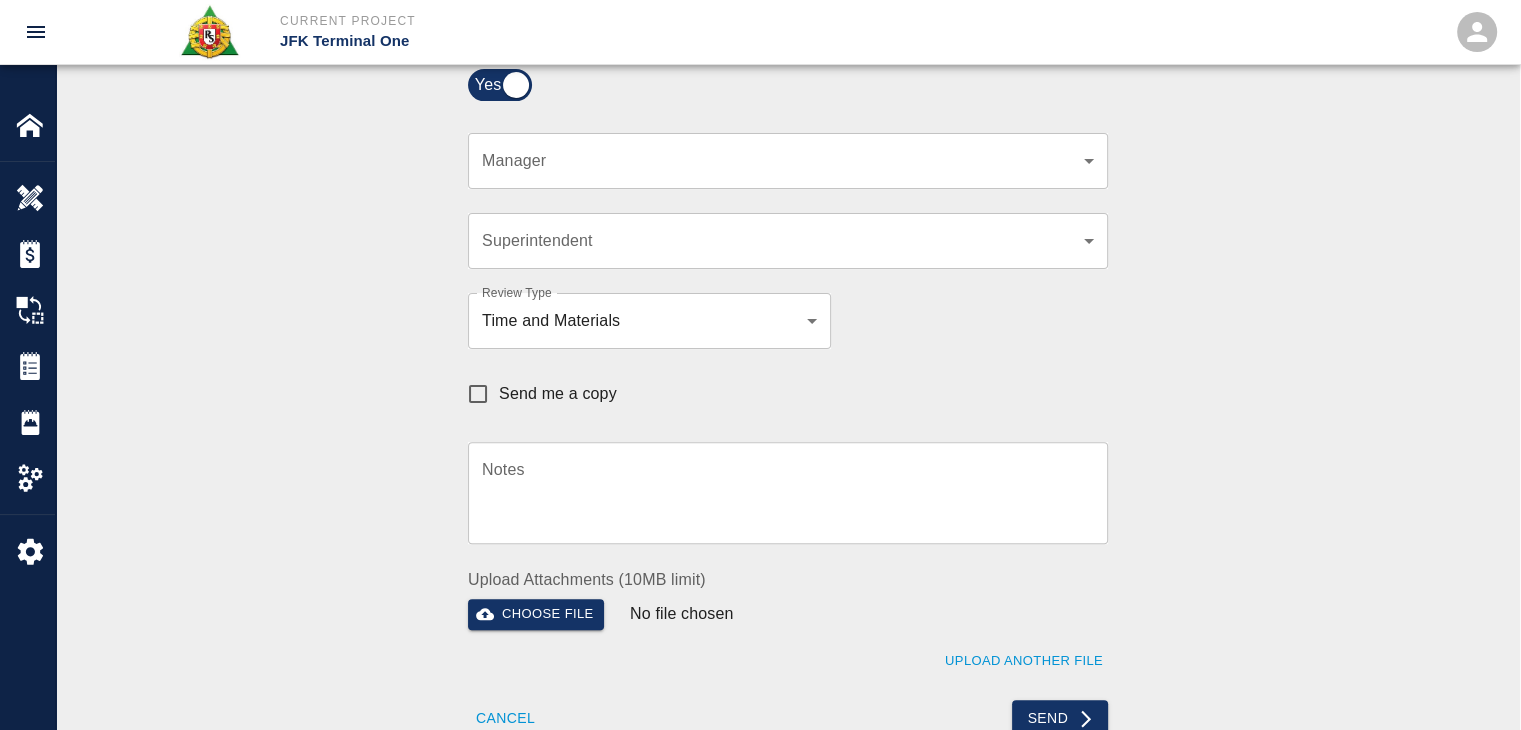 click on "​ Manager" at bounding box center [788, 161] 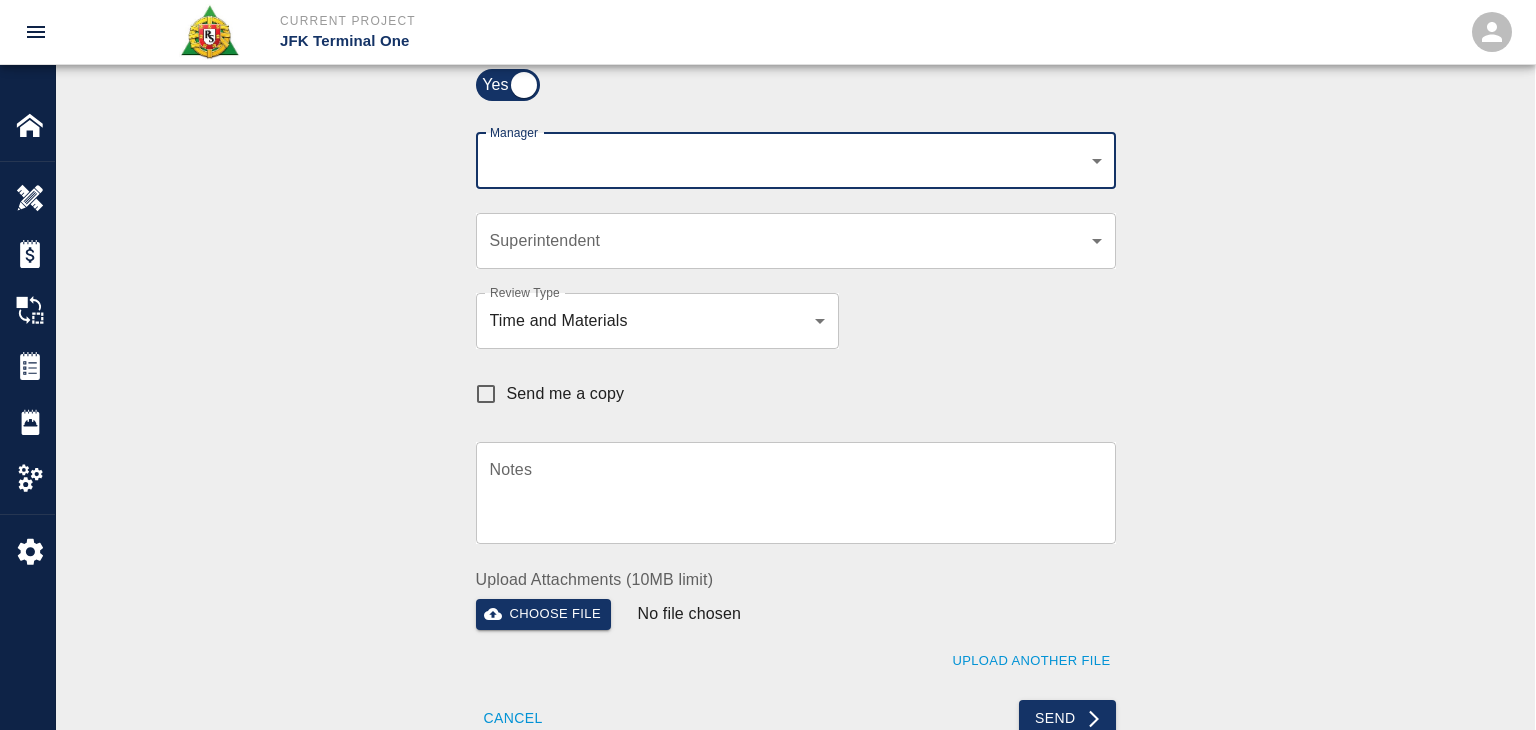 click on "Current Project JFK Terminal One Home JFK Terminal One Overview Estimates Change Orders Tickets Daily Reports Project Settings Settings Powered By Terms of Service  |  Privacy Policy Ticket Download Edit Status :   Open Action :   Draft Estimate:  + Add to Estimate View History Submit to Client Share Recipients Internal Team ​ Internal Team Notes x Notes Cancel Send Recipients Send to TracFlo User Manager ​ Manager Superintendent ​ Superintendent Review Type Time and Materials tm Review Type Send me a copy Notes x Notes Upload Attachments (10MB limit) Choose file No file chosen Upload Another File Cancel Send Request Time and Material Revision Notes   * x Notes   * Upload Attachments (10MB limit) Choose file No file chosen Upload Another File Cancel Send Time and Materials Reject Notes   * x Notes   * Upload Attachments (10MB limit) Choose file No file chosen Upload Another File Cancel Send Signature acknowledges time and material used, but does not change contractual obligations of either party x" at bounding box center (768, -173) 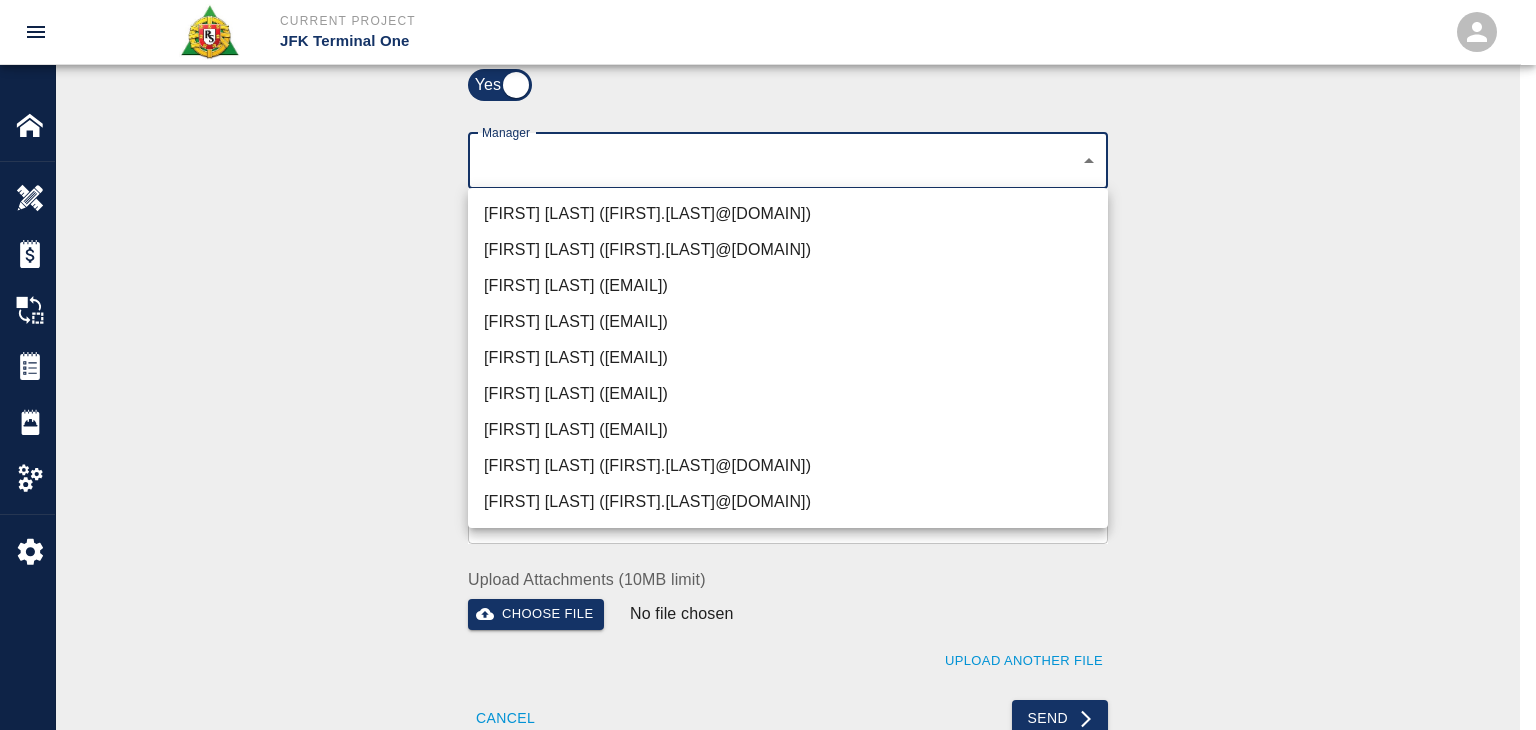 click on "Peter Hardecker (peter.hardecker@aecom.com)" at bounding box center [788, 214] 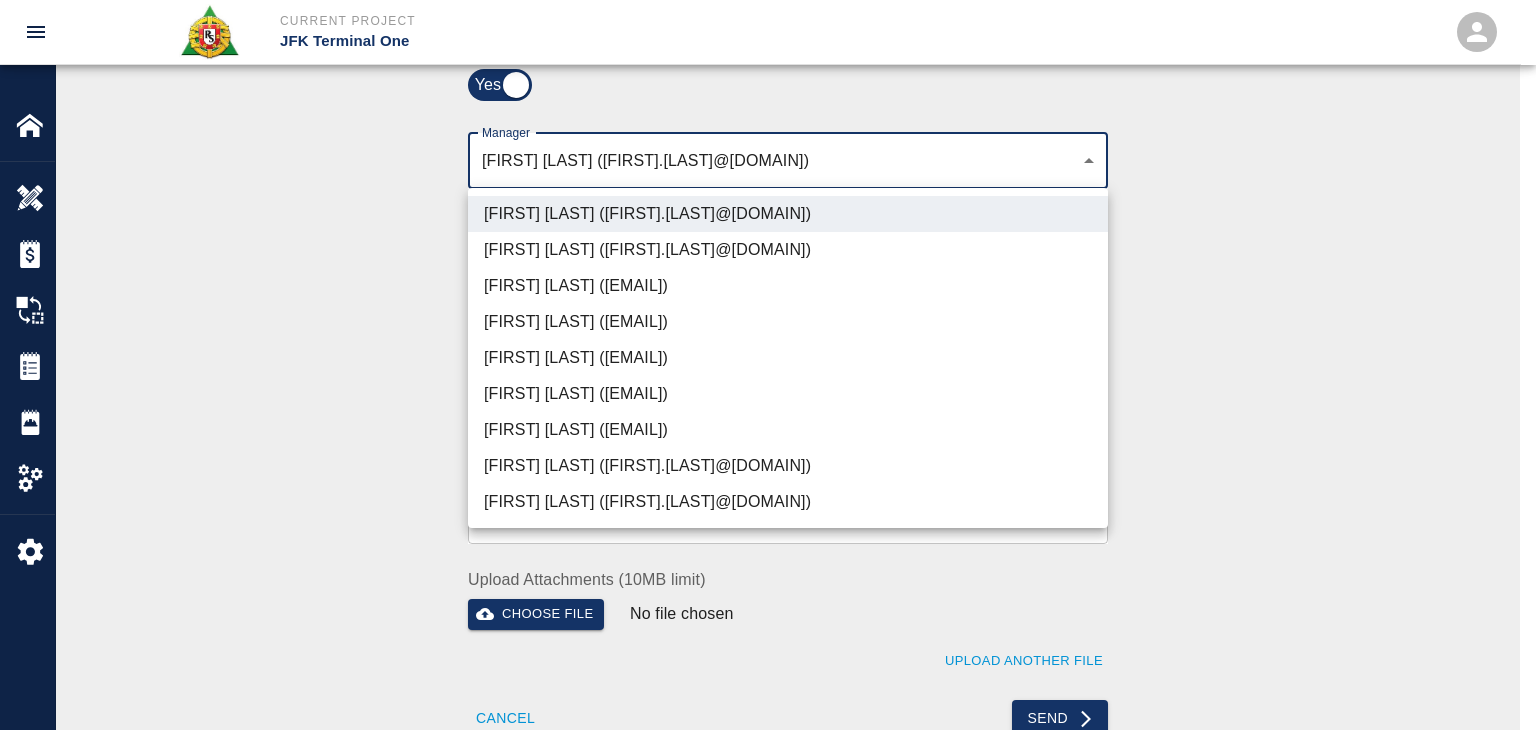 click on "Parin Kanani (parin.kanani@aecom.com)" at bounding box center [788, 286] 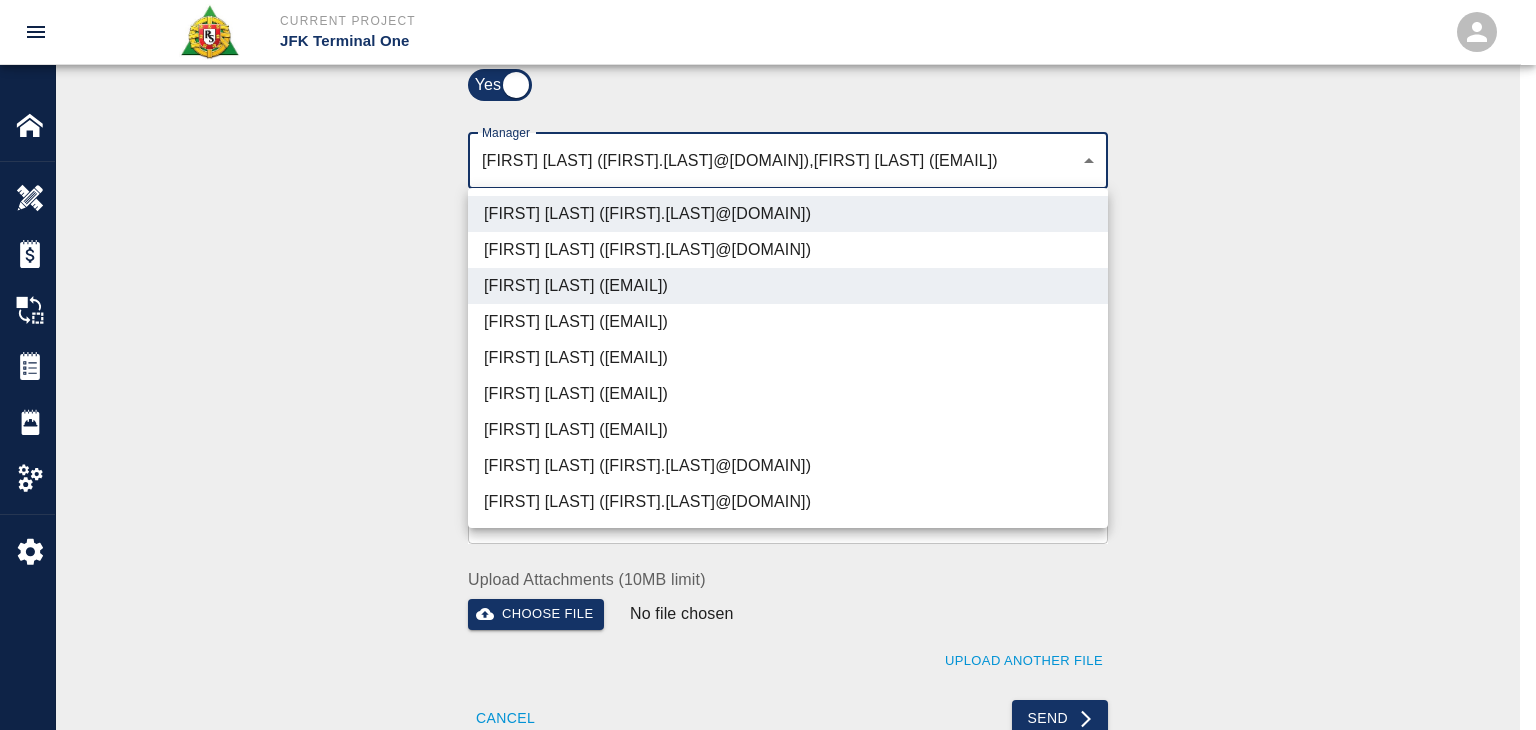 click on "Parin Kanani (parin.kanani@aecom.com)" at bounding box center [788, 286] 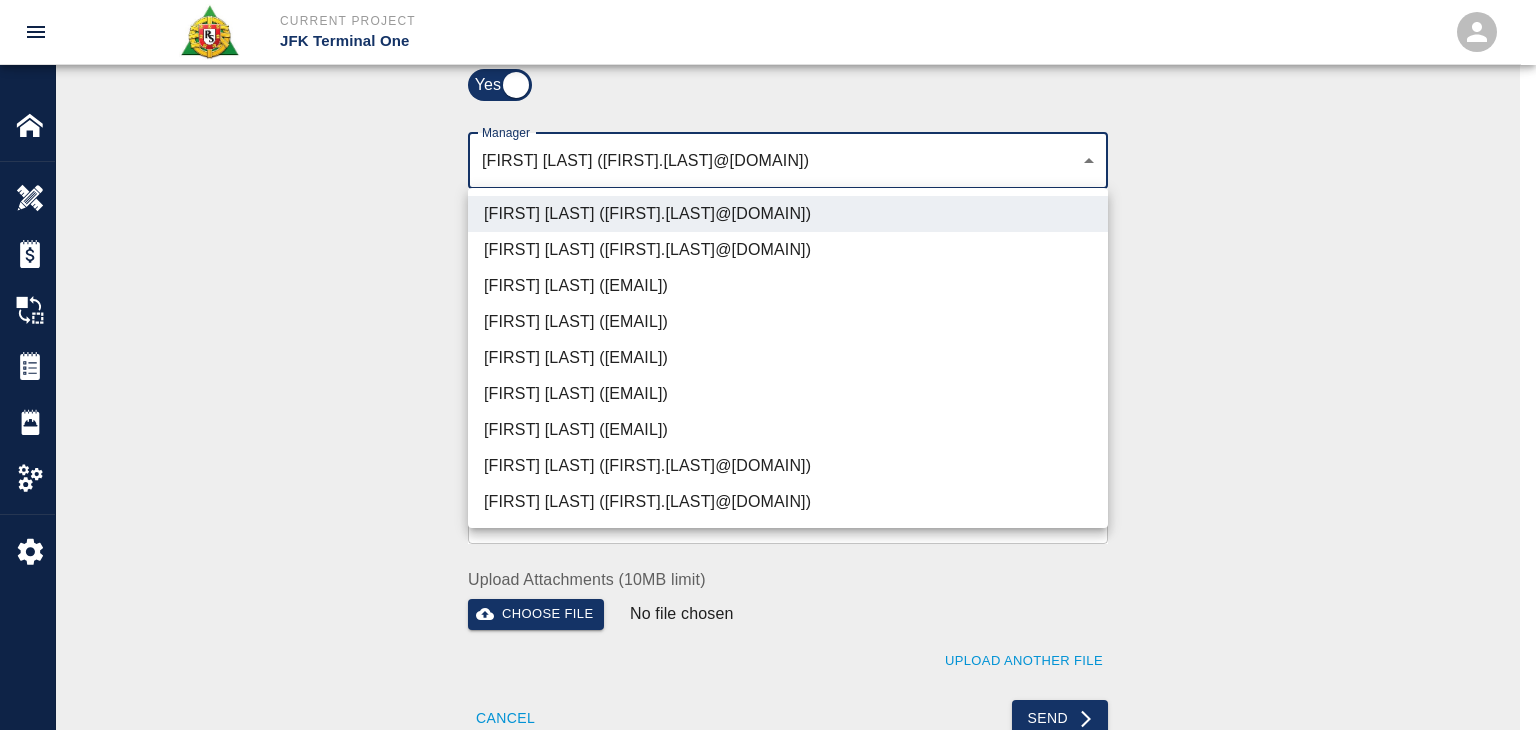 click on "Peter Hardecker (peter.hardecker@aecom.com)" at bounding box center [788, 214] 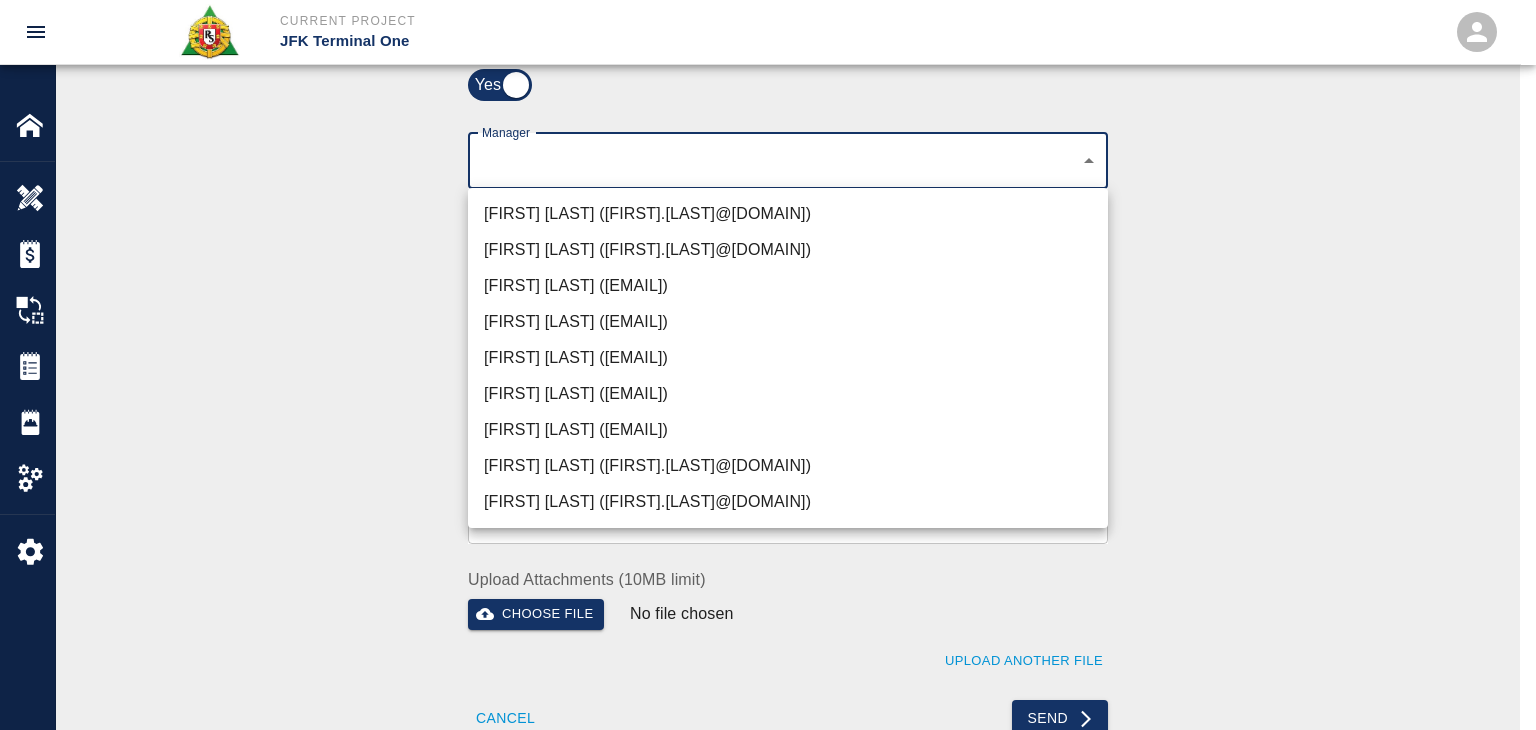 click at bounding box center (768, 365) 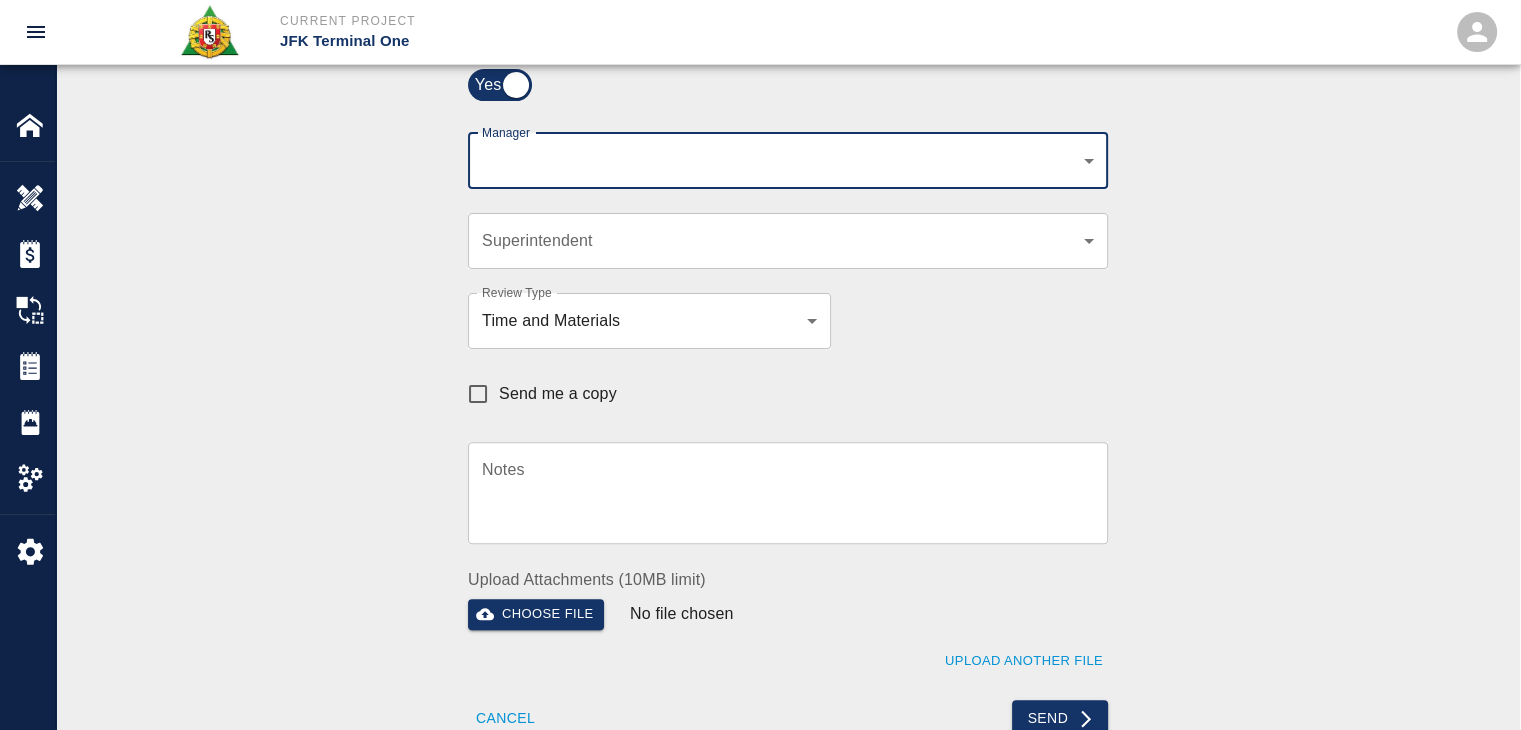 click on "Send me a copy" at bounding box center (478, 394) 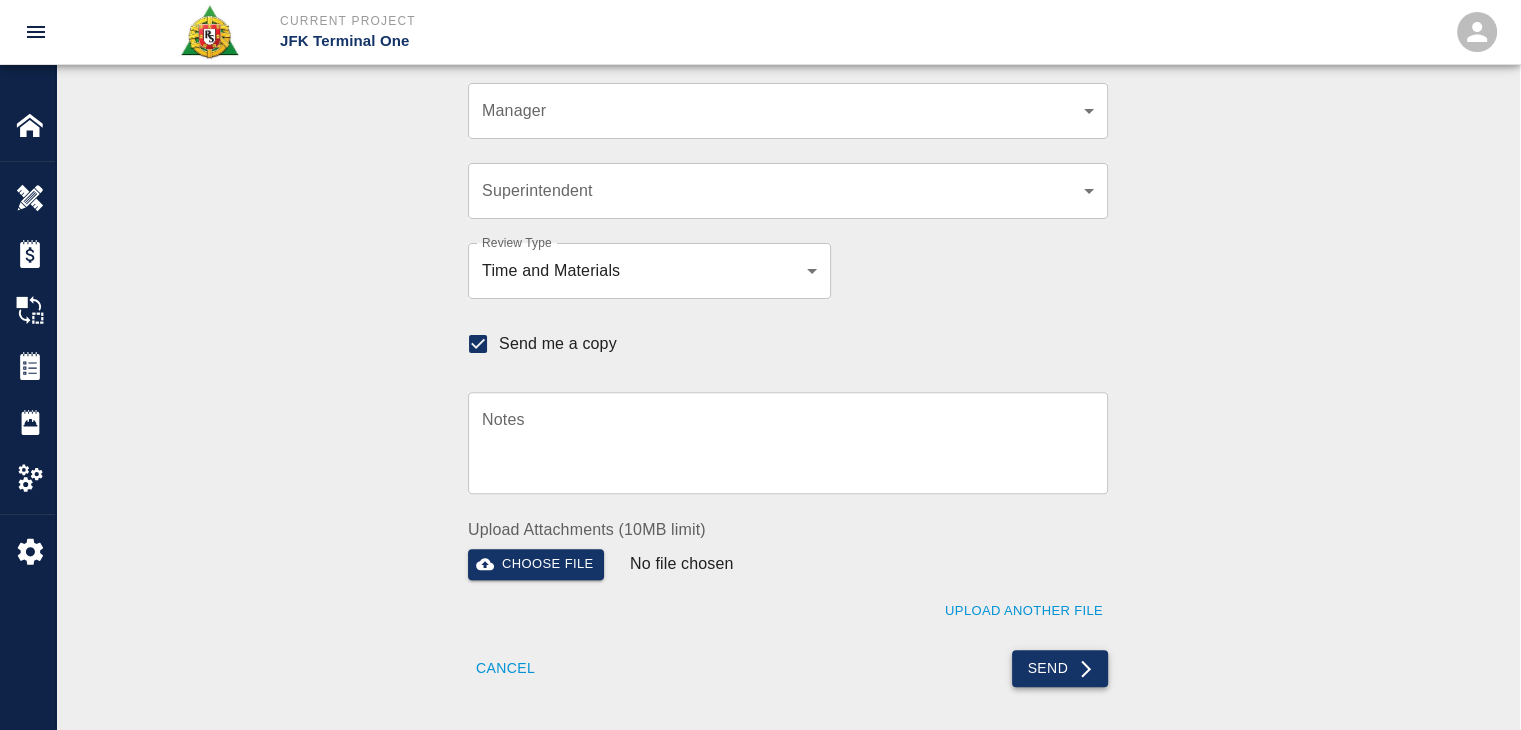 scroll, scrollTop: 594, scrollLeft: 0, axis: vertical 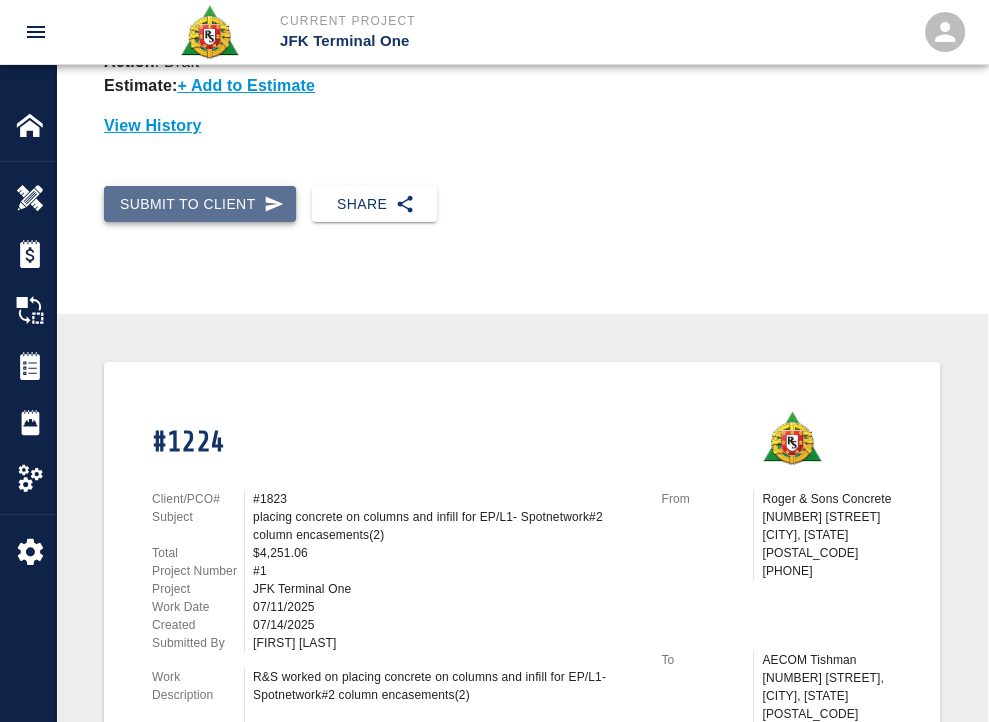 click on "Submit to Client" at bounding box center (200, 204) 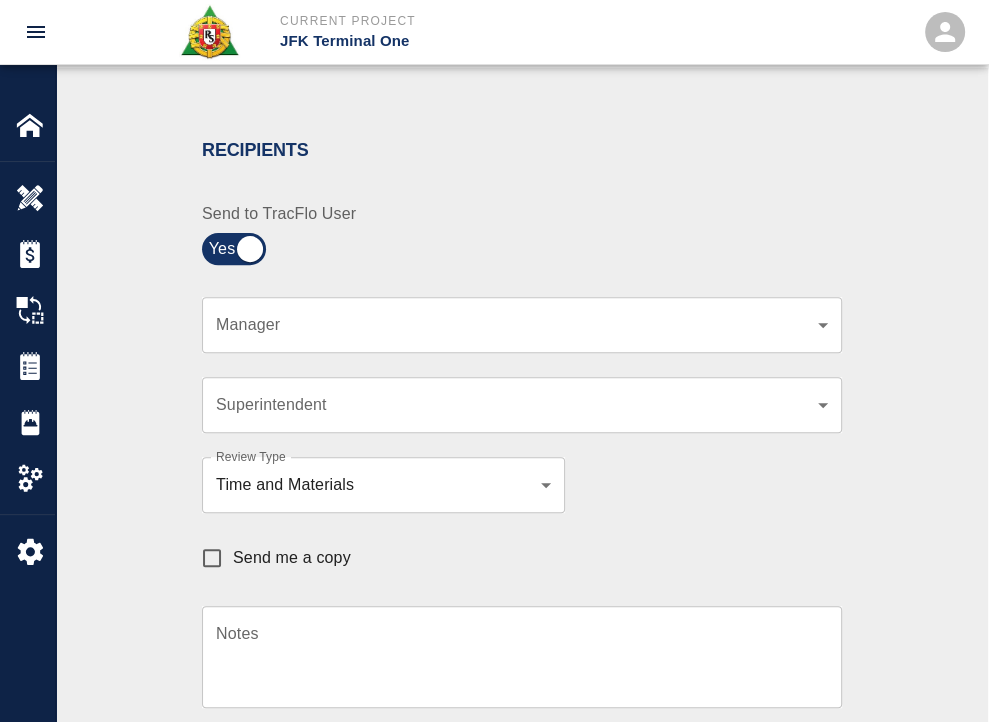 scroll, scrollTop: 348, scrollLeft: 0, axis: vertical 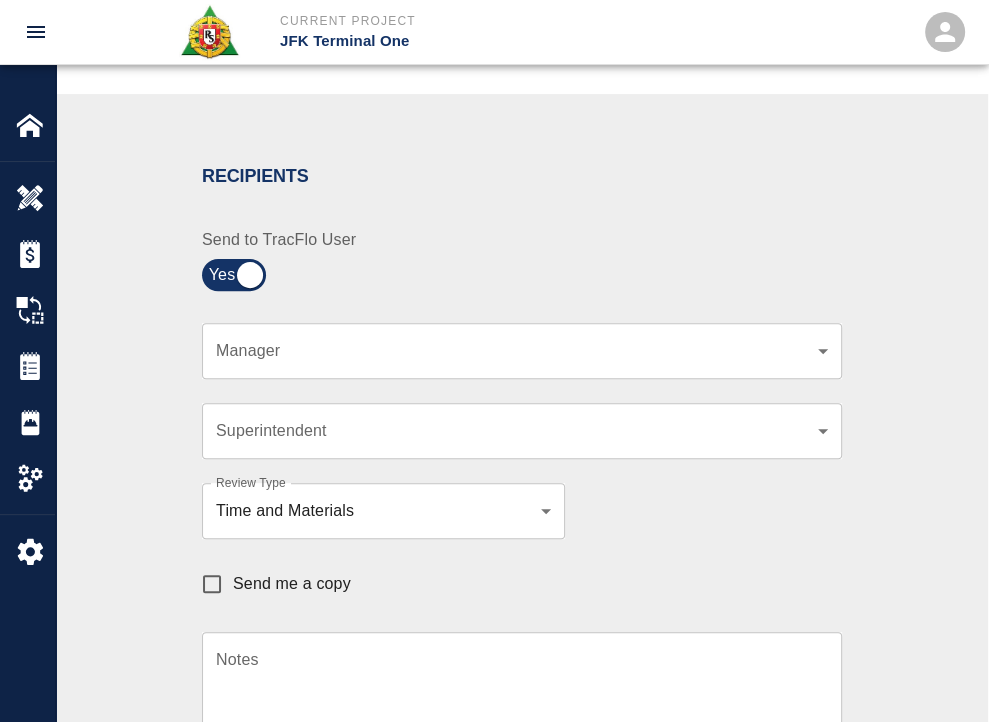 click on "Send me a copy" at bounding box center (271, 584) 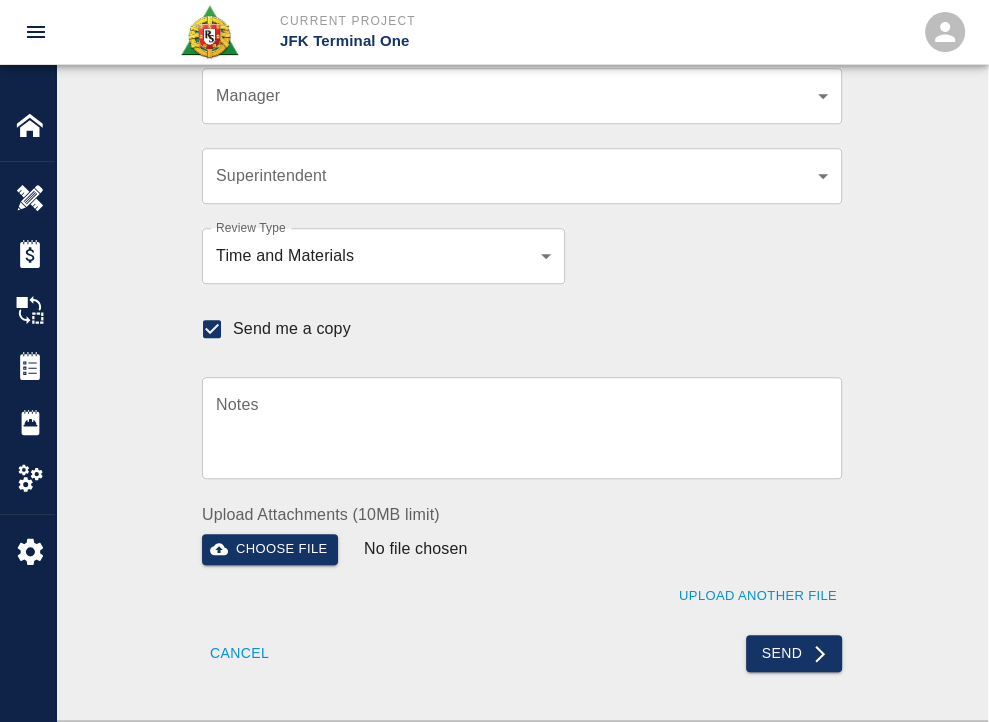scroll, scrollTop: 604, scrollLeft: 0, axis: vertical 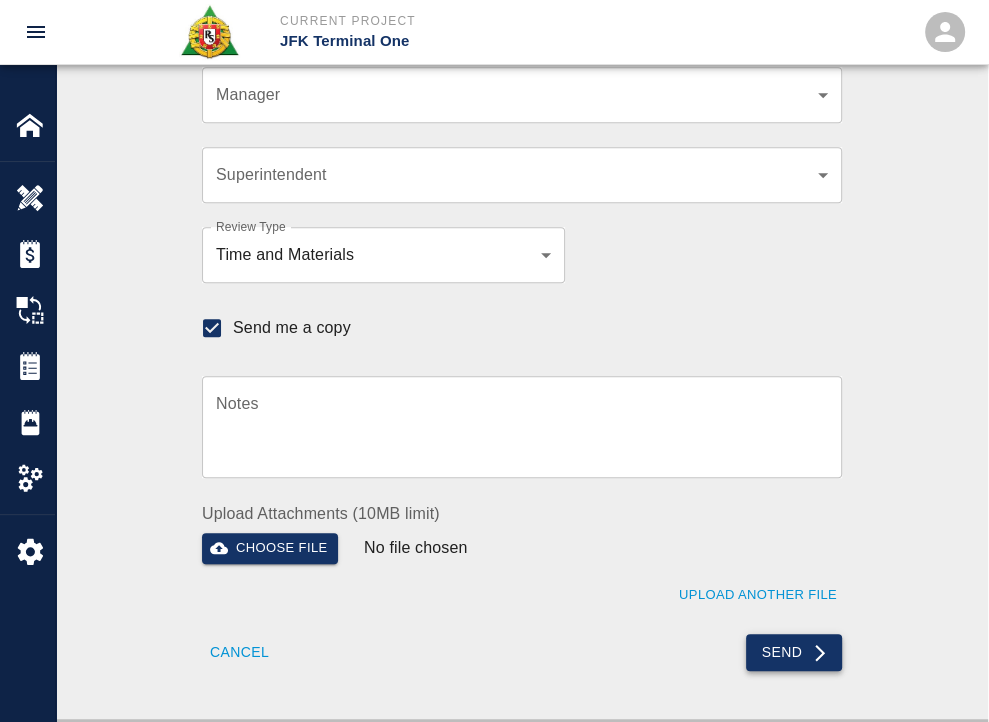 click on "Send" at bounding box center (794, 652) 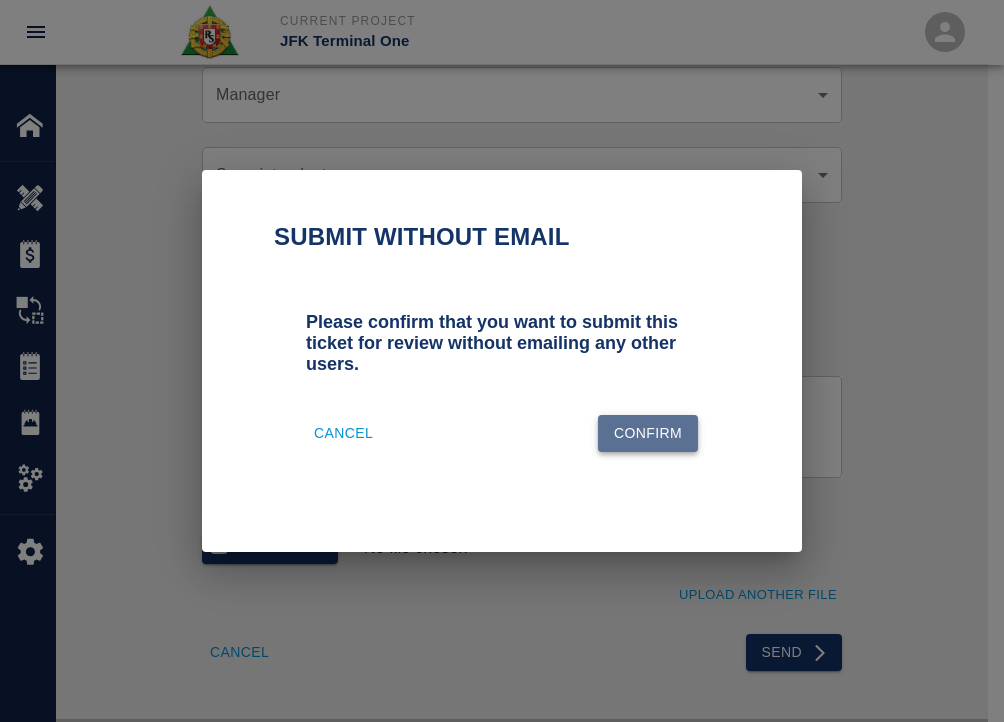 click on "Confirm" at bounding box center [648, 433] 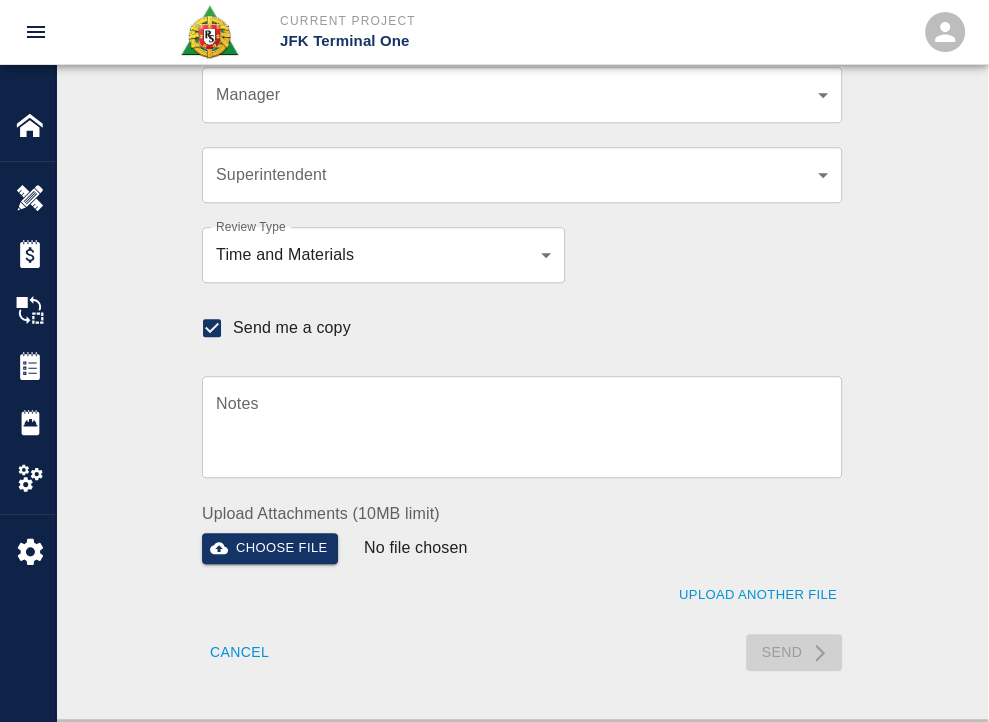 checkbox on "false" 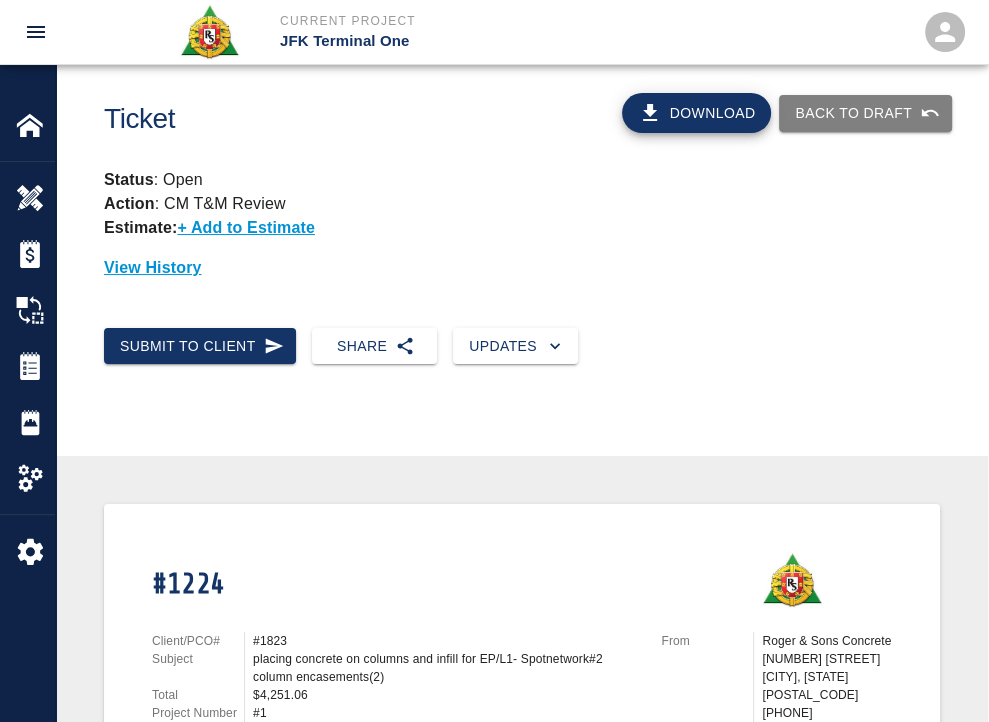 scroll, scrollTop: 0, scrollLeft: 0, axis: both 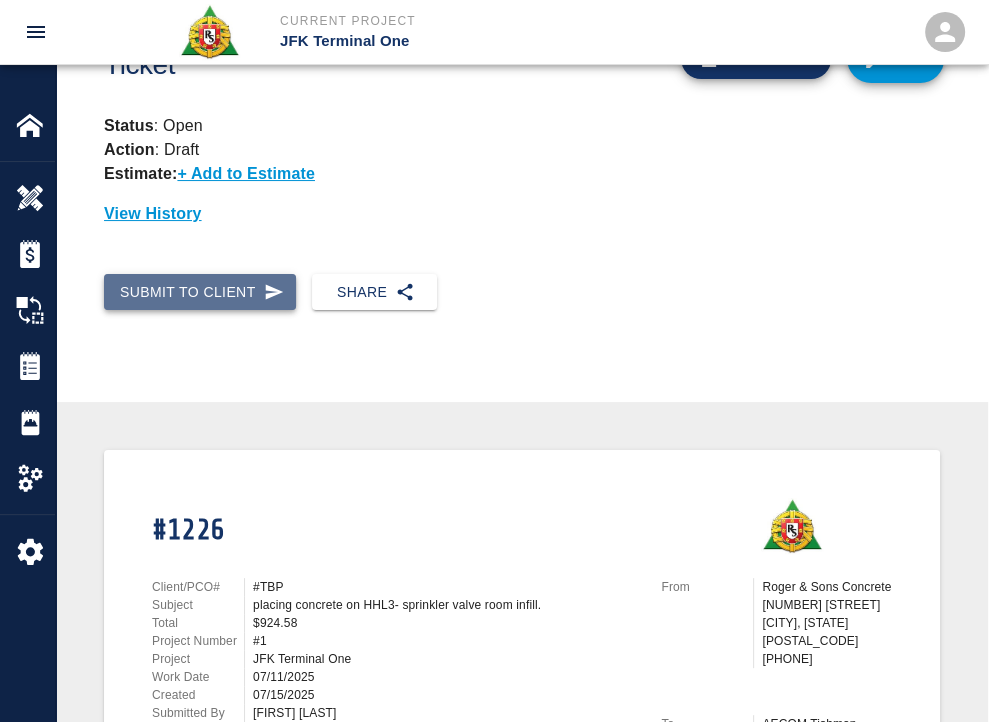 click on "Submit to Client" at bounding box center (200, 292) 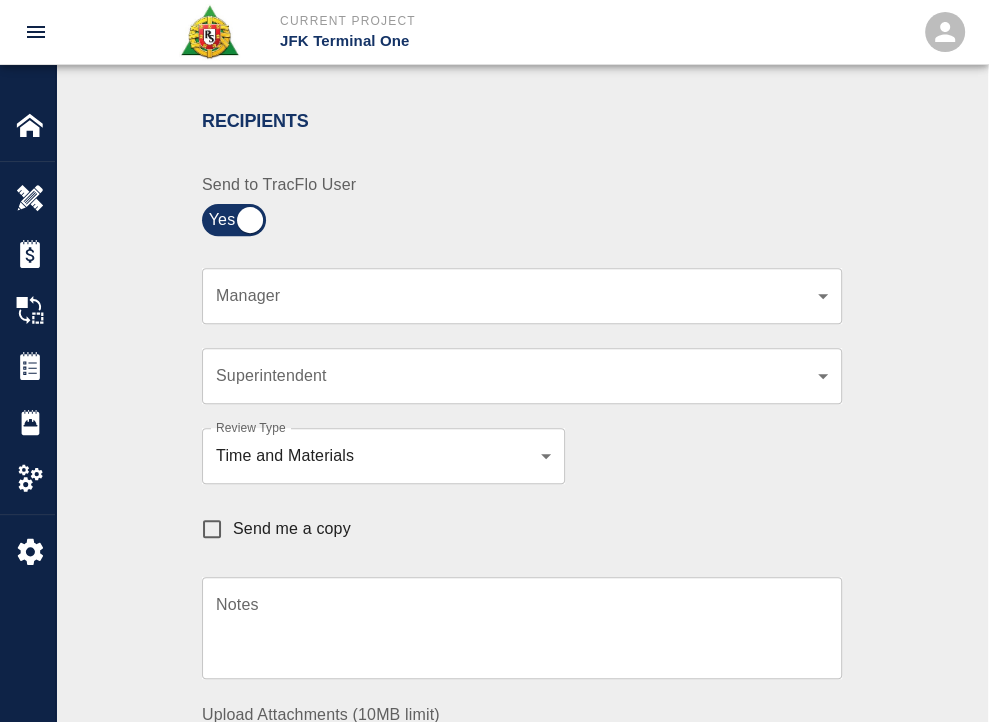 scroll, scrollTop: 404, scrollLeft: 0, axis: vertical 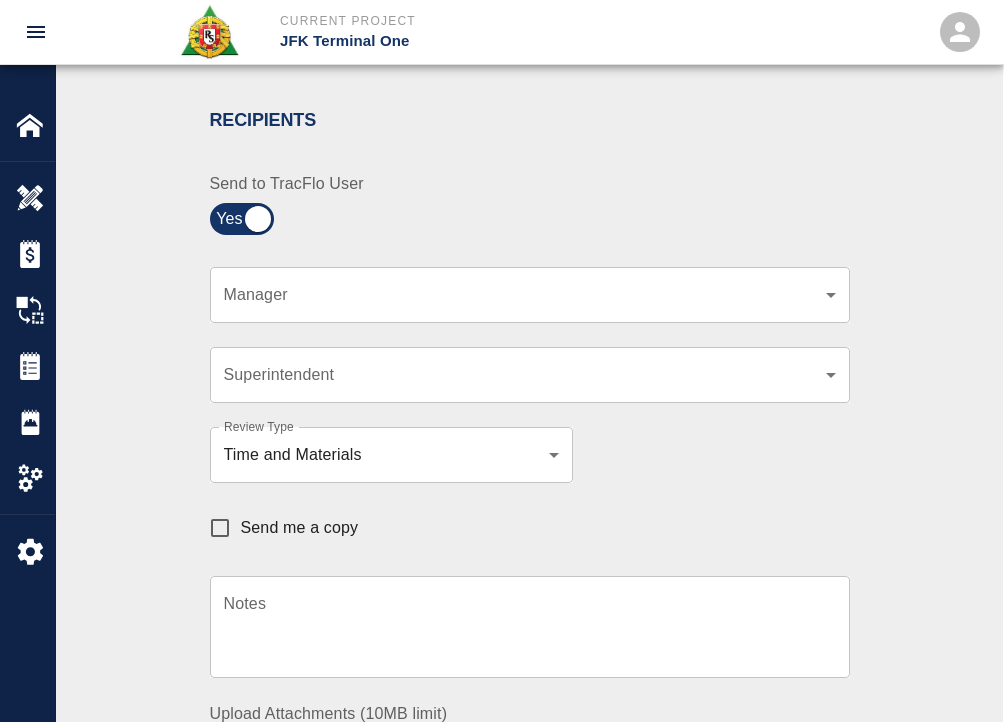 click on "Current Project JFK Terminal One Home JFK Terminal One Overview Estimates Change Orders Tickets Daily Reports Project Settings Settings Powered By Terms of Service  |  Privacy Policy Ticket Download Edit Status :   Open Action :   Draft Estimate:  + Add to Estimate View History Submit to Client Share Recipients Internal Team ​ Internal Team Notes x Notes Cancel Send Recipients Send to TracFlo User Manager ​ Manager Superintendent ​ Superintendent Review Type Time and Materials tm Review Type Send me a copy Notes x Notes Upload Attachments (10MB limit) Choose file No file chosen Upload Another File Cancel Send Request Time and Material Revision Notes   * x Notes   * Upload Attachments (10MB limit) Choose file No file chosen Upload Another File Cancel Send Time and Materials Reject Notes   * x Notes   * Upload Attachments (10MB limit) Choose file No file chosen Upload Another File Cancel Send Signature acknowledges time and material used, but does not change contractual obligations of either party x" at bounding box center [502, -43] 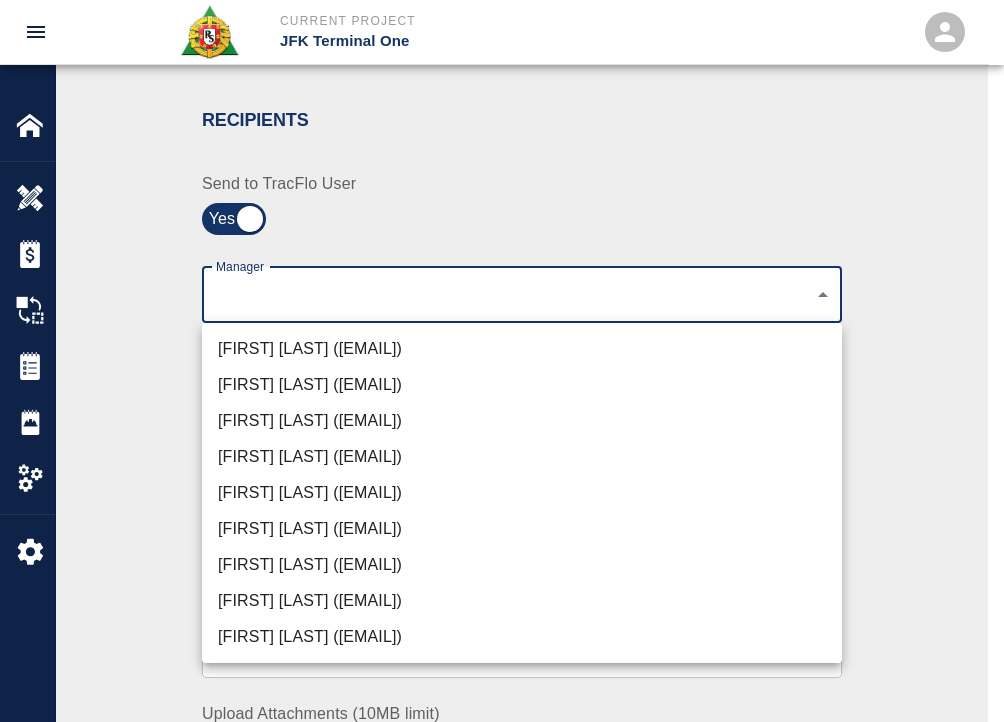 click on "[FIRST] [LAST] ([EMAIL])" at bounding box center (522, 349) 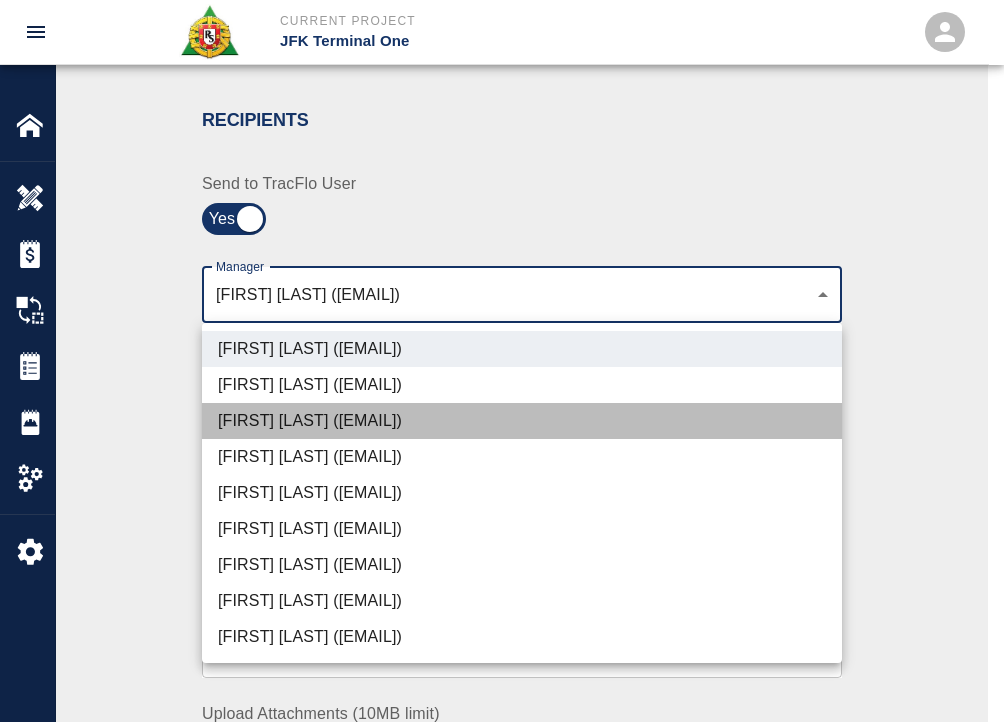 click on "[FIRST] [LAST] ([EMAIL])" at bounding box center (522, 421) 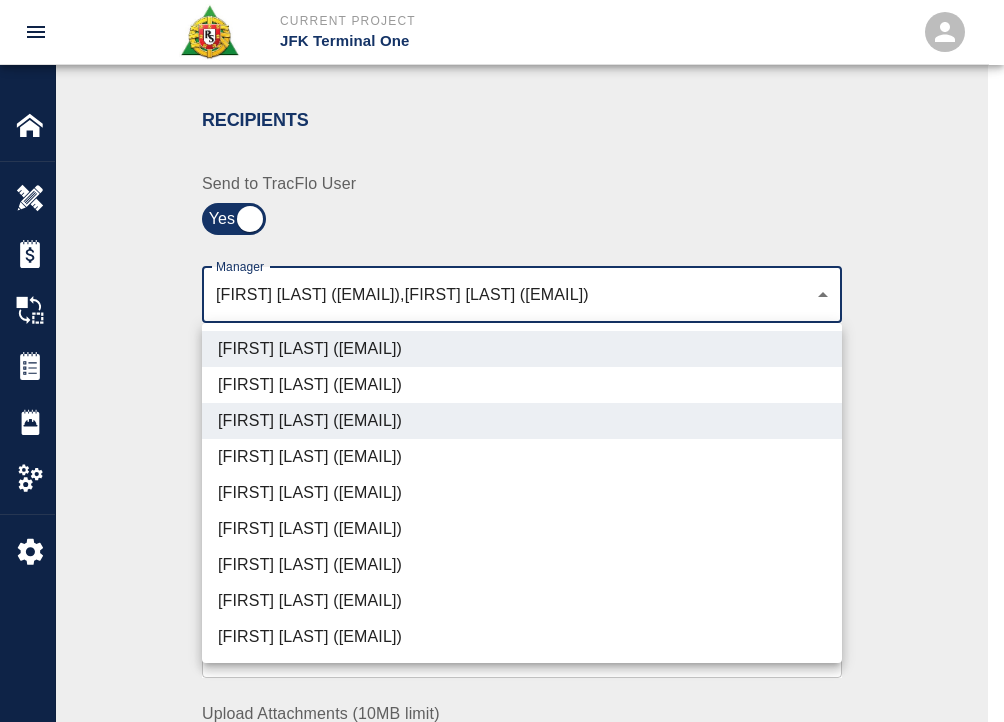 click on "[FIRST] [LAST] ([EMAIL])" at bounding box center (522, 601) 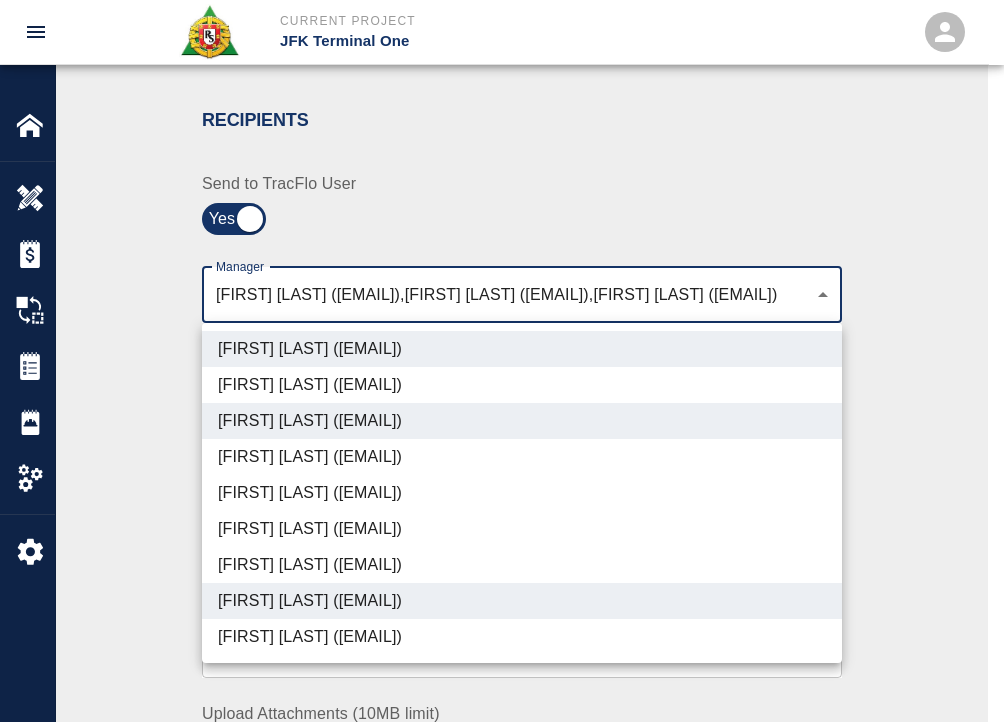 click on "[FIRST] [LAST] ([EMAIL])" at bounding box center (522, 565) 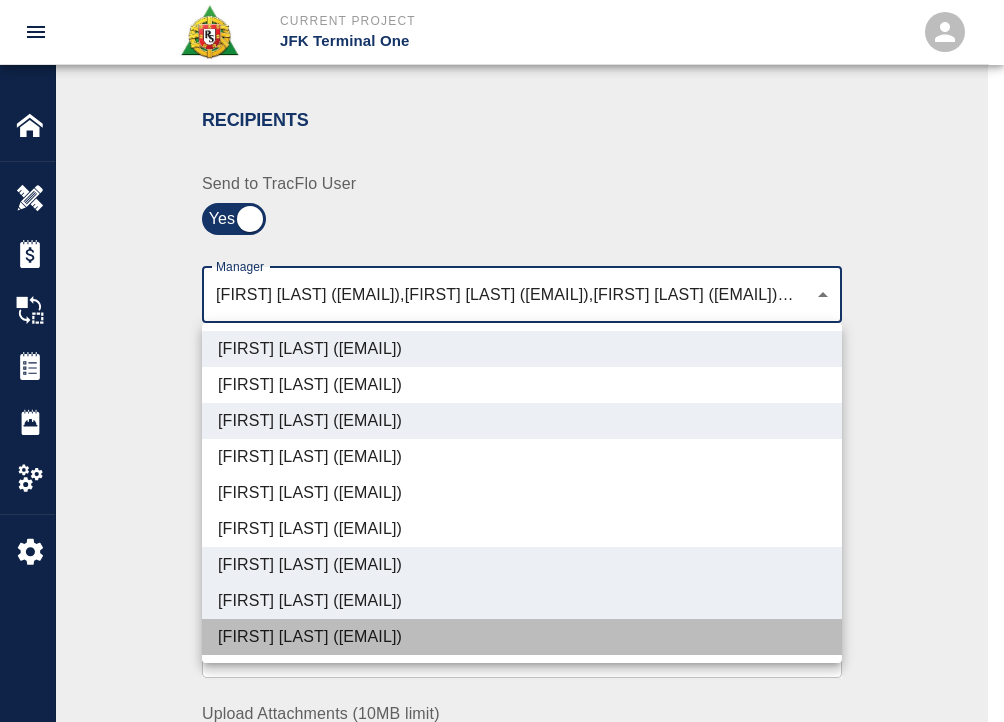 click on "[FIRST] [LAST] ([EMAIL])" at bounding box center (522, 637) 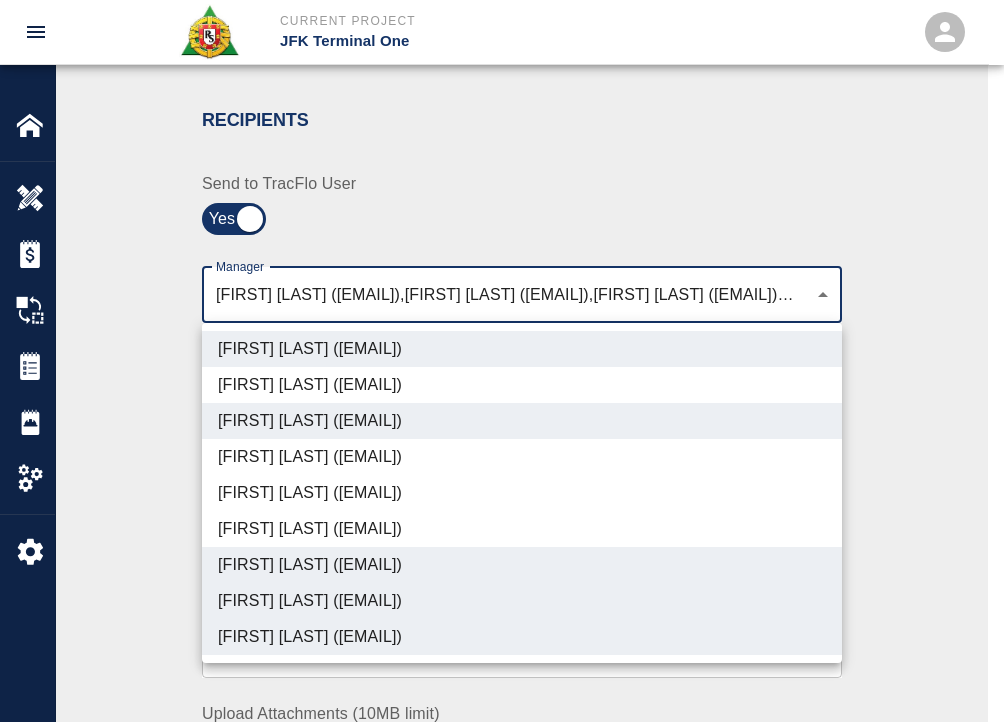 click at bounding box center (502, 361) 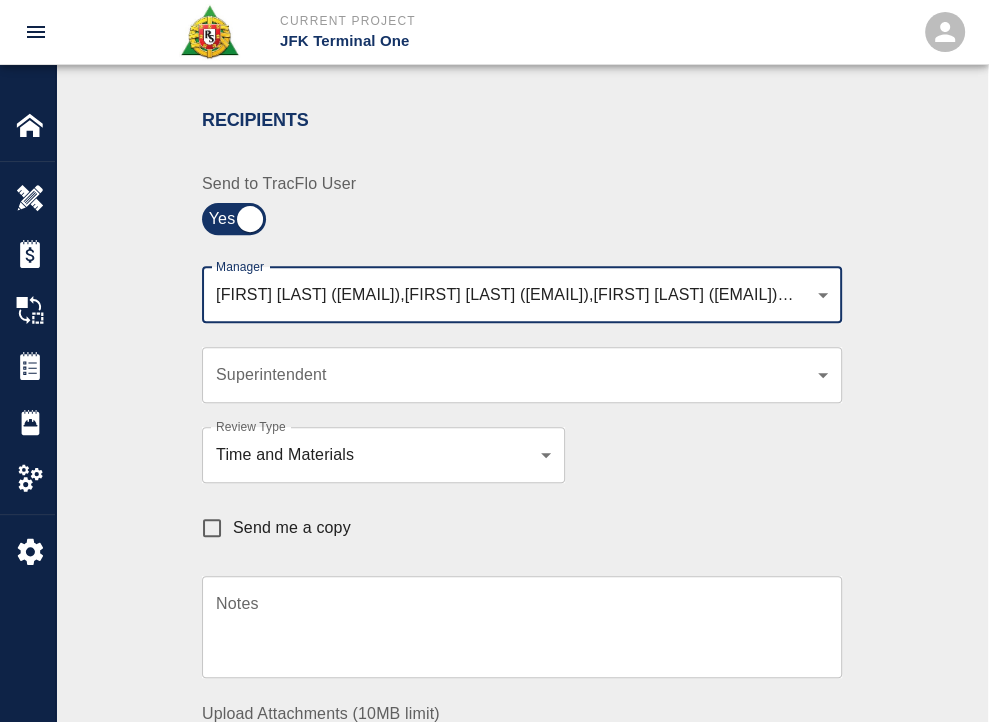 click on "Send me a copy" at bounding box center [292, 528] 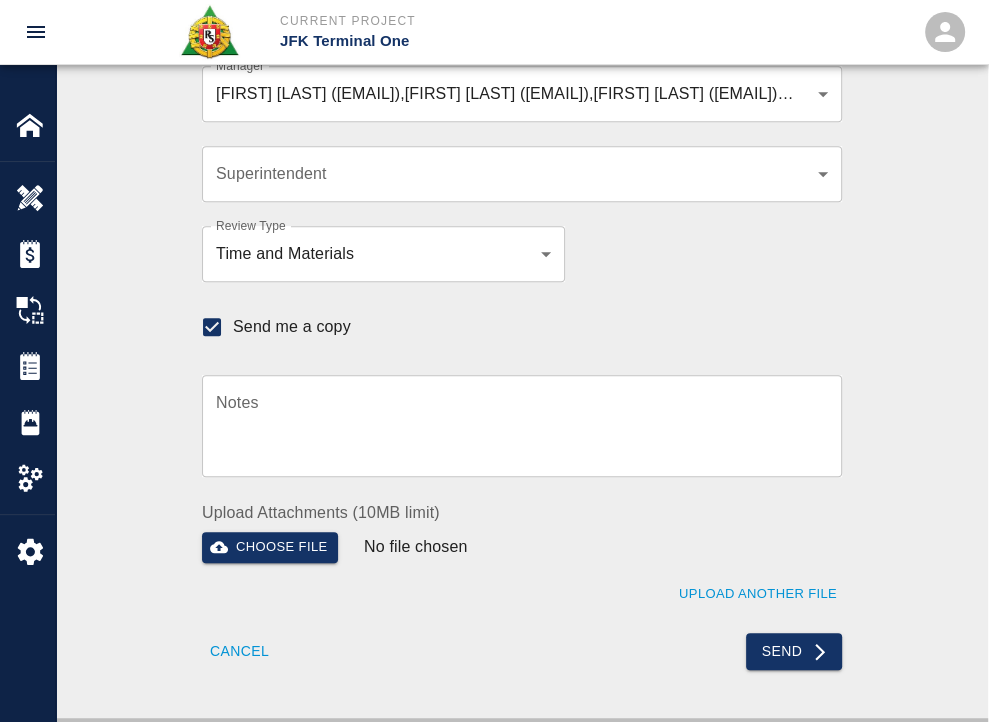 scroll, scrollTop: 604, scrollLeft: 0, axis: vertical 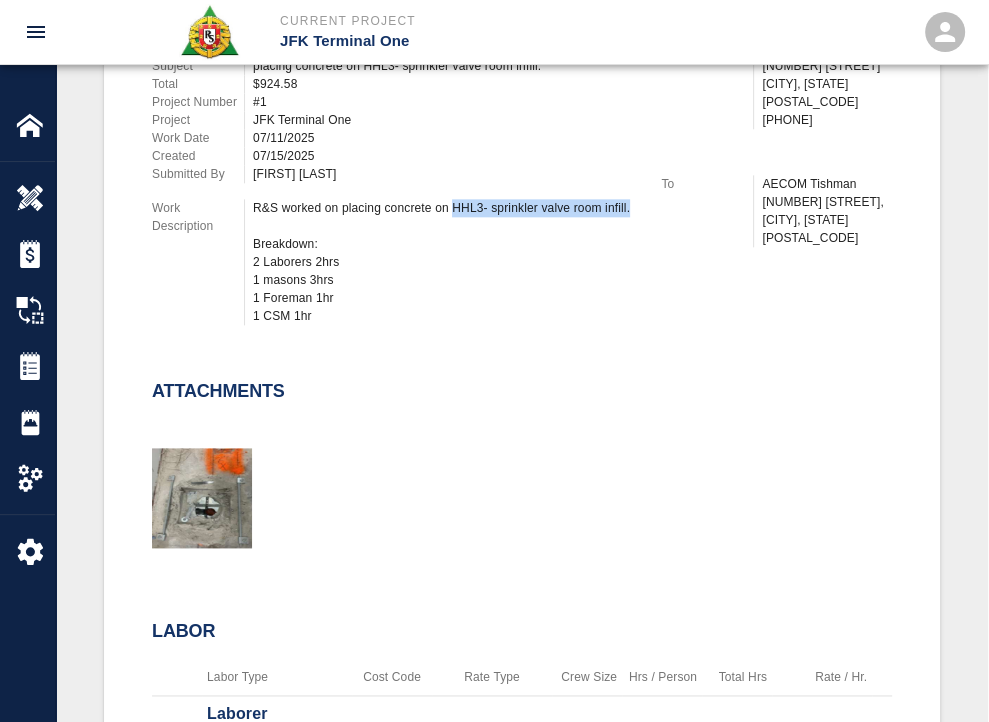 drag, startPoint x: 633, startPoint y: 204, endPoint x: 452, endPoint y: 205, distance: 181.00276 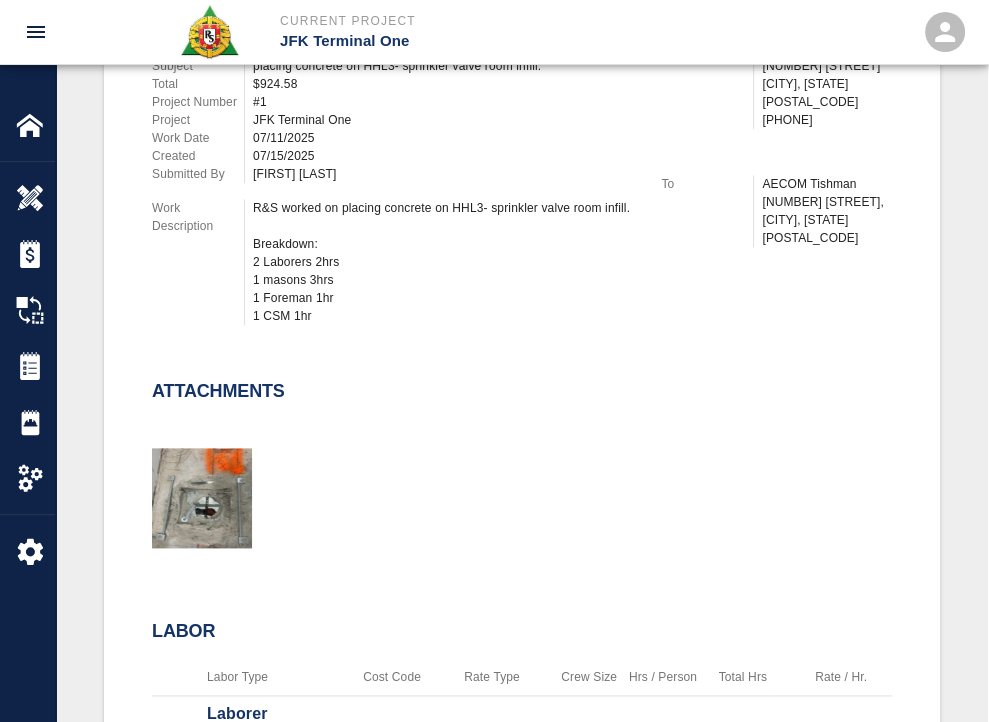 click on "Attachments" at bounding box center [510, 448] 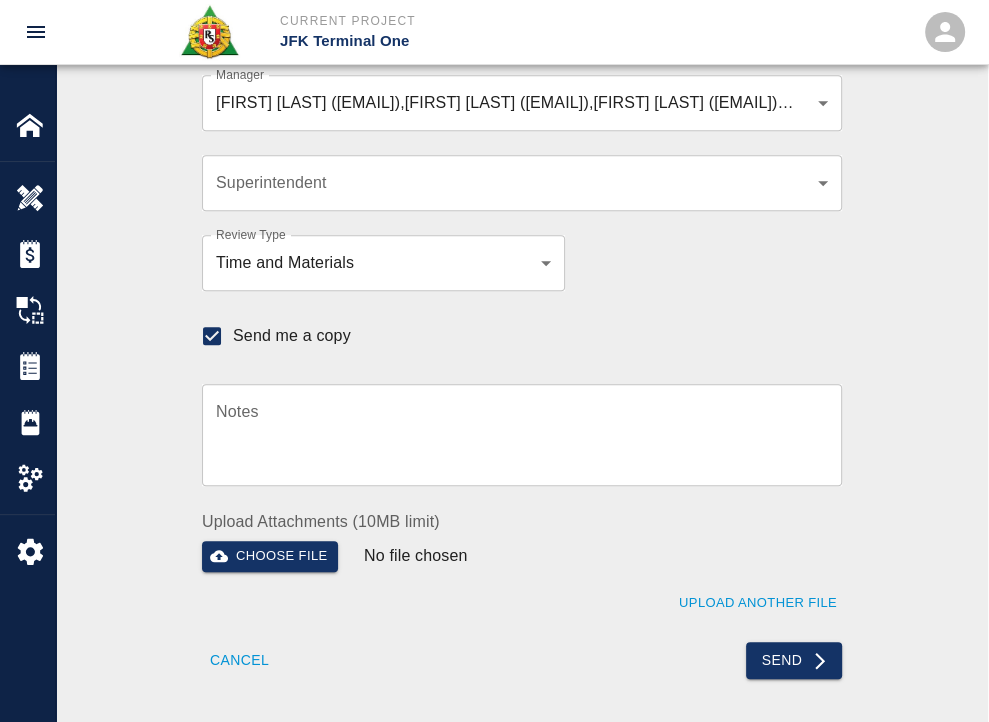 scroll, scrollTop: 860, scrollLeft: 0, axis: vertical 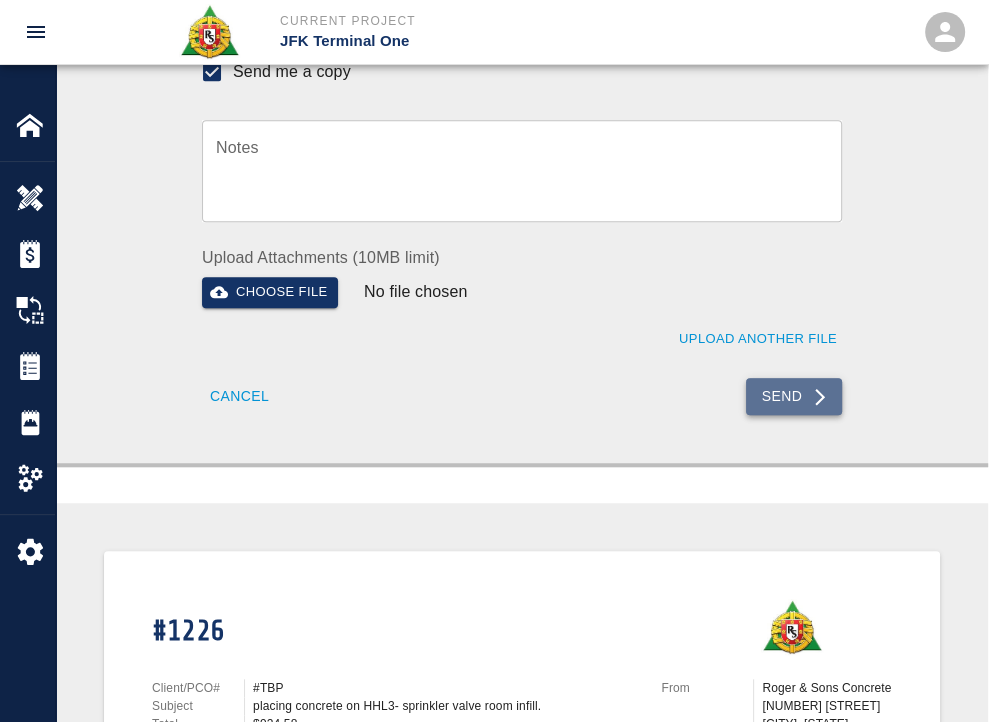 click on "Send" at bounding box center [794, 396] 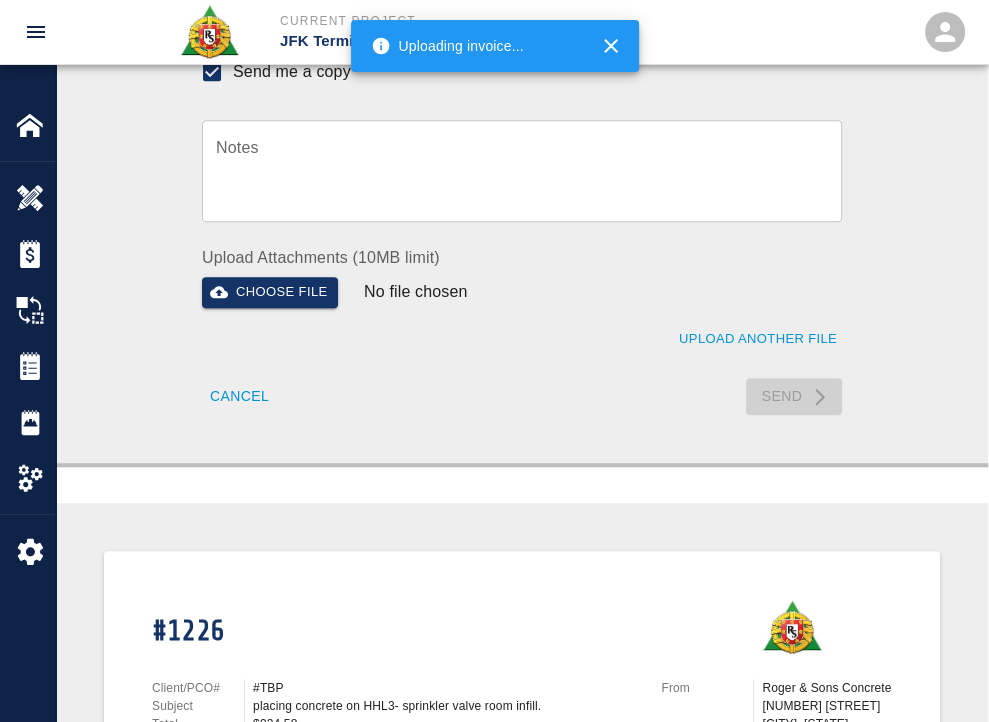 type 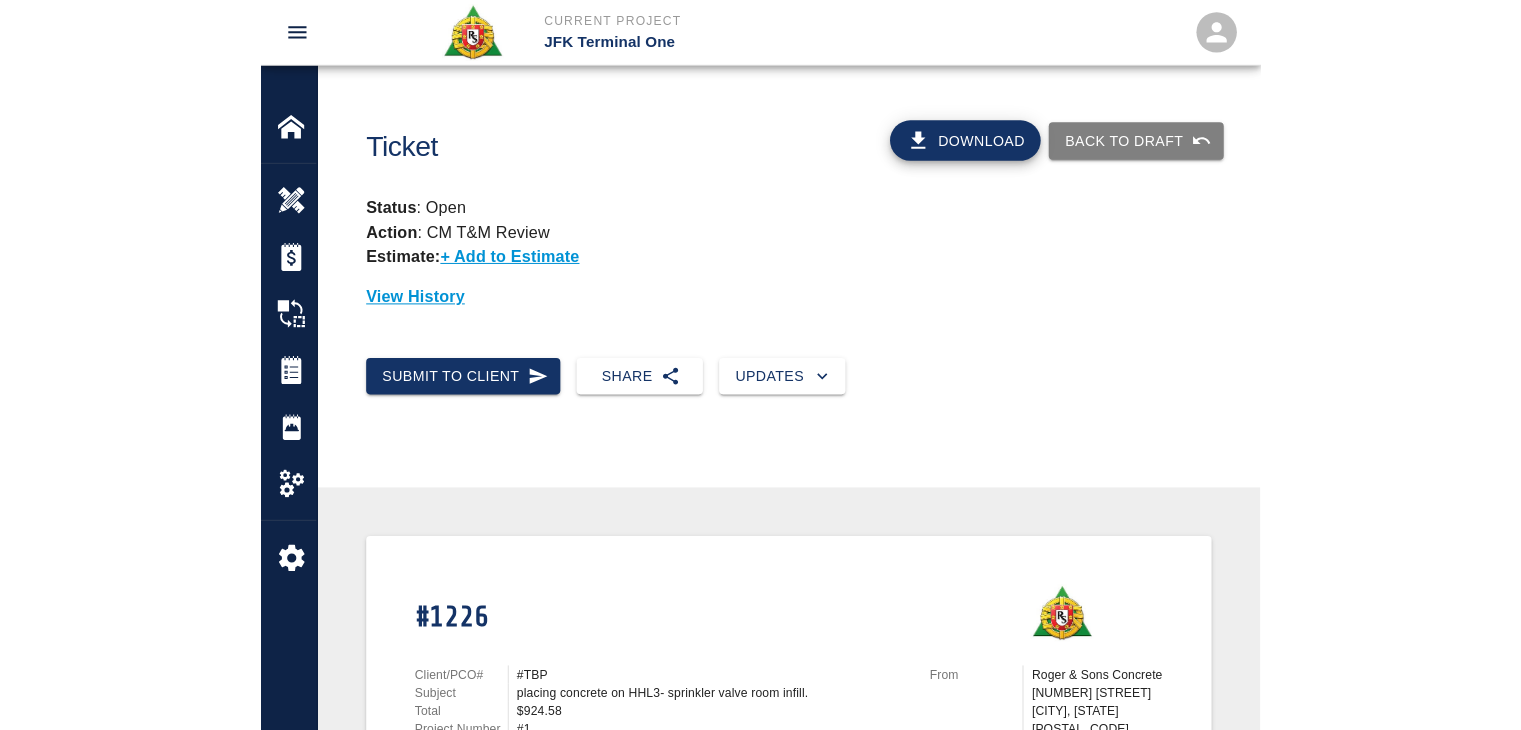 scroll, scrollTop: 0, scrollLeft: 0, axis: both 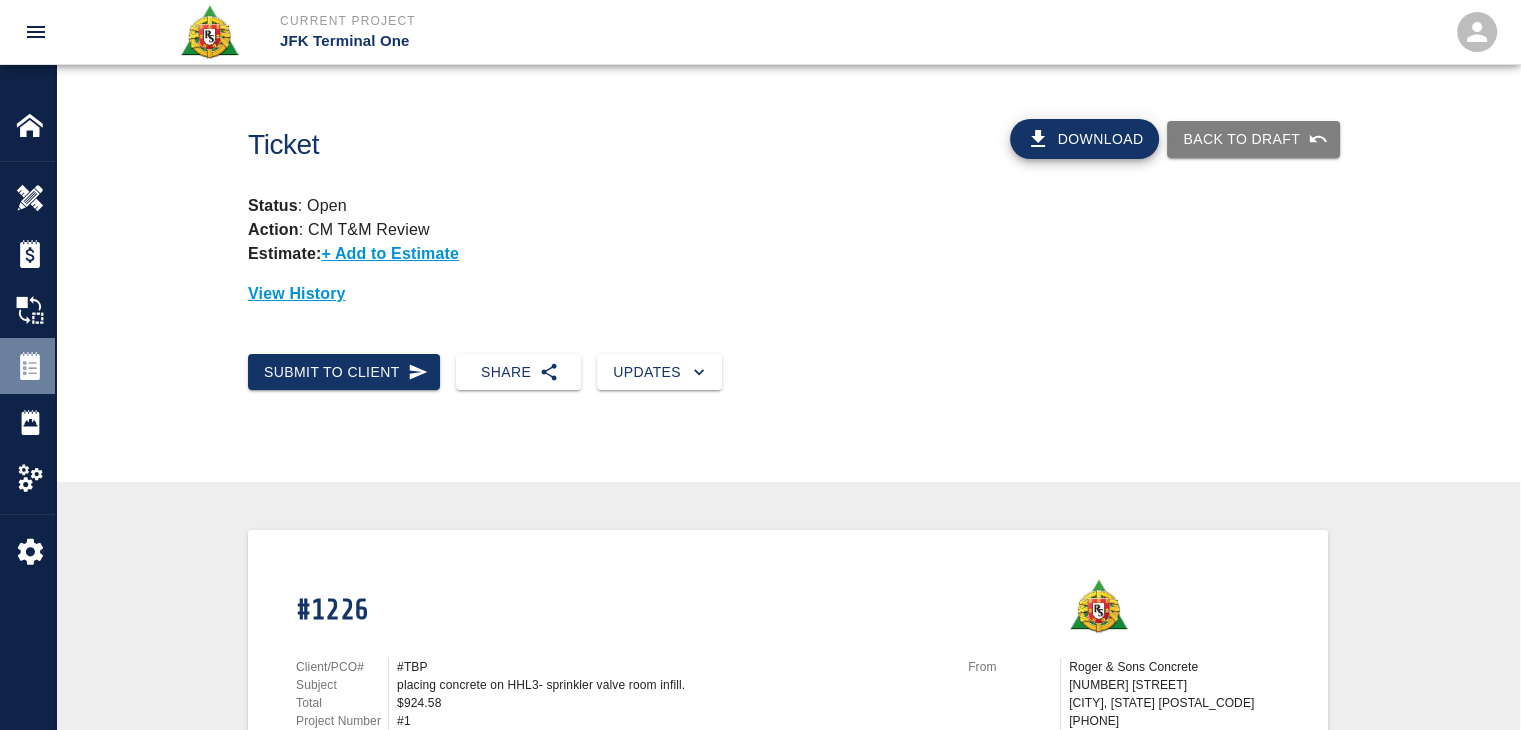 click at bounding box center (30, 366) 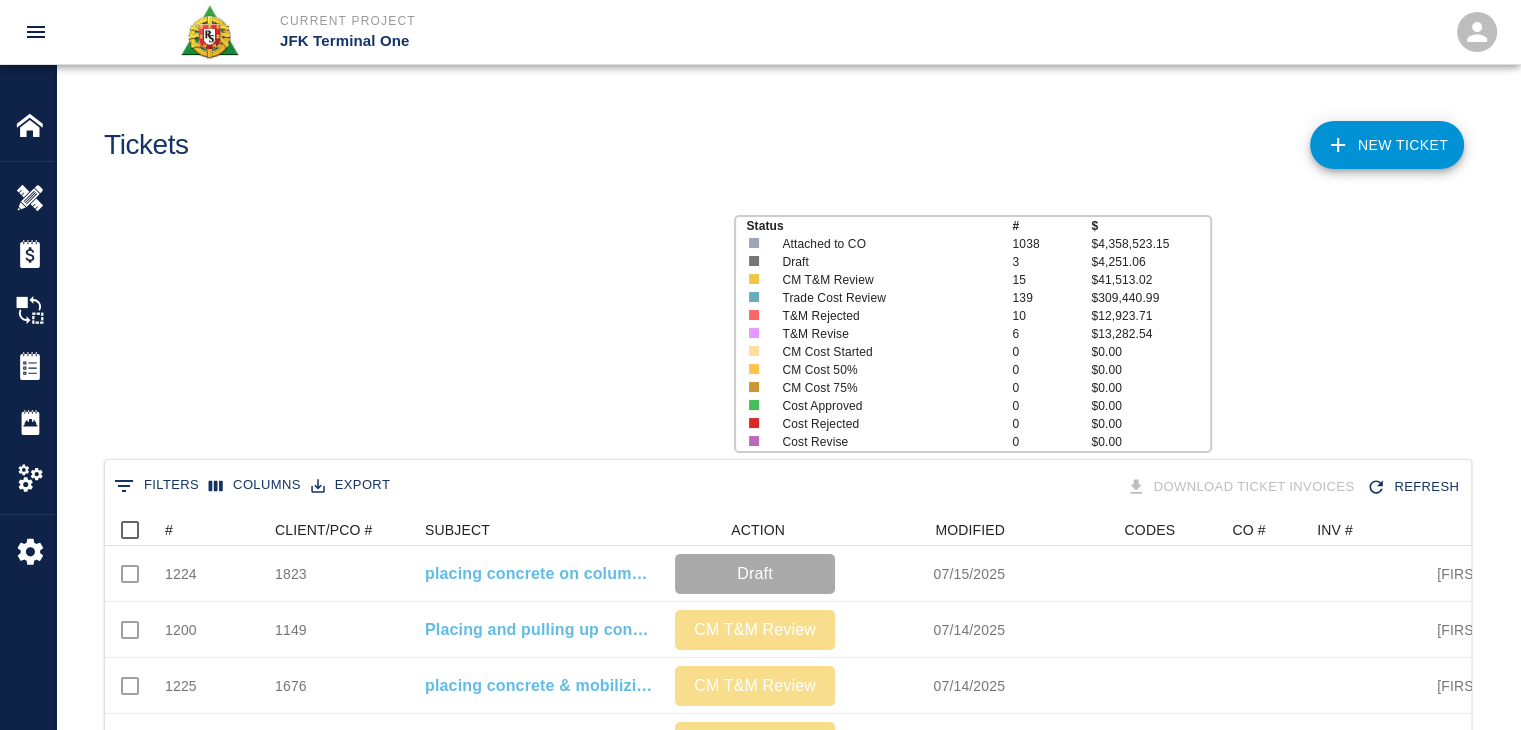 scroll, scrollTop: 16, scrollLeft: 16, axis: both 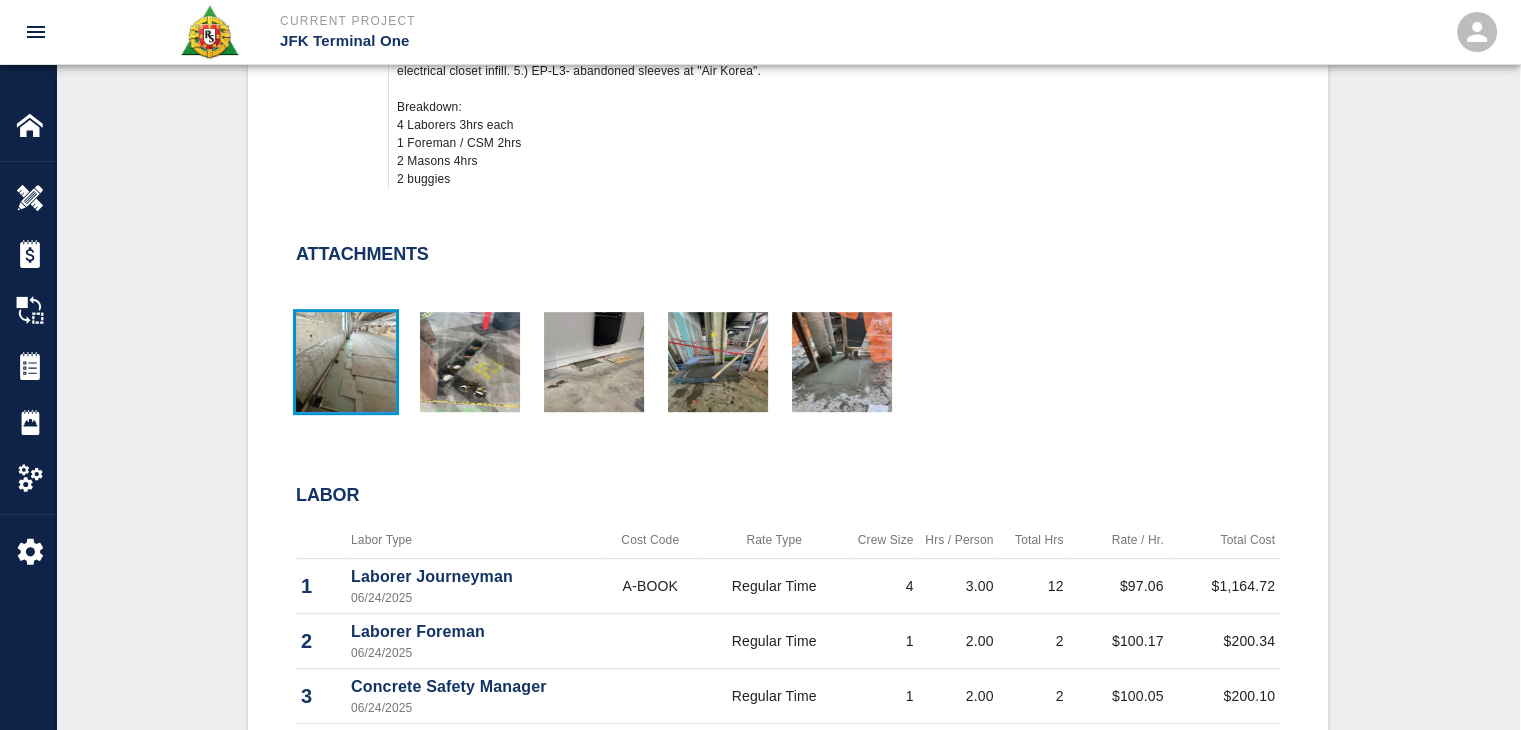 click at bounding box center (346, 362) 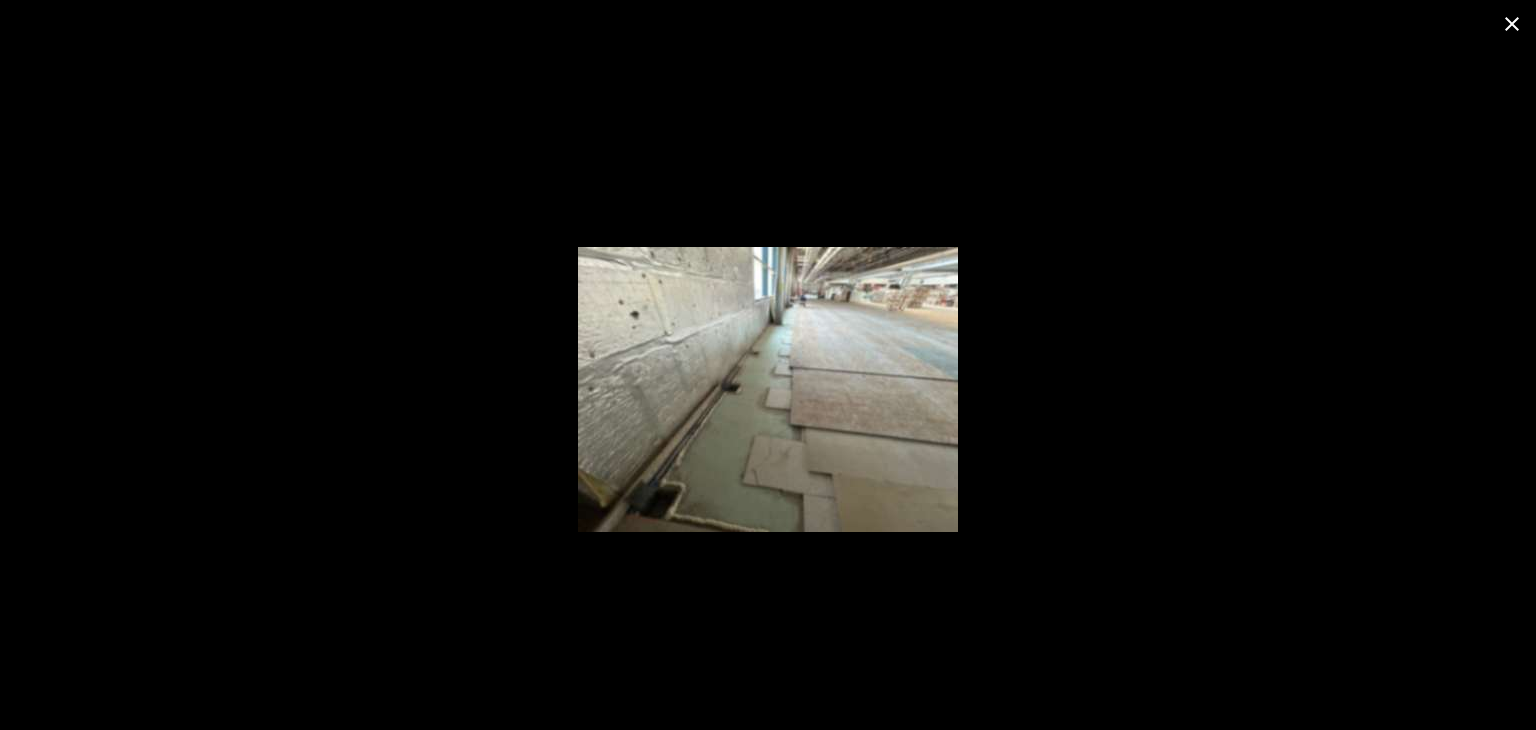 click 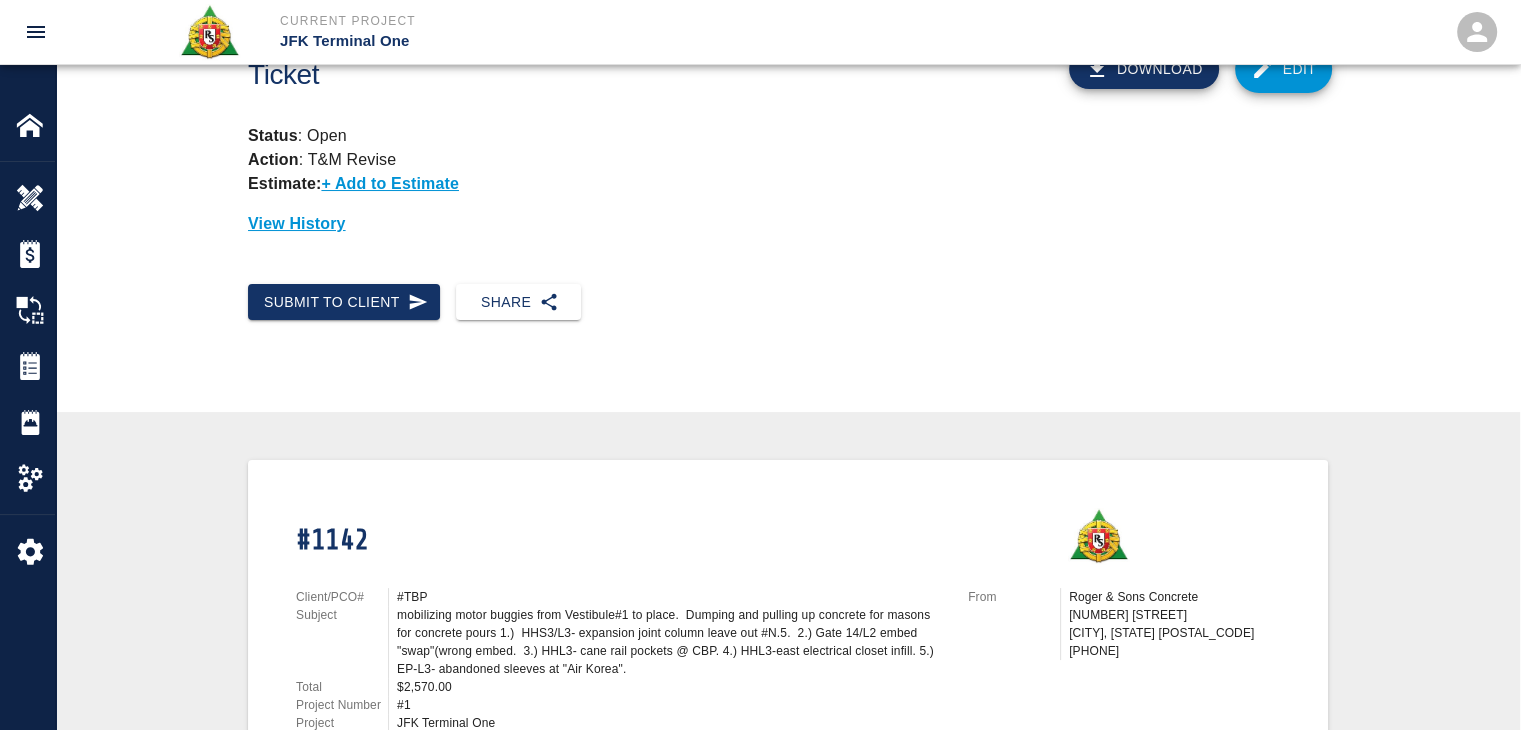 scroll, scrollTop: 0, scrollLeft: 0, axis: both 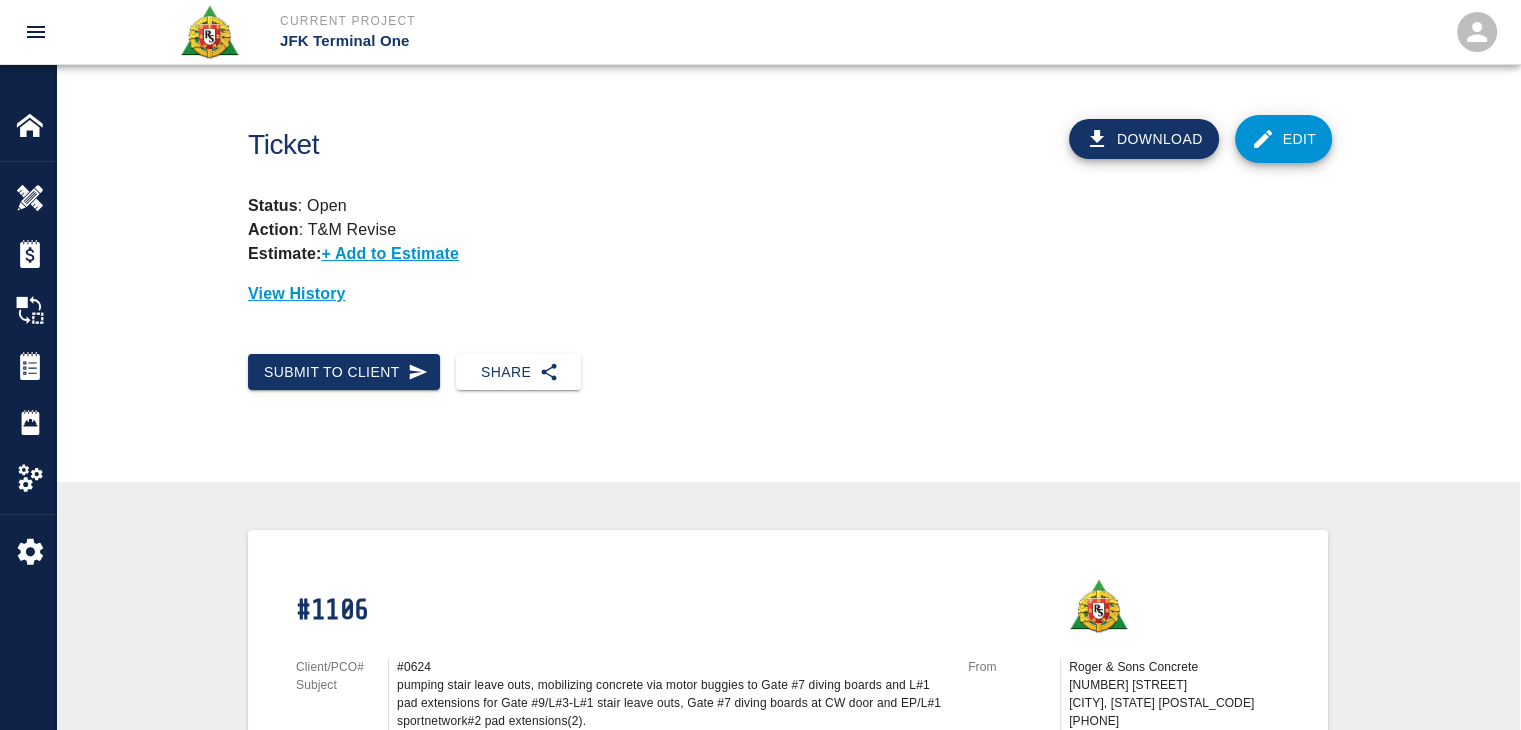 click on "Ticket" at bounding box center (551, 137) 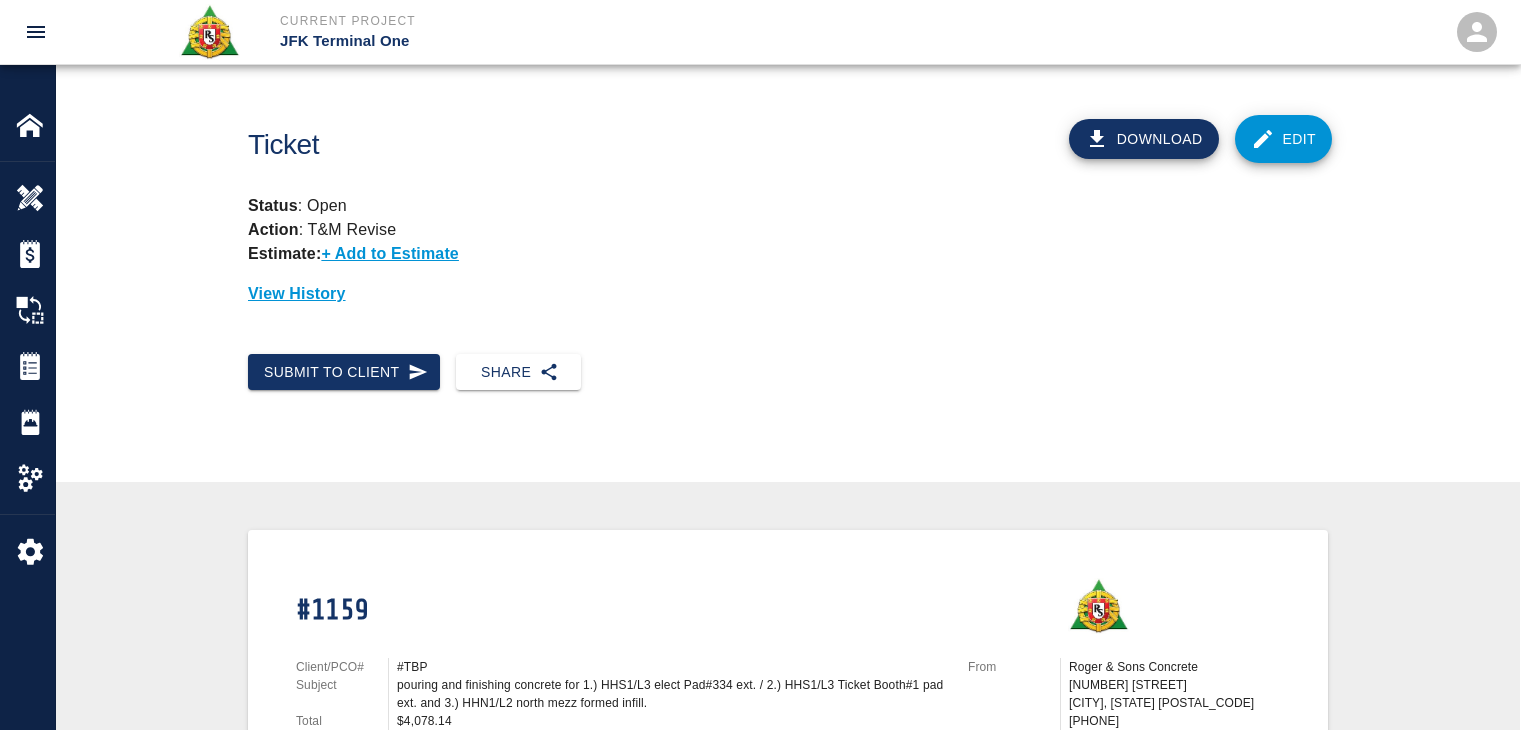 scroll, scrollTop: 0, scrollLeft: 0, axis: both 